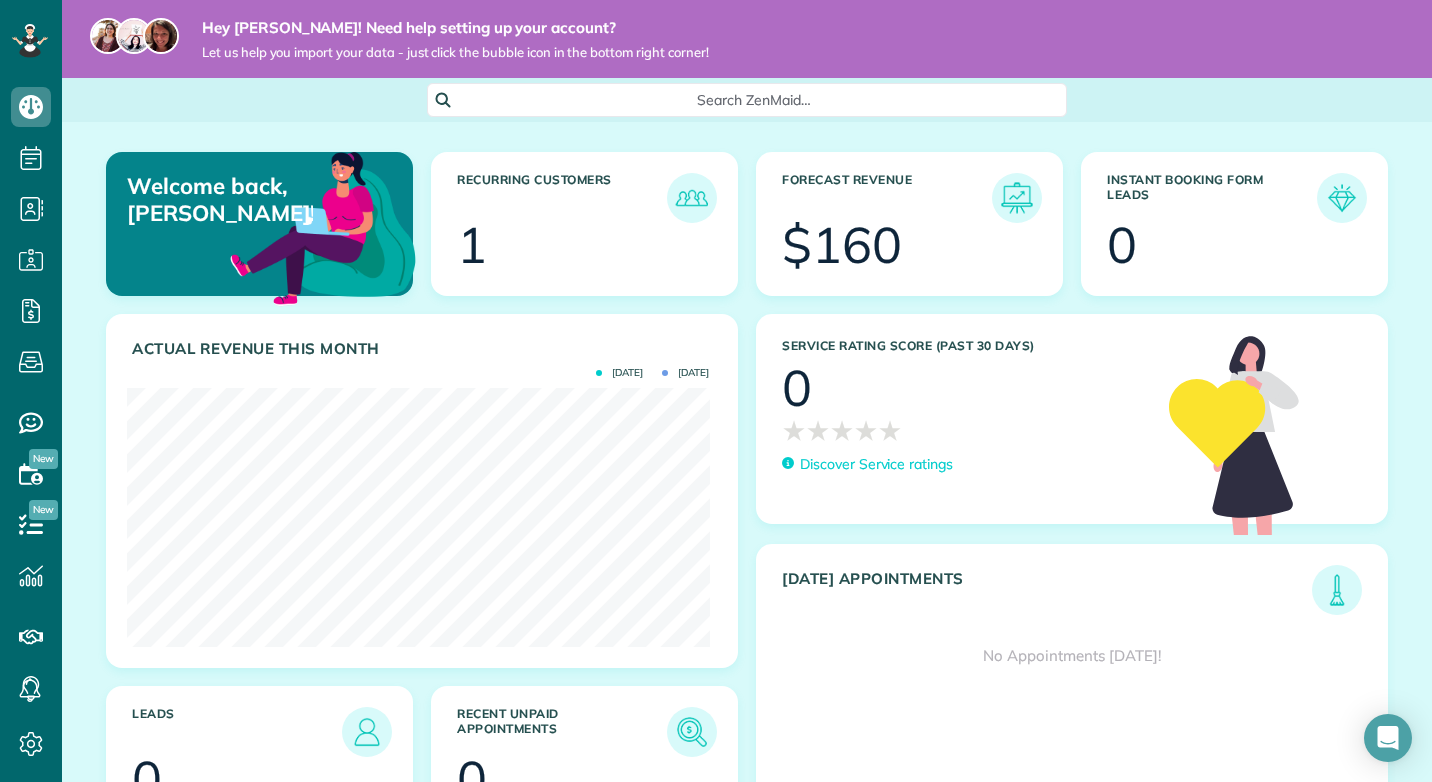 scroll, scrollTop: 0, scrollLeft: 0, axis: both 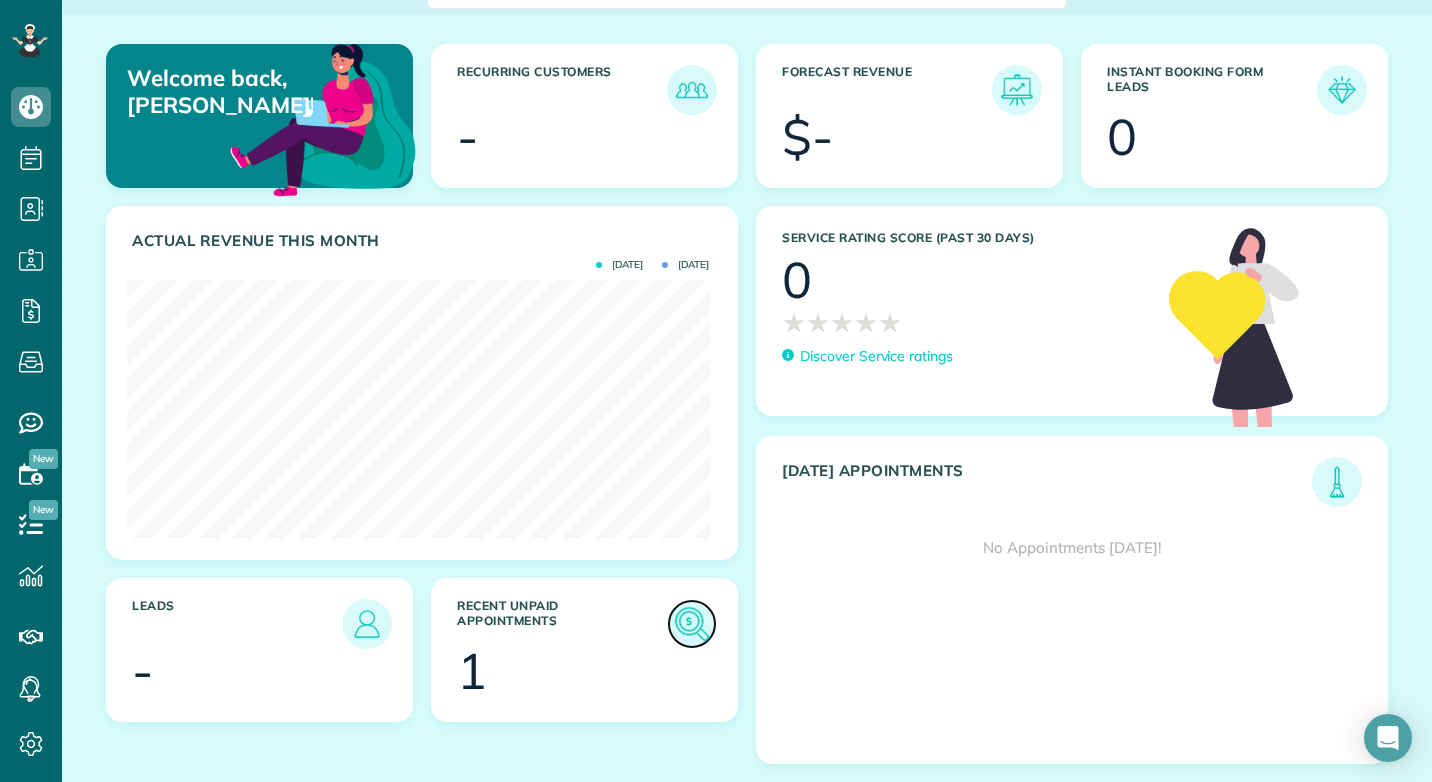 click at bounding box center [692, 624] 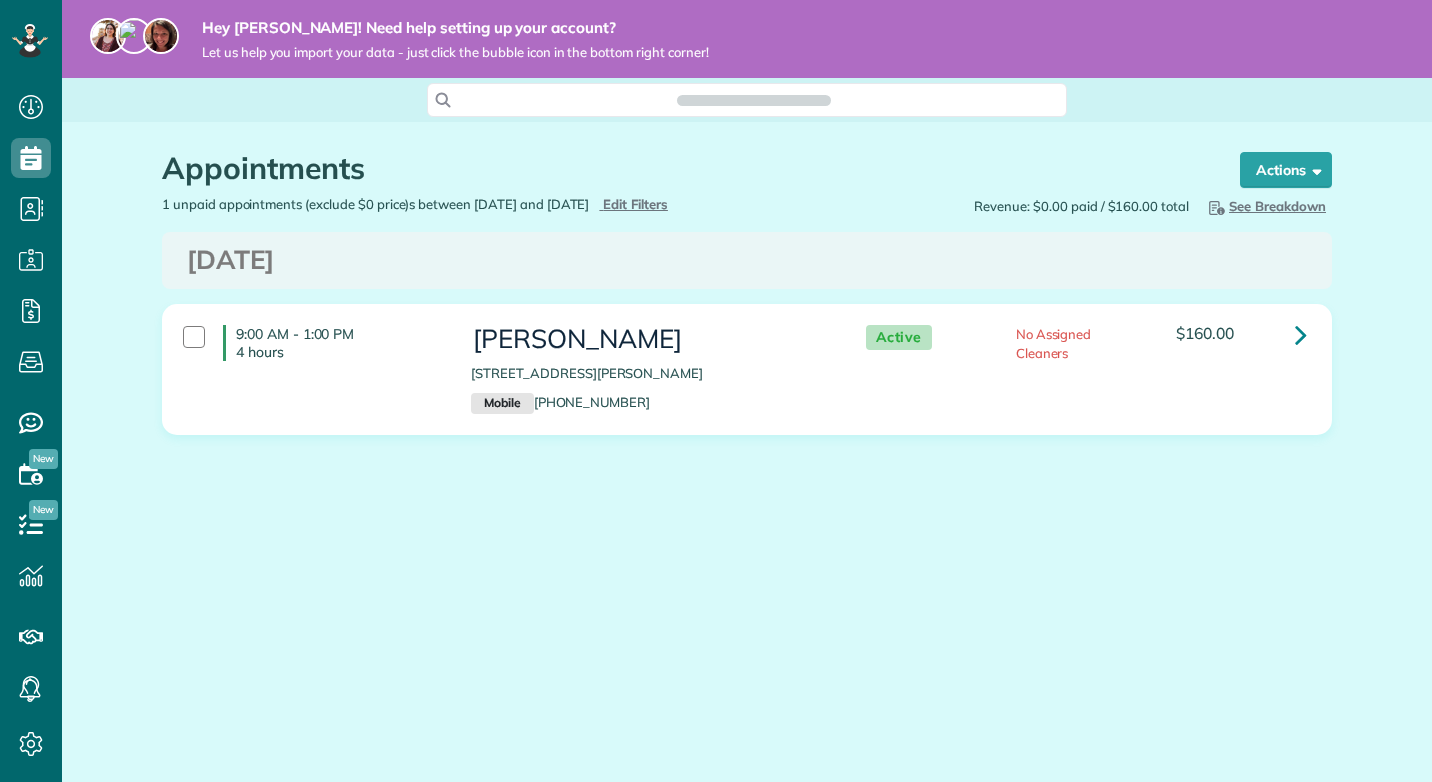 scroll, scrollTop: 0, scrollLeft: 0, axis: both 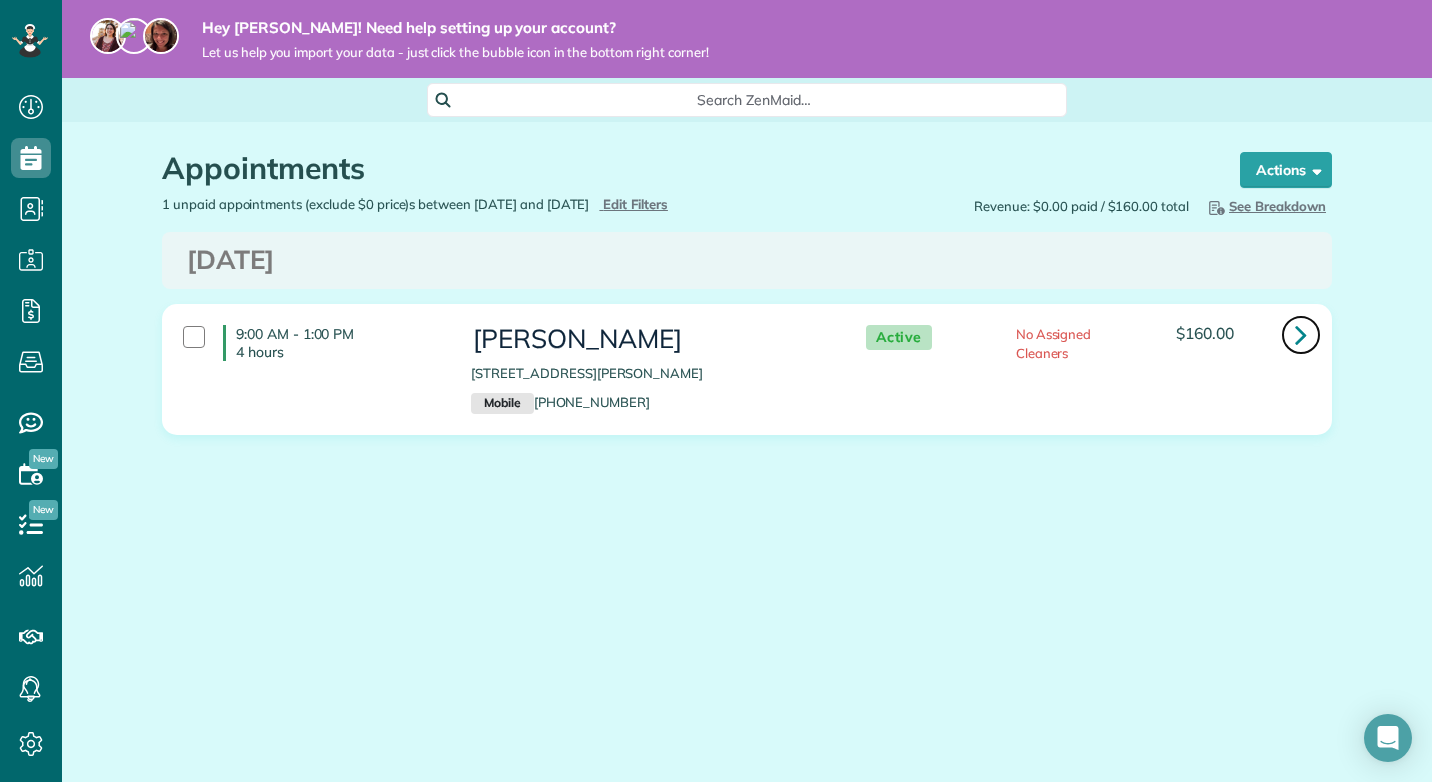 click at bounding box center (1301, 334) 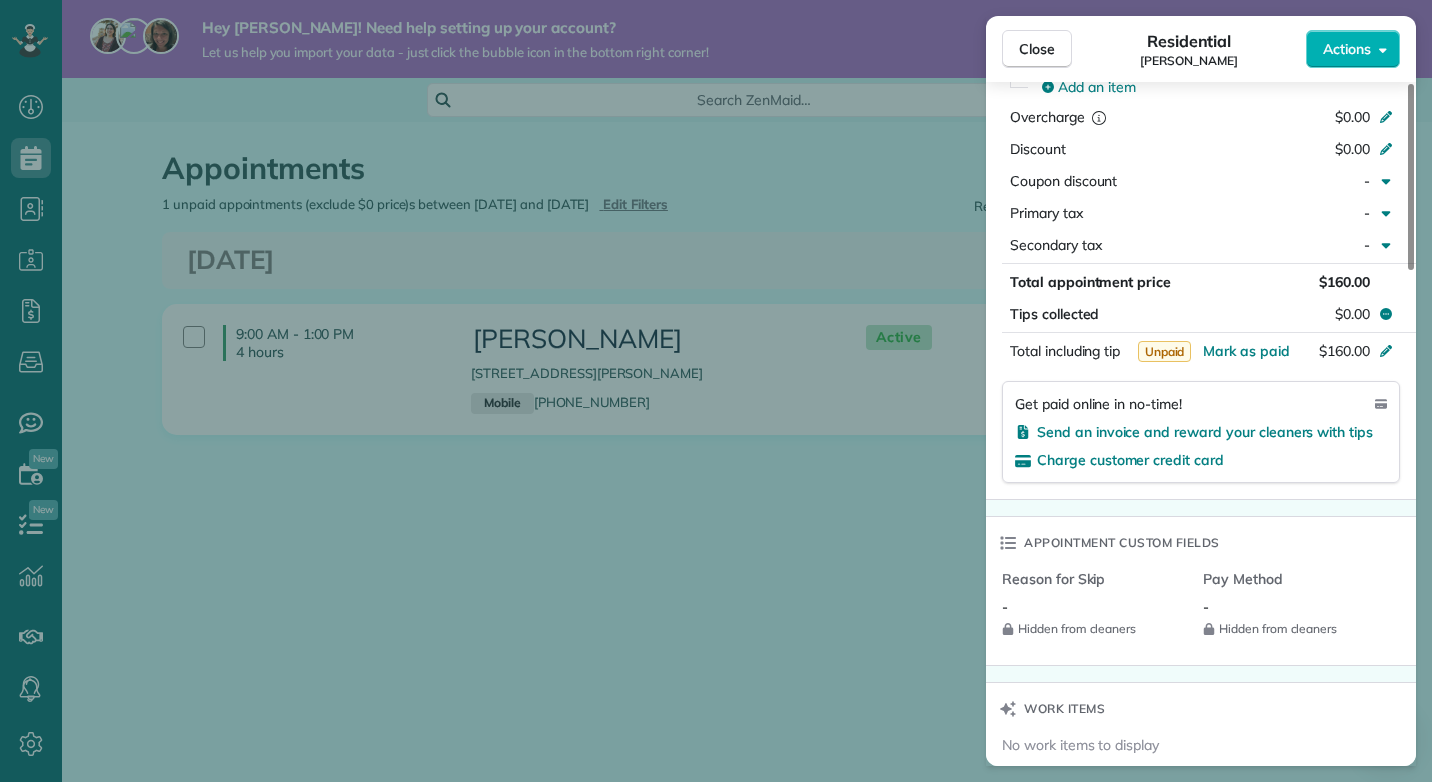 scroll, scrollTop: 1000, scrollLeft: 0, axis: vertical 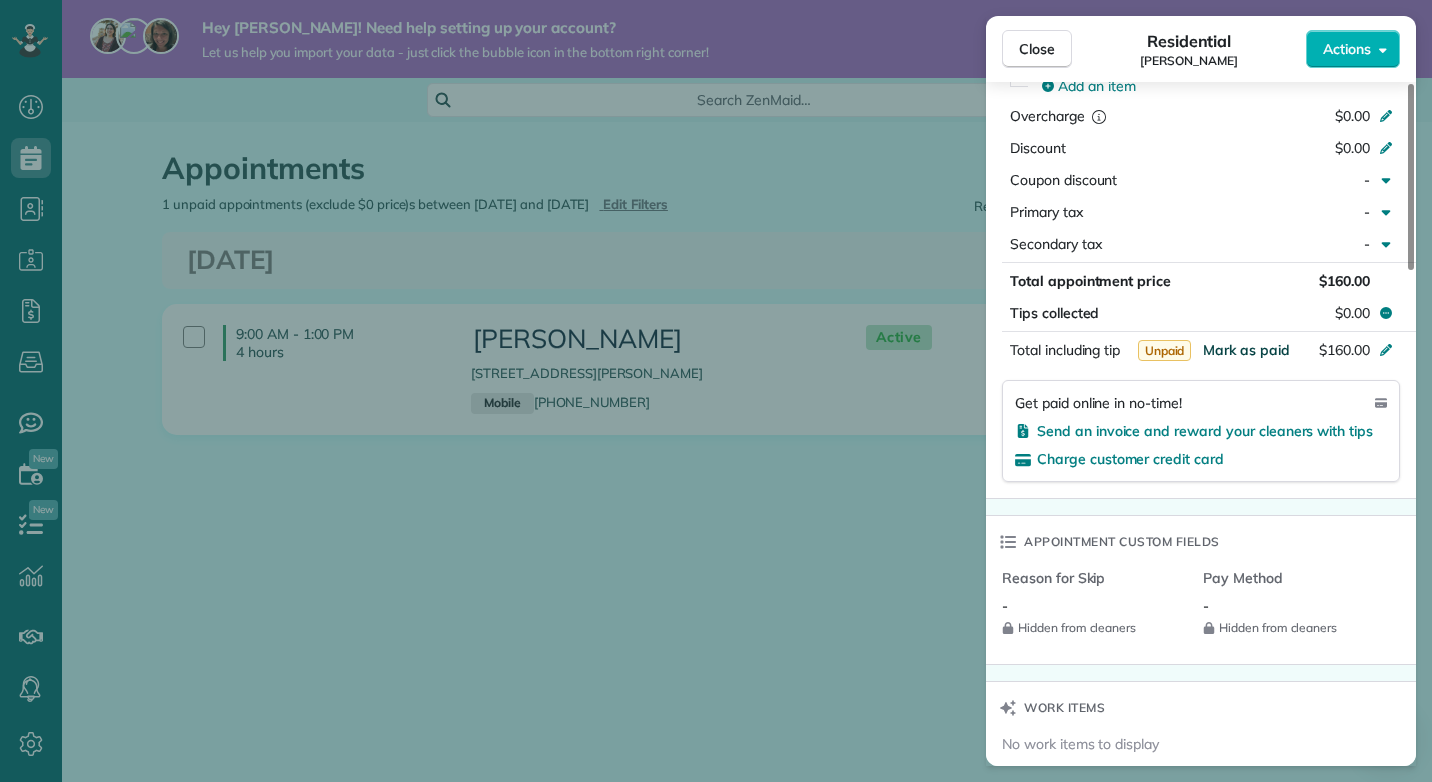 click on "Mark as paid" at bounding box center (1246, 350) 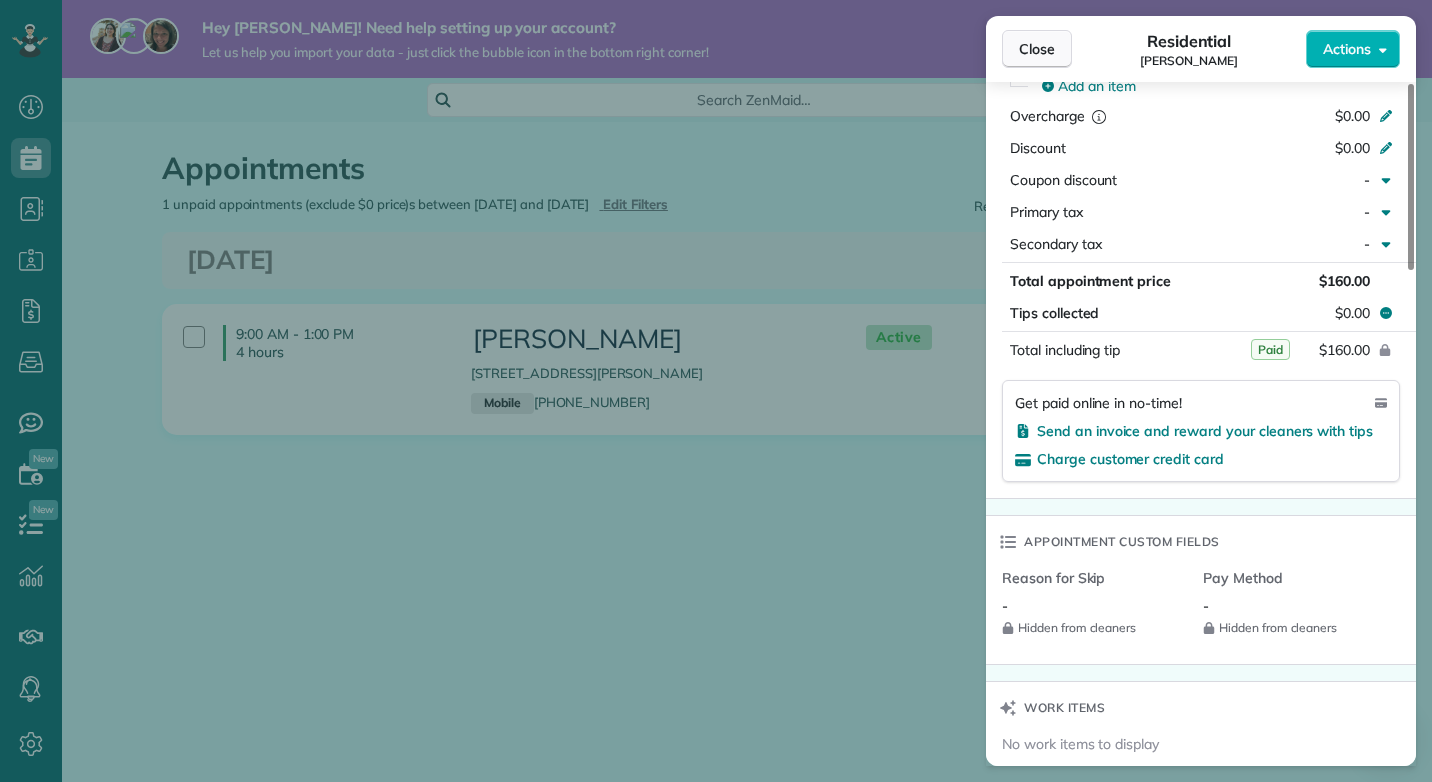 click on "Close" at bounding box center [1037, 49] 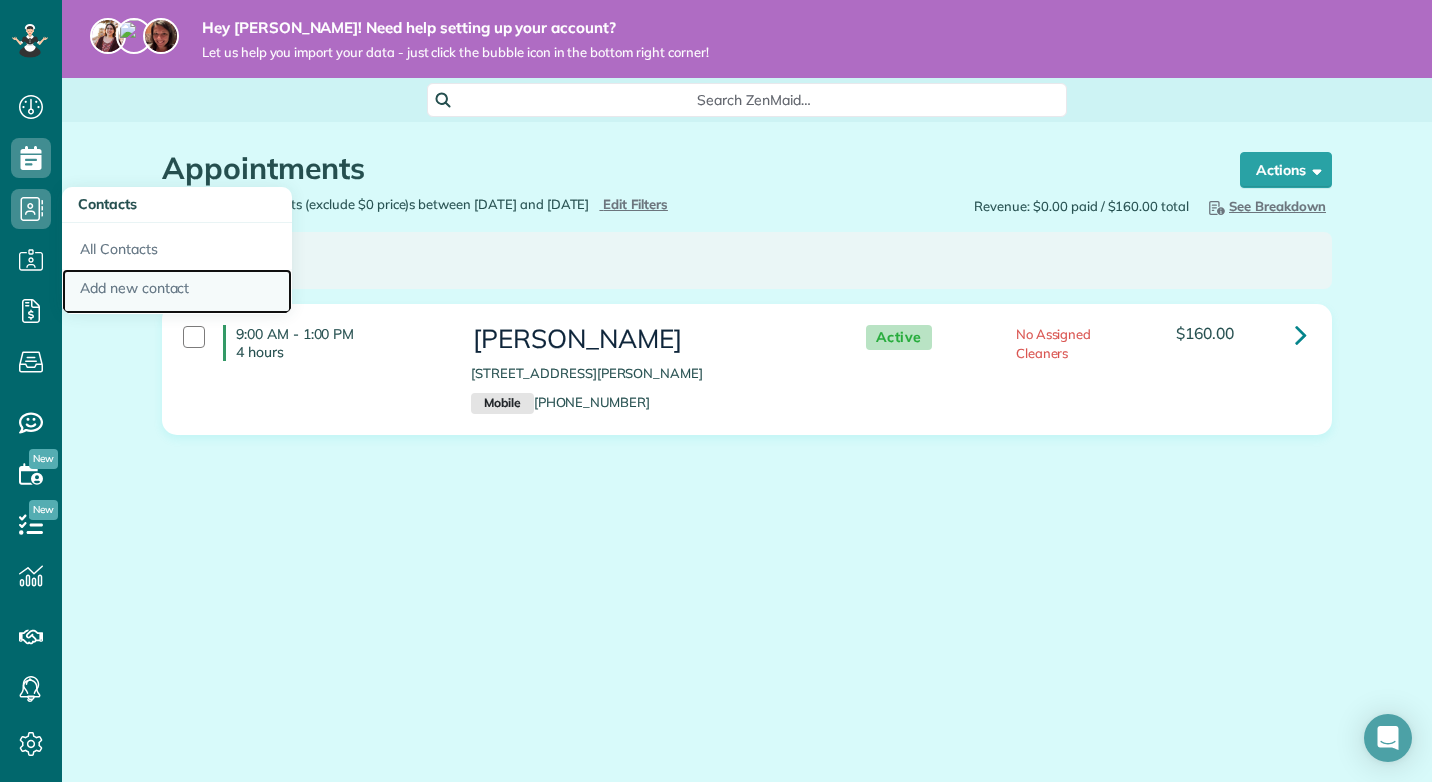 click on "Add new contact" at bounding box center (177, 292) 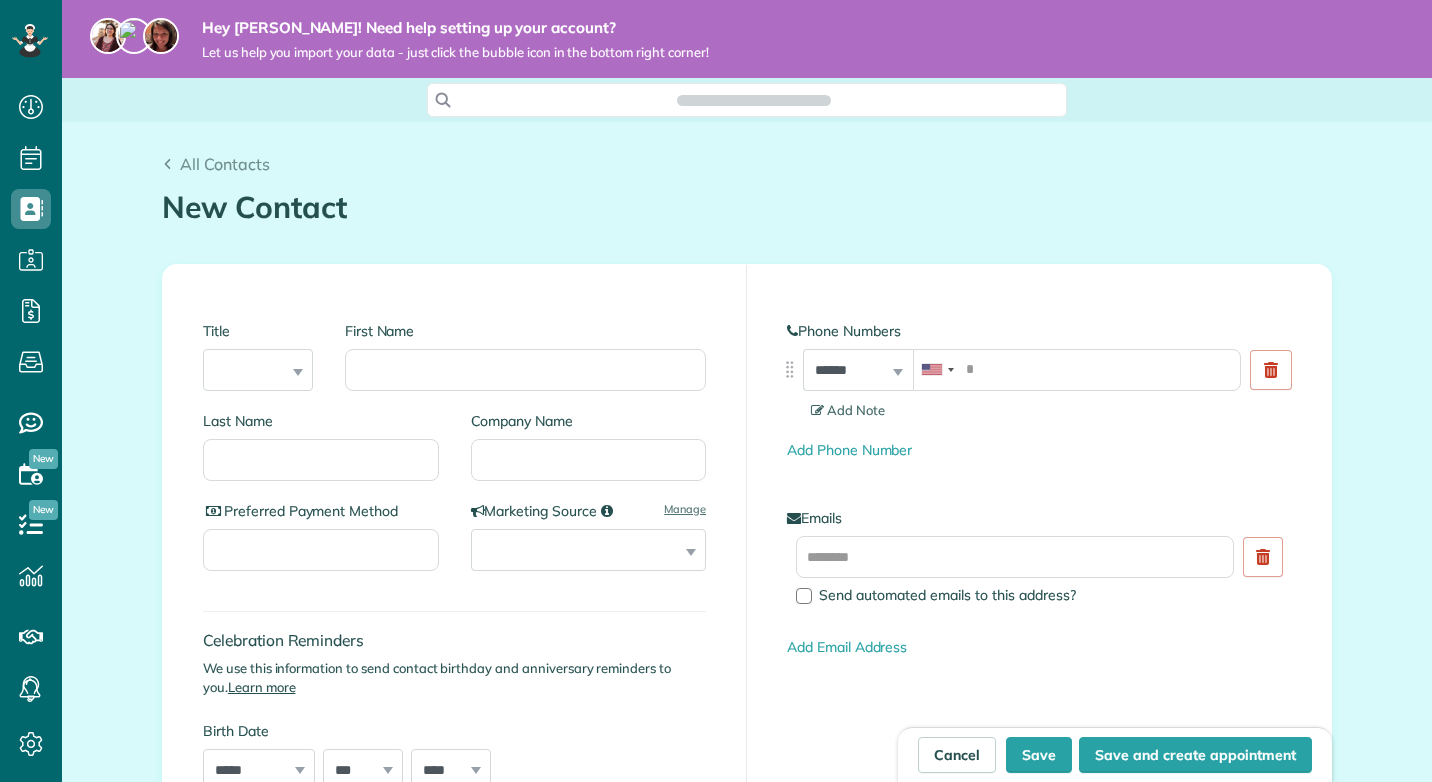 scroll, scrollTop: 0, scrollLeft: 0, axis: both 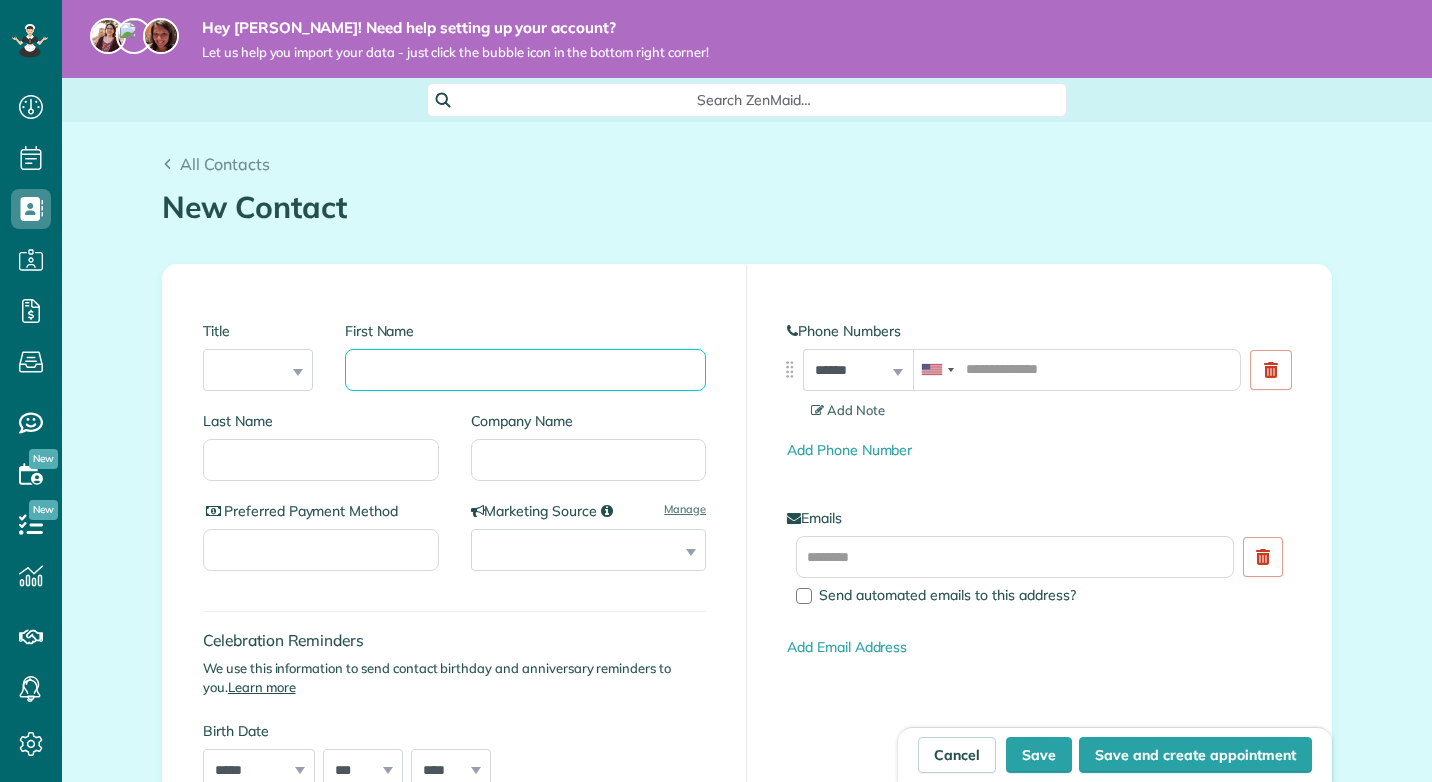 click on "First Name" at bounding box center (525, 370) 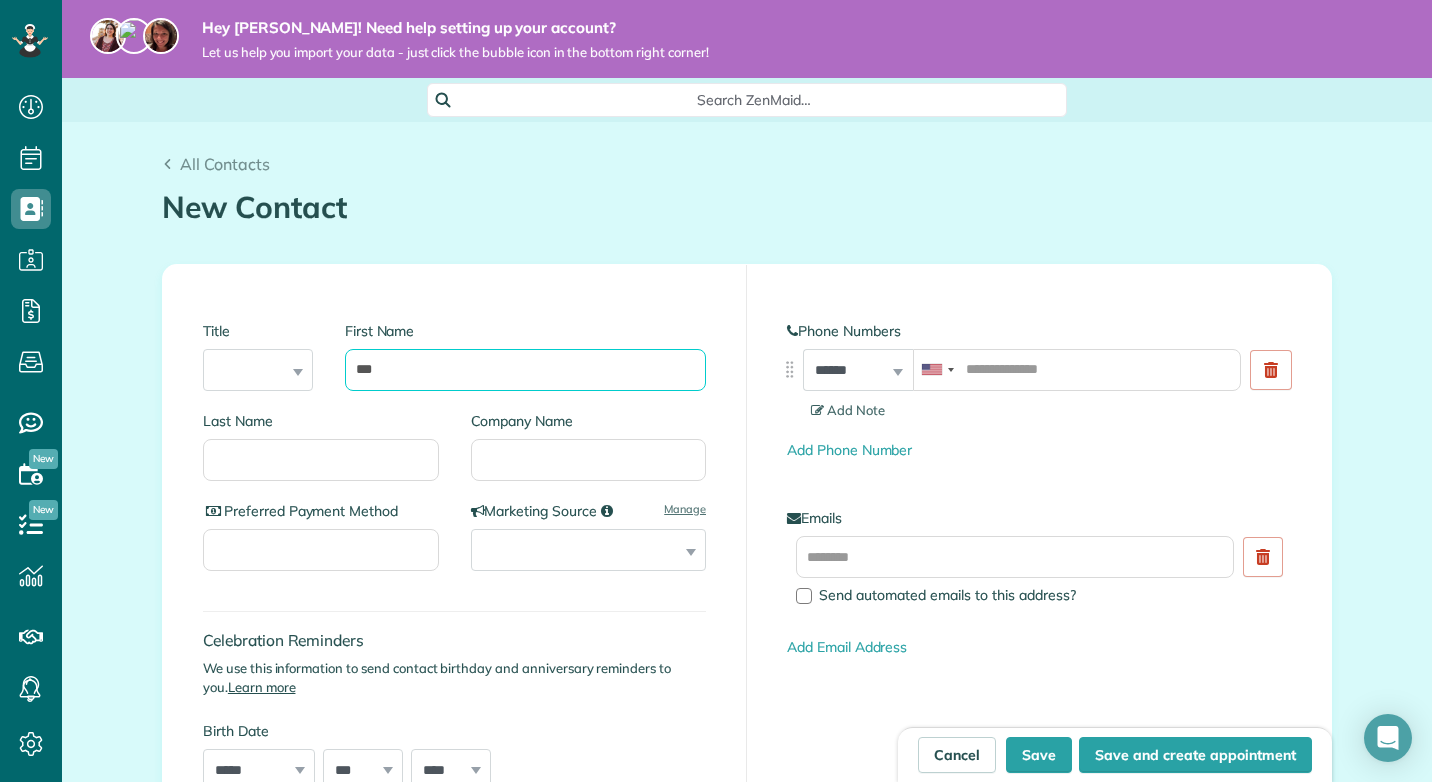 type on "***" 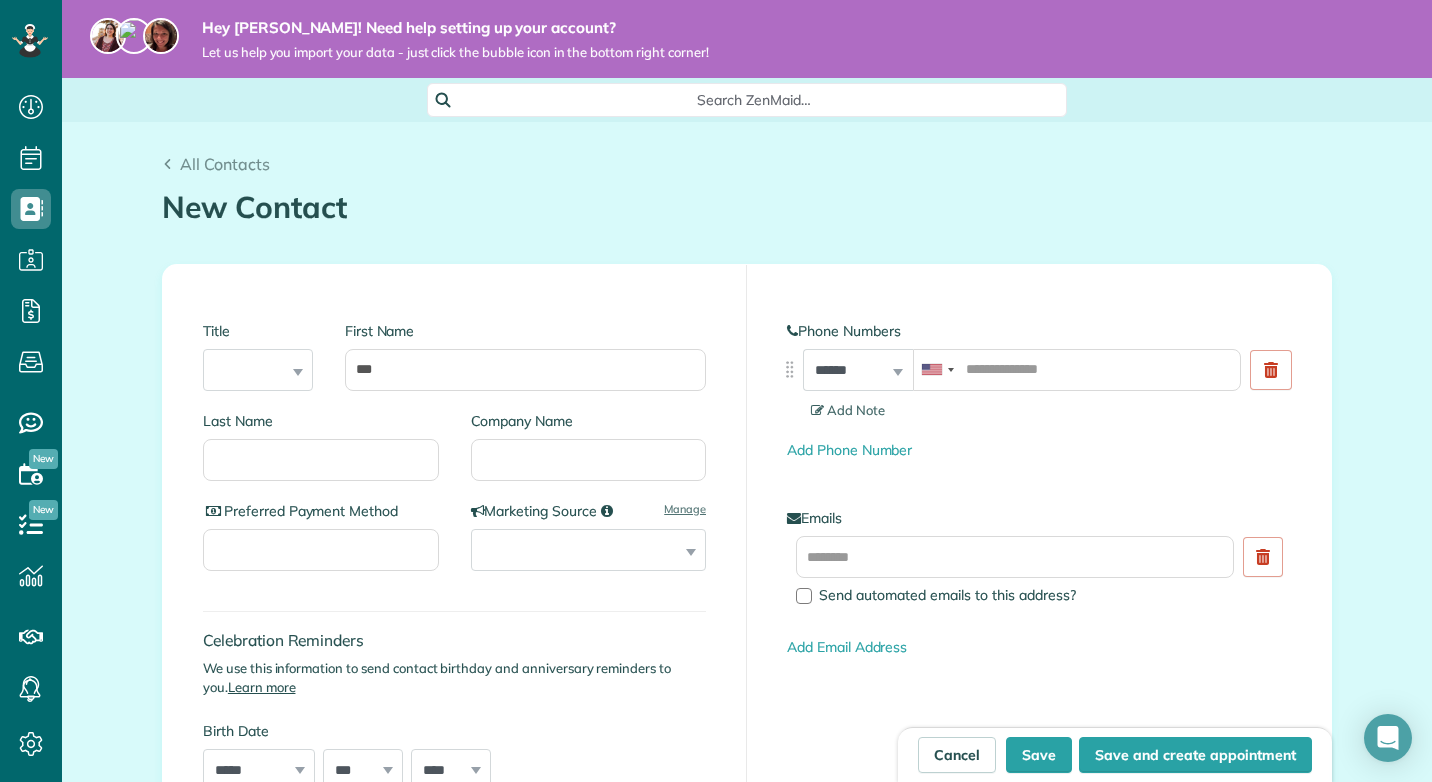 click on "Title
***
****
***
***" at bounding box center (258, 356) 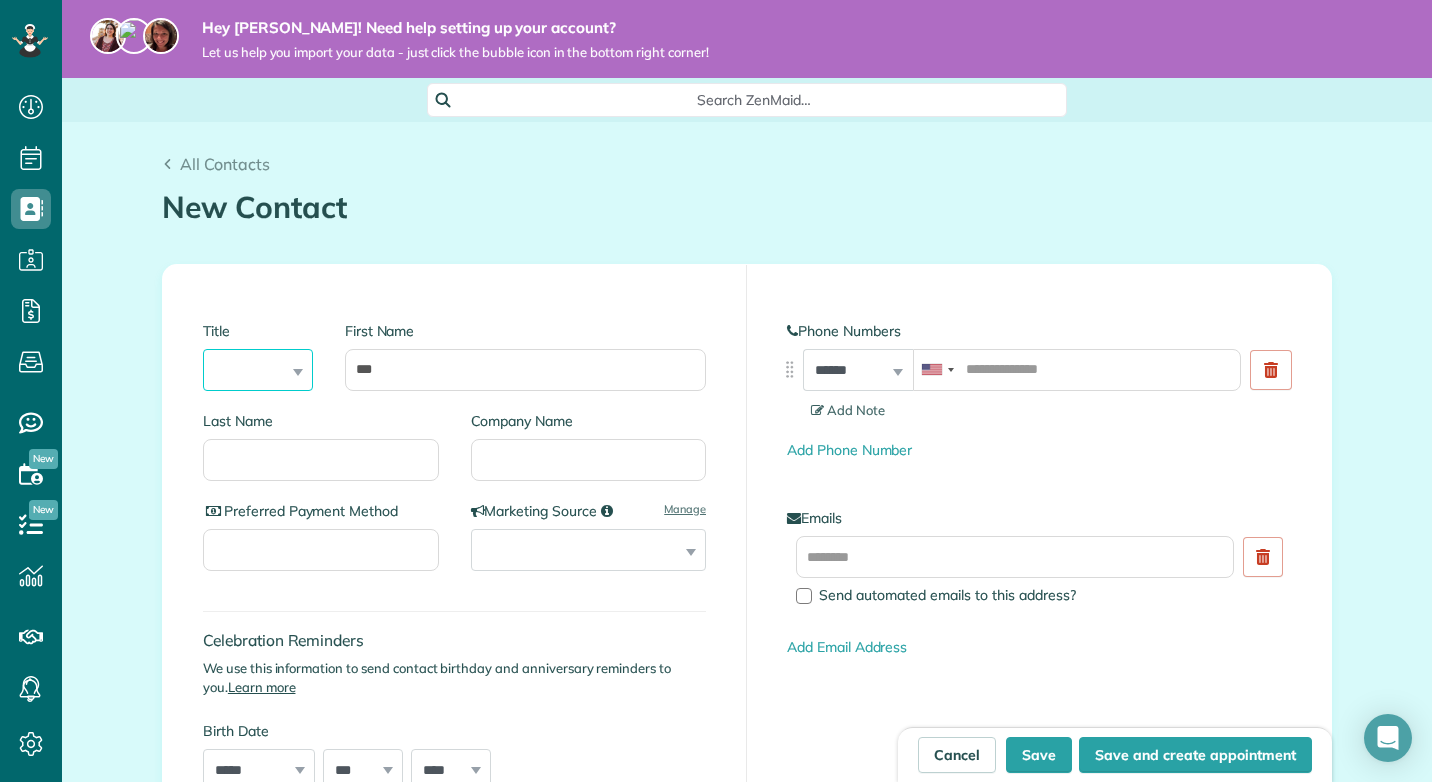 click on "***
****
***
***" at bounding box center [258, 370] 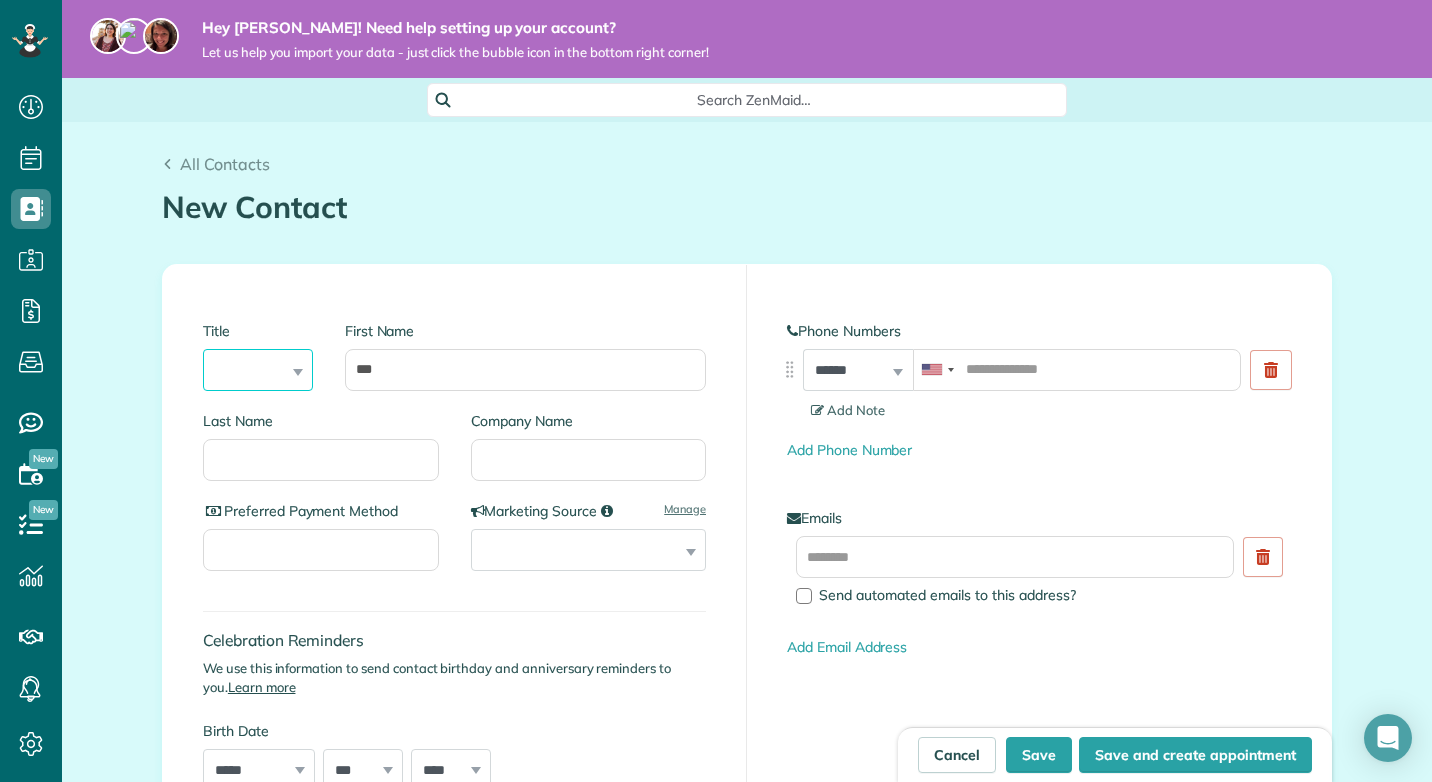 select on "****" 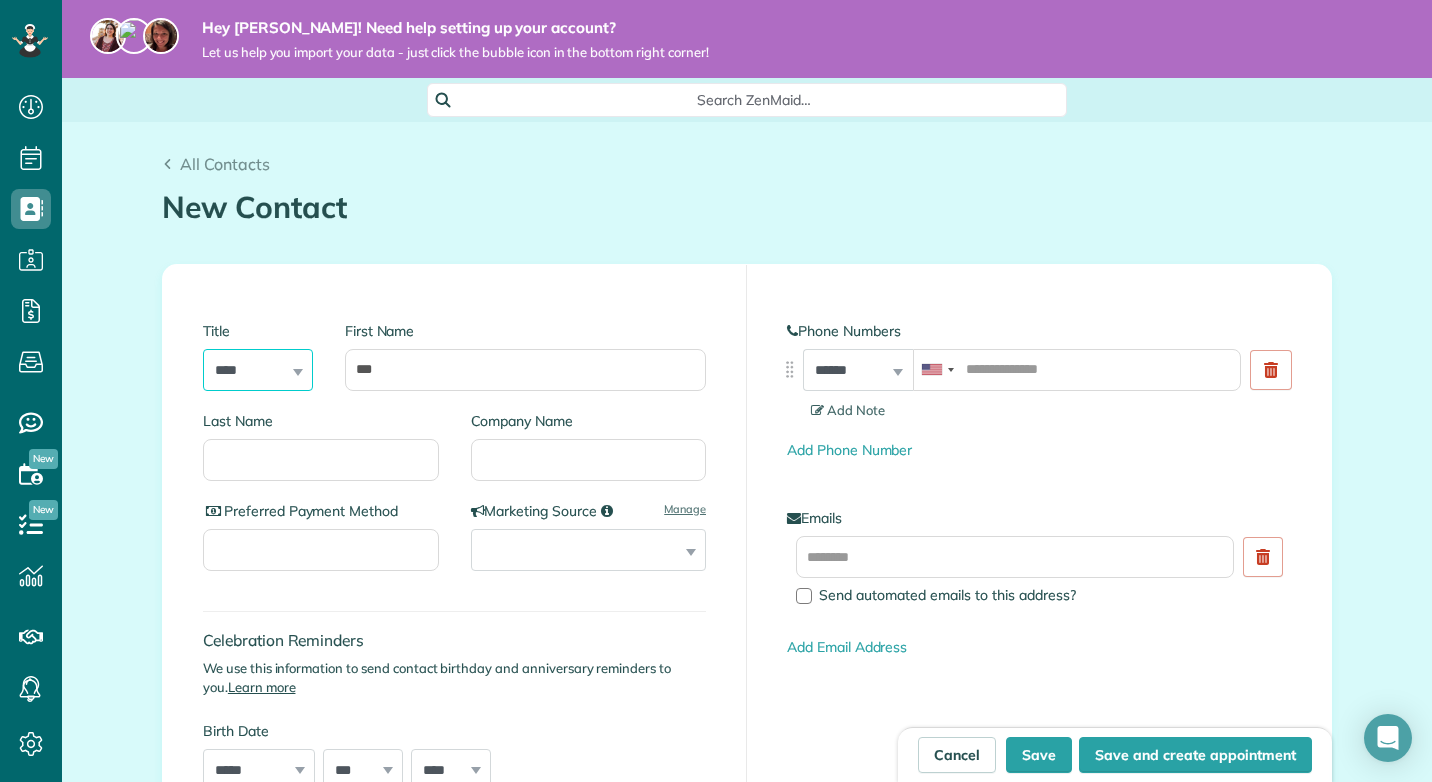 click on "***
****
***
***" at bounding box center (258, 370) 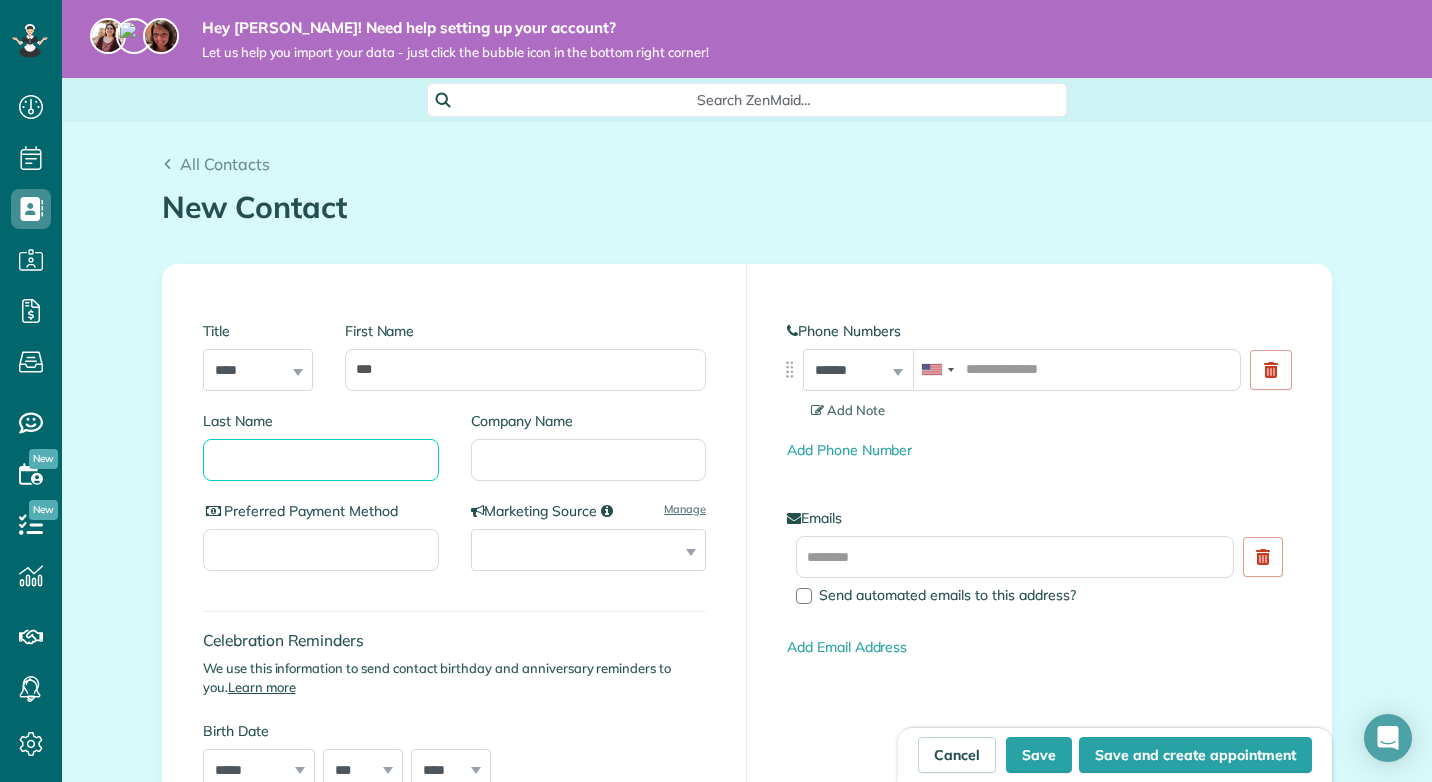 click on "Last Name" at bounding box center [321, 460] 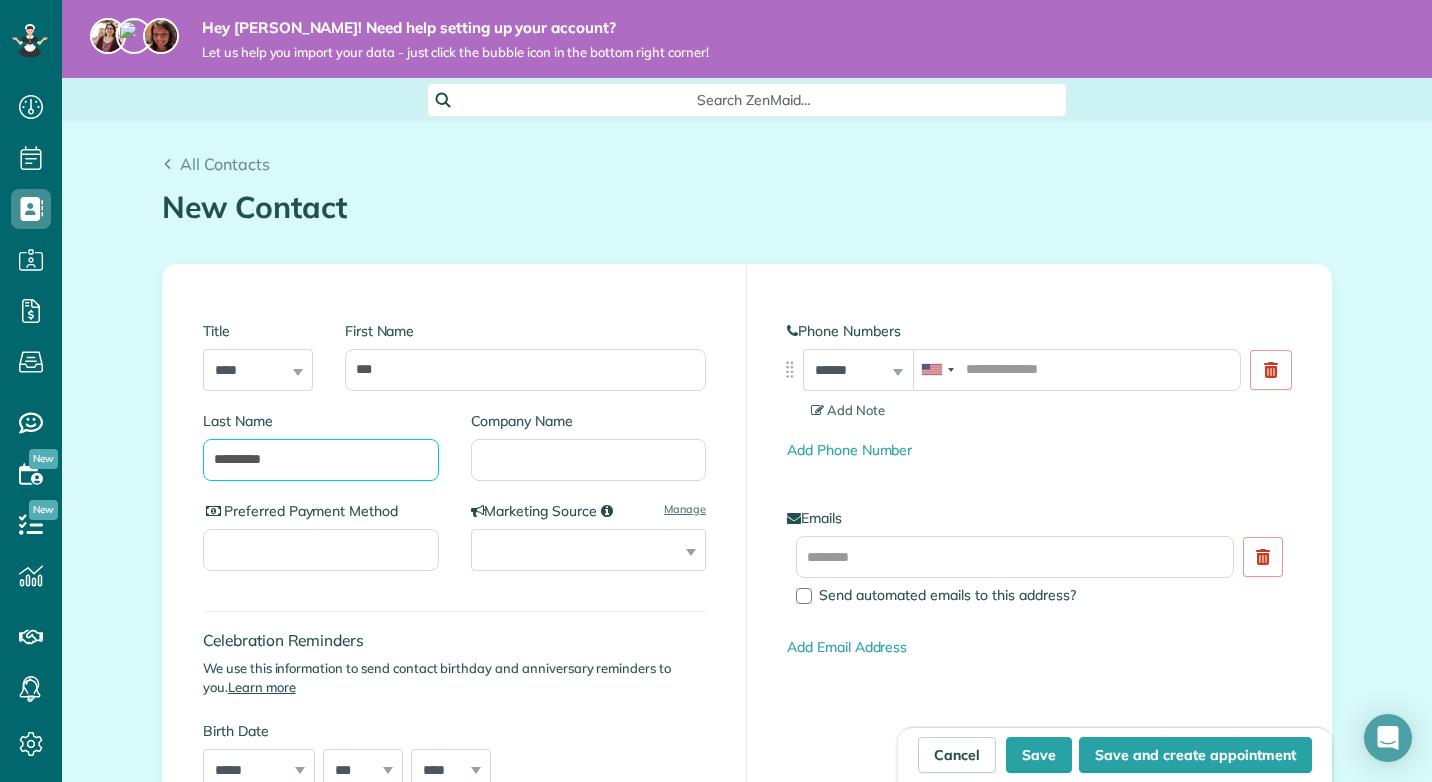 type on "*********" 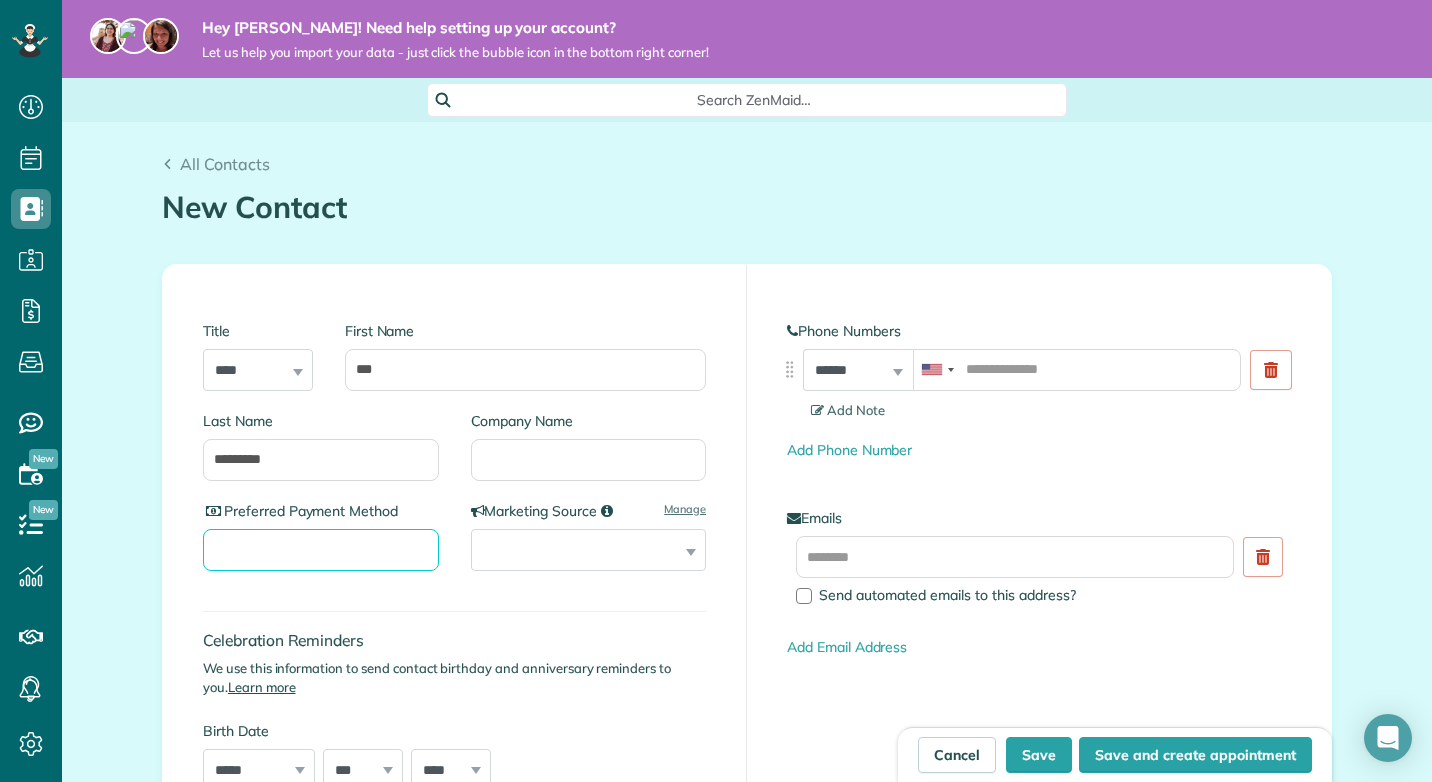click on "Preferred Payment Method" at bounding box center (321, 550) 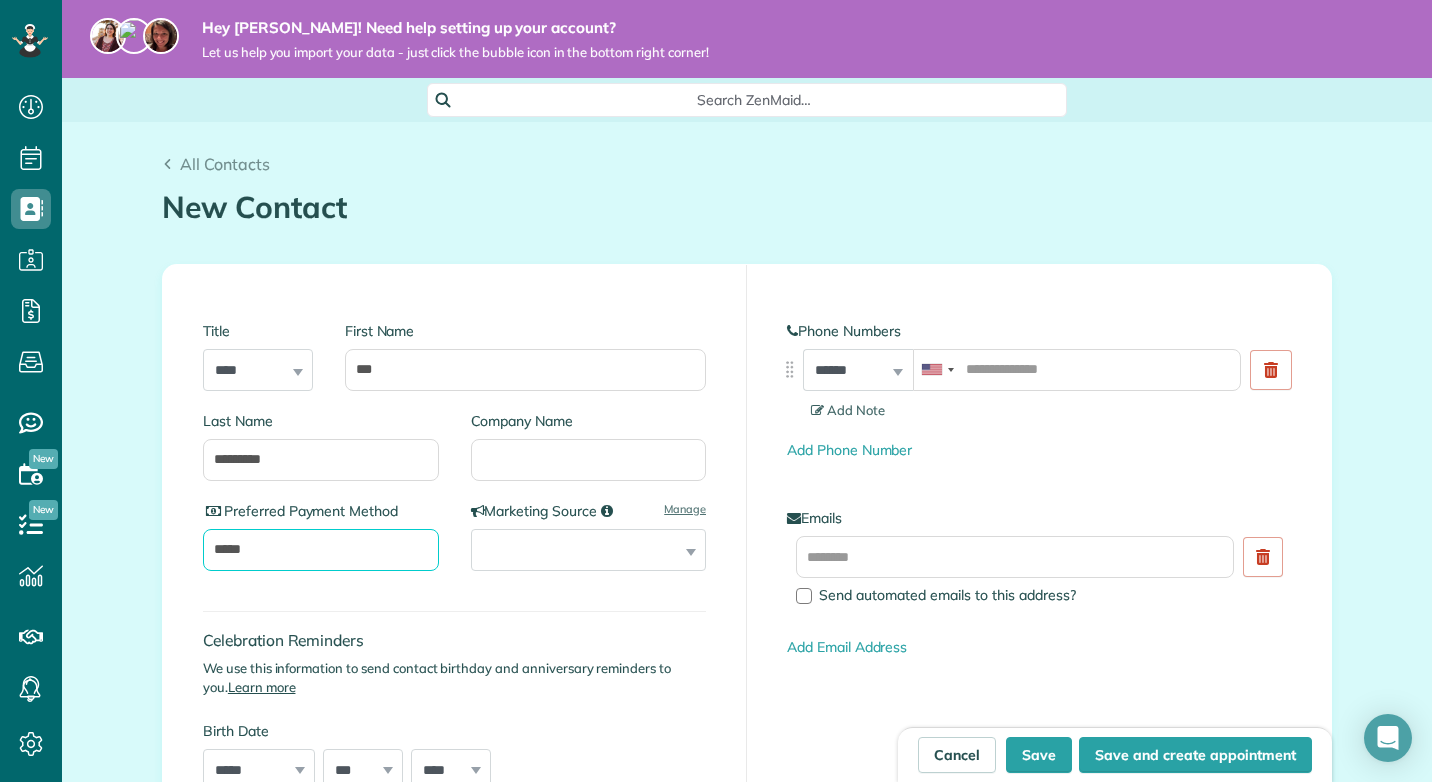 type on "*****" 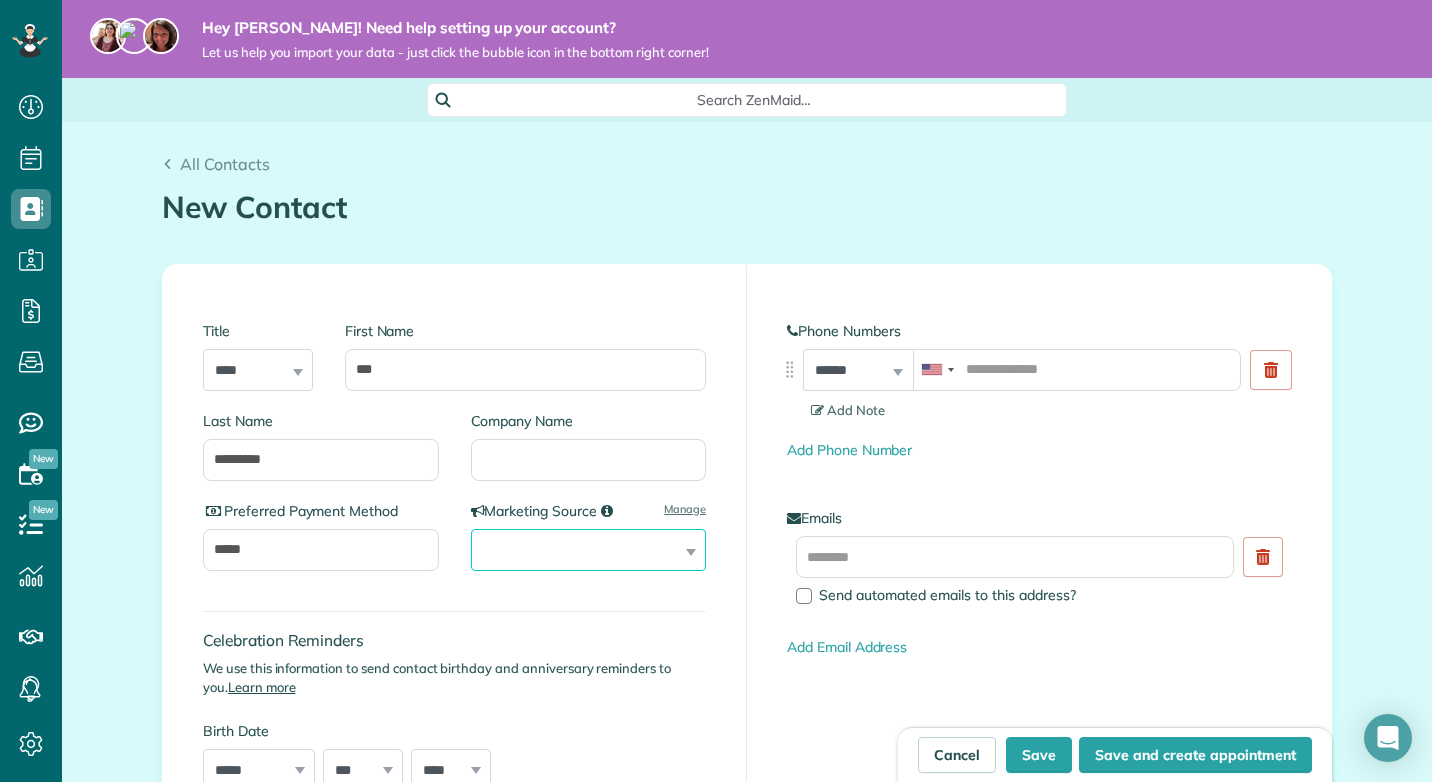 click on "**********" at bounding box center (589, 550) 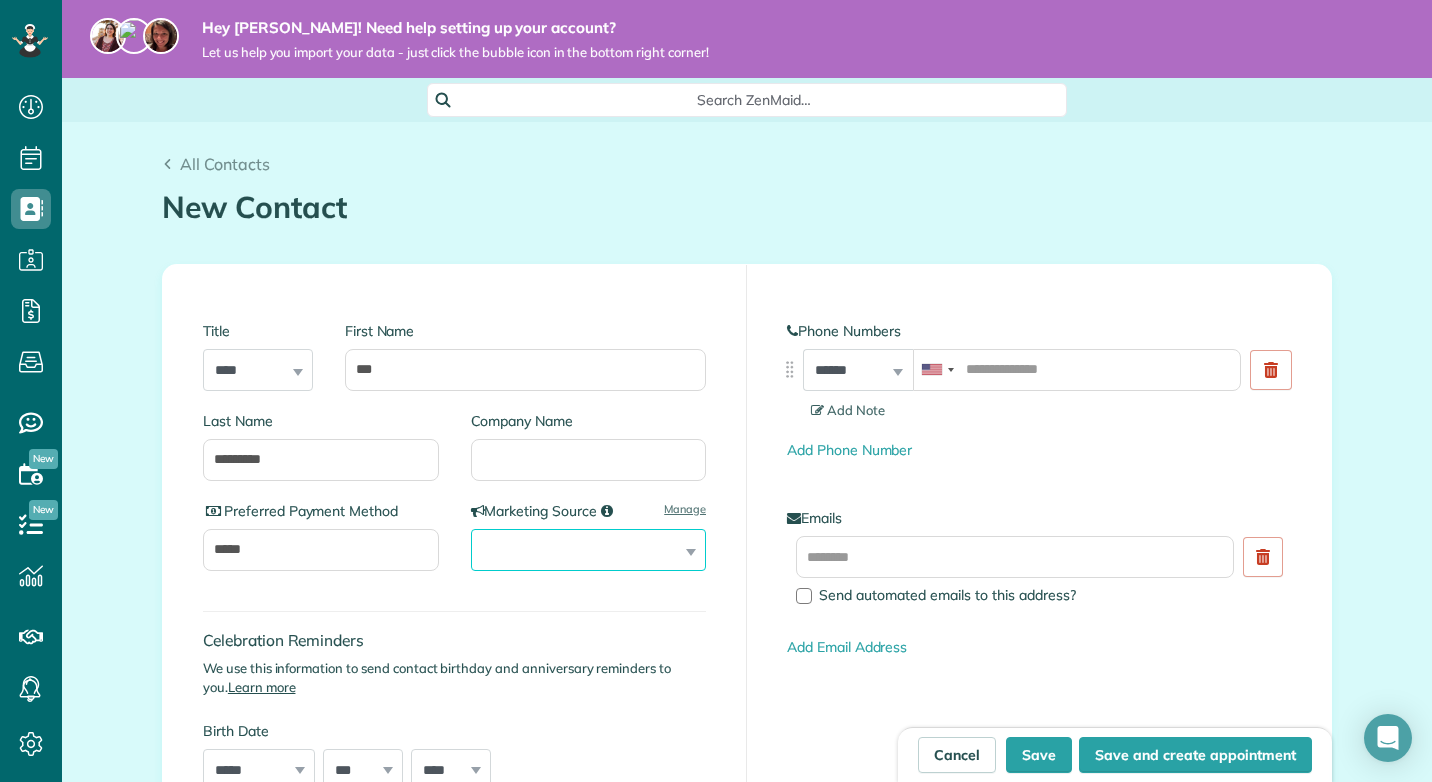 select on "***" 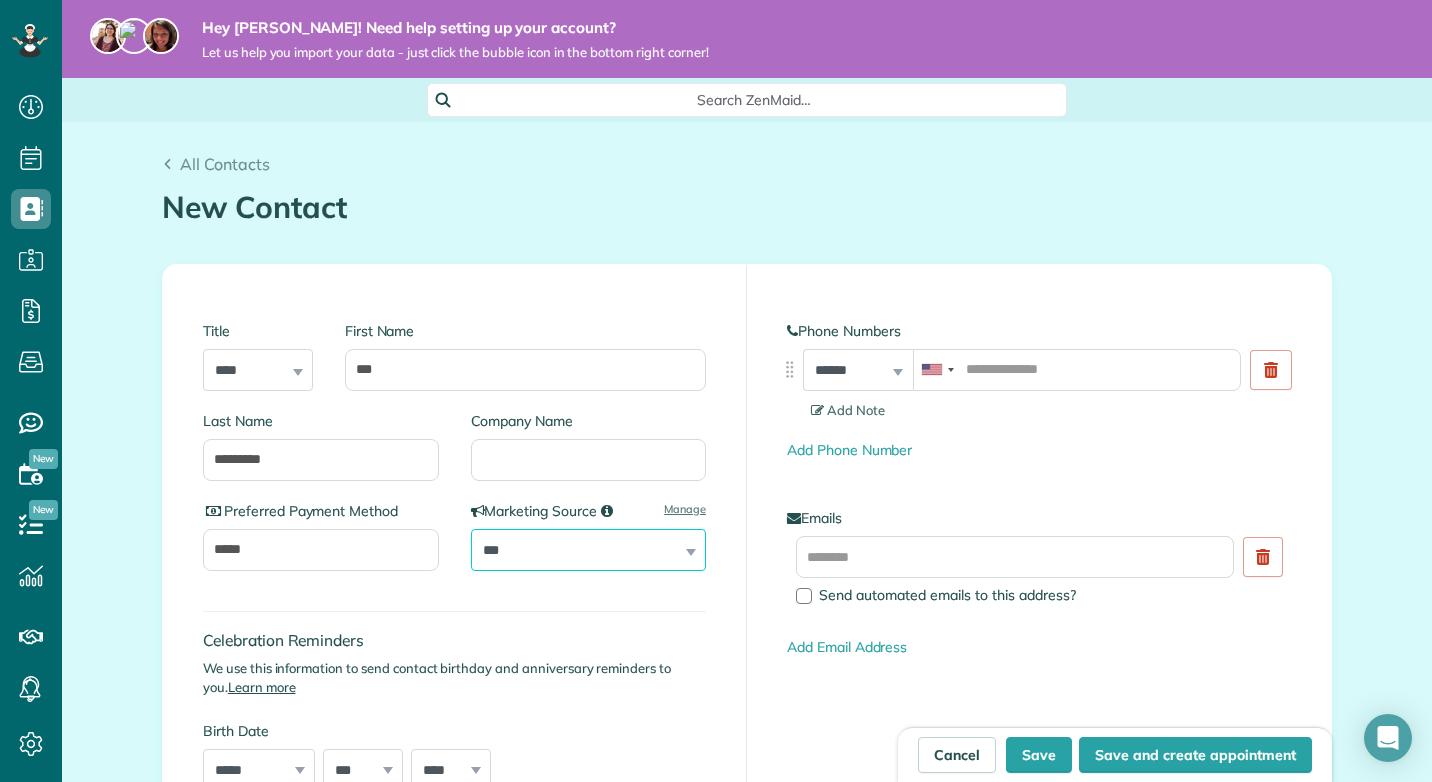click on "**********" at bounding box center [589, 550] 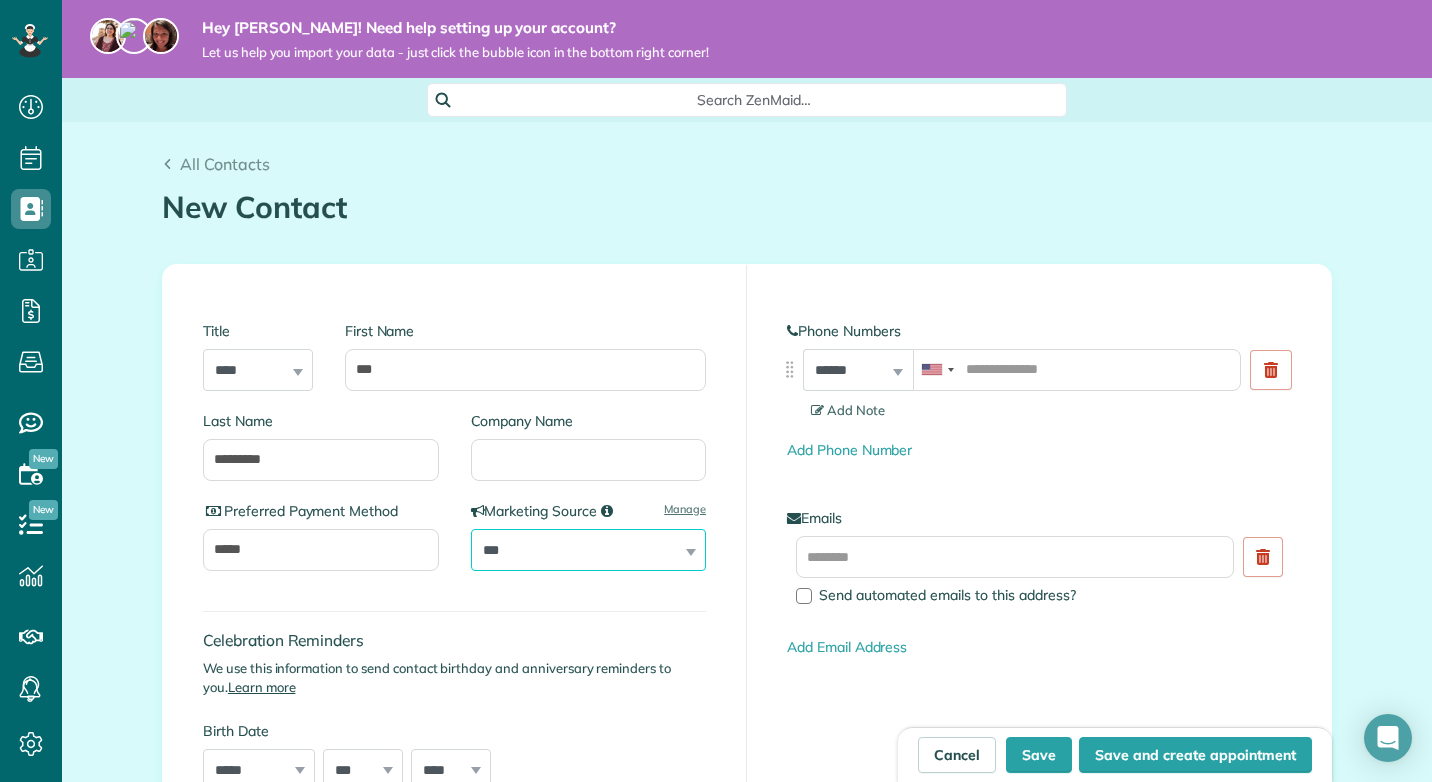 scroll, scrollTop: 200, scrollLeft: 0, axis: vertical 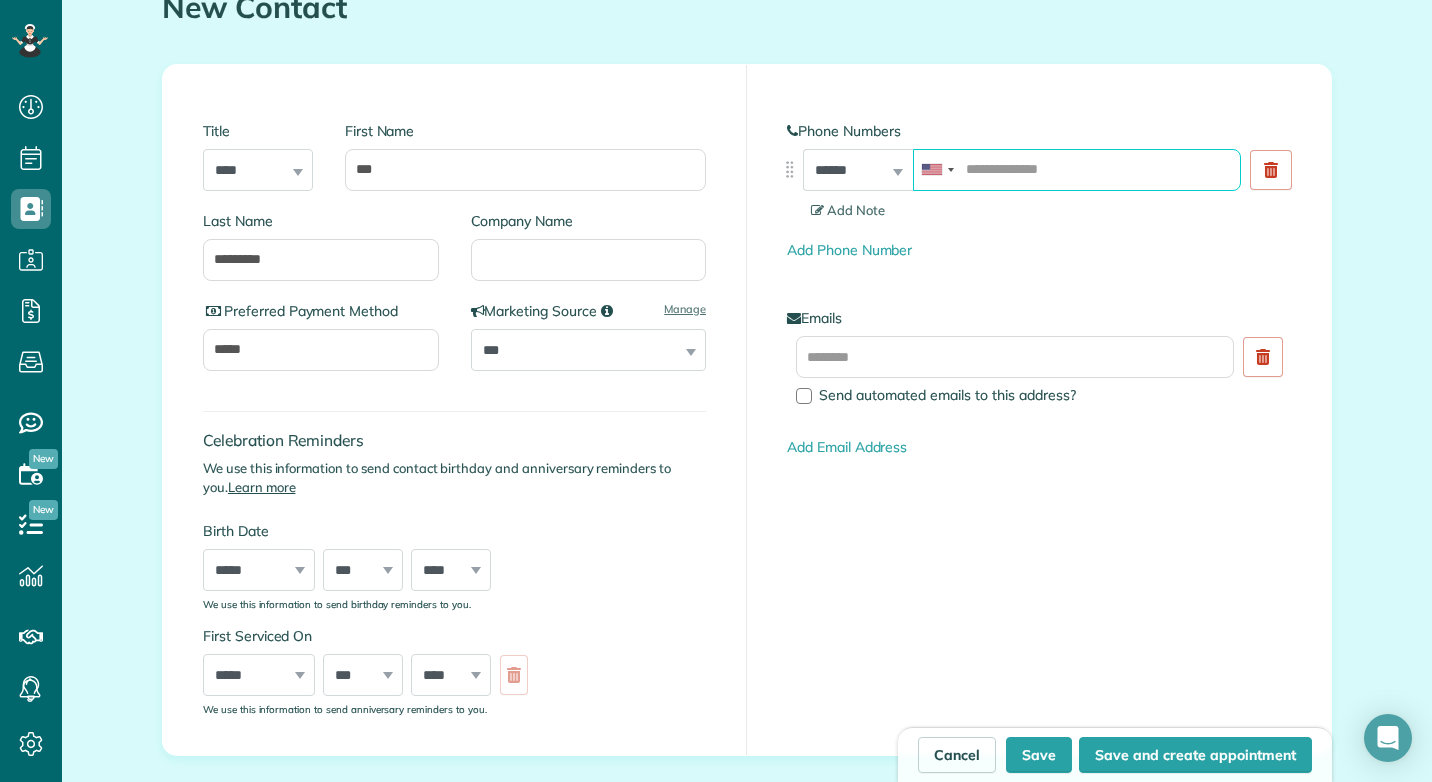 click at bounding box center (1077, 170) 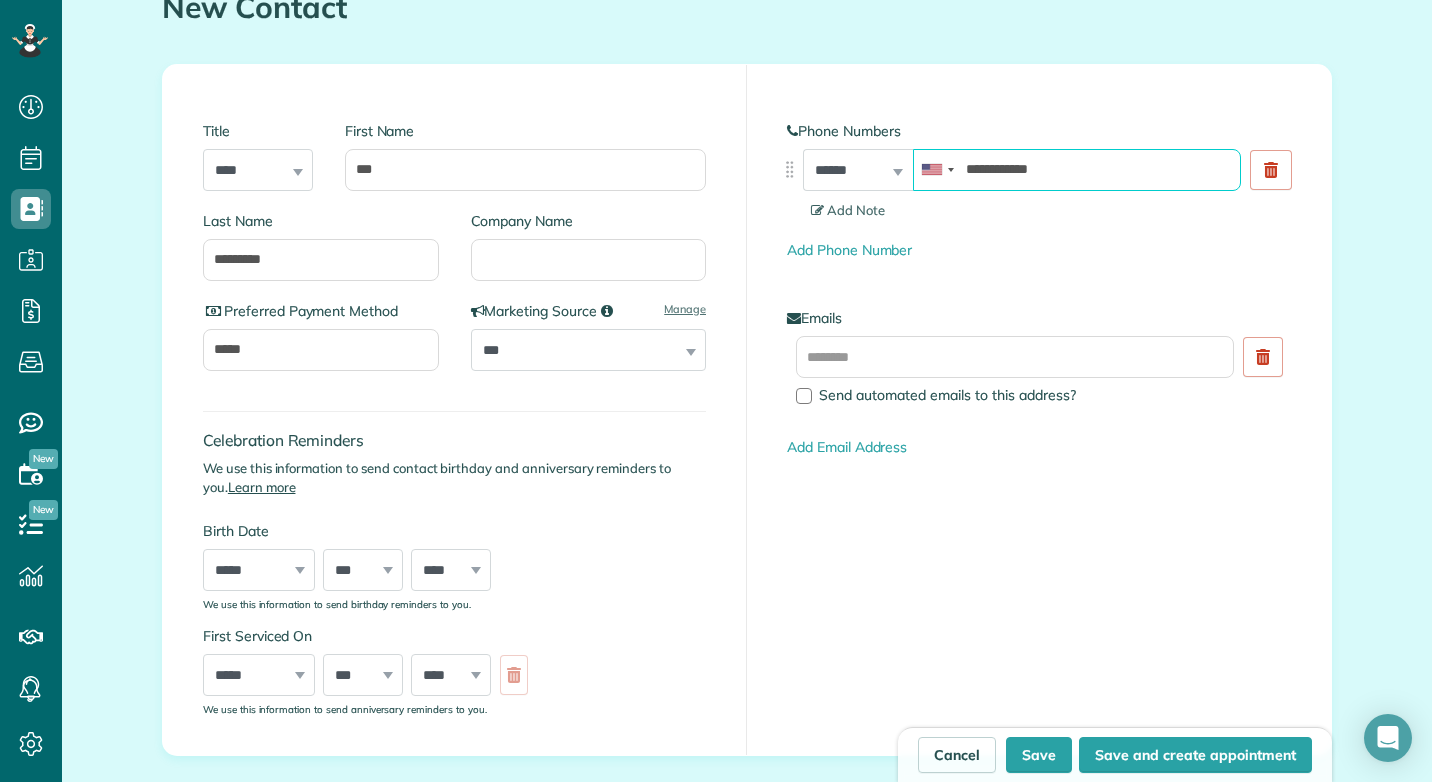 scroll, scrollTop: 300, scrollLeft: 0, axis: vertical 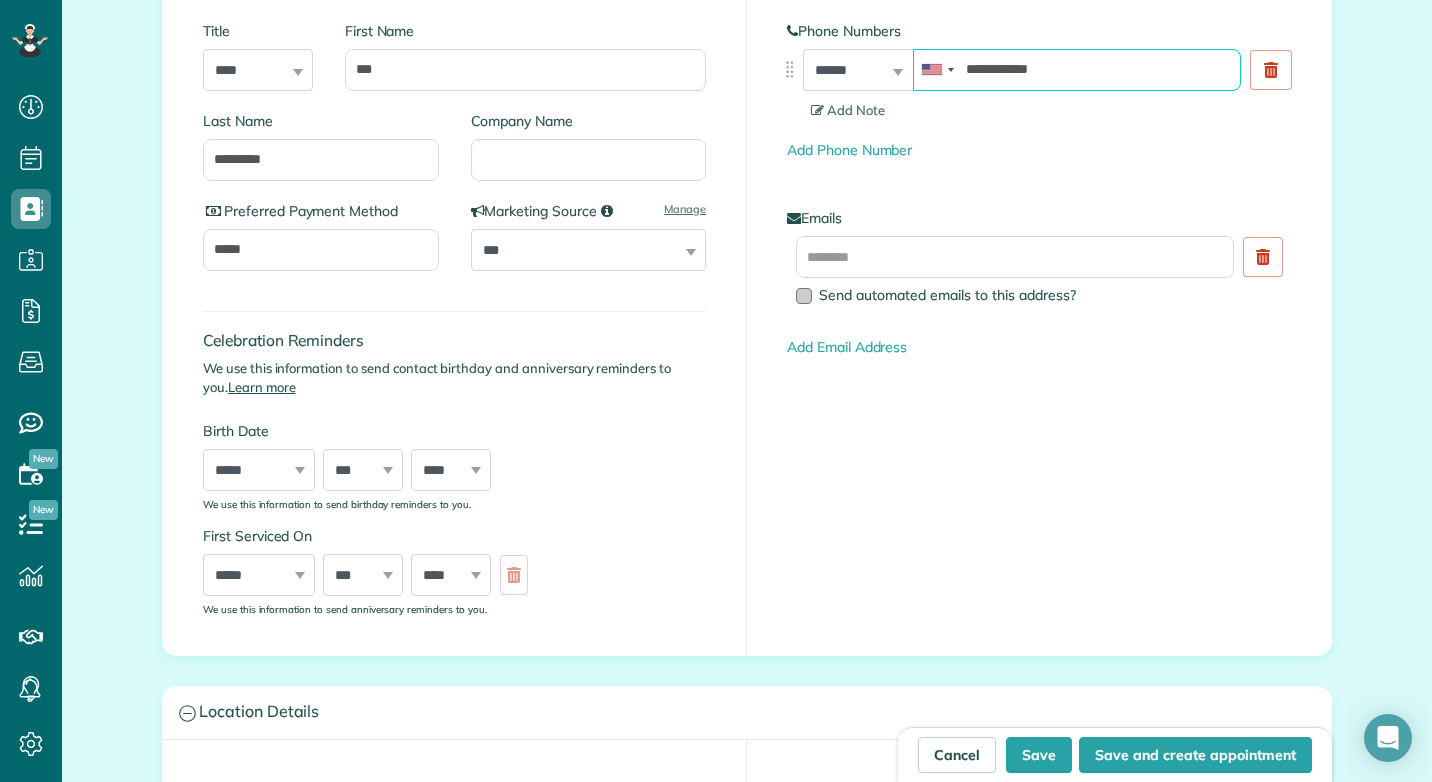 type on "**********" 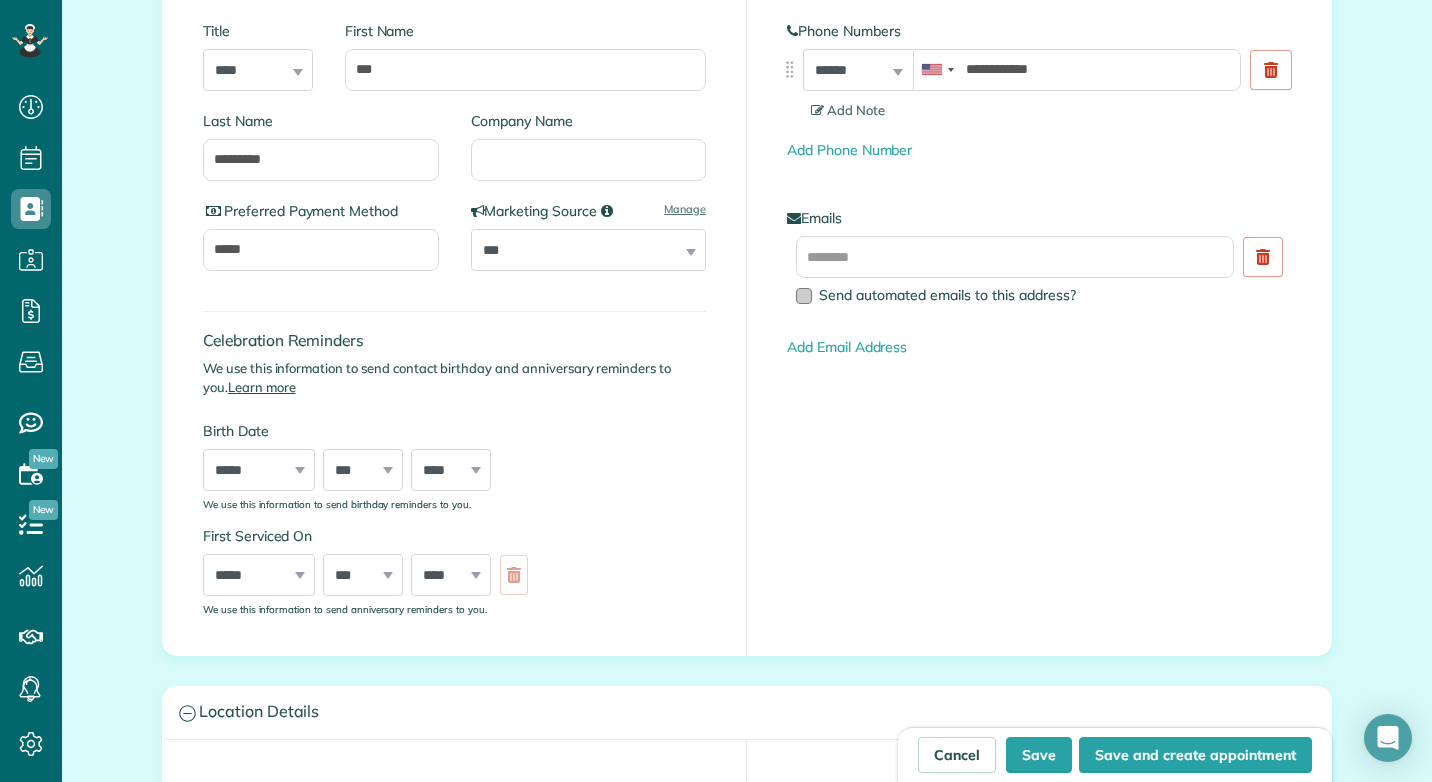click at bounding box center [804, 296] 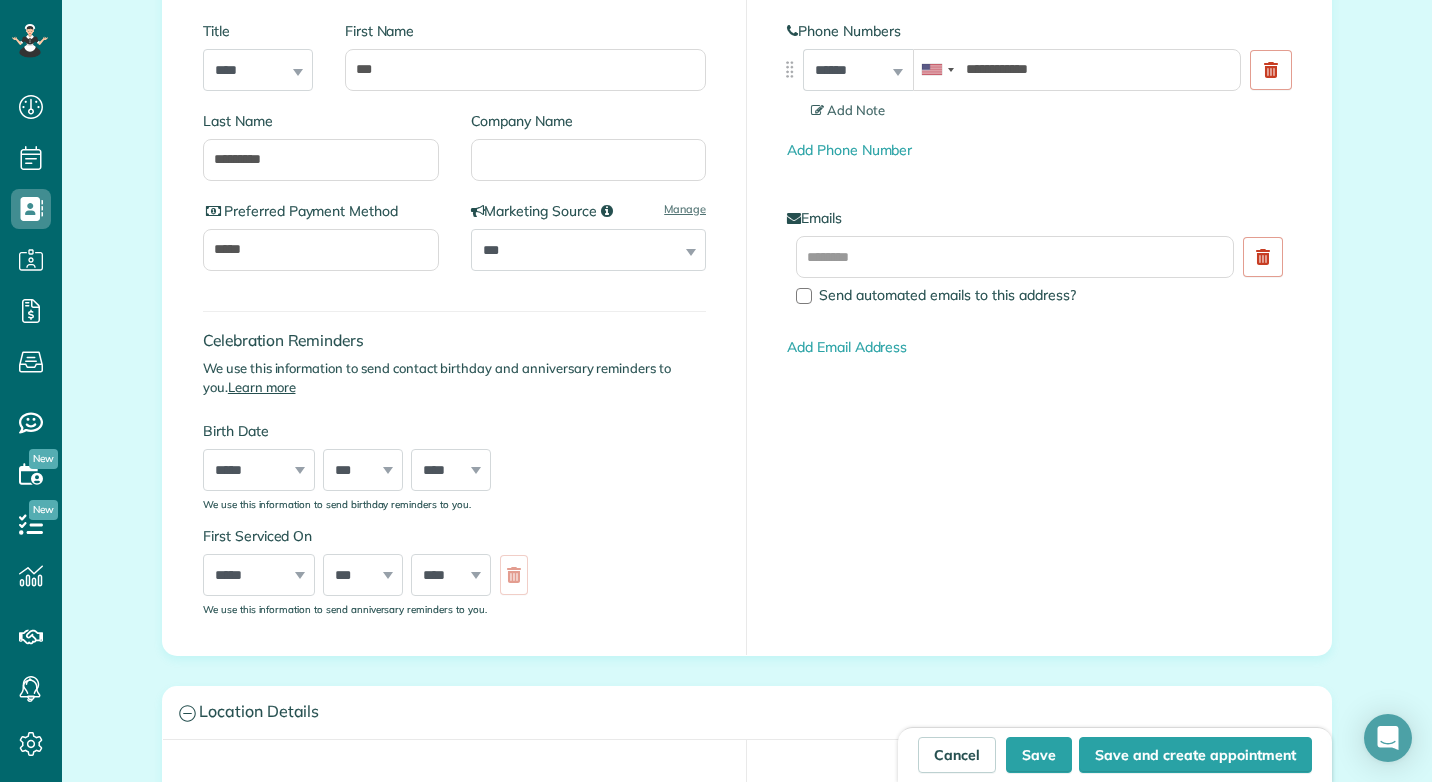 click on "**********" at bounding box center (1039, 310) 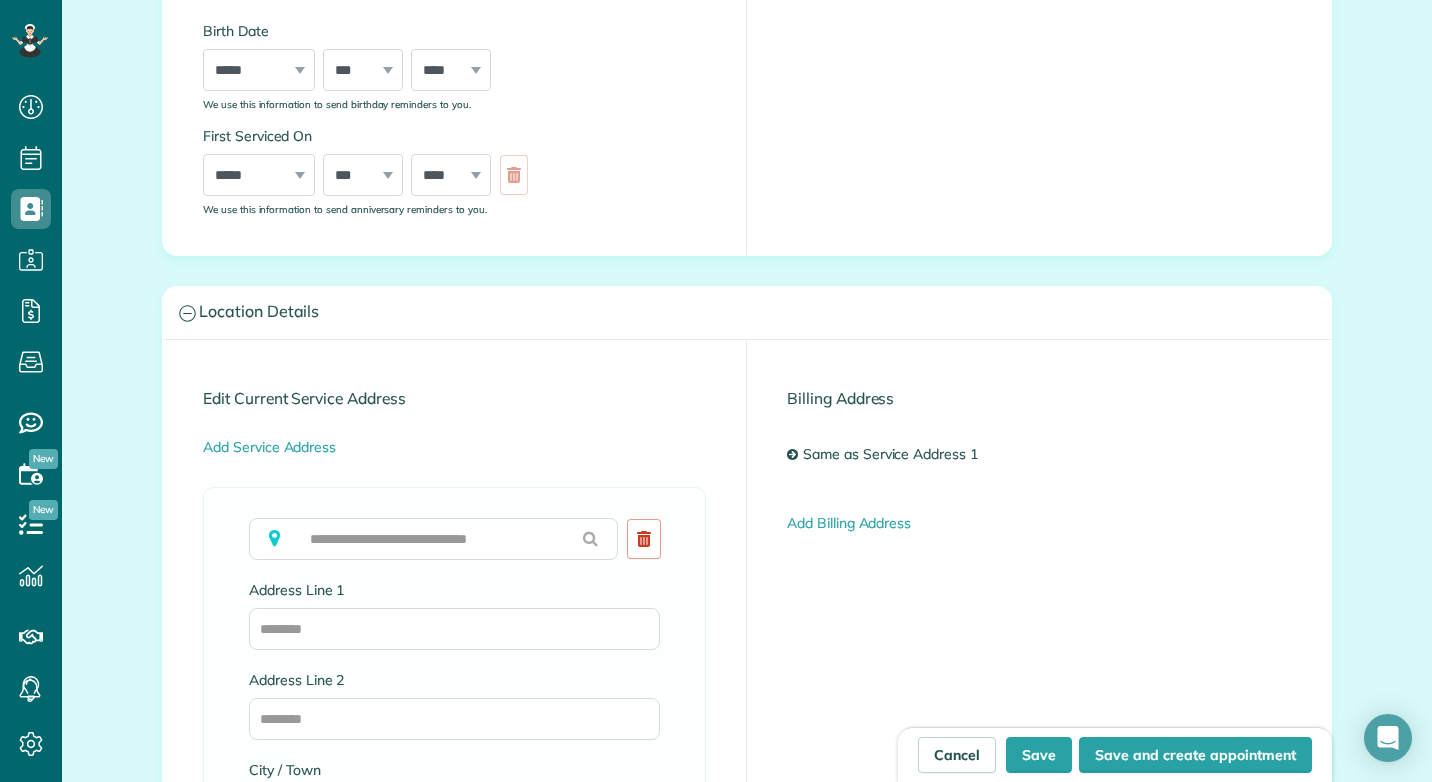 scroll, scrollTop: 800, scrollLeft: 0, axis: vertical 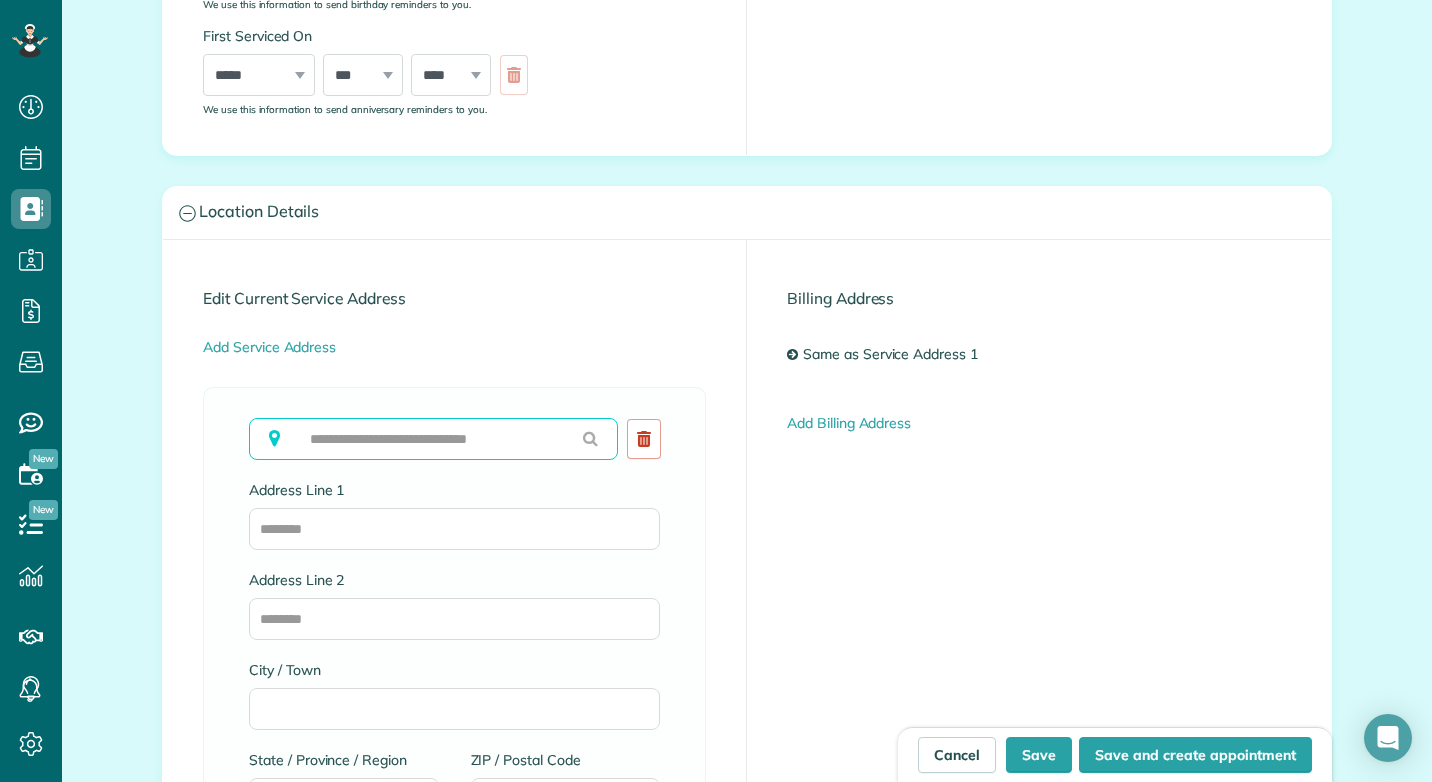 click at bounding box center (433, 439) 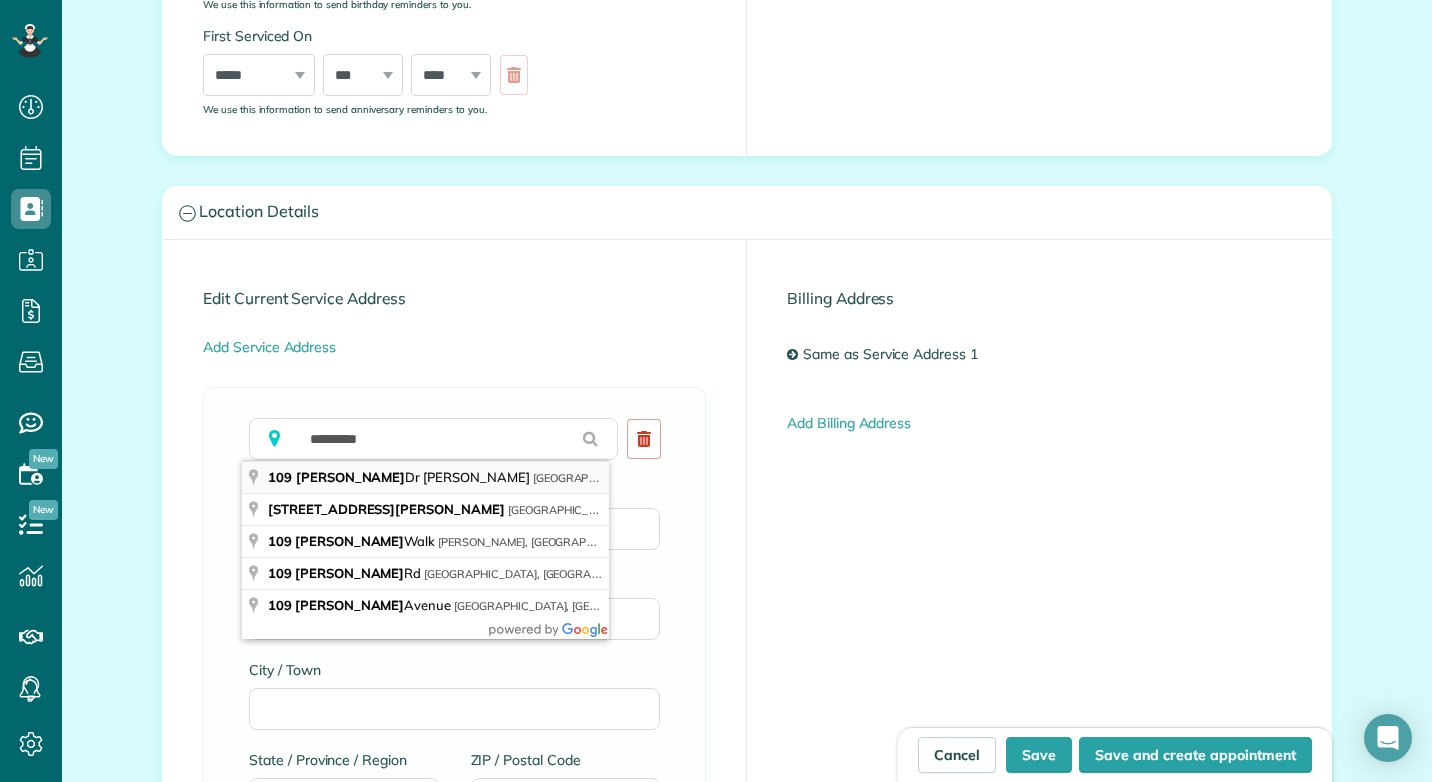 type on "**********" 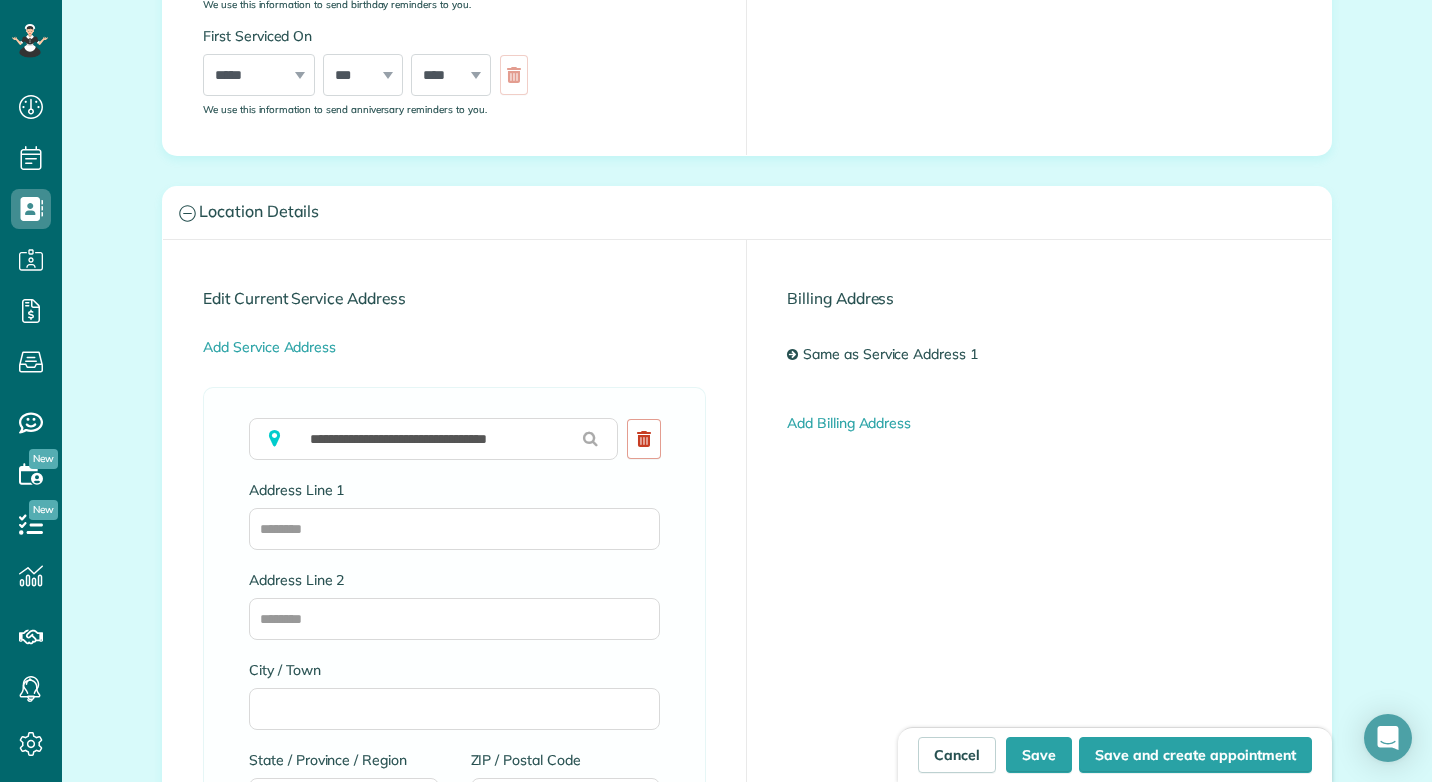 type on "**********" 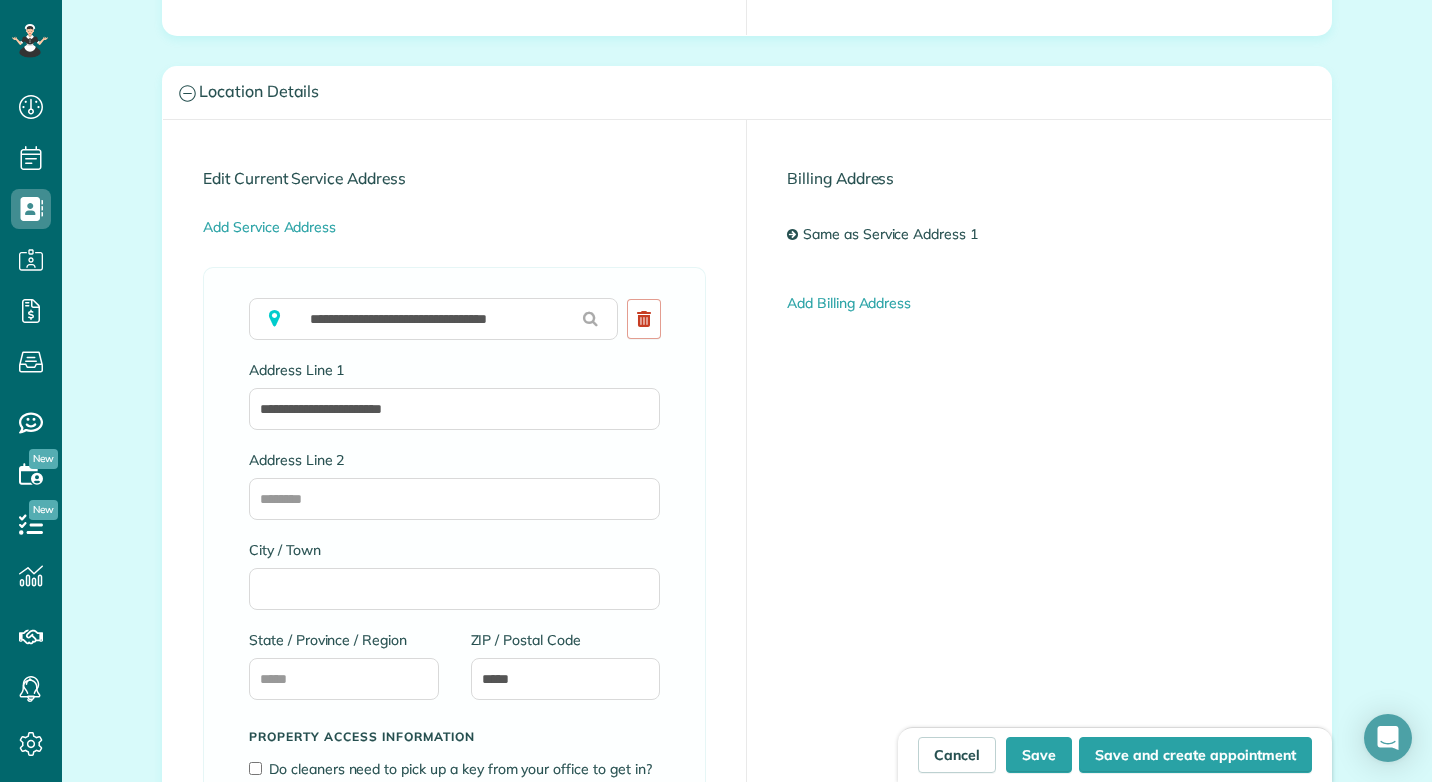 scroll, scrollTop: 1000, scrollLeft: 0, axis: vertical 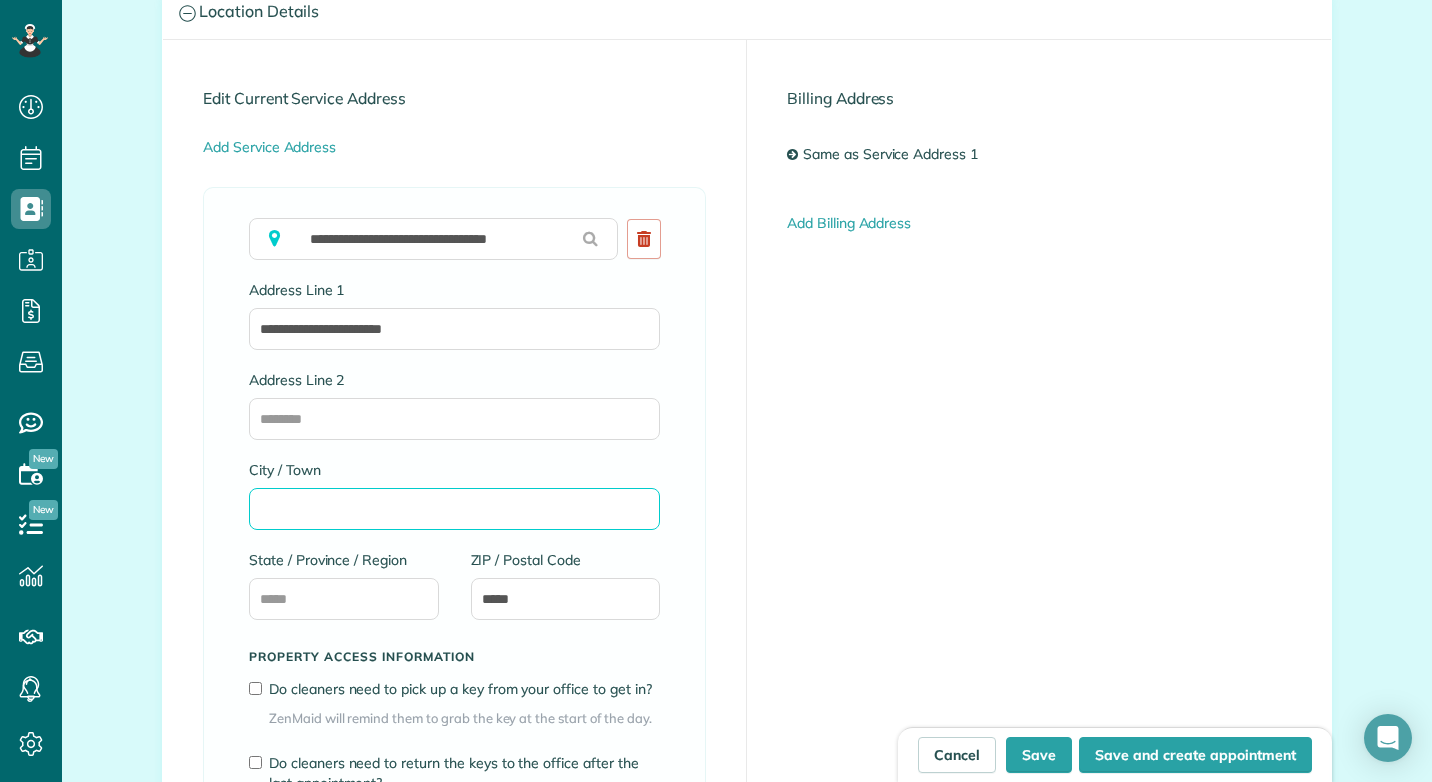 click on "City / Town" at bounding box center (454, 509) 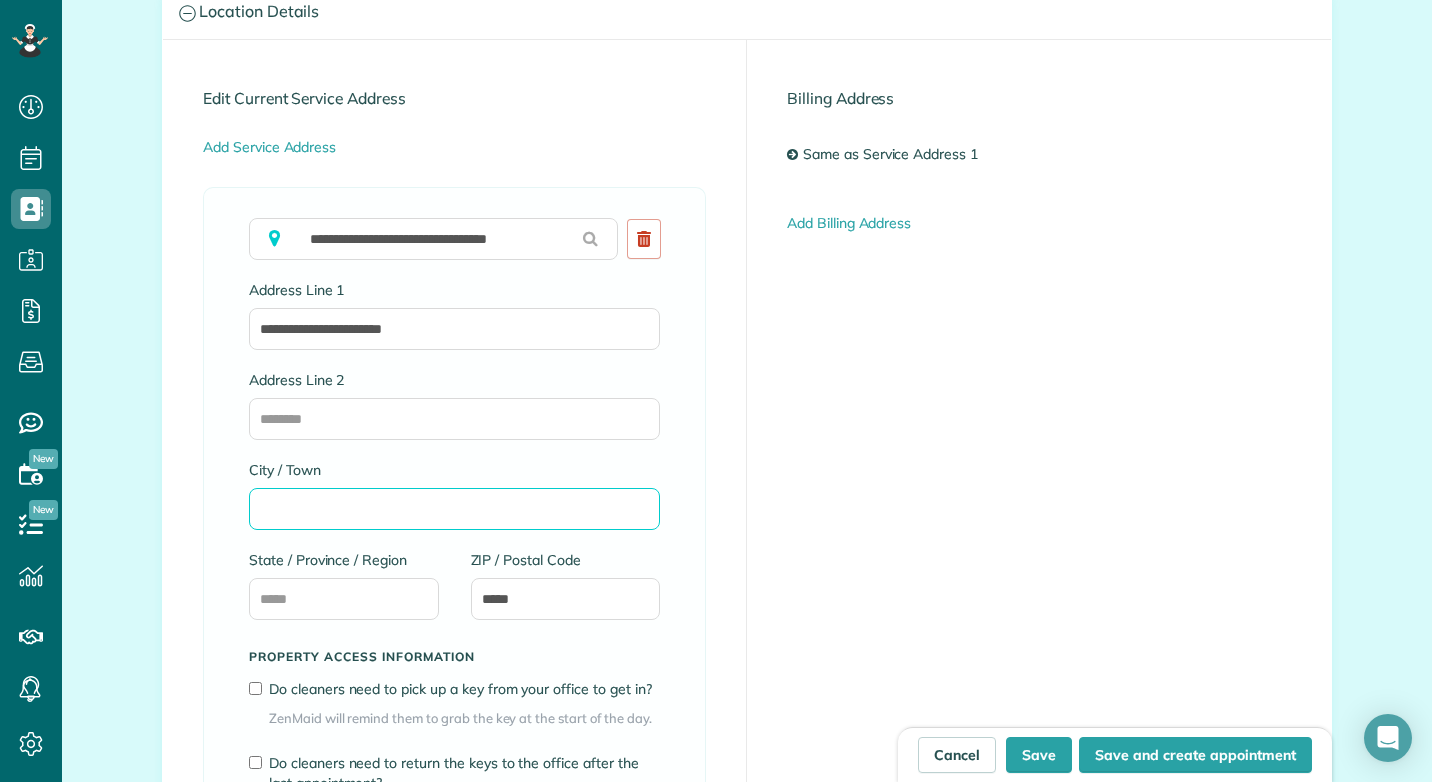 type on "**********" 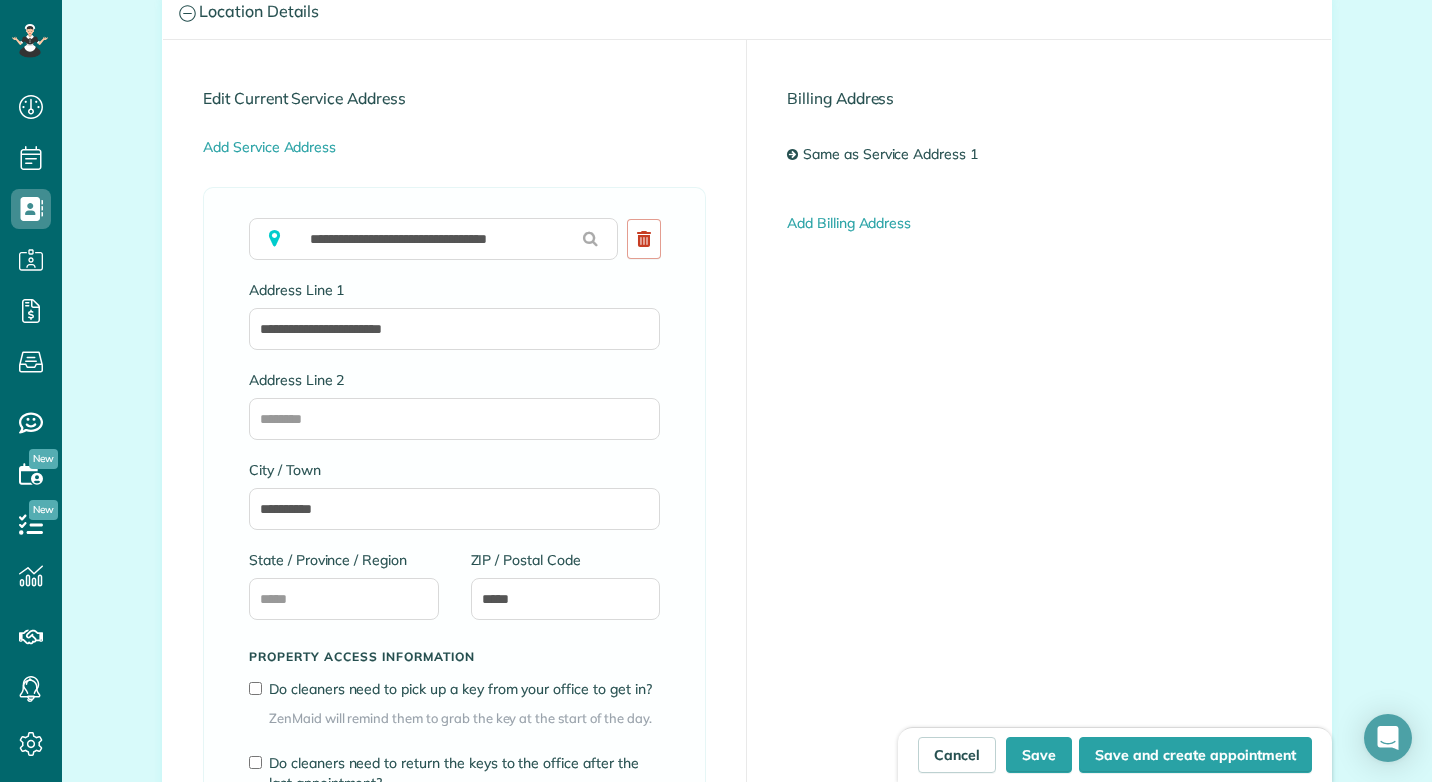 select on "*" 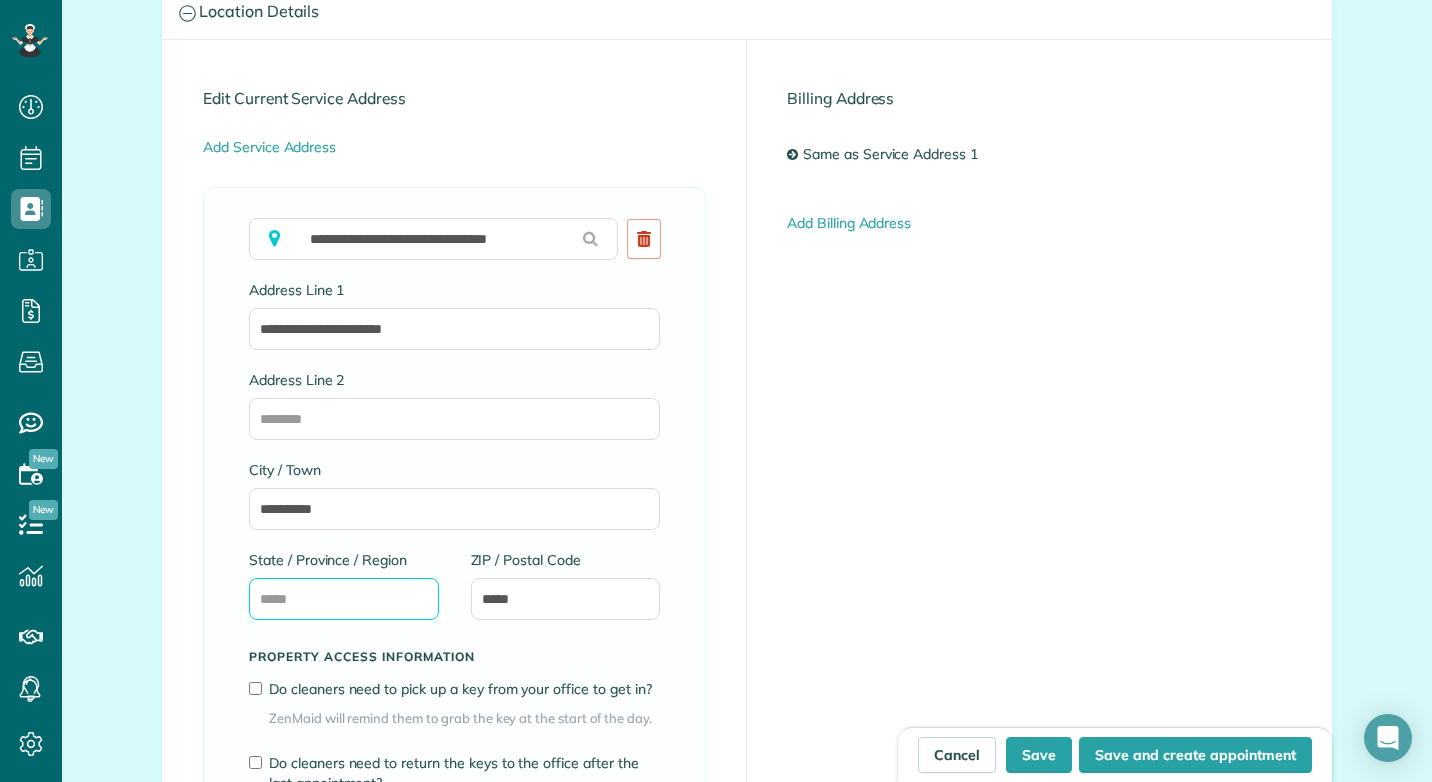 type on "**" 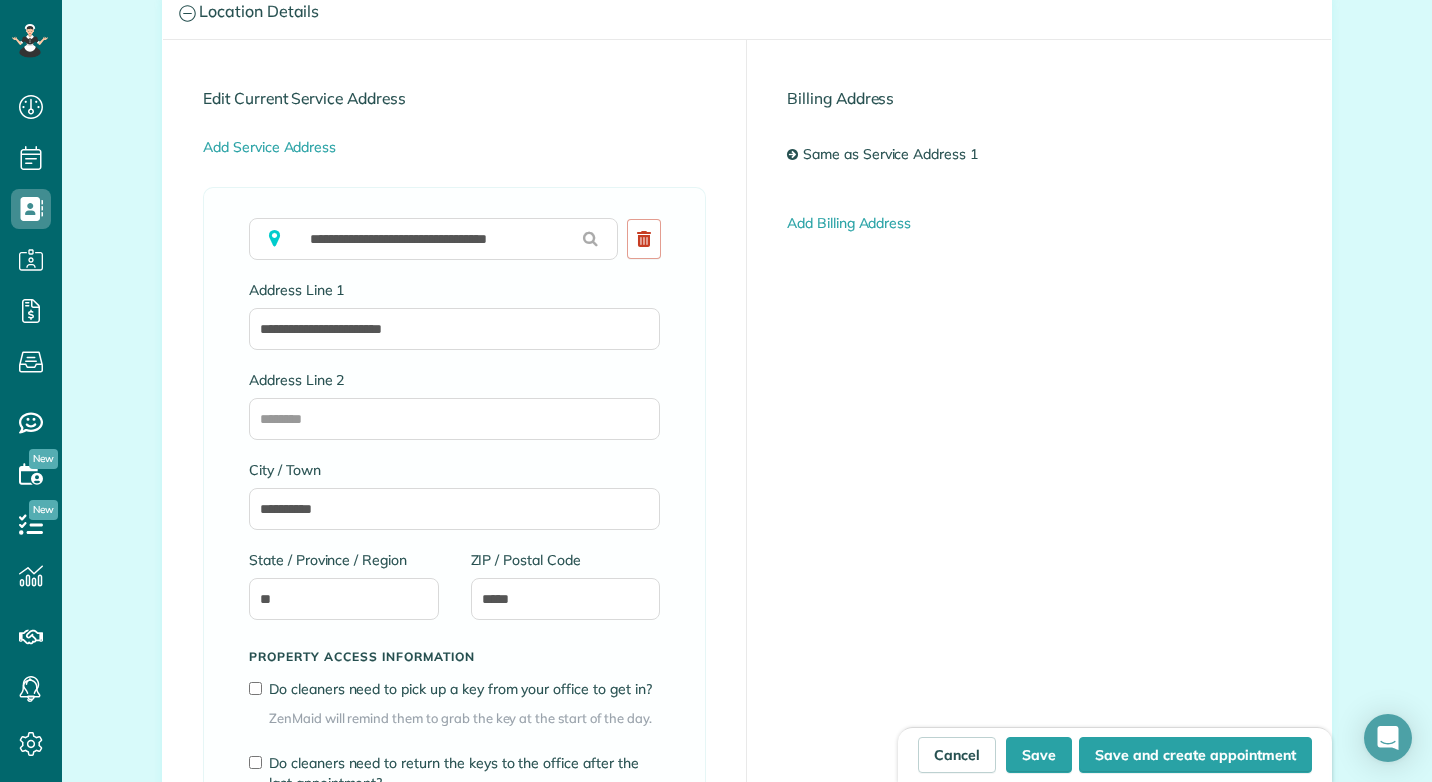 click on "**********" at bounding box center (747, 526) 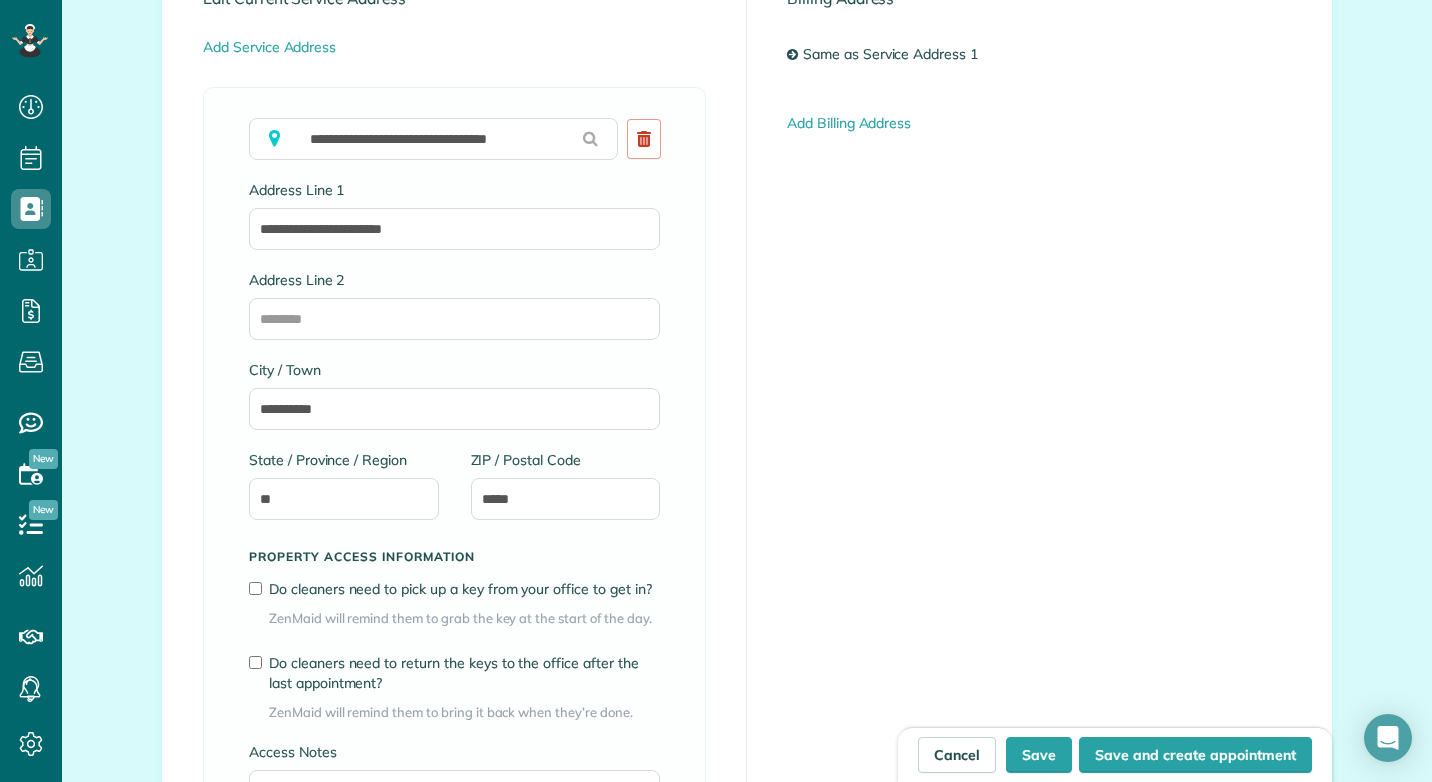 scroll, scrollTop: 1200, scrollLeft: 0, axis: vertical 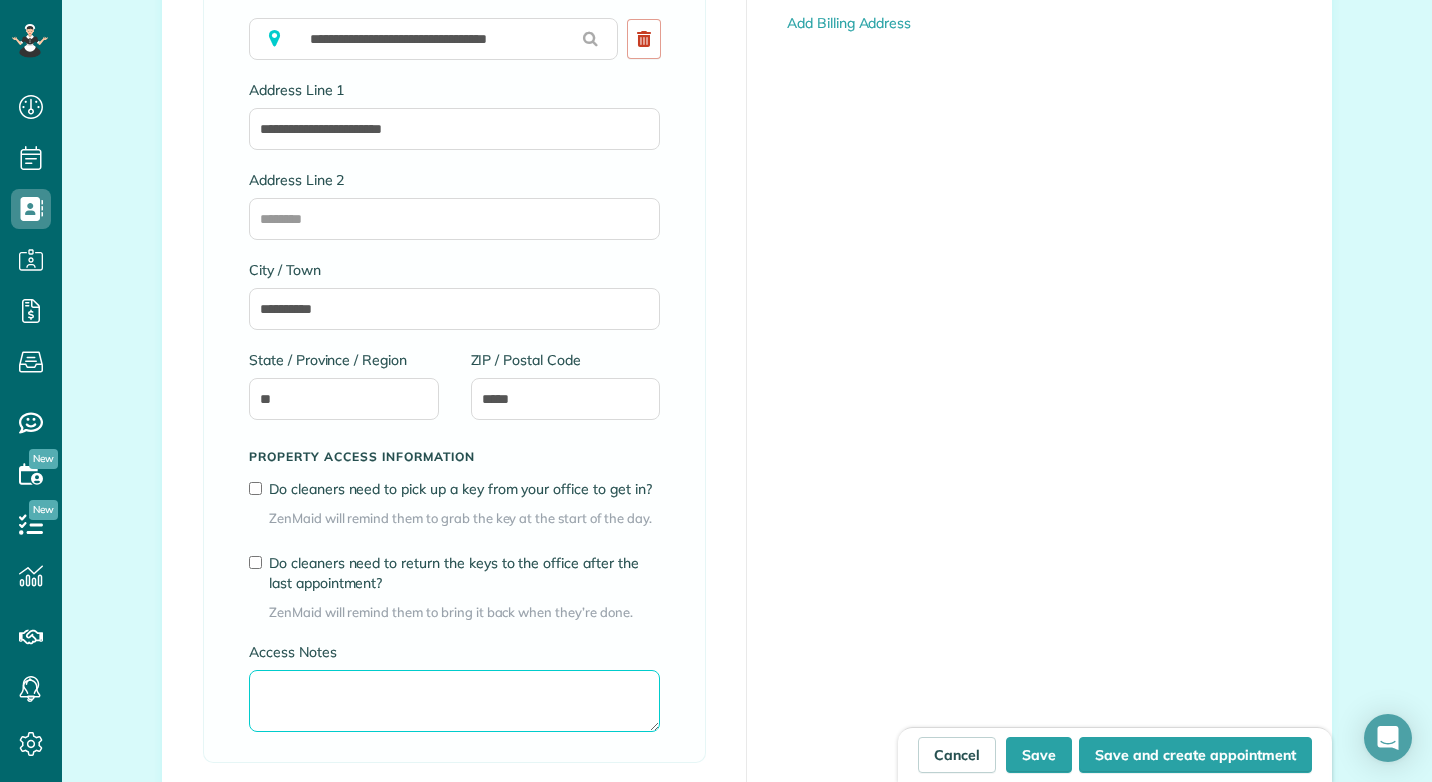 click on "Access Notes" at bounding box center [454, 701] 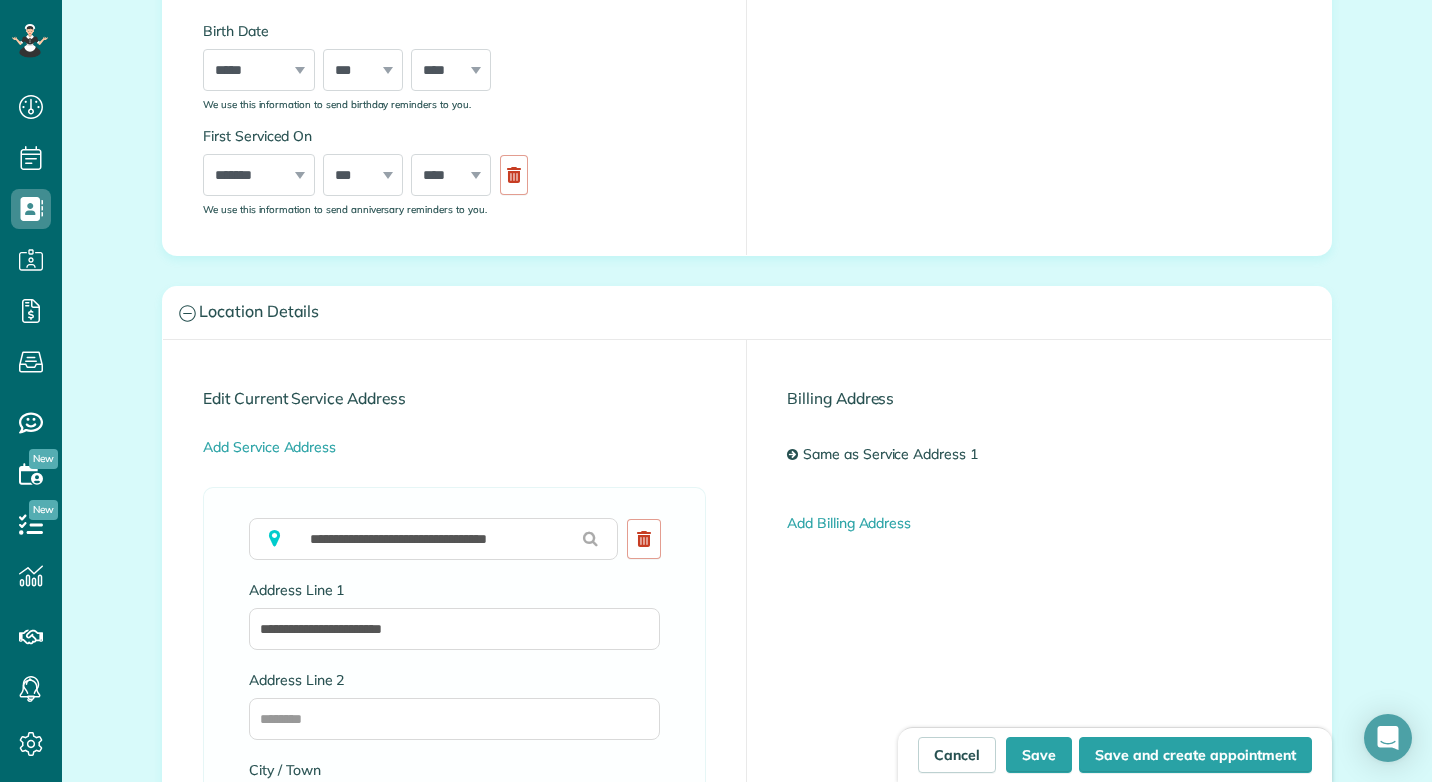 scroll, scrollTop: 600, scrollLeft: 0, axis: vertical 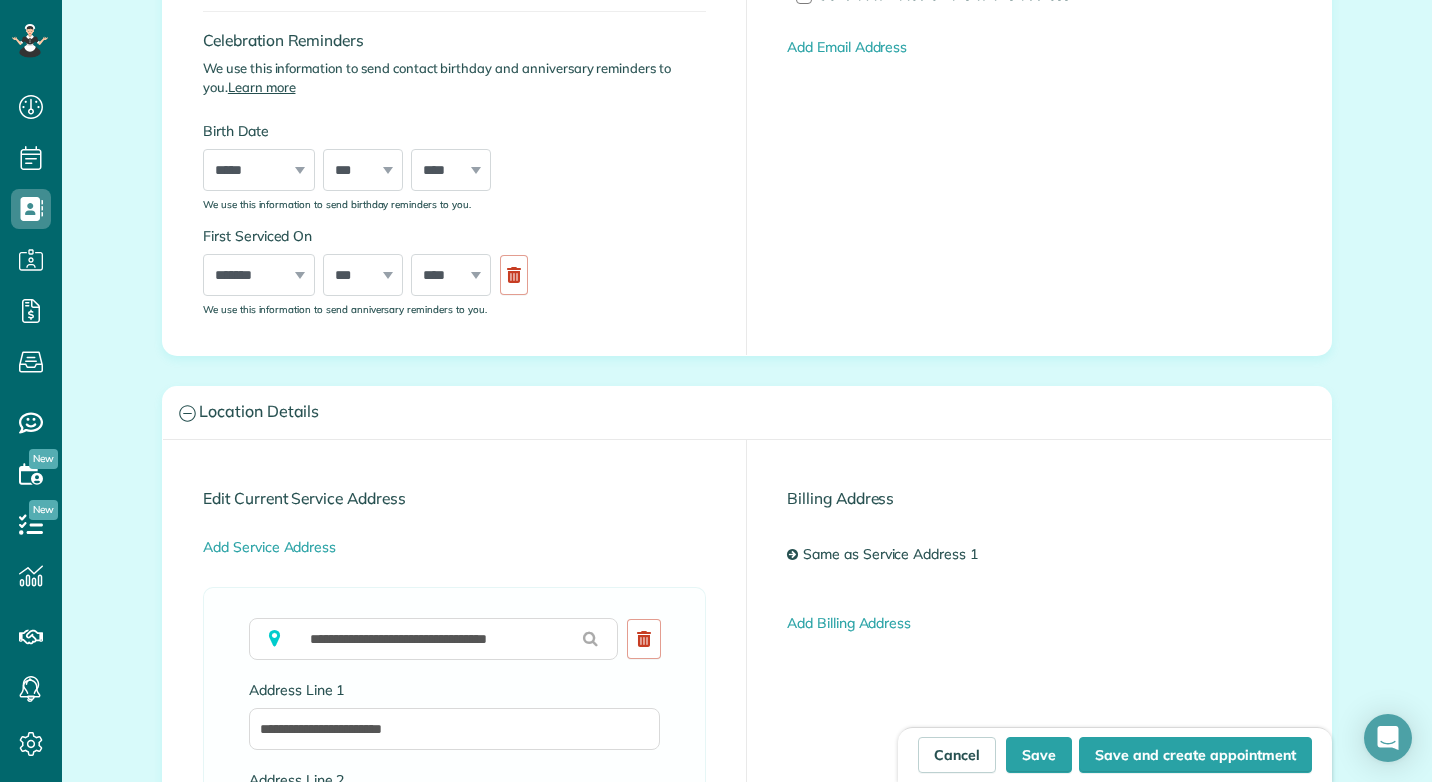 type on "**********" 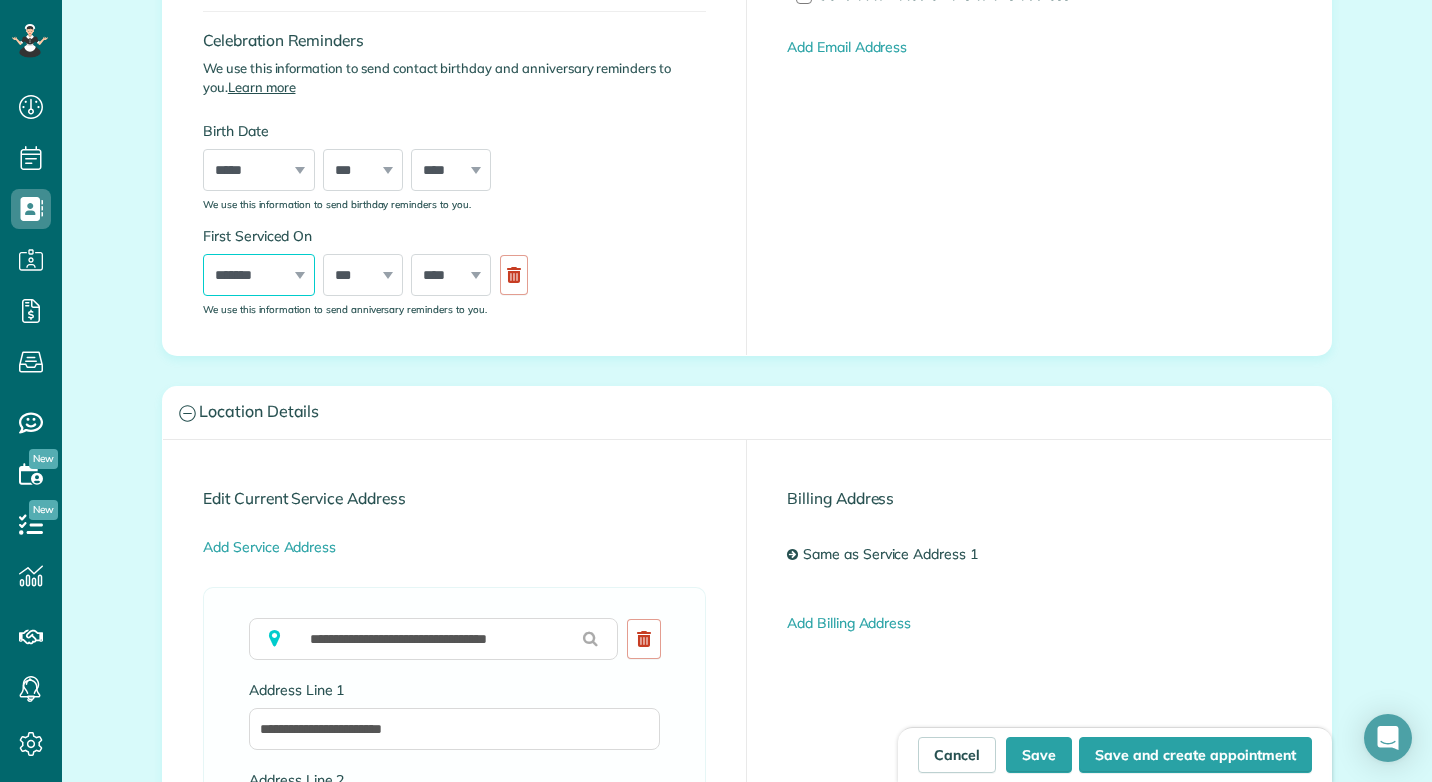 click on "*****
*******
********
*****
*****
***
****
****
******
*********
*******
********
********" at bounding box center [259, 275] 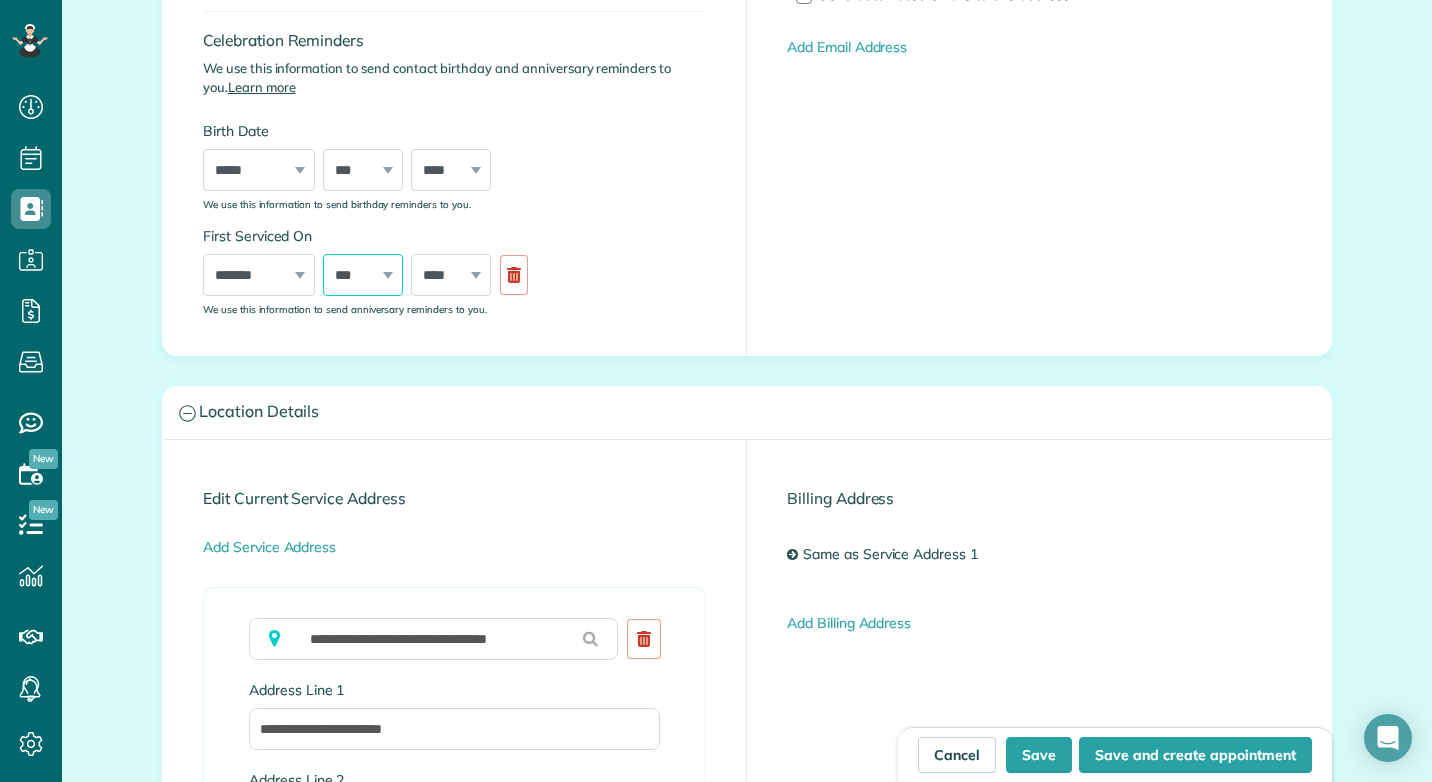 click on "***
*
*
*
*
*
*
*
*
*
**
**
**
**
**
**
**
**
**
**
**
**
**
**
**
**
**
**
**
**
**
**" at bounding box center (363, 275) 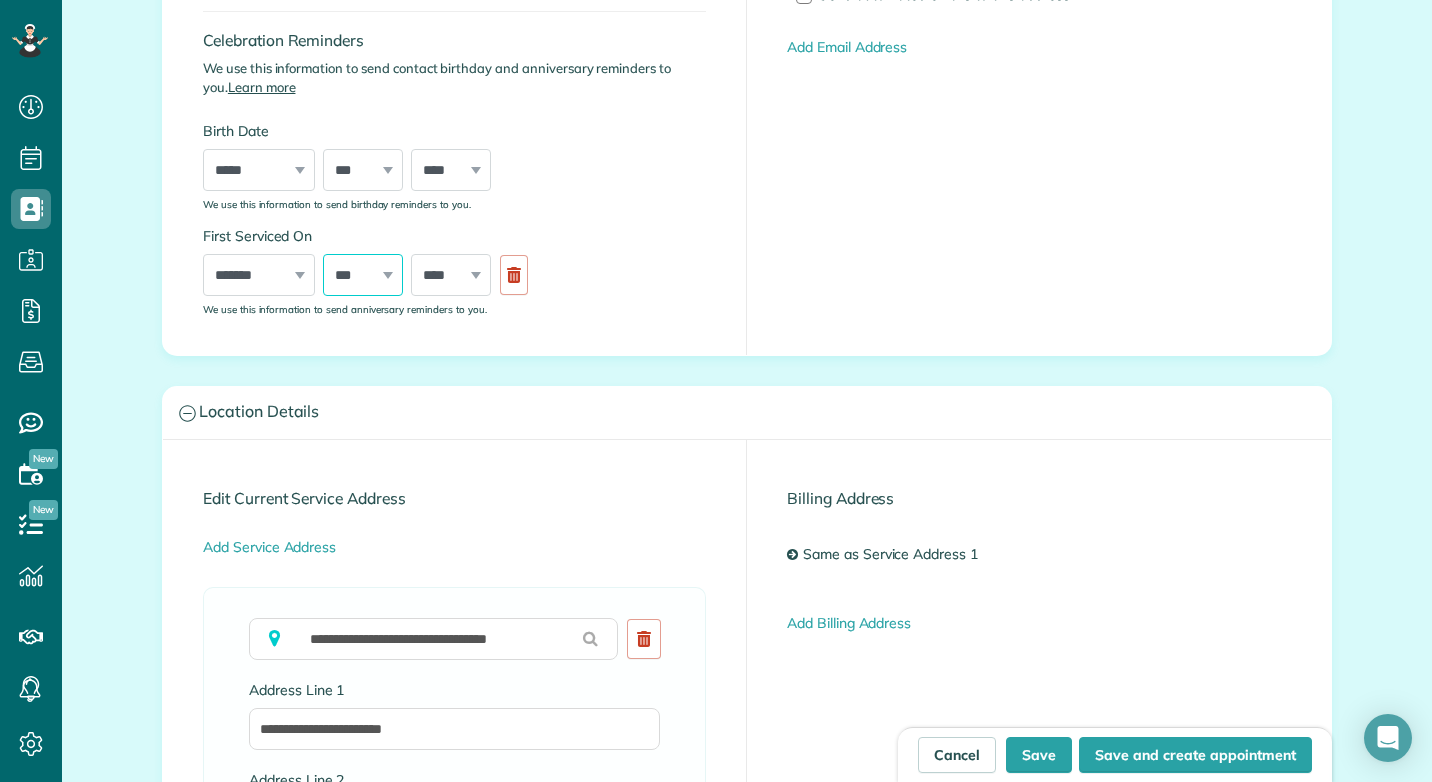 select on "**" 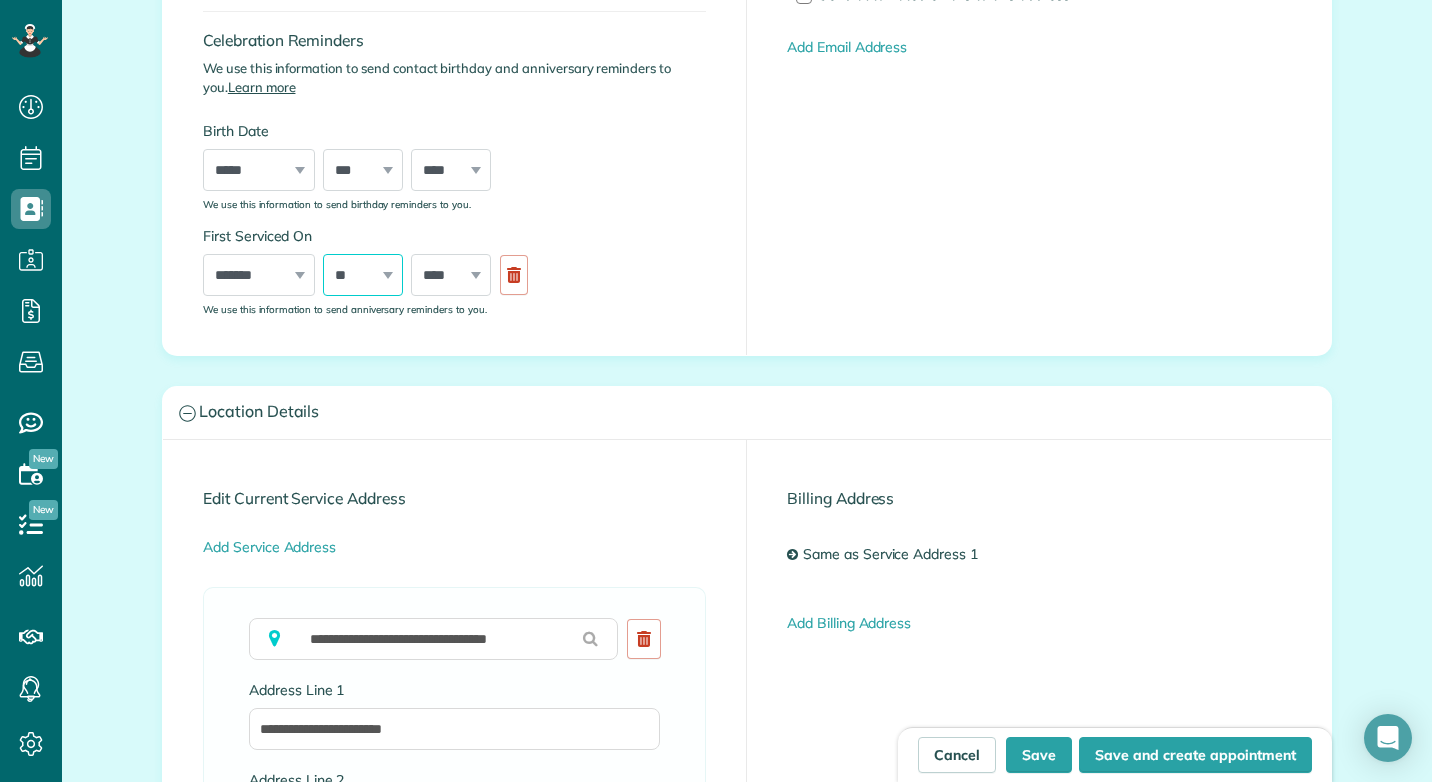 click on "***
*
*
*
*
*
*
*
*
*
**
**
**
**
**
**
**
**
**
**
**
**
**
**
**
**
**
**
**
**
**
**" at bounding box center [363, 275] 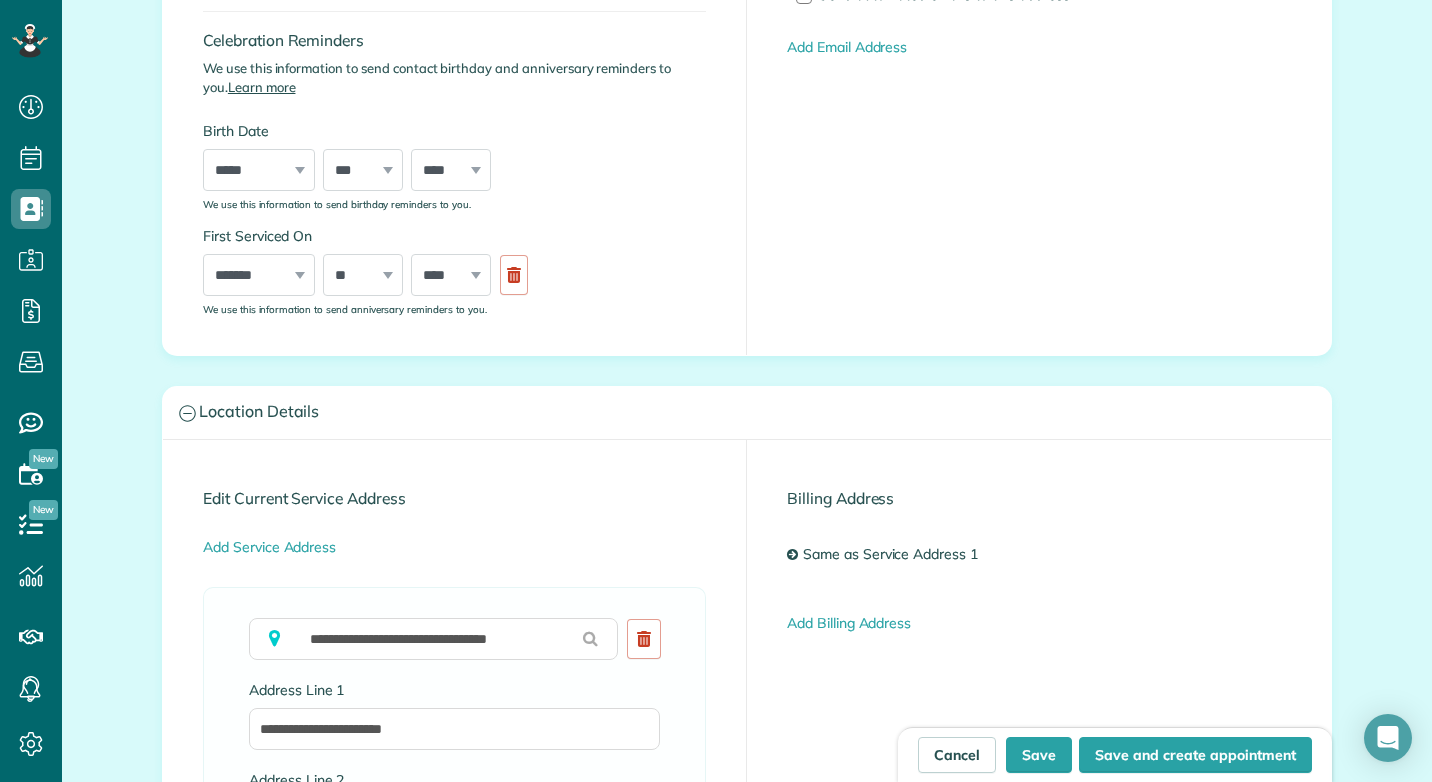 click on "***
*
*
*
*
*
*
*
*
*
**
**
**
**
**
**
**
**
**
**
**
**
**
**
**
**
**
**
**
**
**
**" at bounding box center [363, 275] 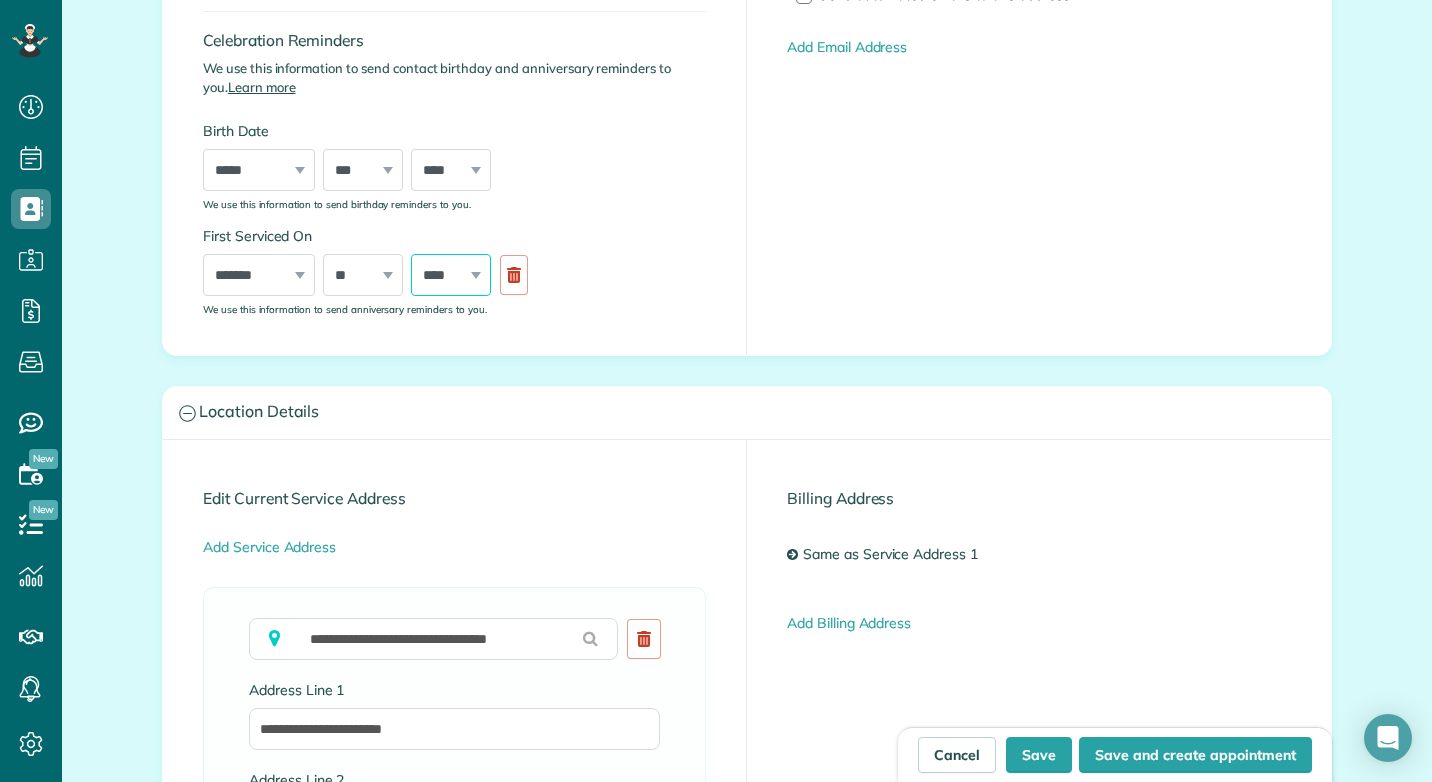 click on "****
****
****
****
****
****
****
****
****
****
****
****
****
****
****
****
****
****
****
****
****
****
****
****
****
****
****
****
****
****
****
****
****
****
****
****
****
****
****
****
****
****
****
****
****
****
****
****
****
****
****
****" at bounding box center (451, 275) 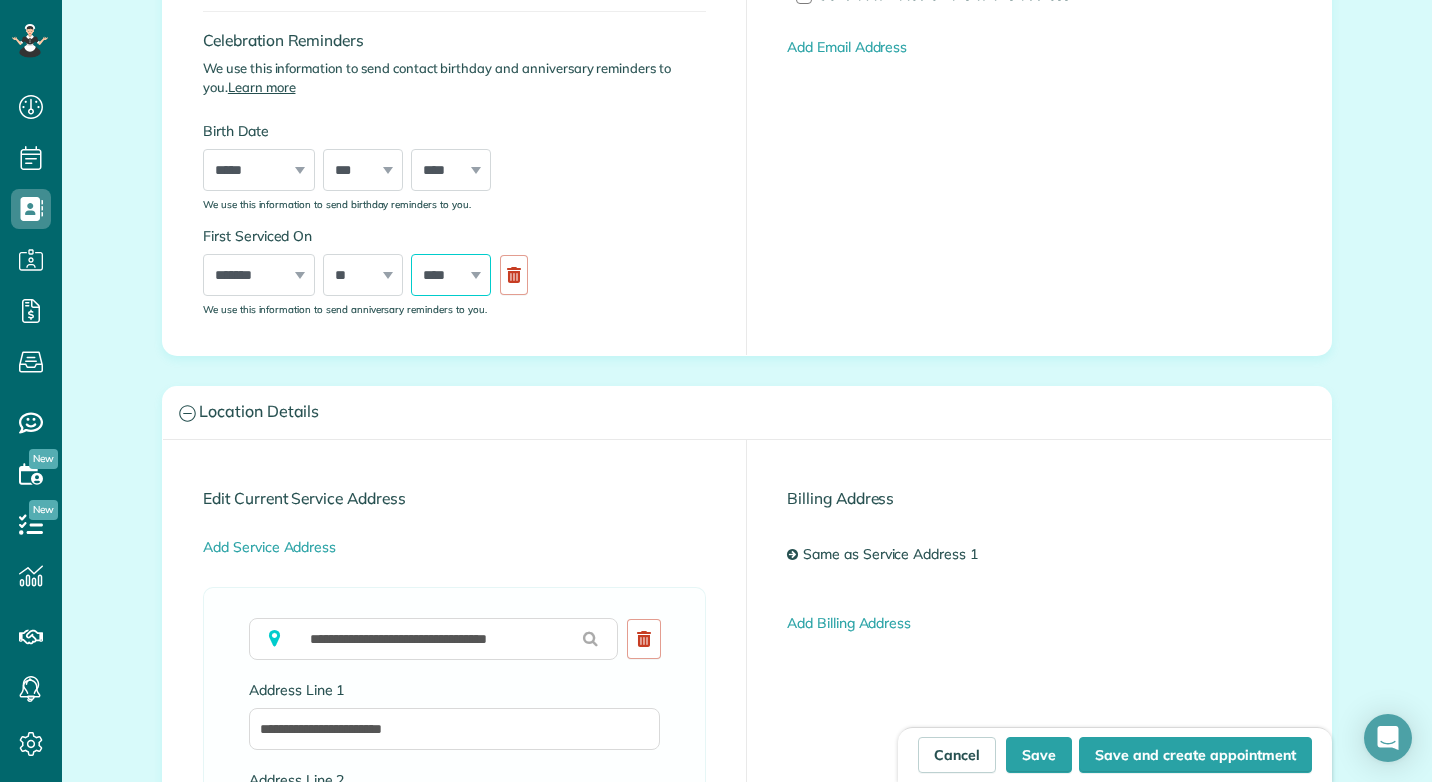 select on "****" 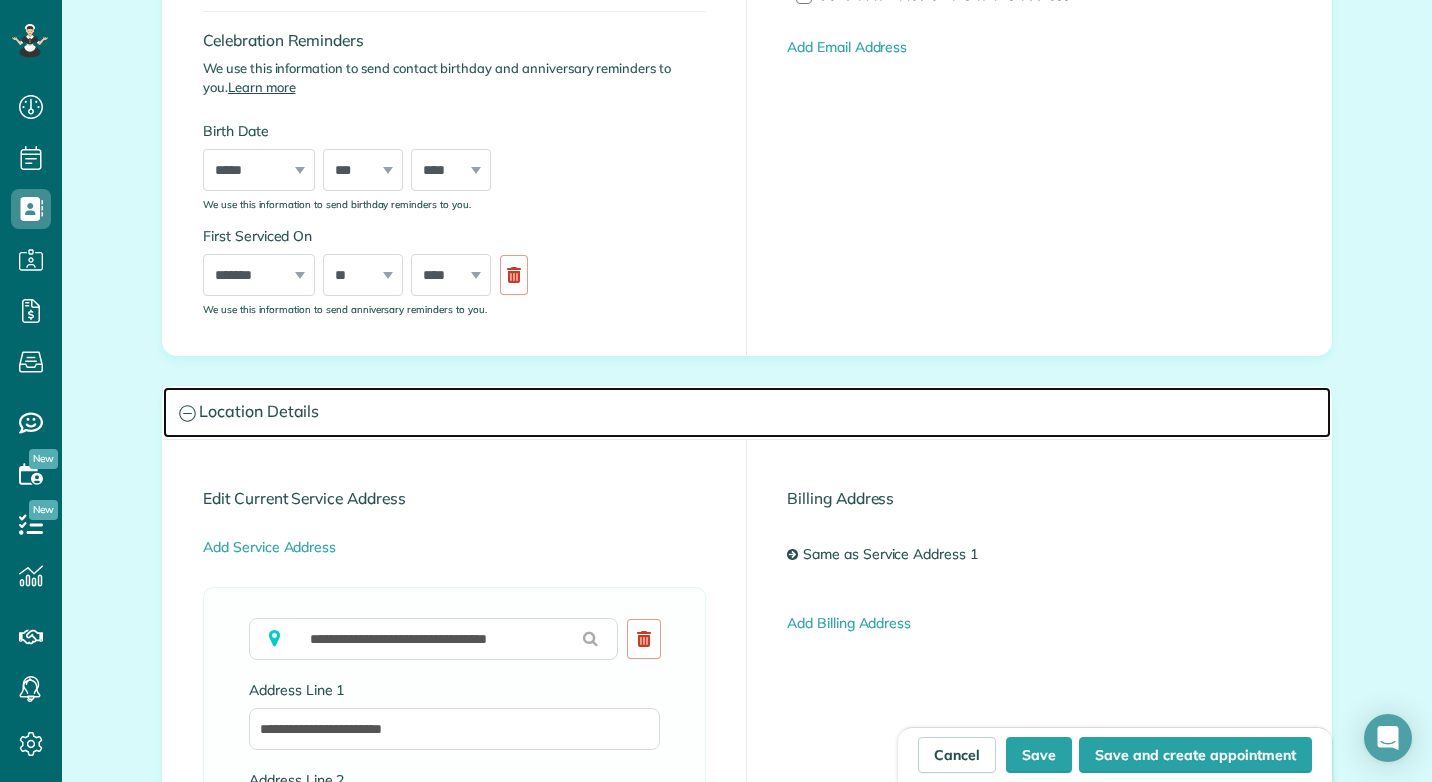 click on "Location Details" at bounding box center [747, 412] 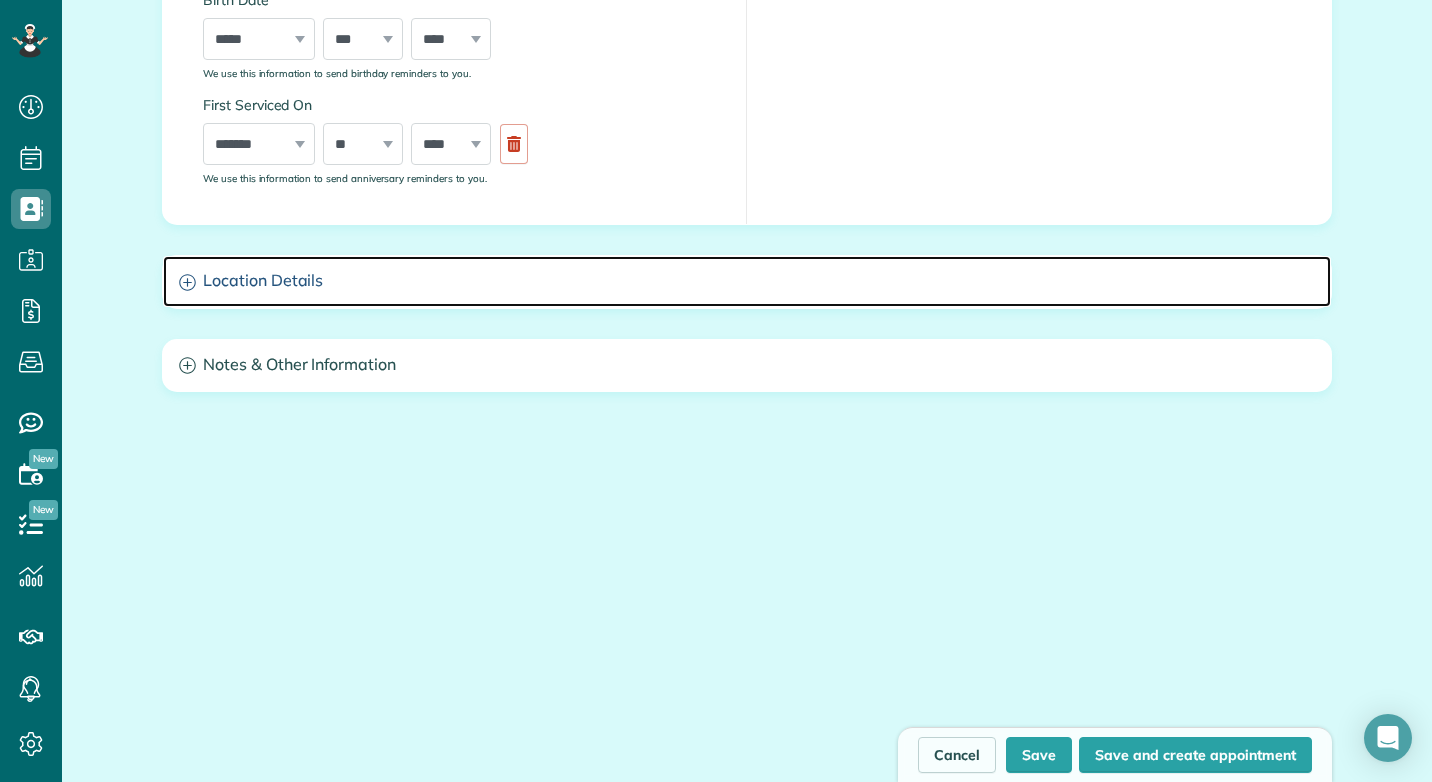 scroll, scrollTop: 631, scrollLeft: 0, axis: vertical 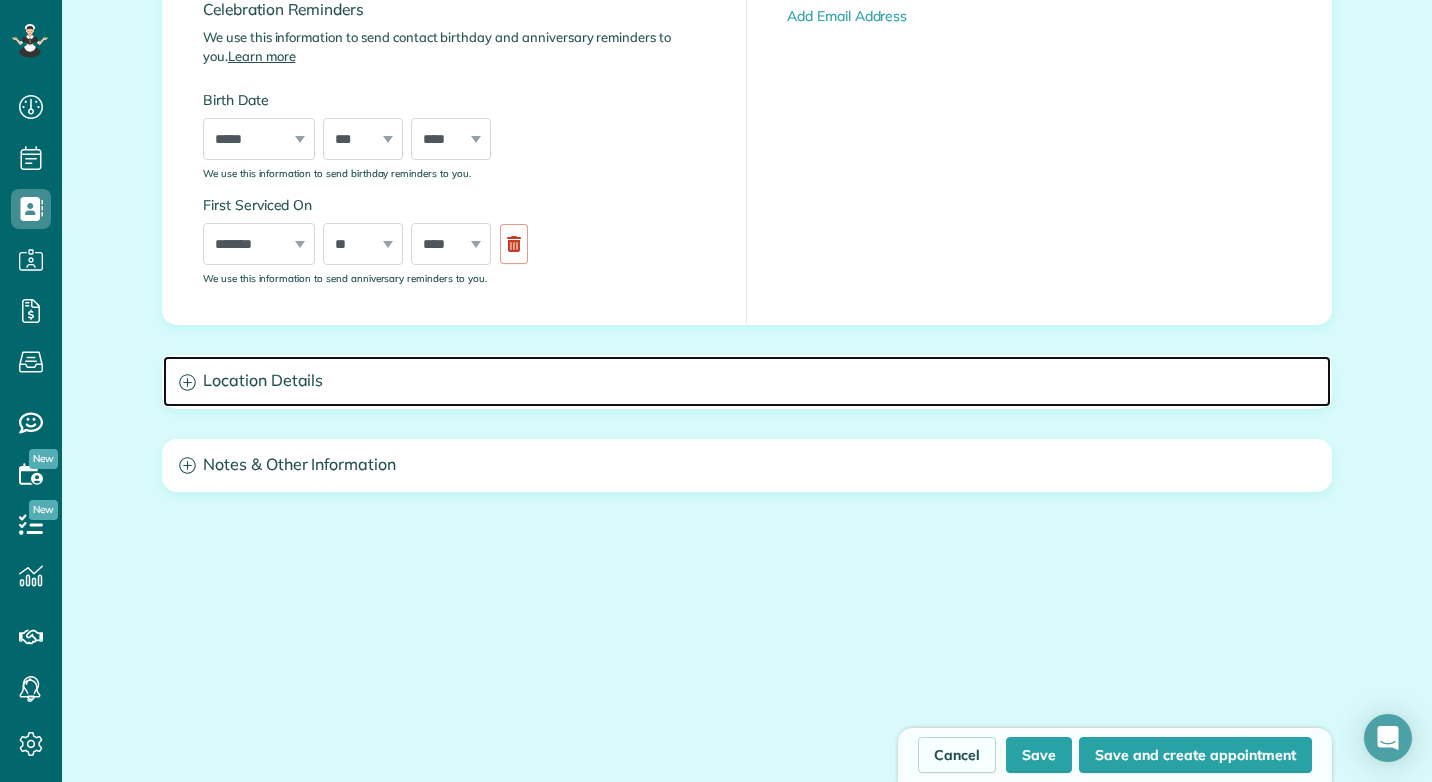 click on "Location Details" at bounding box center [747, 381] 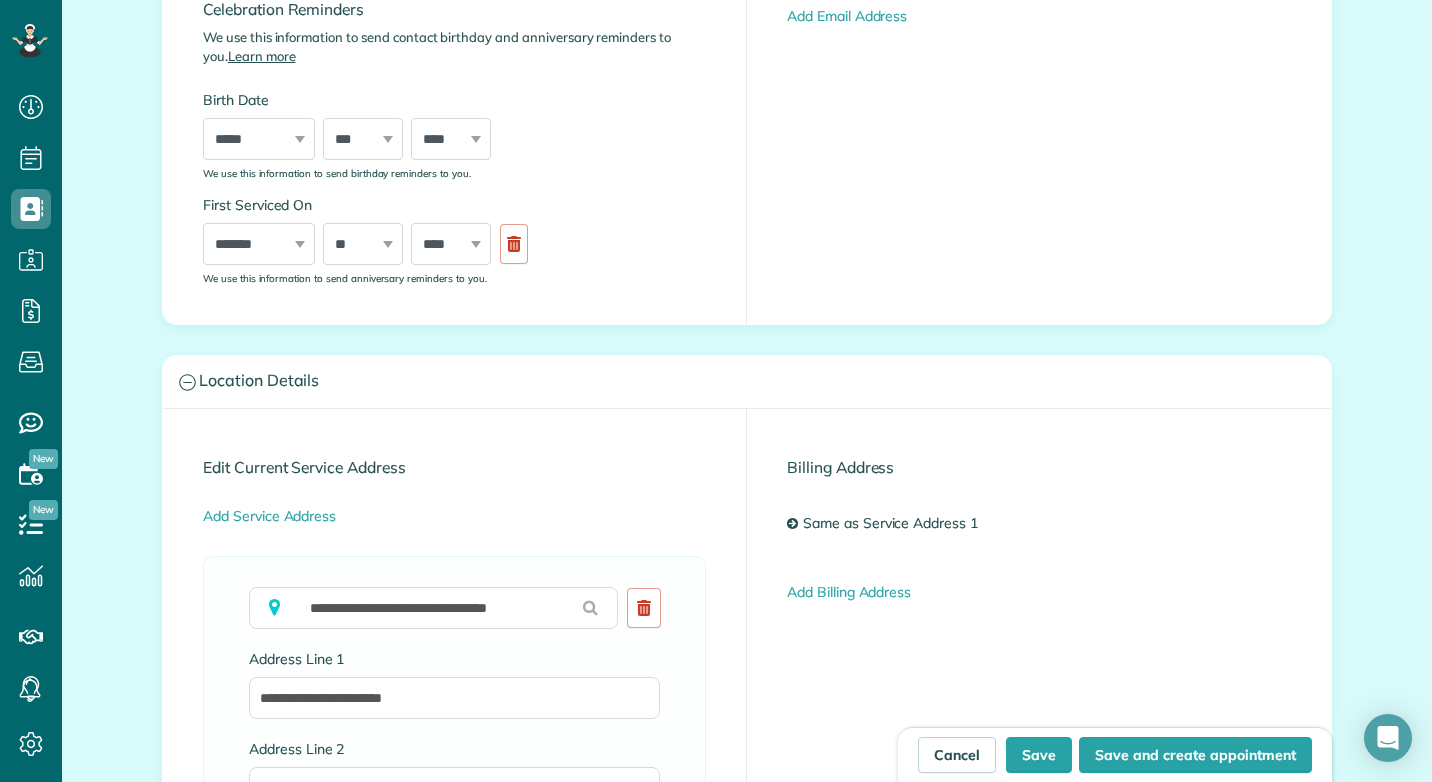 click on "**********" at bounding box center (747, 673) 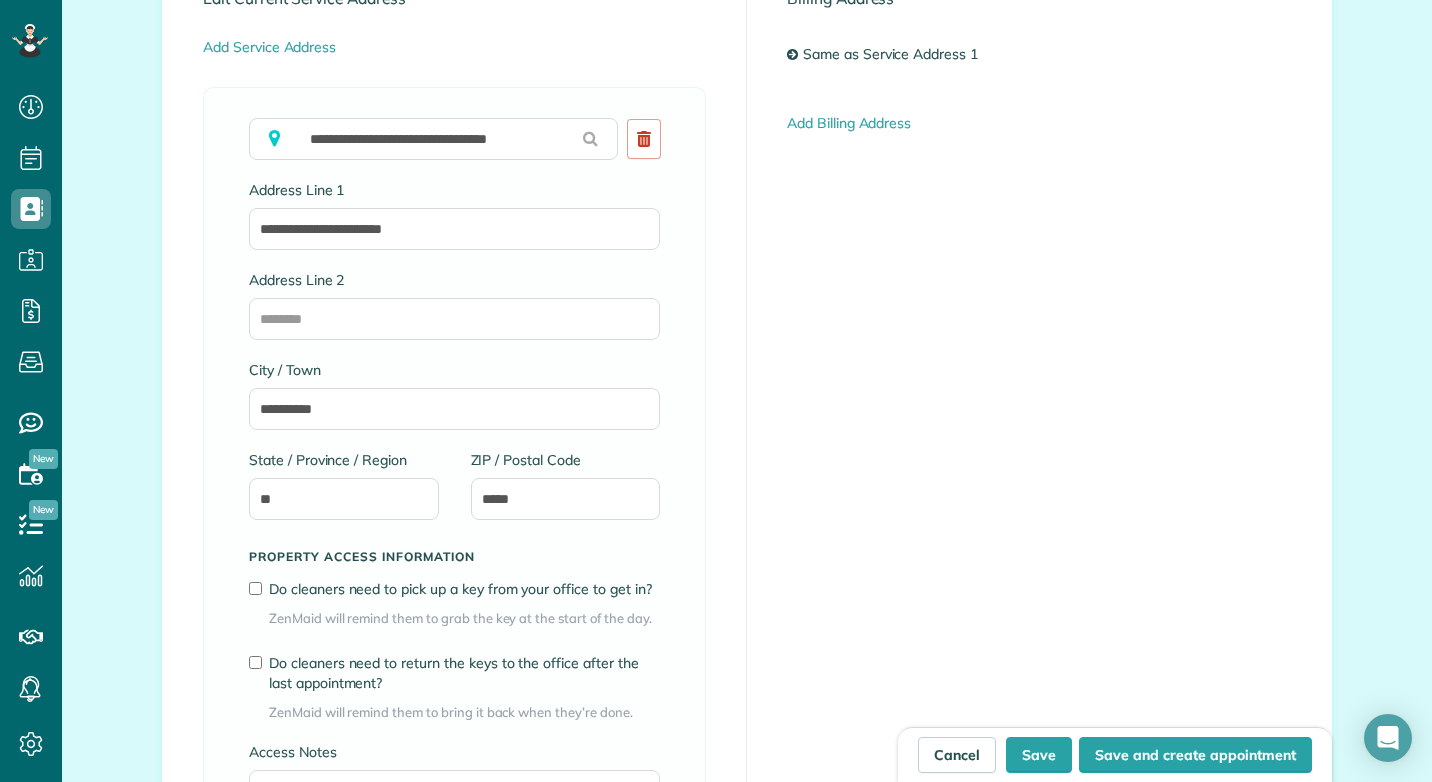 scroll, scrollTop: 1200, scrollLeft: 0, axis: vertical 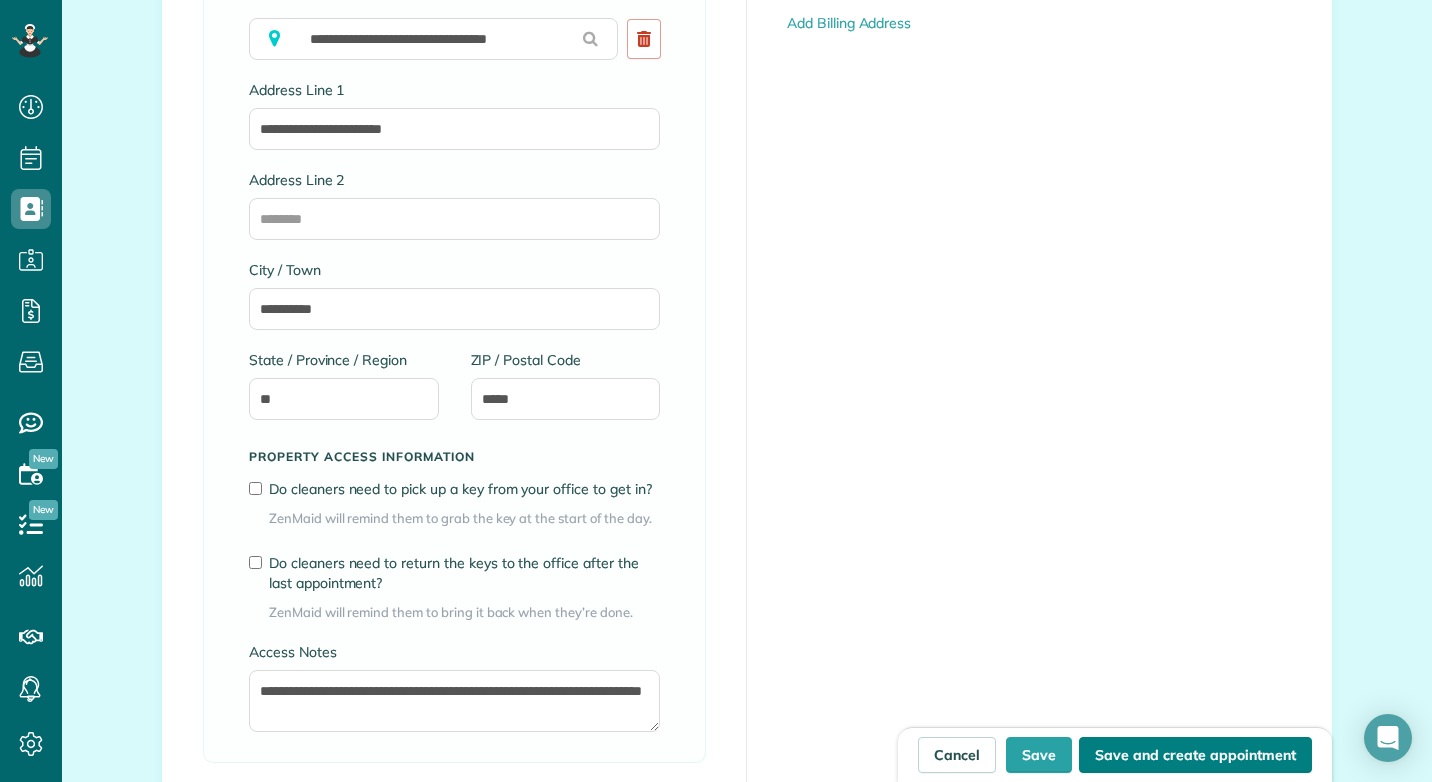 click on "Save and create appointment" at bounding box center [1195, 755] 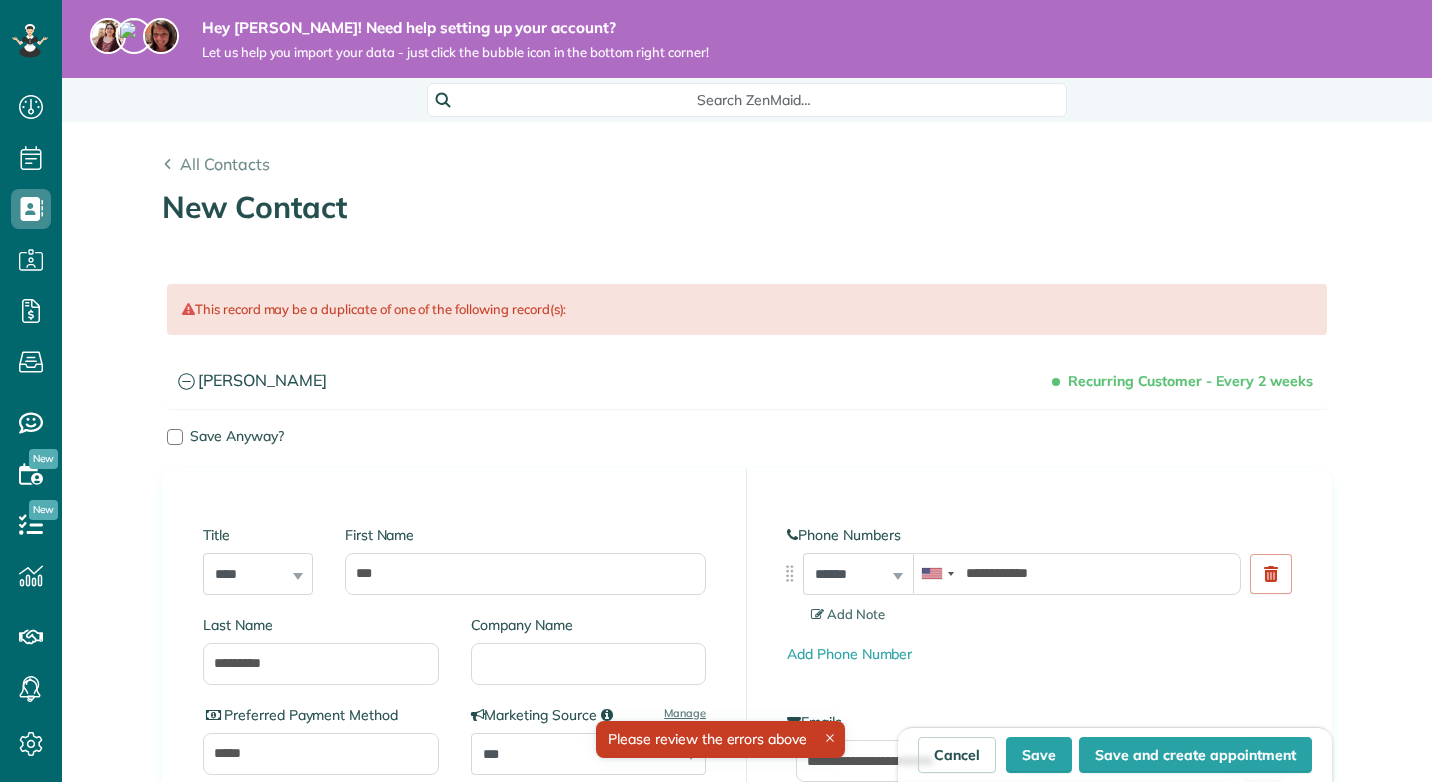 scroll, scrollTop: 0, scrollLeft: 0, axis: both 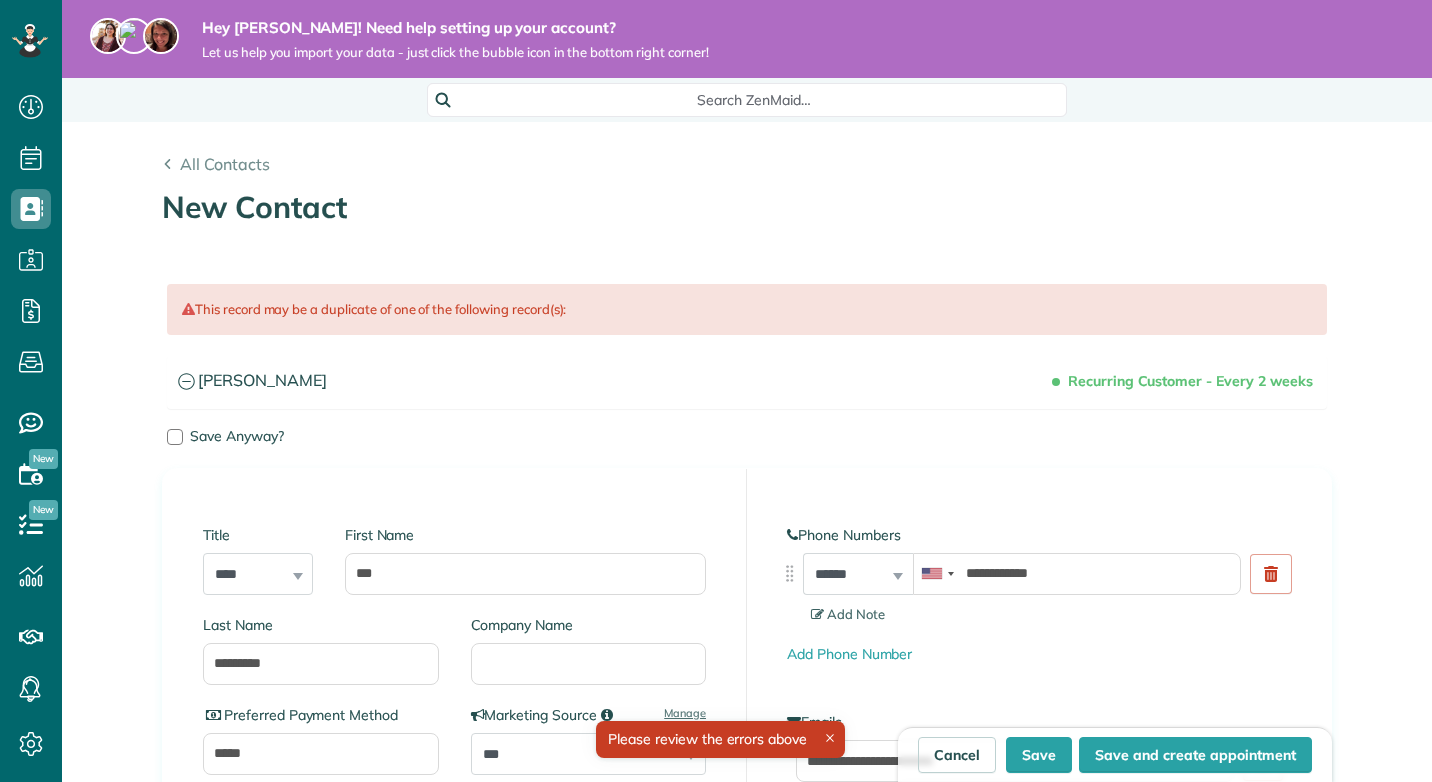type on "**********" 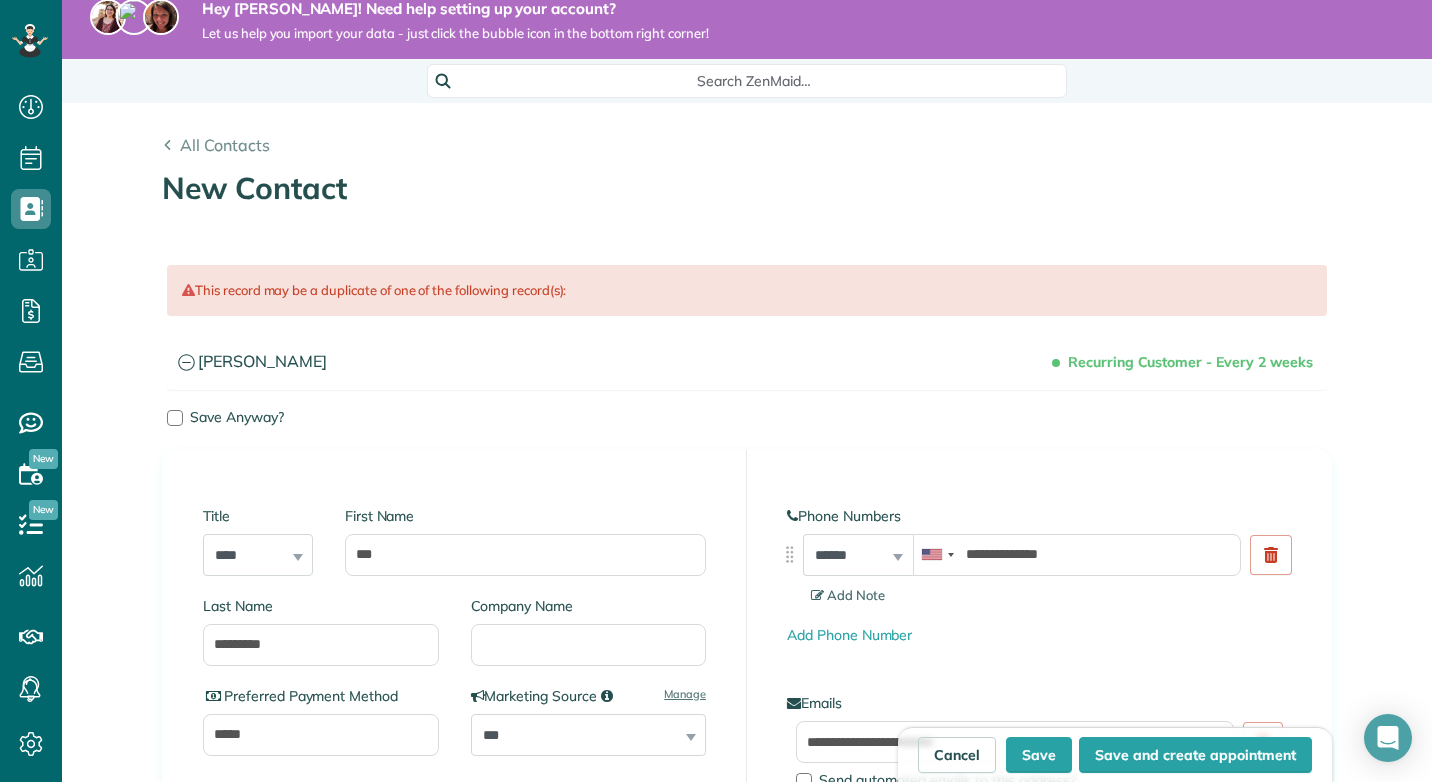 scroll, scrollTop: 0, scrollLeft: 0, axis: both 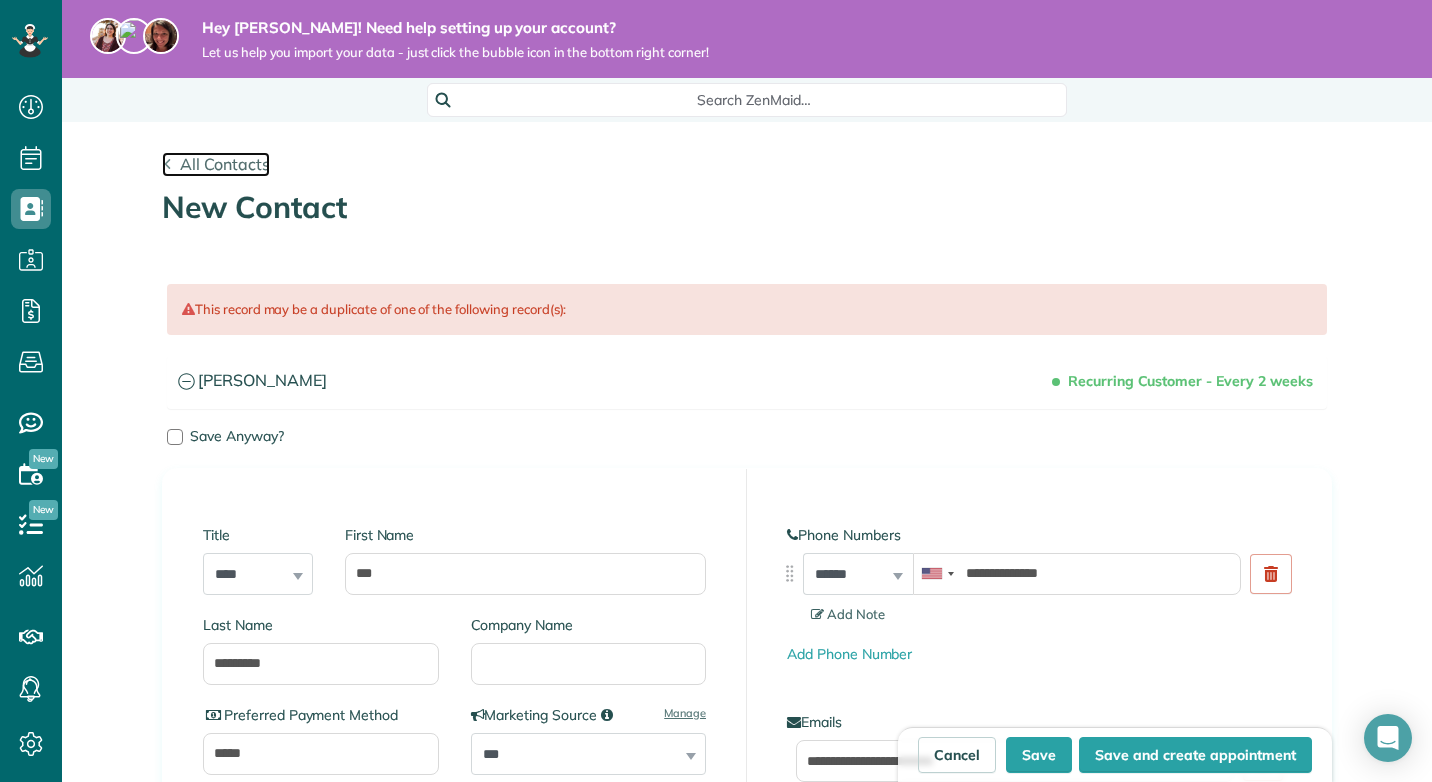 click 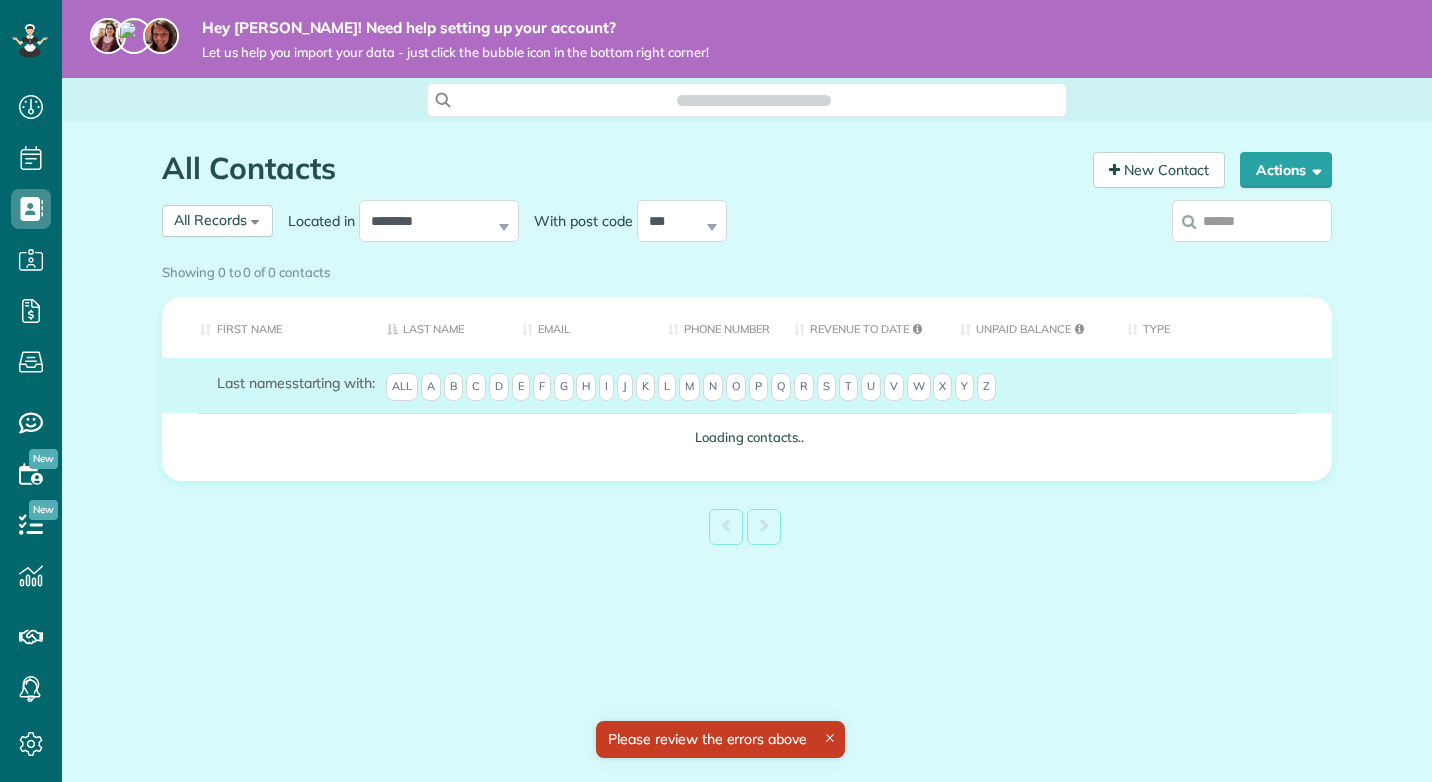 scroll, scrollTop: 0, scrollLeft: 0, axis: both 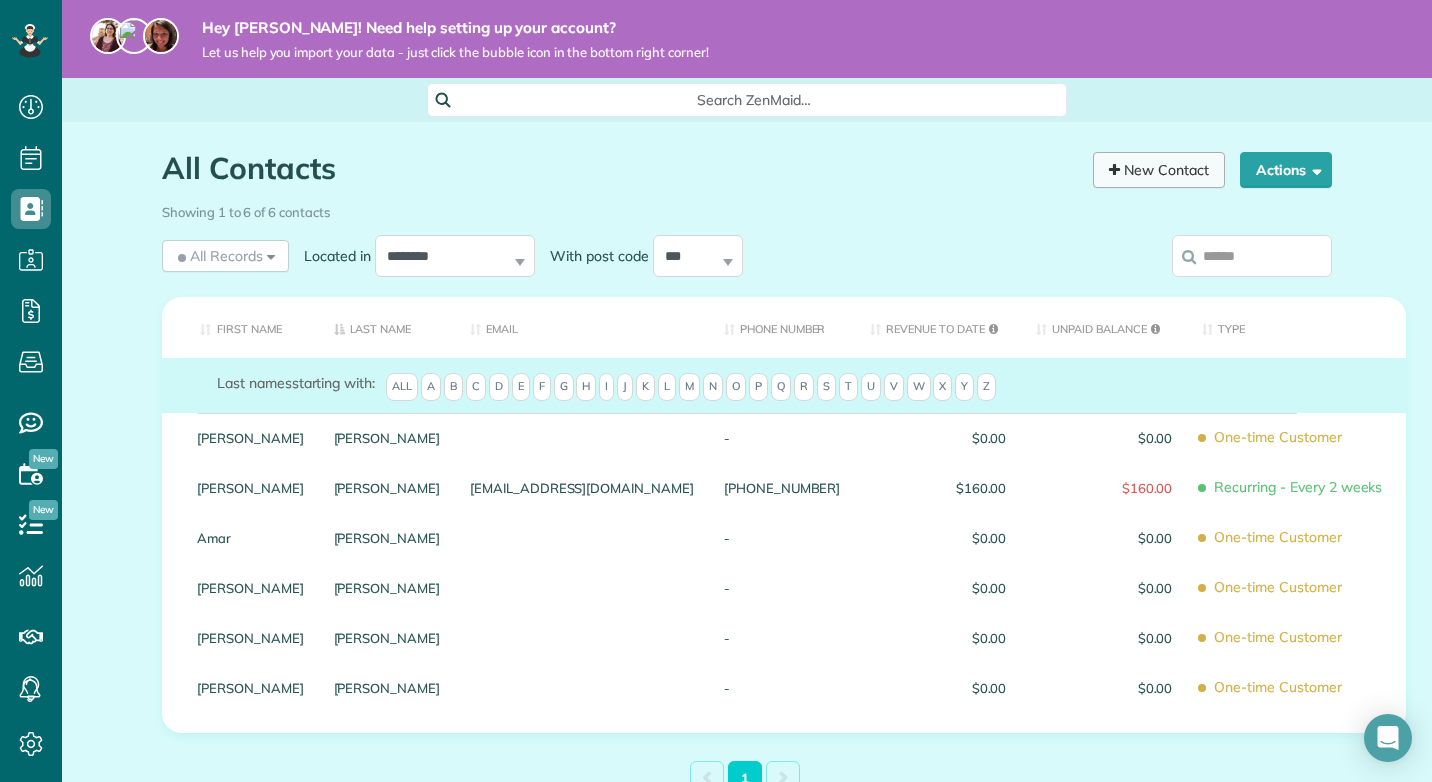 click on "New Contact" at bounding box center [1159, 170] 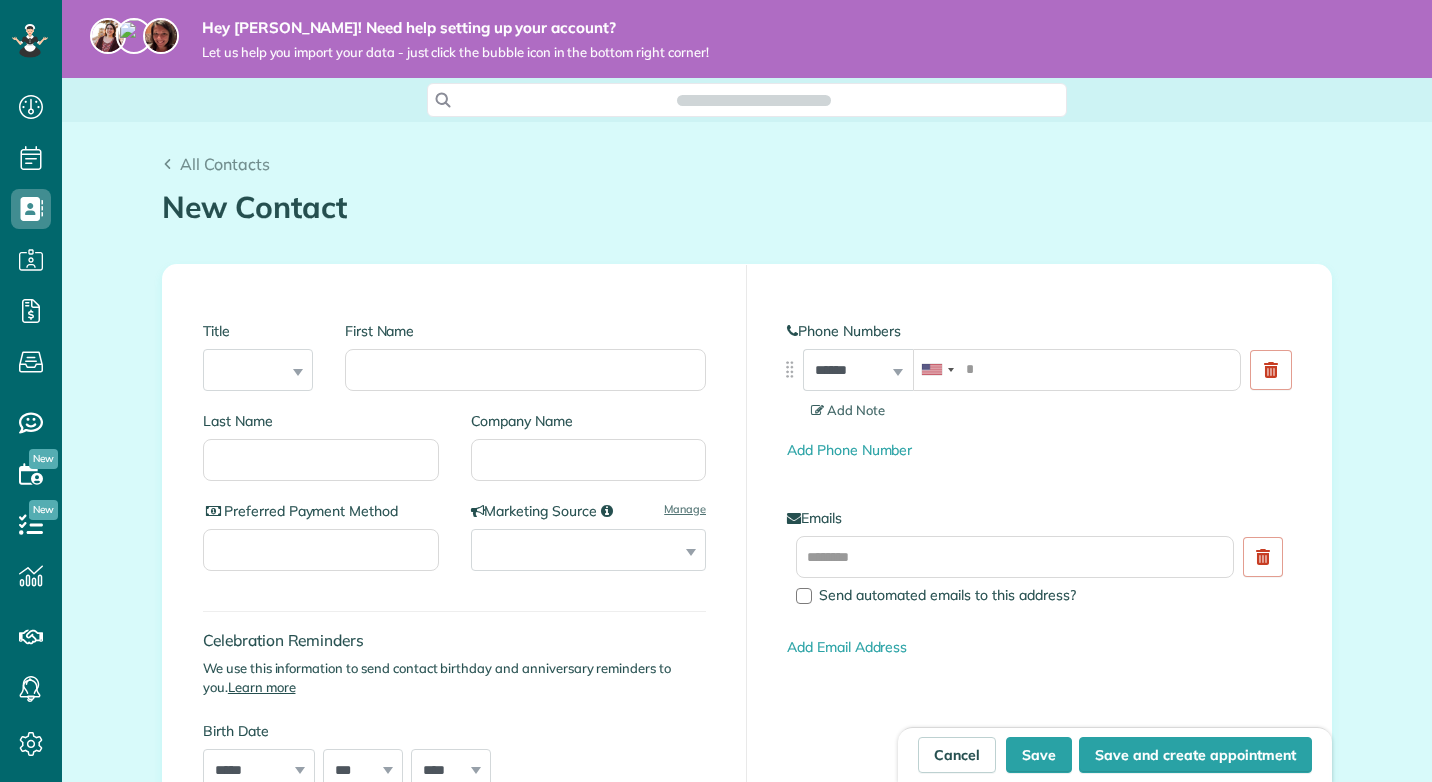 scroll, scrollTop: 0, scrollLeft: 0, axis: both 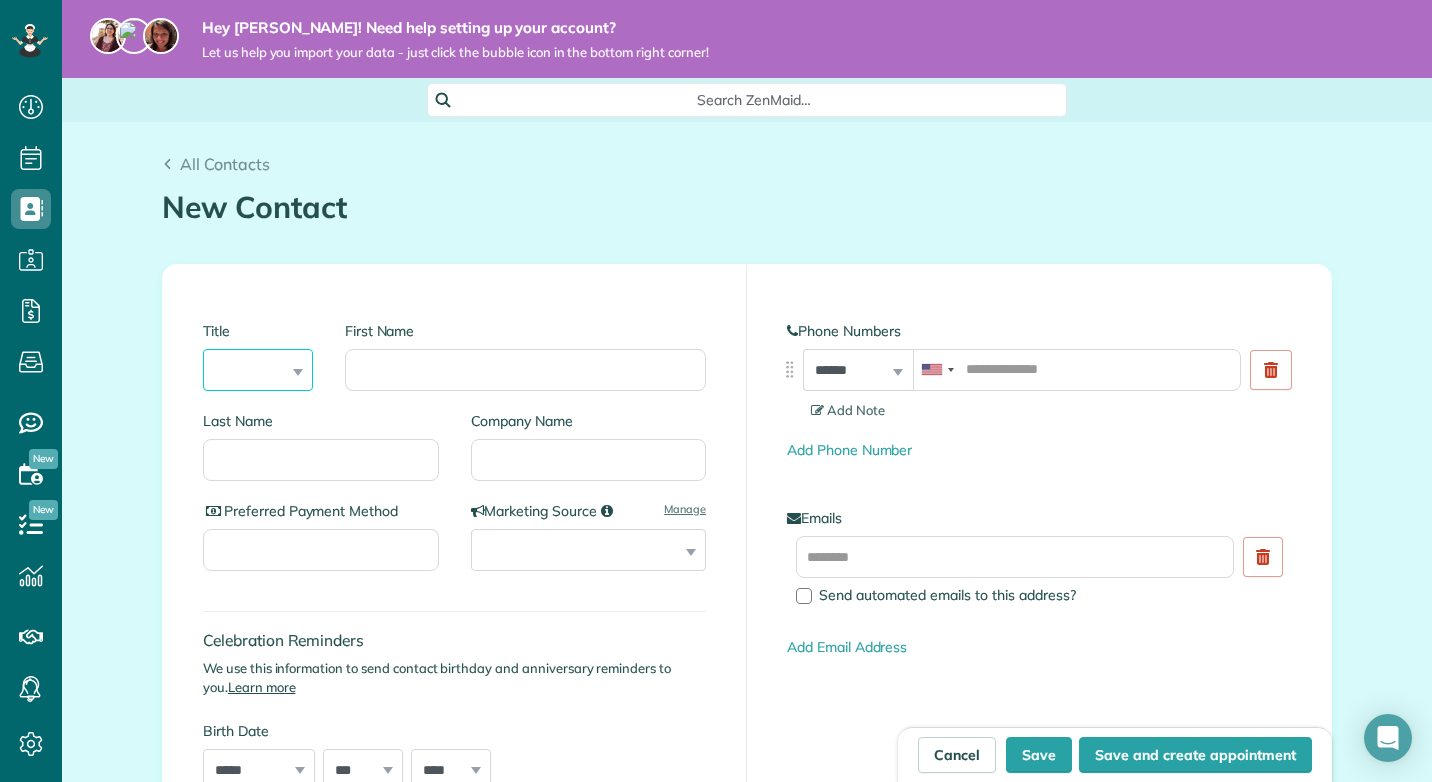 click on "***
****
***
***" at bounding box center [258, 370] 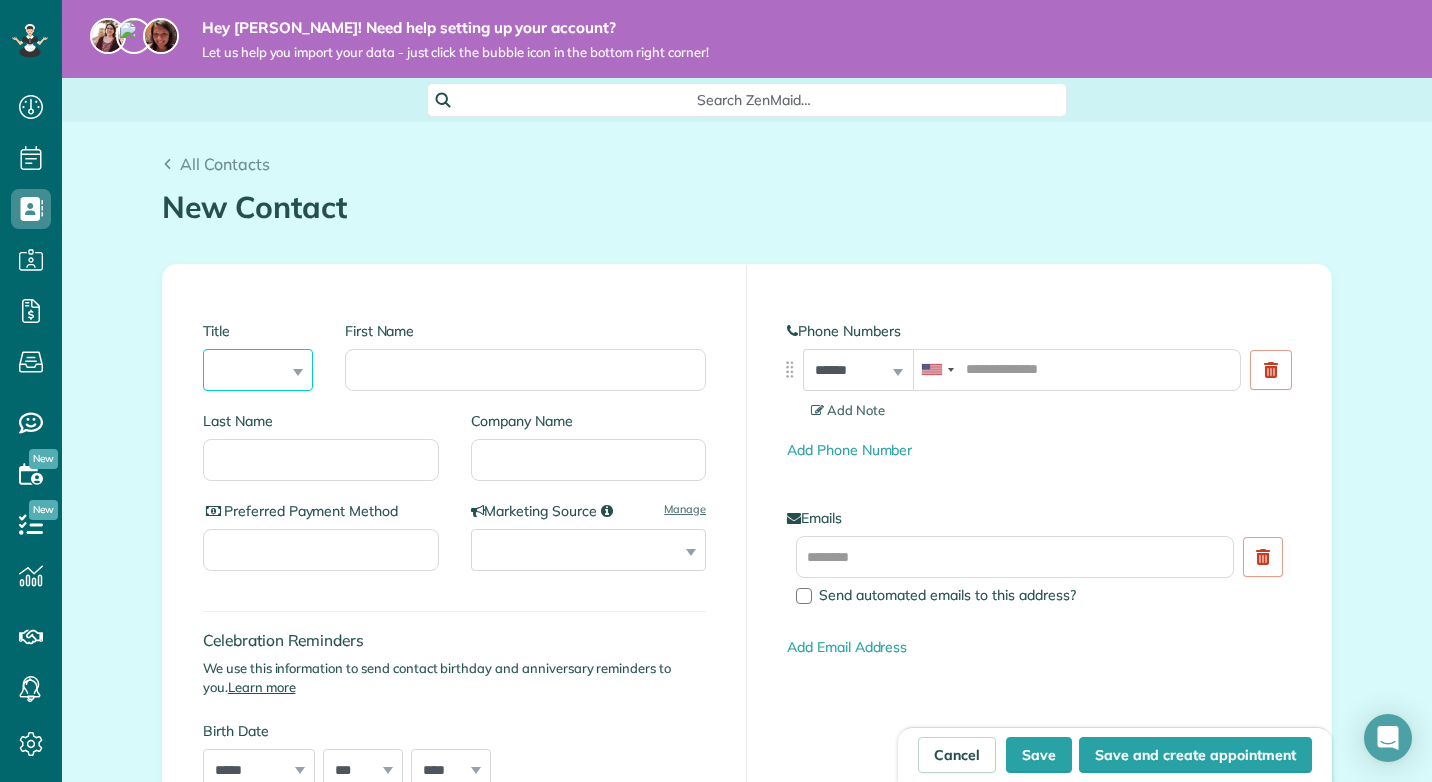 select on "****" 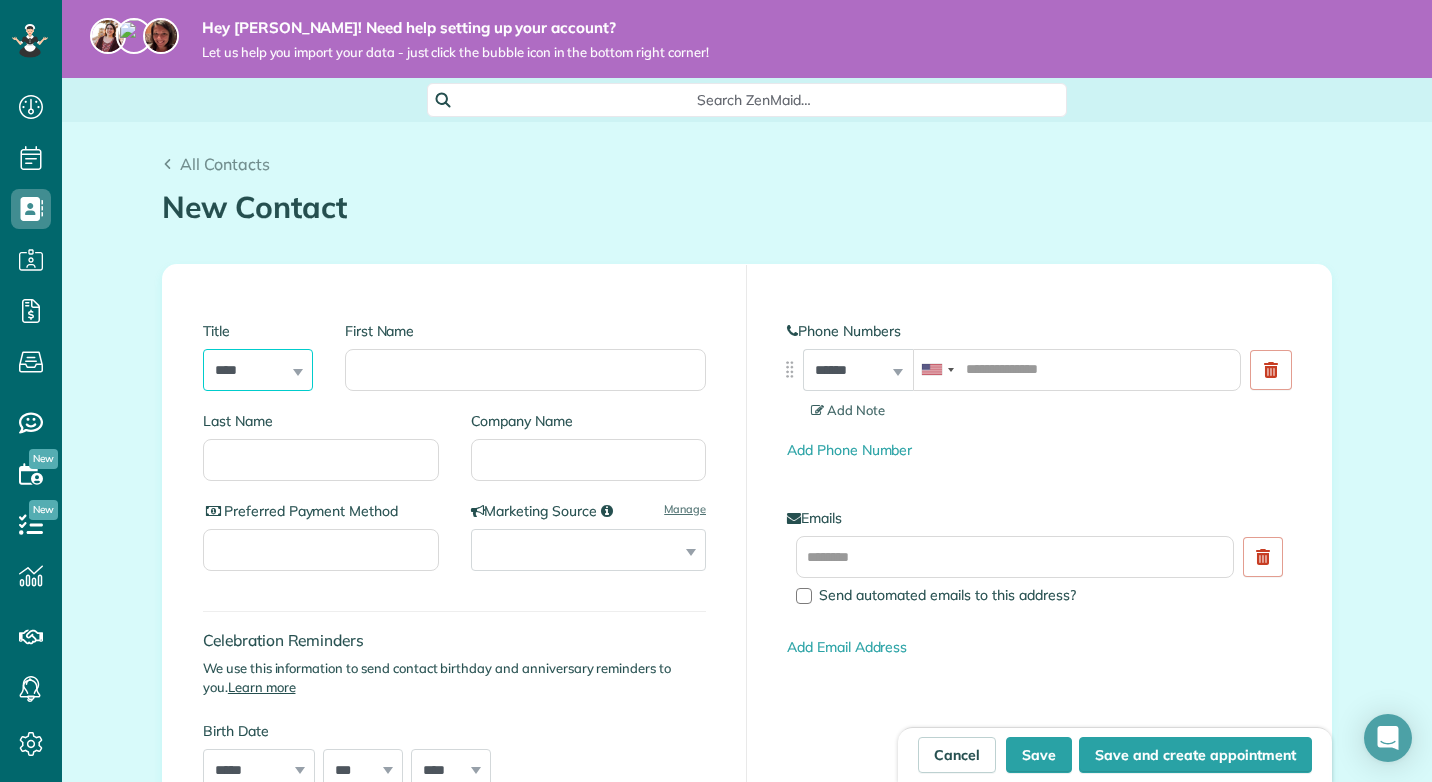 click on "***
****
***
***" at bounding box center [258, 370] 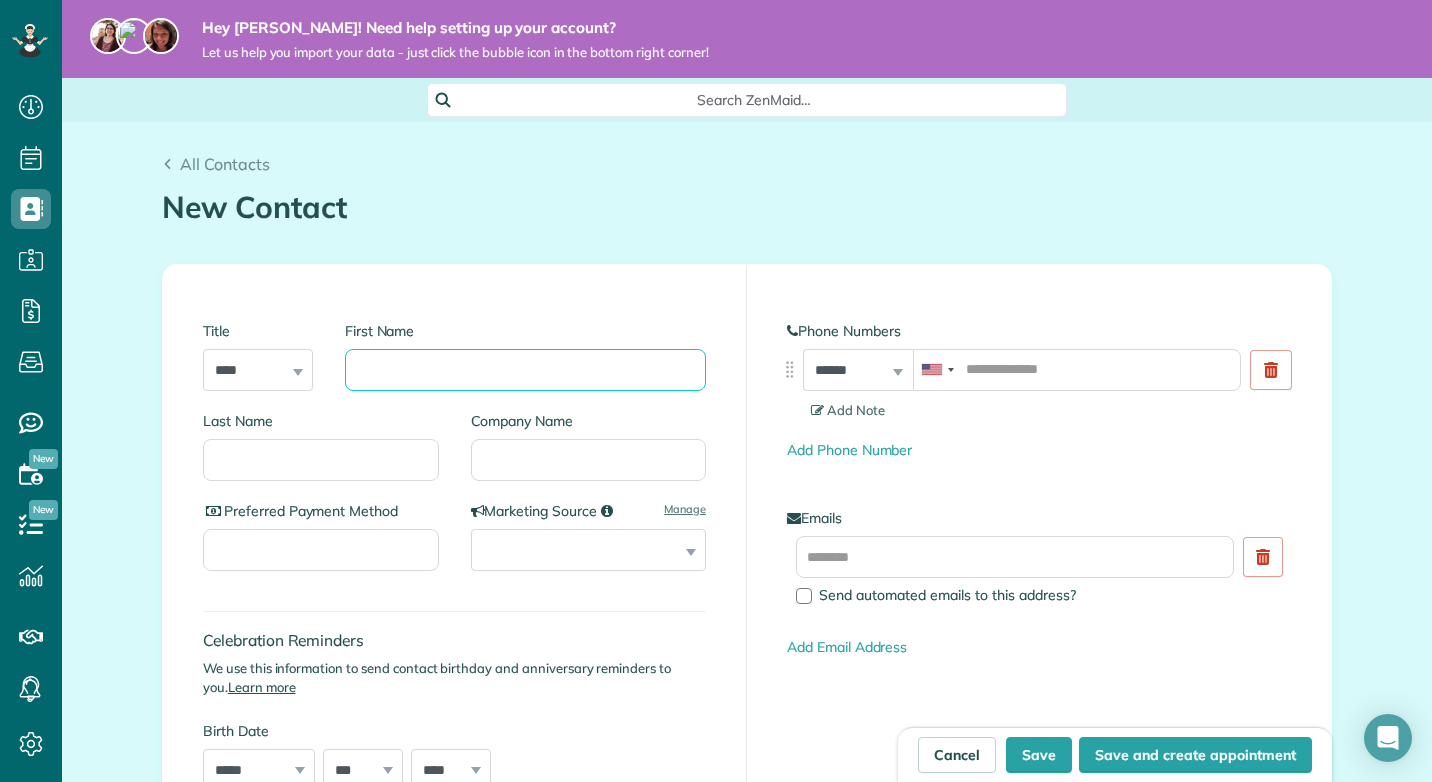 click on "First Name" at bounding box center (525, 370) 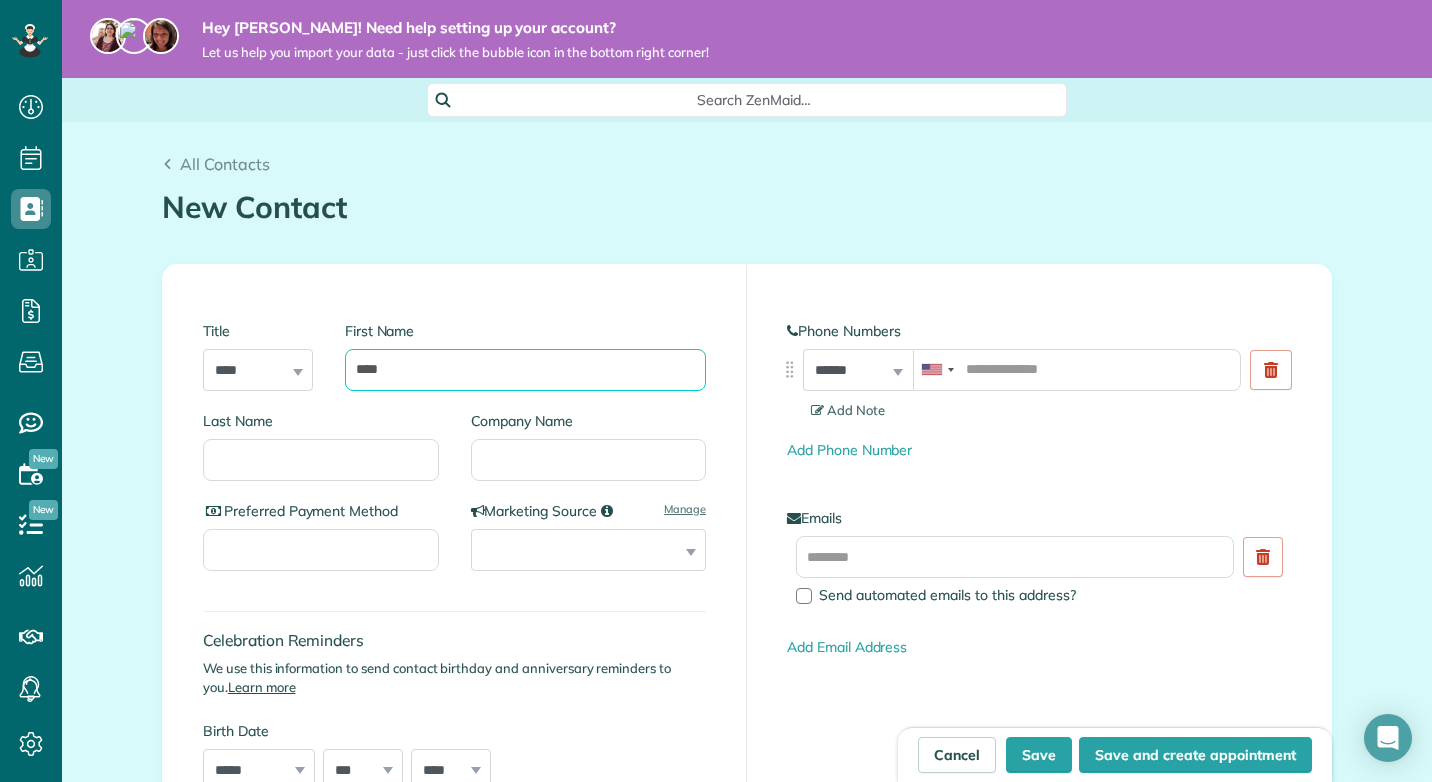 type on "***" 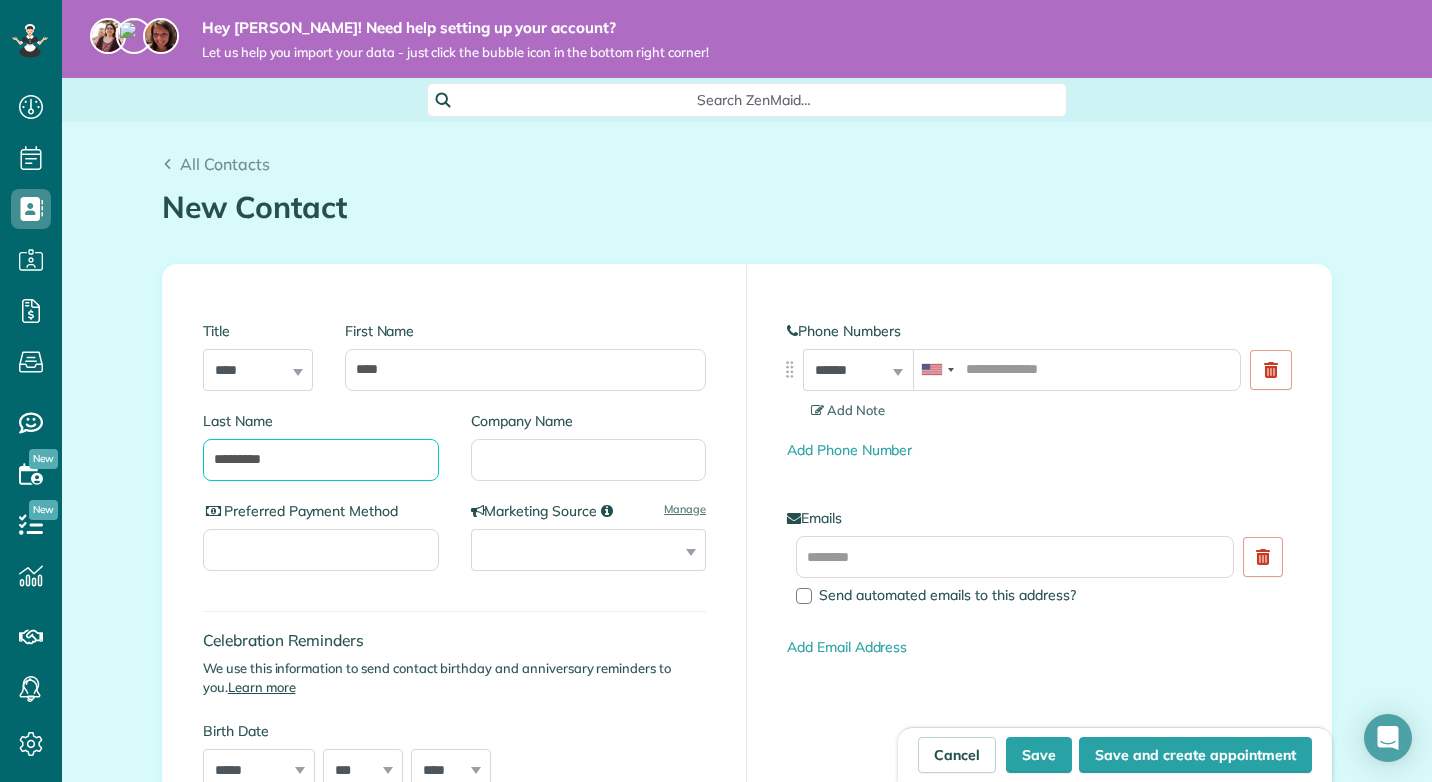 type on "*********" 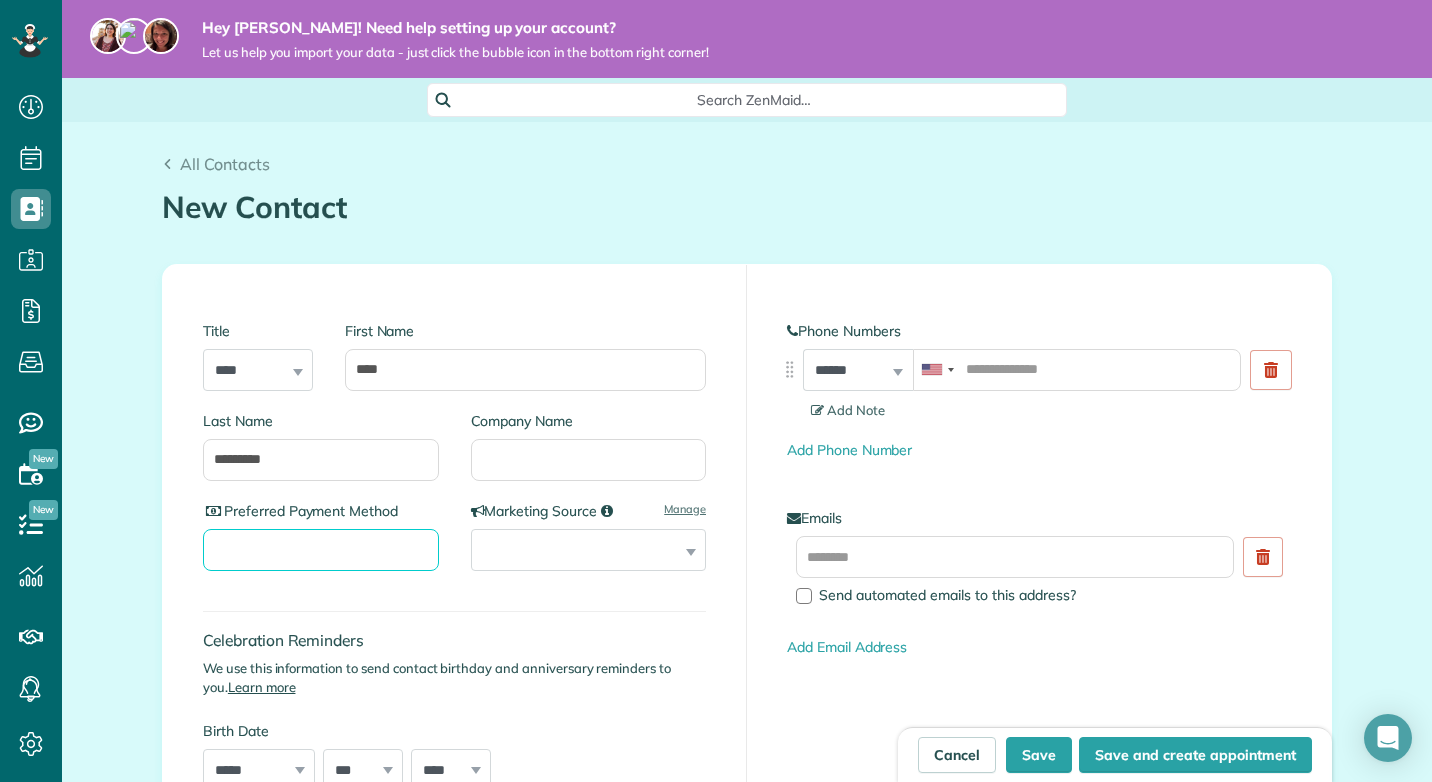 click on "Preferred Payment Method" at bounding box center [321, 550] 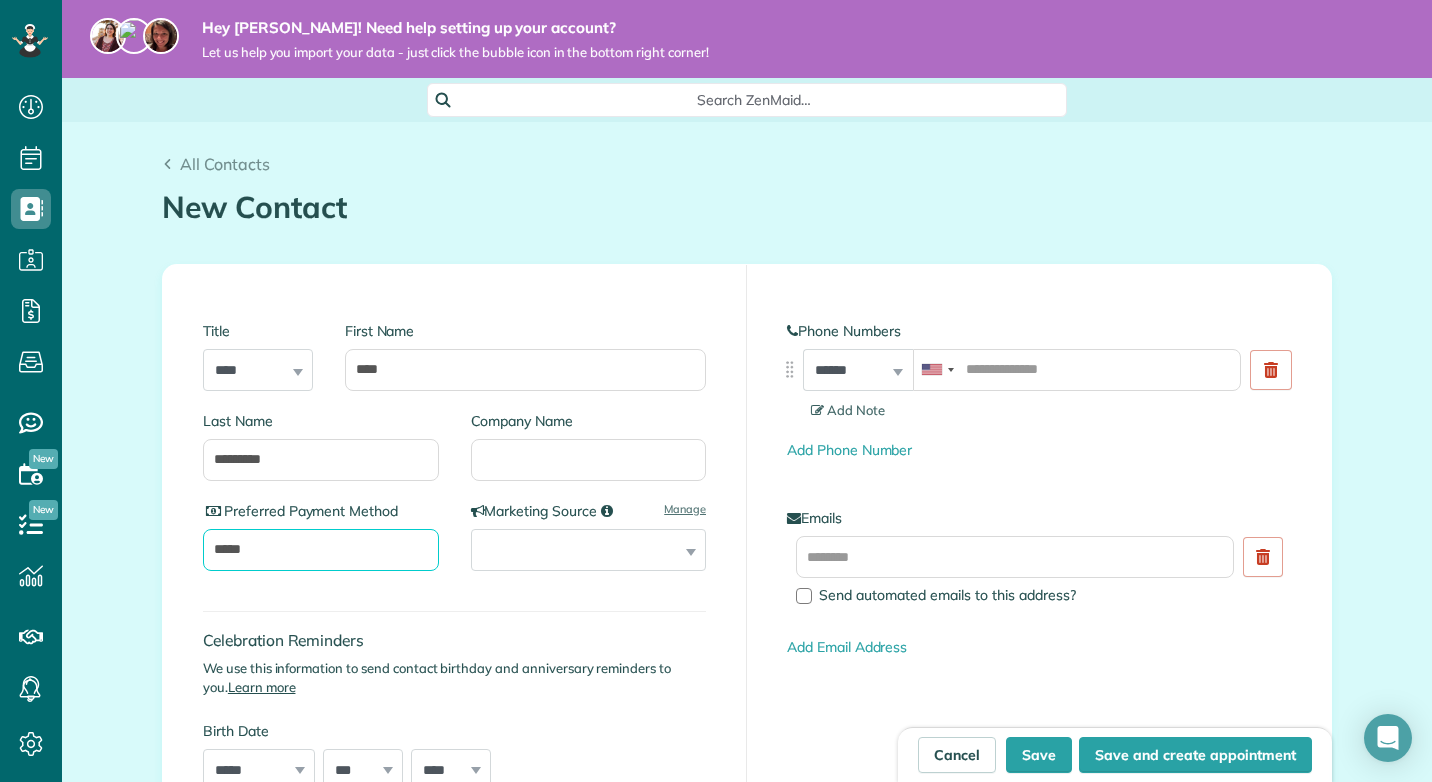 type on "*****" 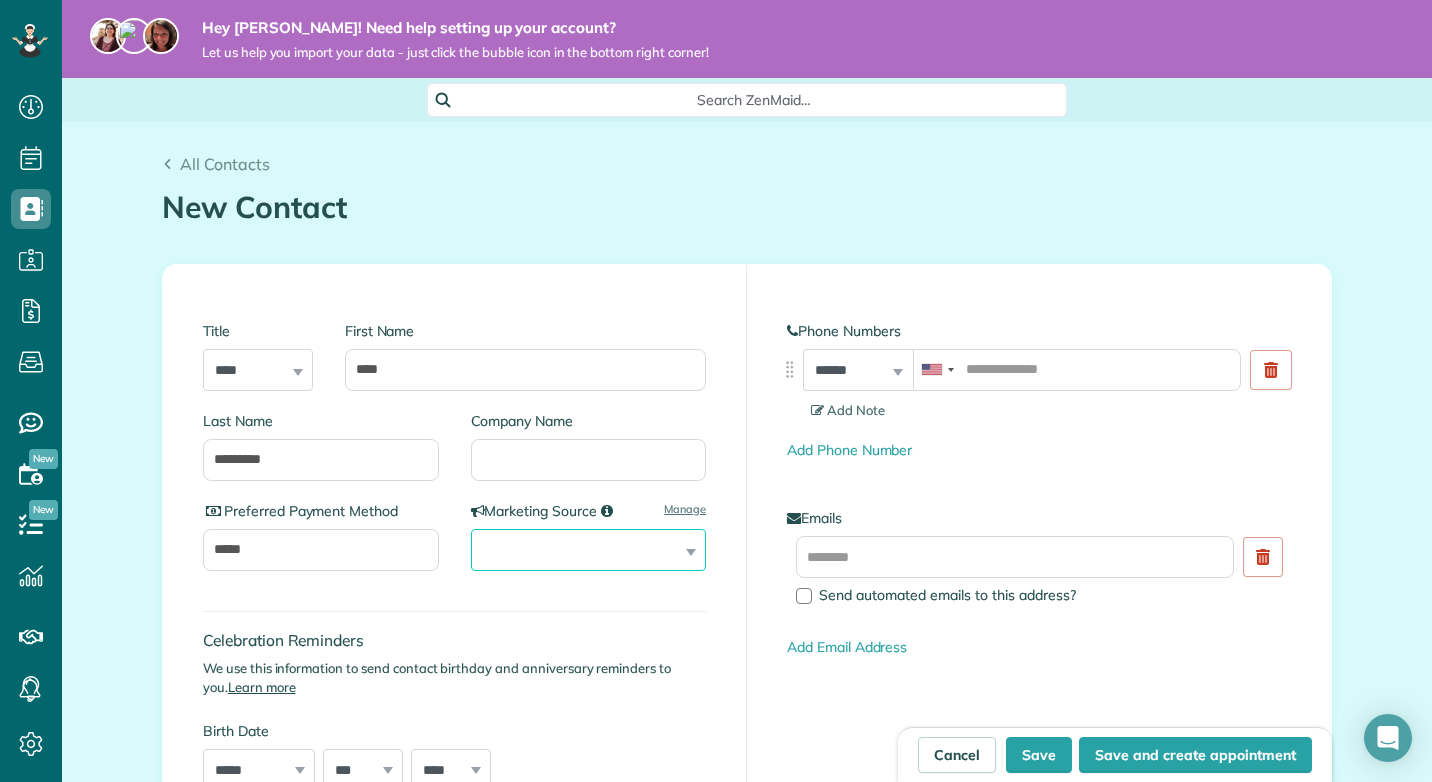 click on "**********" at bounding box center [589, 550] 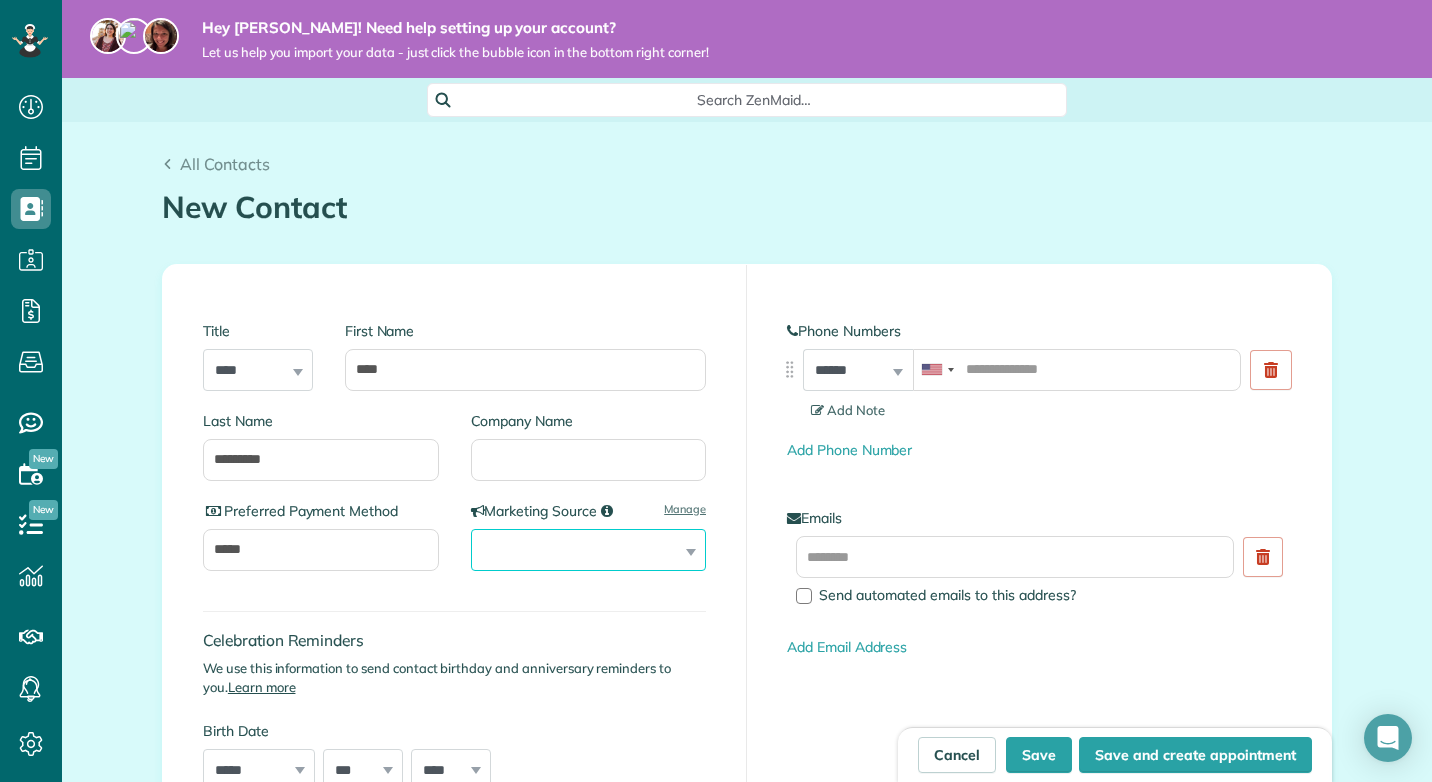 select on "***" 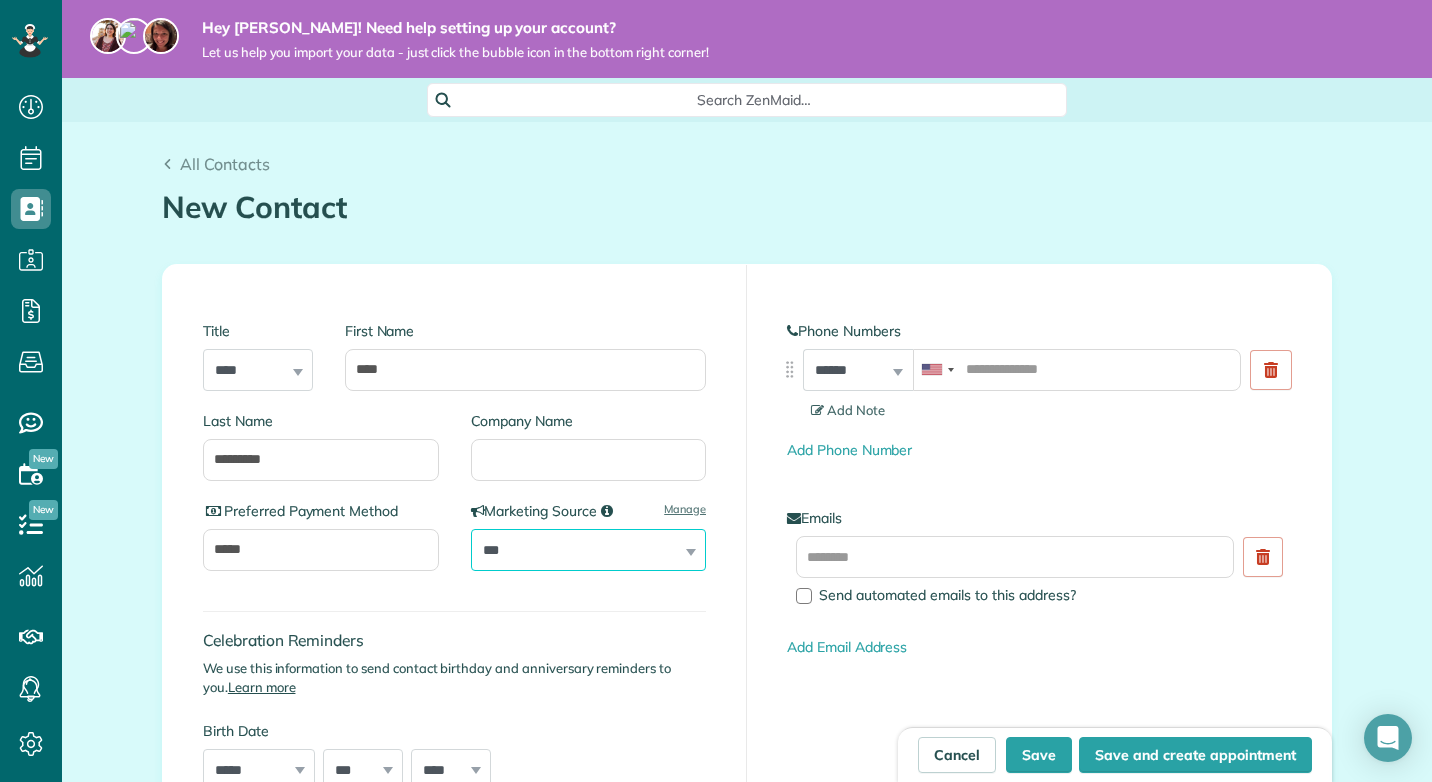 click on "**********" at bounding box center (589, 550) 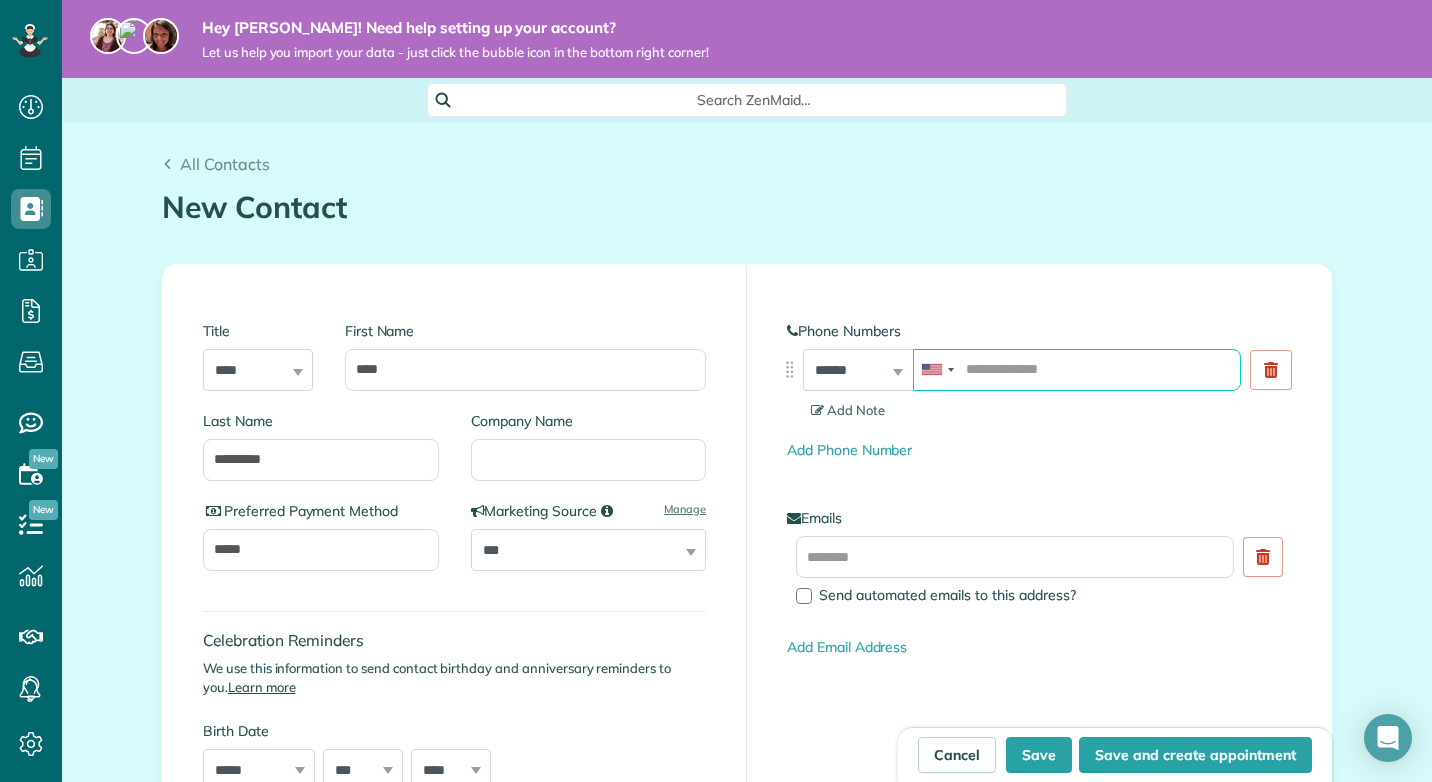 click at bounding box center (1077, 370) 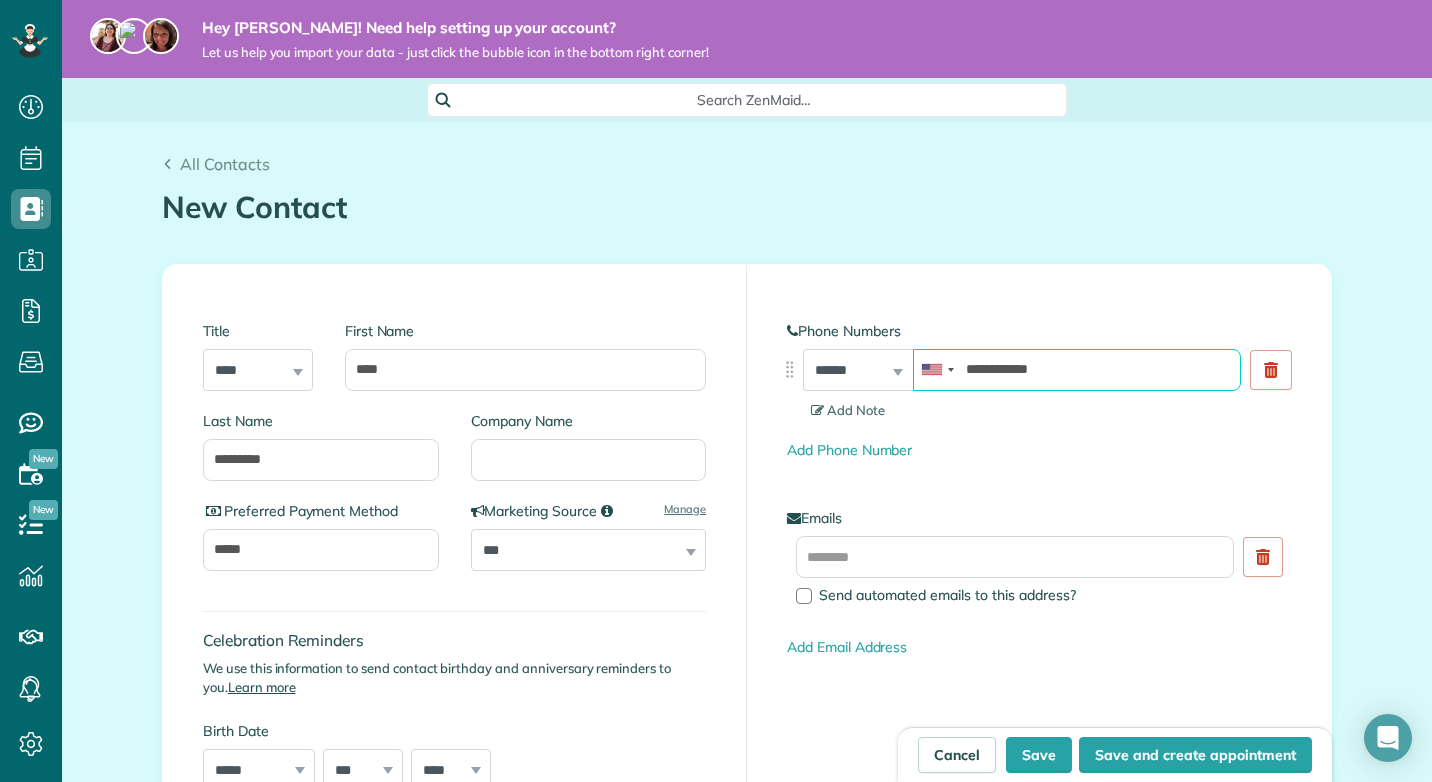 type on "**********" 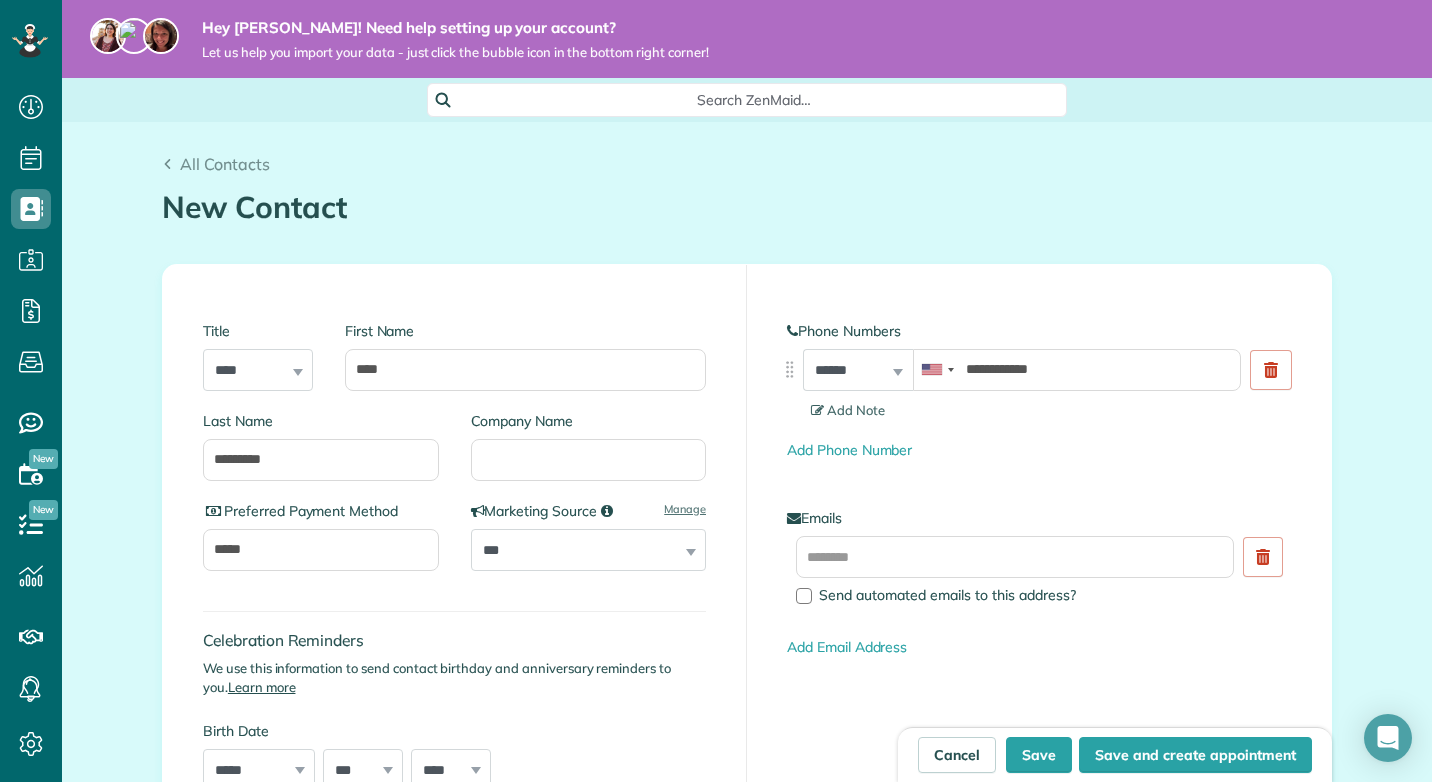 click on "**********" at bounding box center [1039, 610] 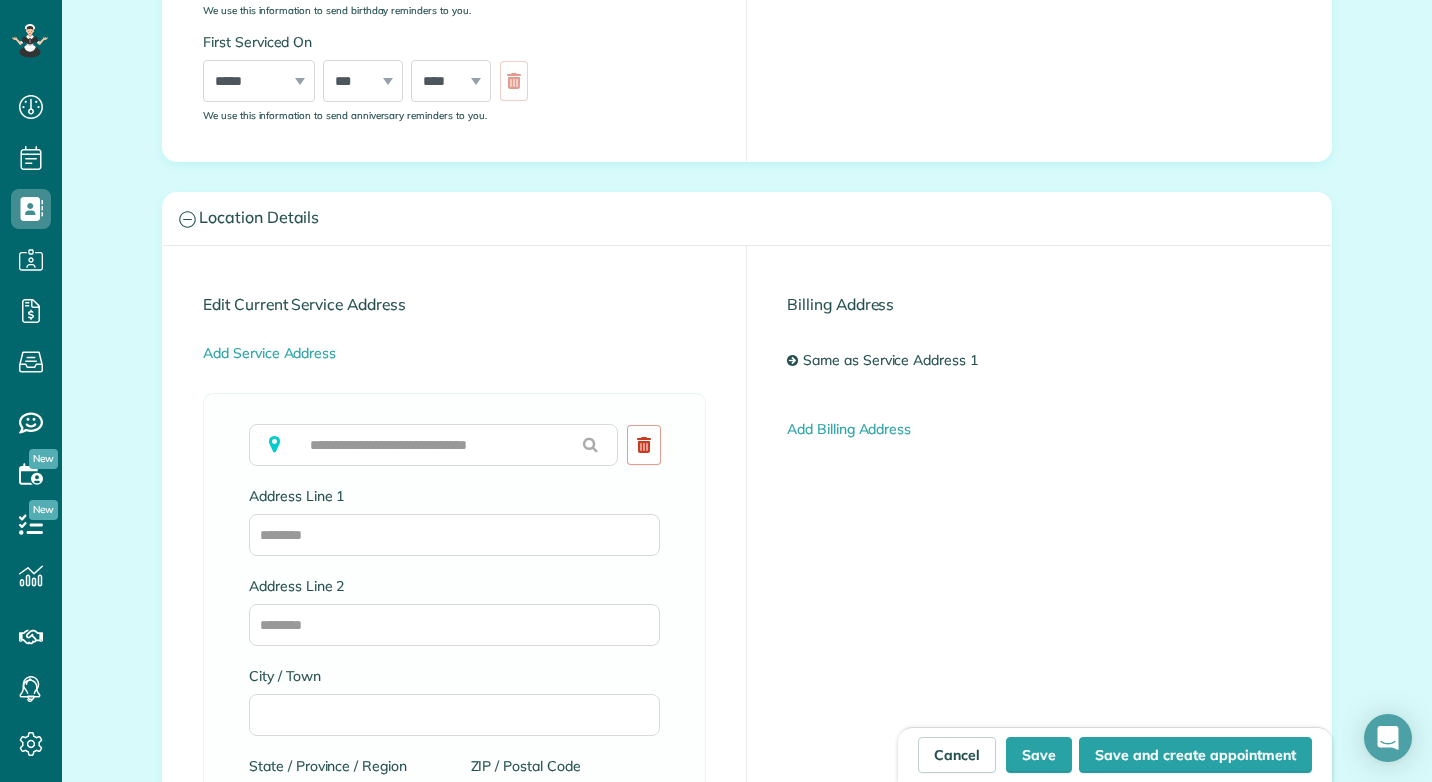 scroll, scrollTop: 800, scrollLeft: 0, axis: vertical 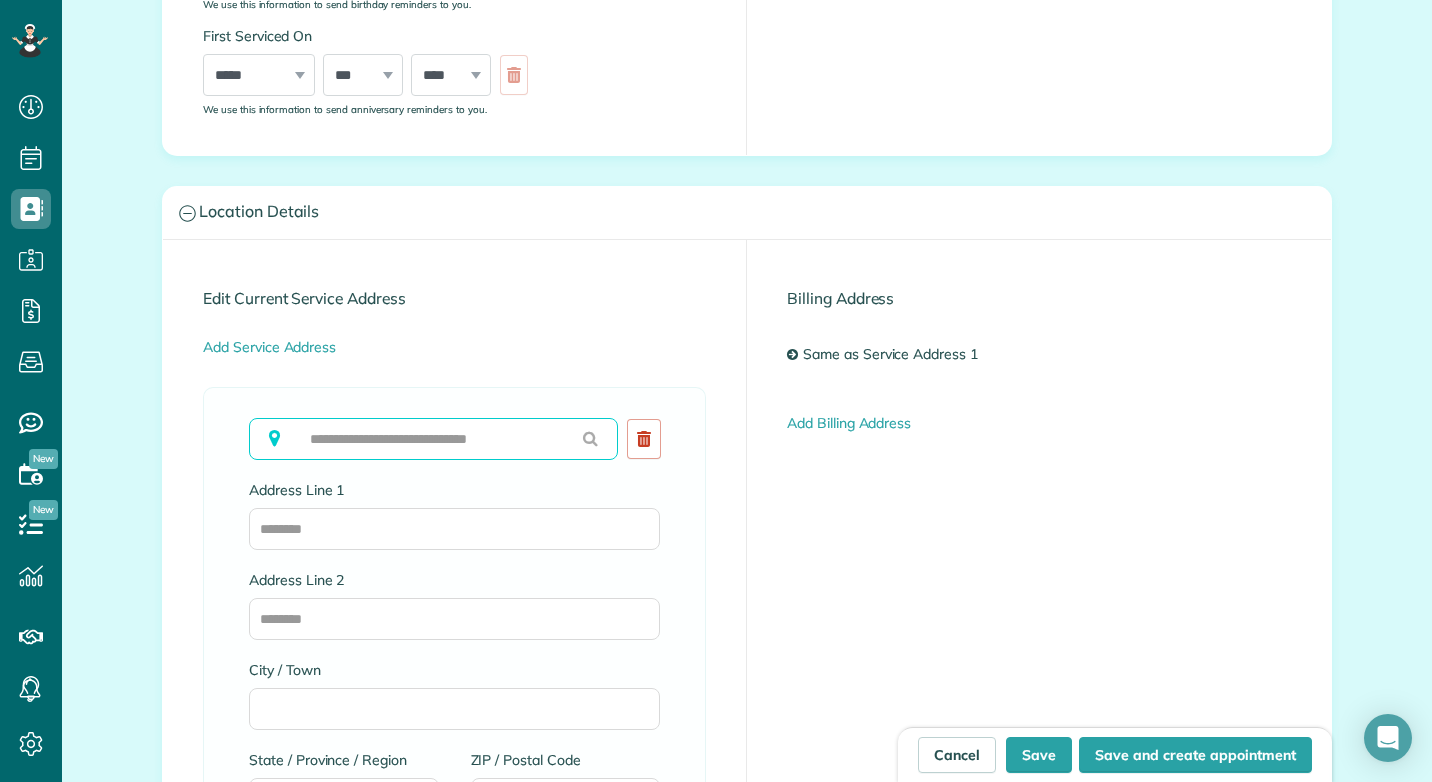 click at bounding box center [433, 439] 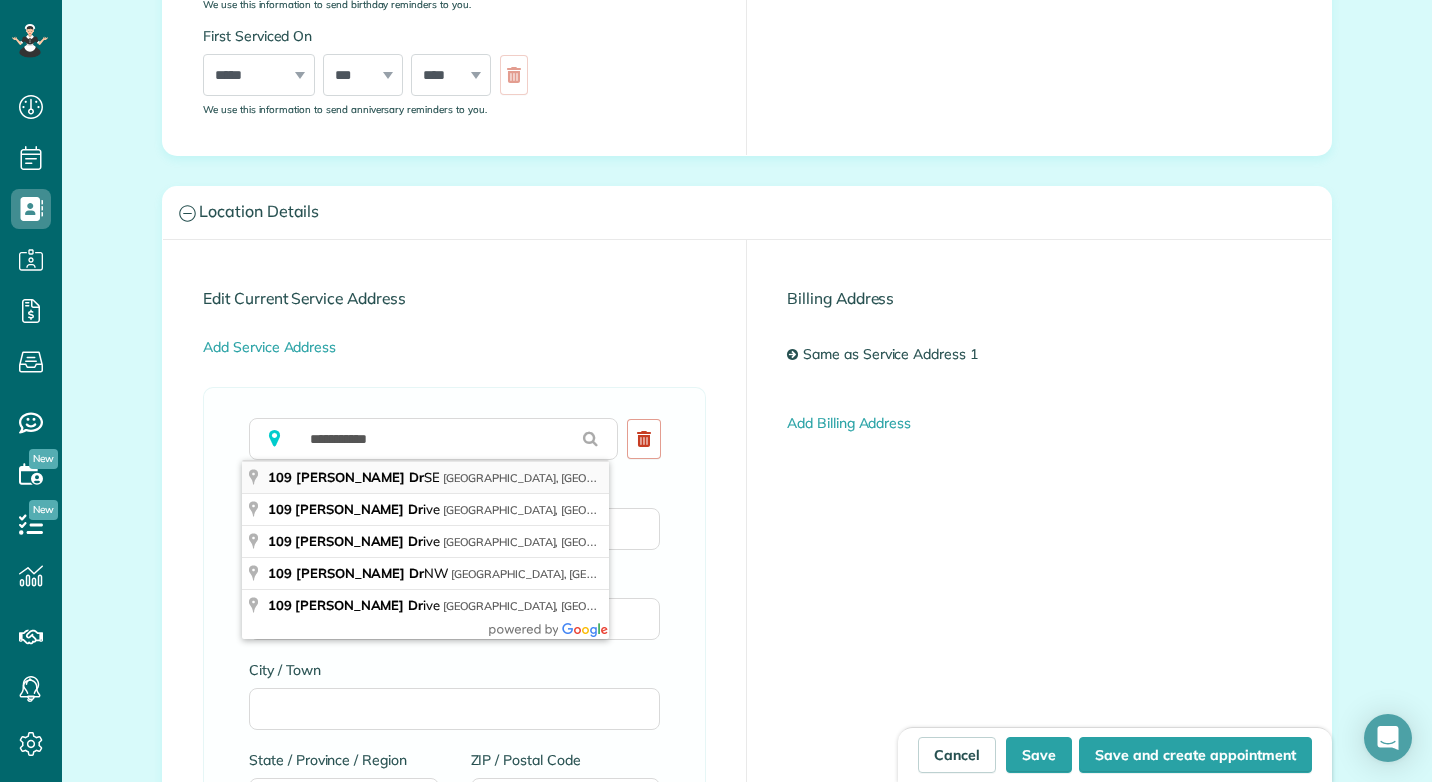type on "**********" 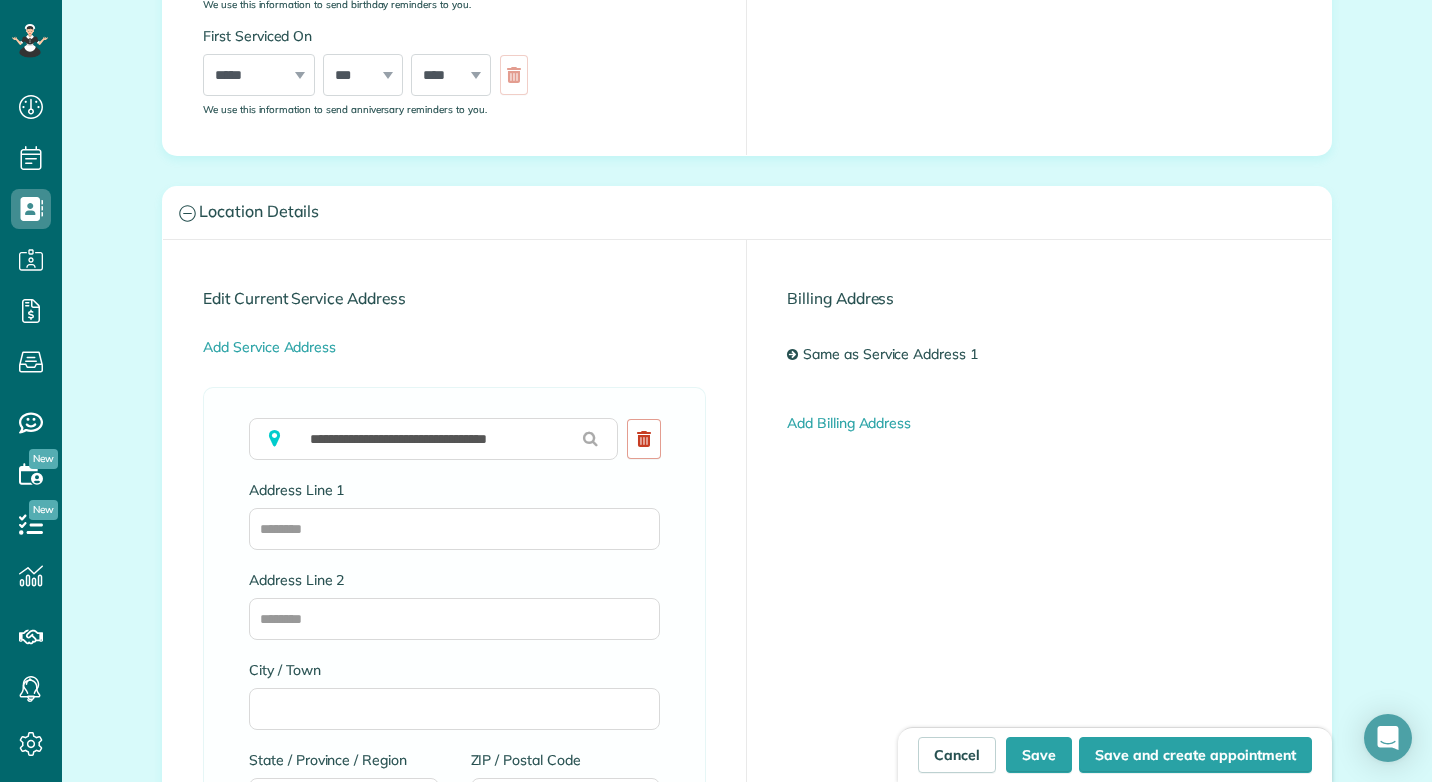 type on "**********" 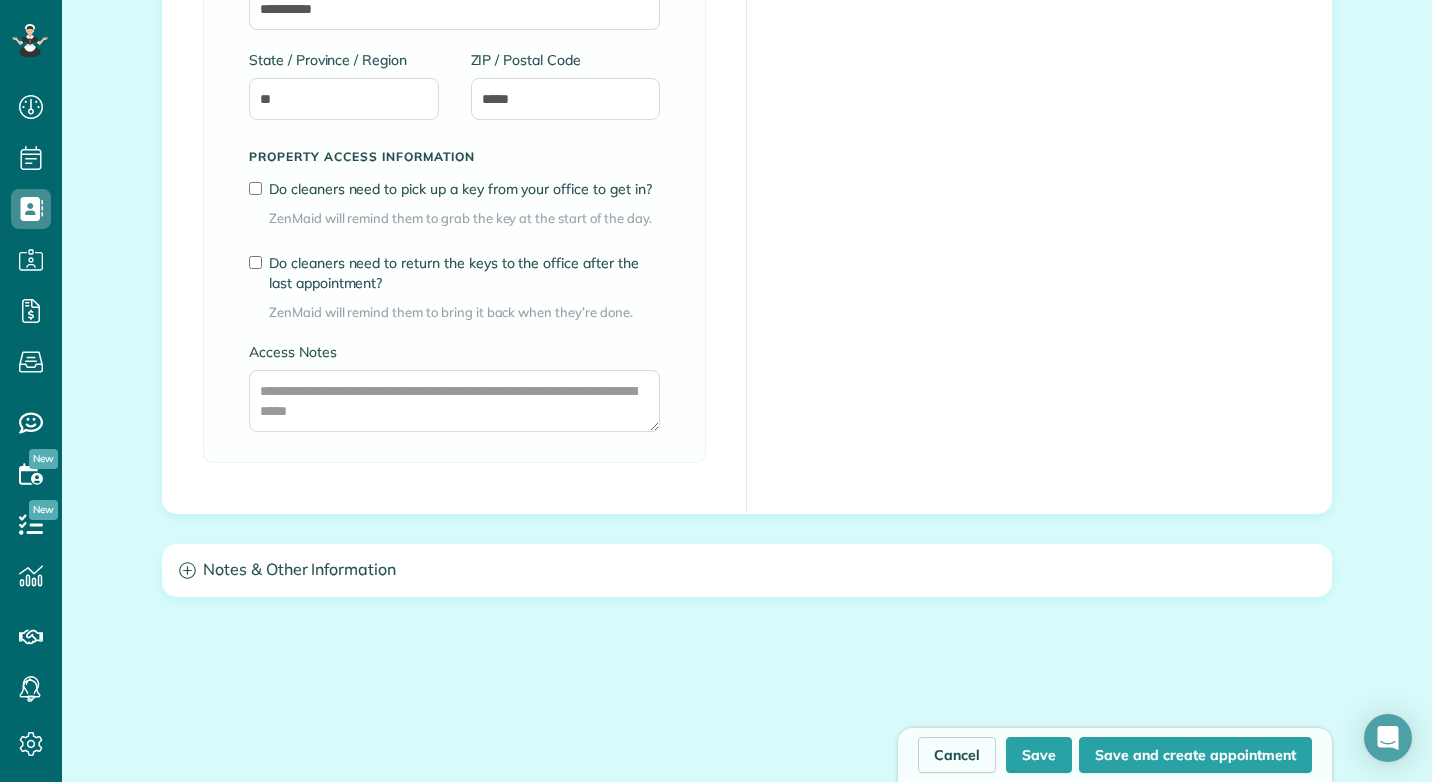 scroll, scrollTop: 1600, scrollLeft: 0, axis: vertical 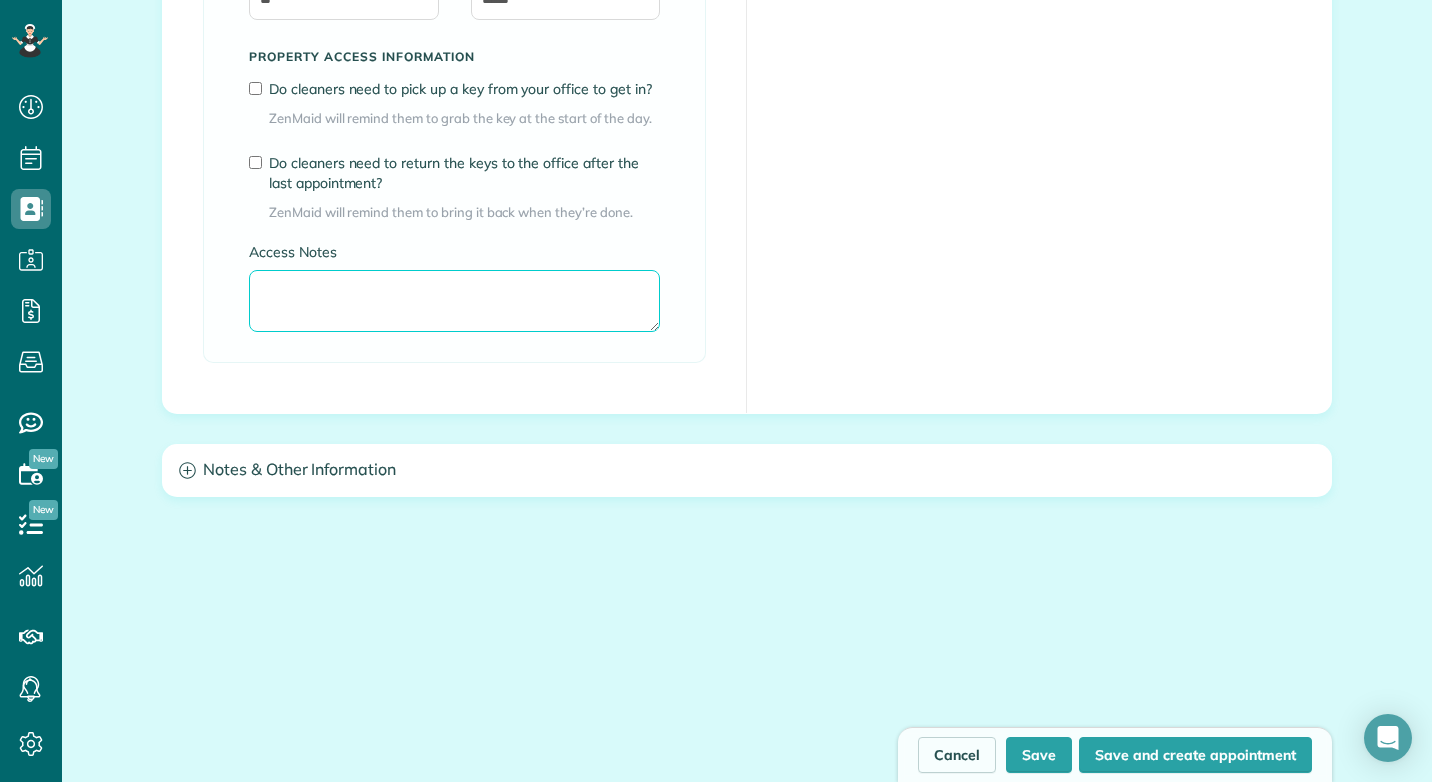 click on "Access Notes" at bounding box center [454, 301] 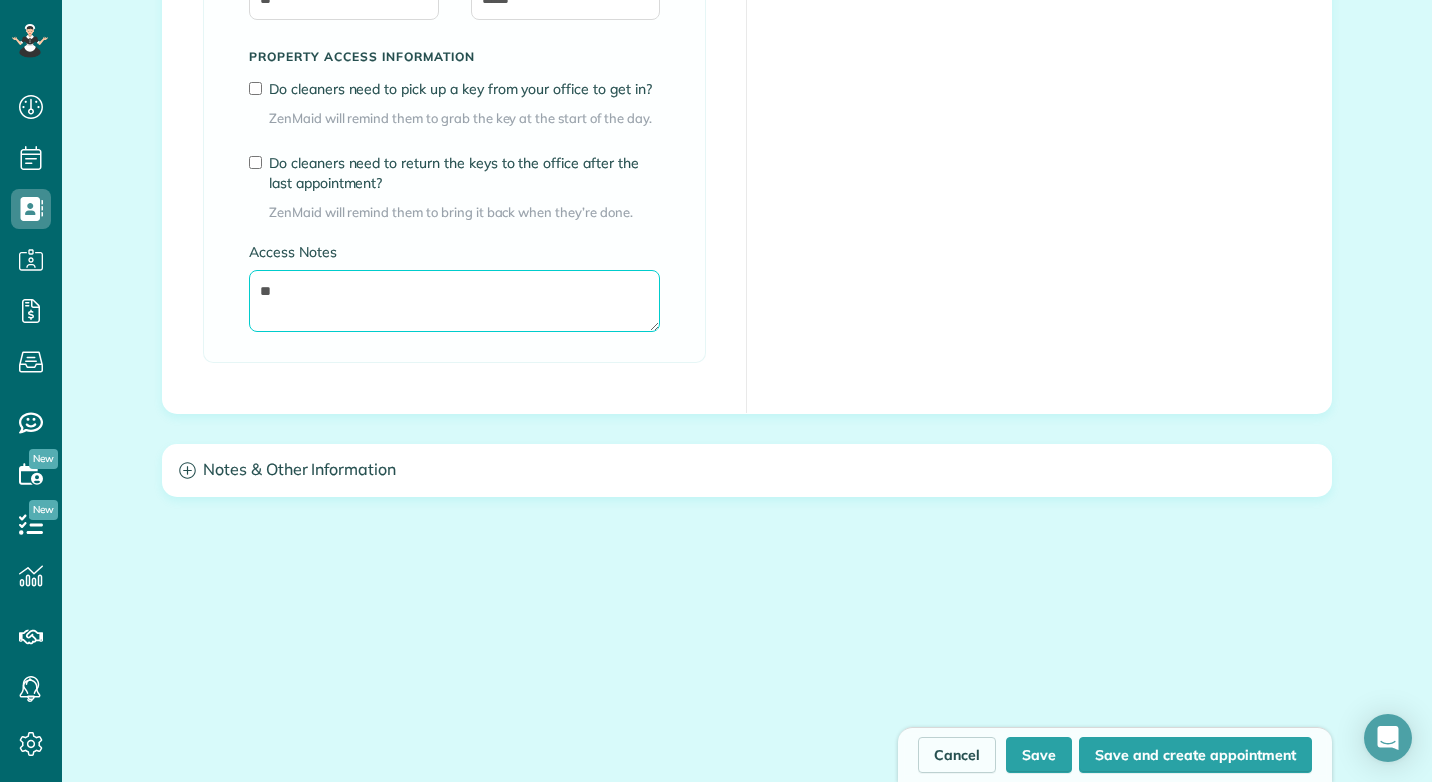 type on "*" 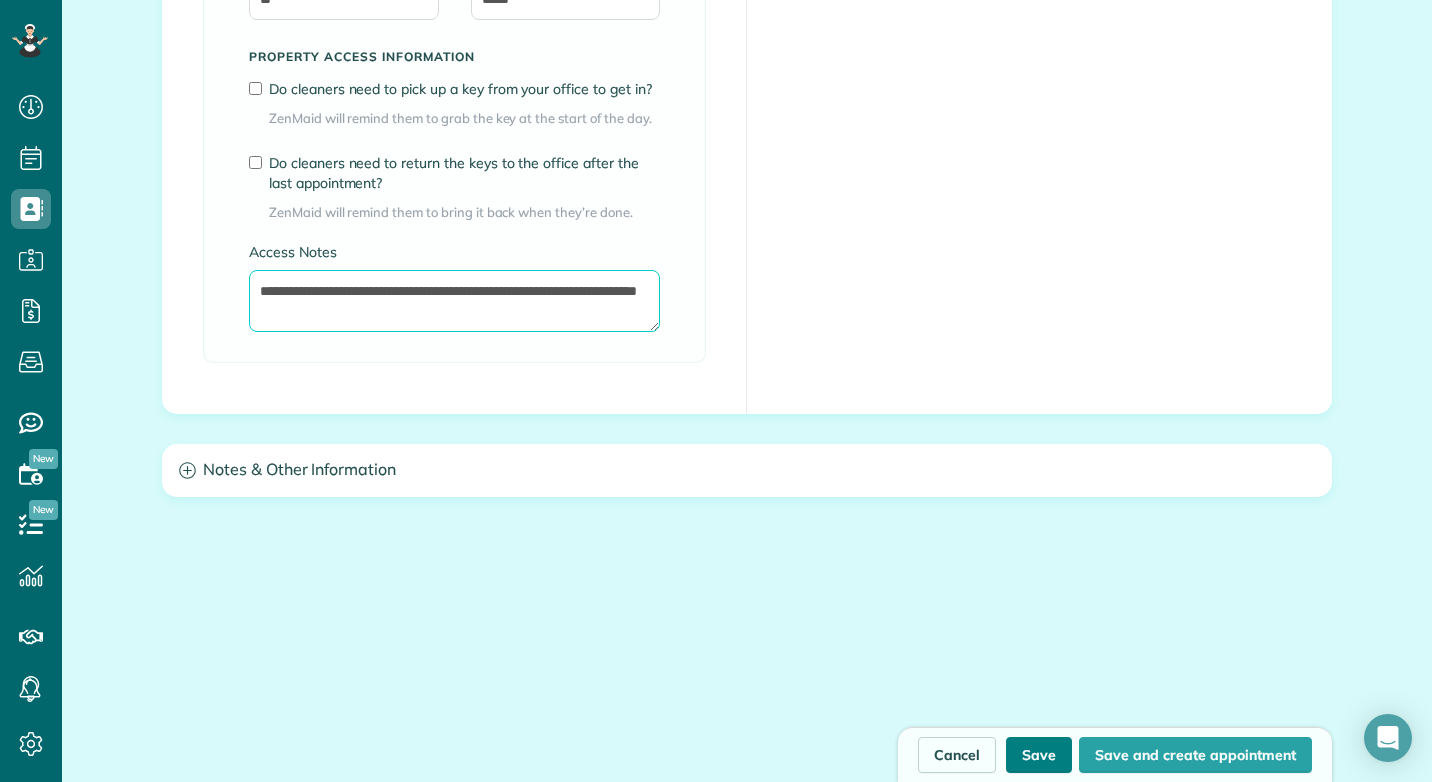 type on "**********" 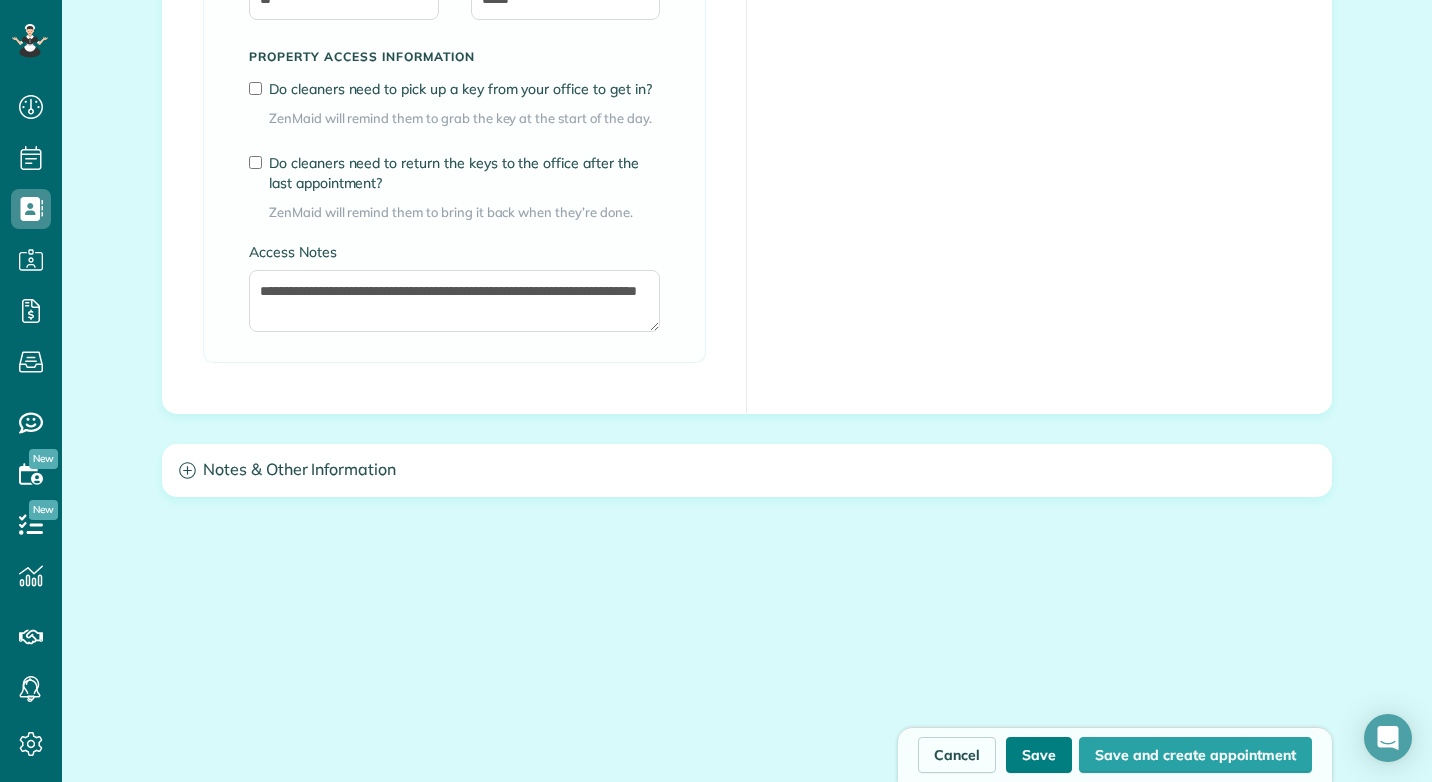 click on "Save" at bounding box center [1039, 755] 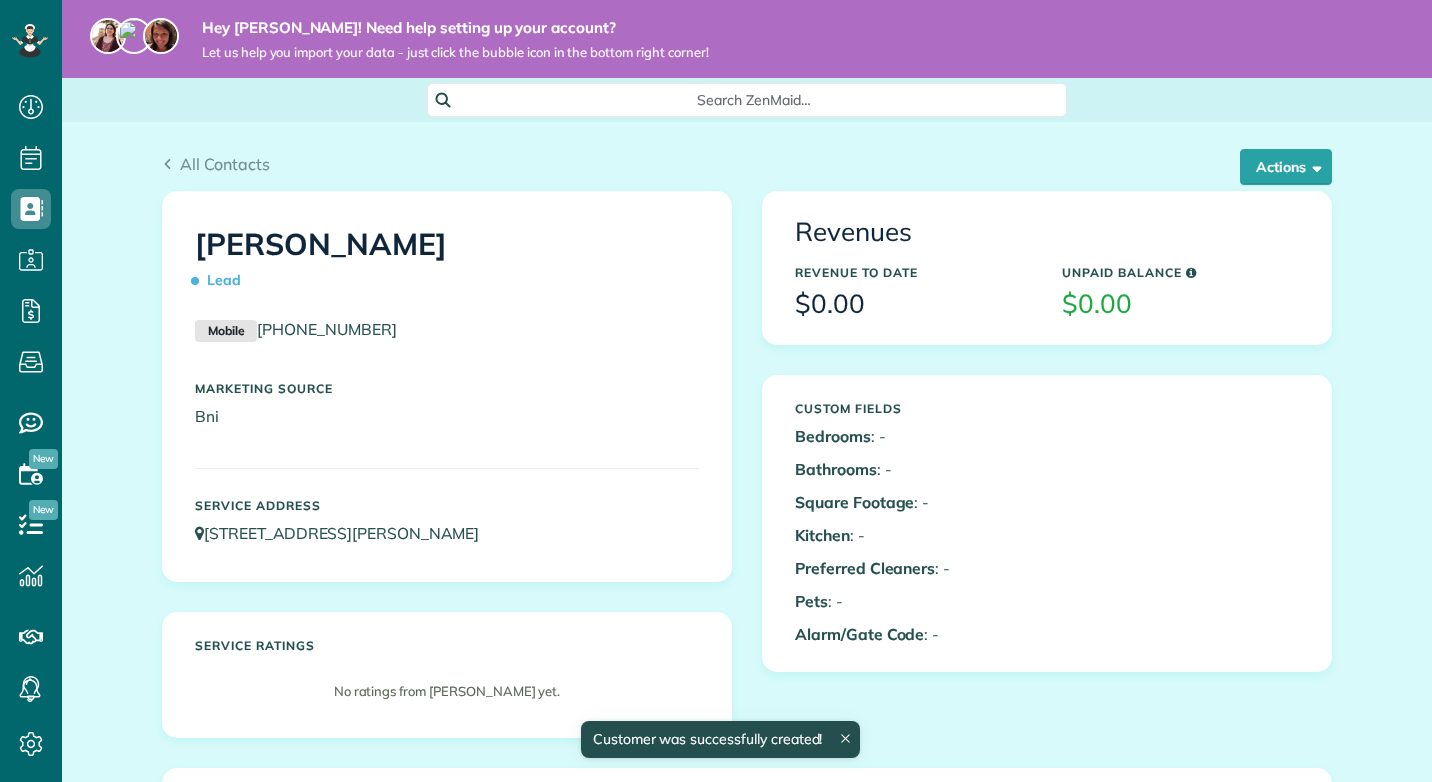 scroll, scrollTop: 0, scrollLeft: 0, axis: both 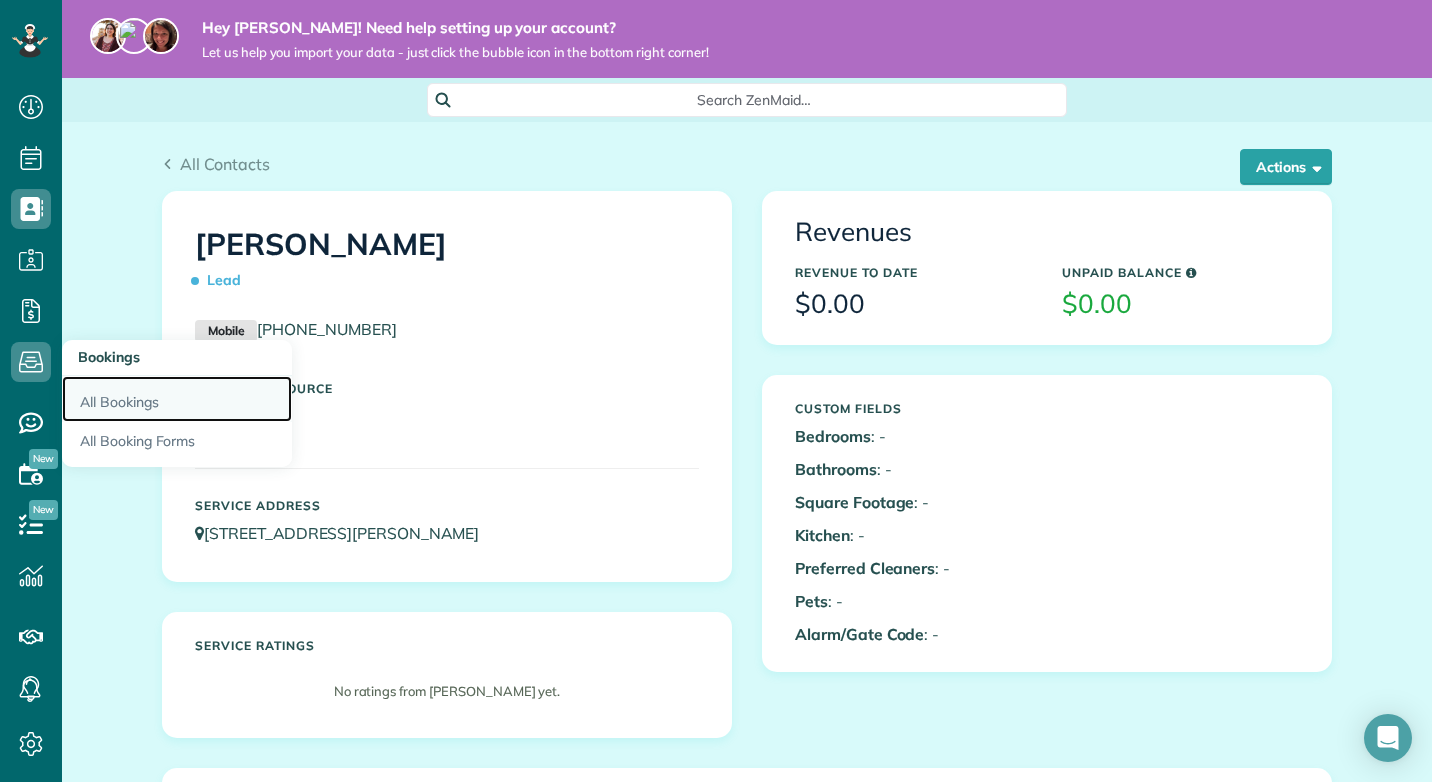 click on "All Bookings" at bounding box center [177, 399] 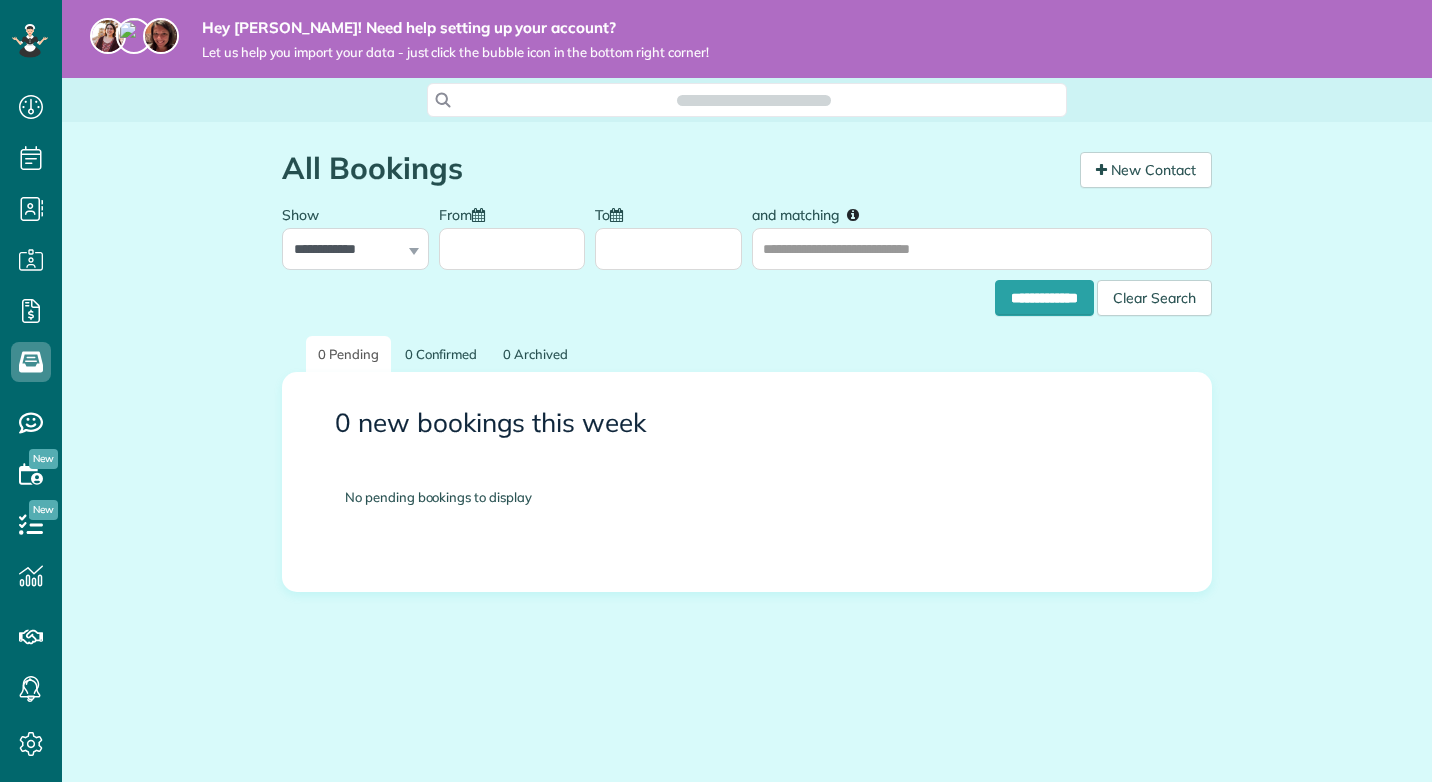 scroll, scrollTop: 0, scrollLeft: 0, axis: both 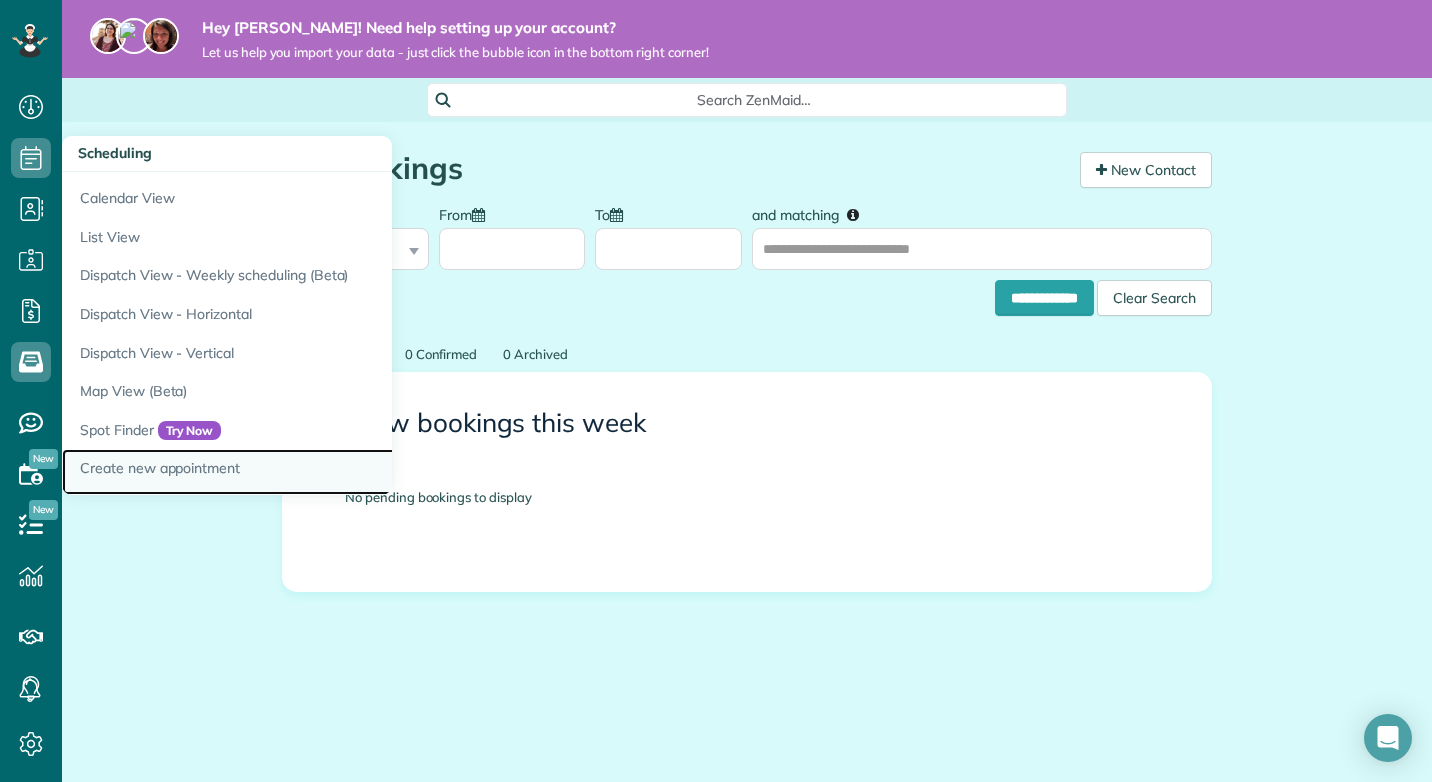 click on "Create new appointment" at bounding box center (312, 472) 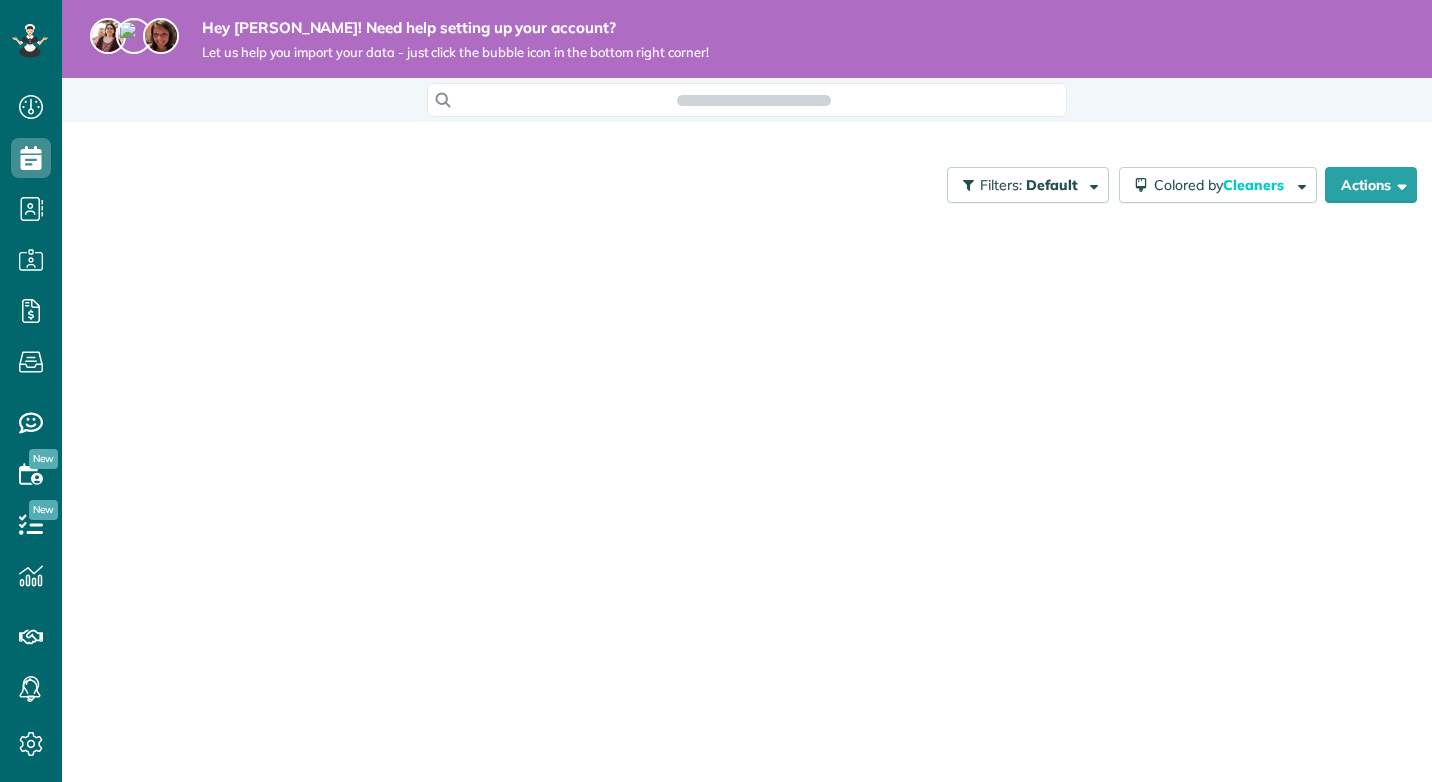 scroll, scrollTop: 0, scrollLeft: 0, axis: both 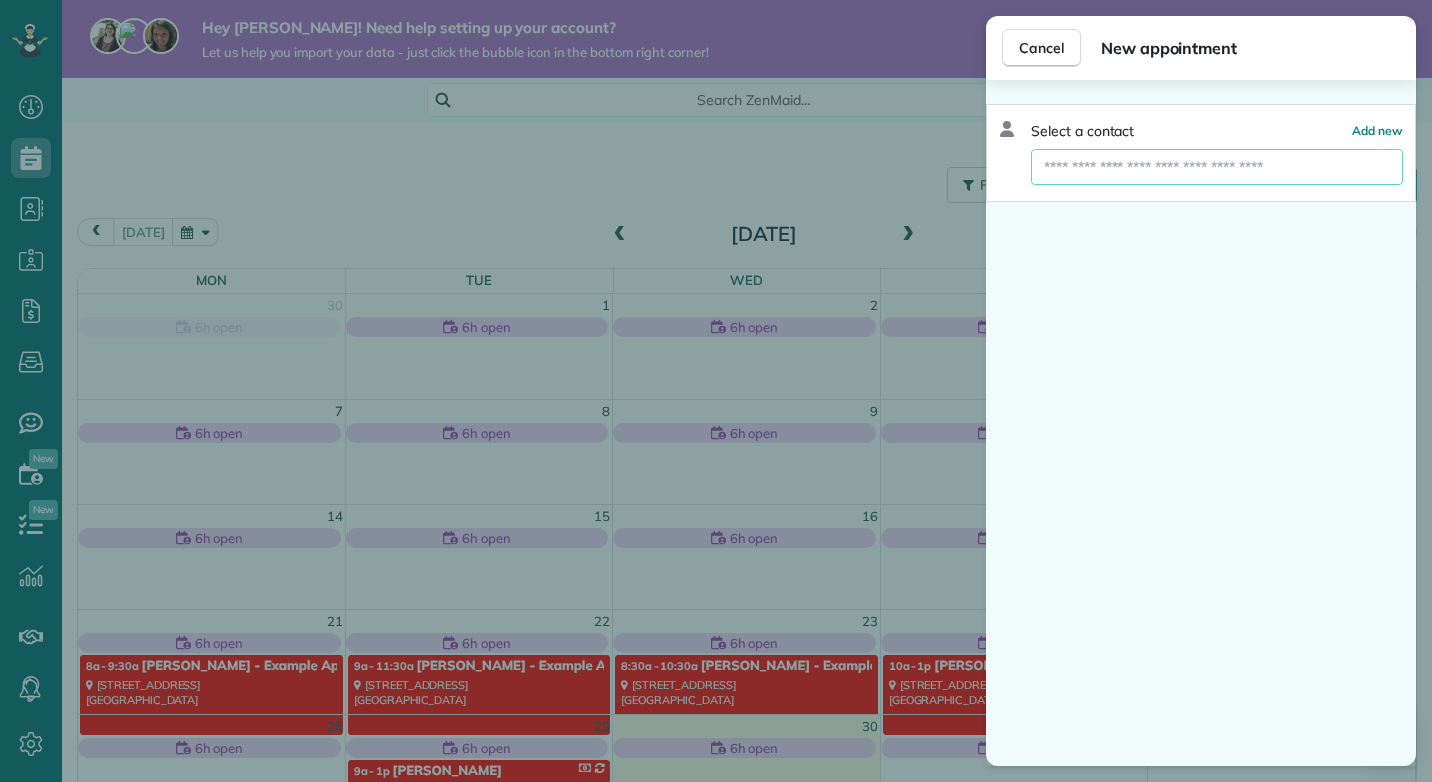 click at bounding box center [1217, 167] 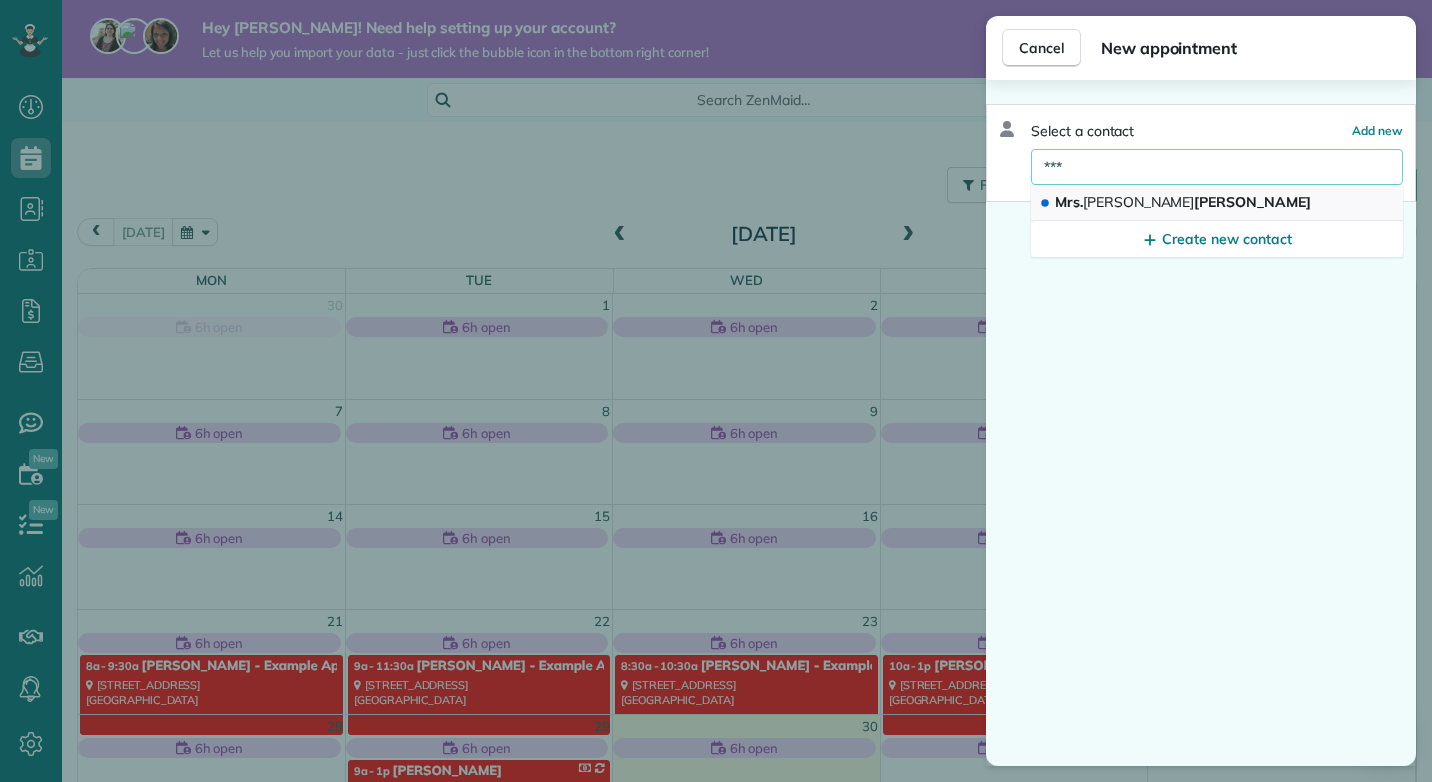 type on "***" 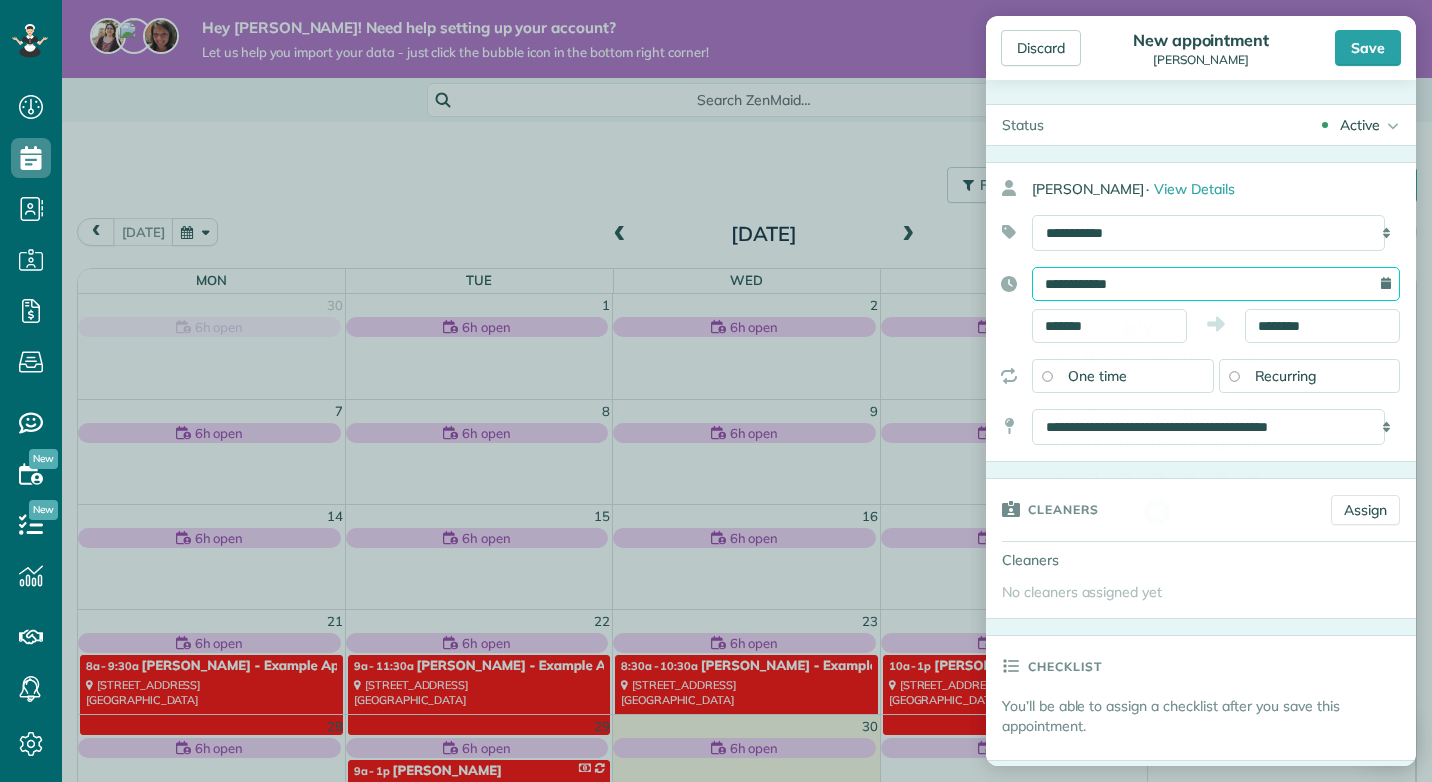 click on "**********" at bounding box center (1216, 284) 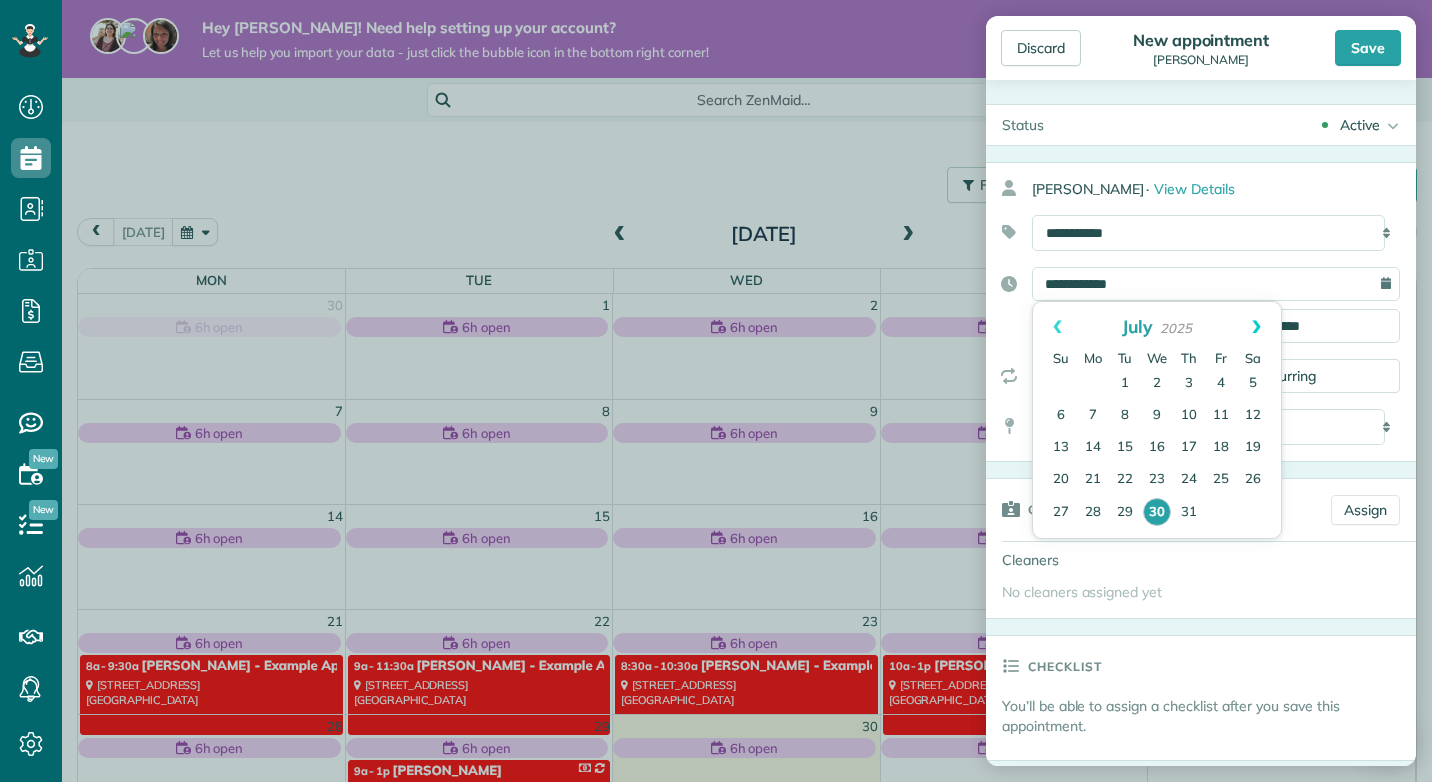 click on "Next" at bounding box center (1256, 327) 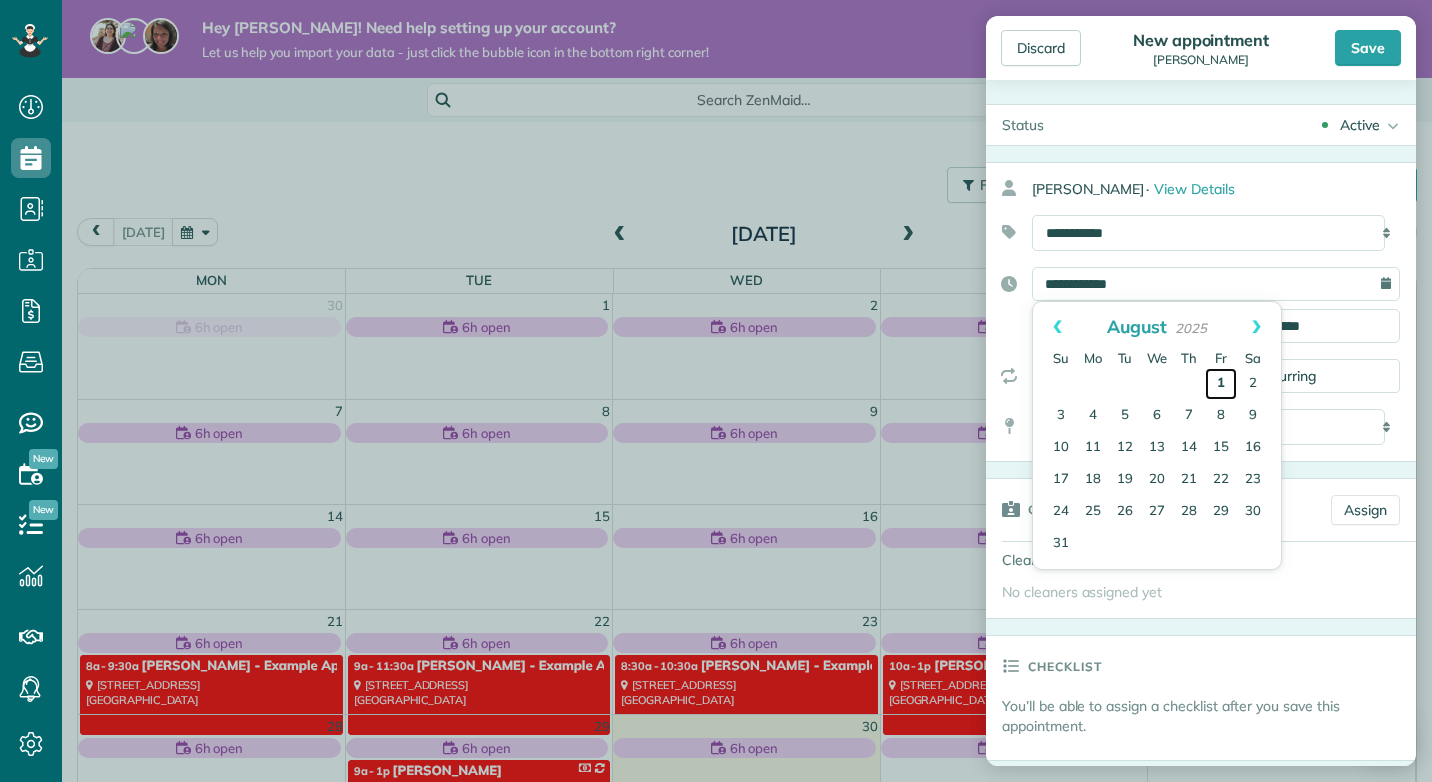 click on "1" at bounding box center [1221, 384] 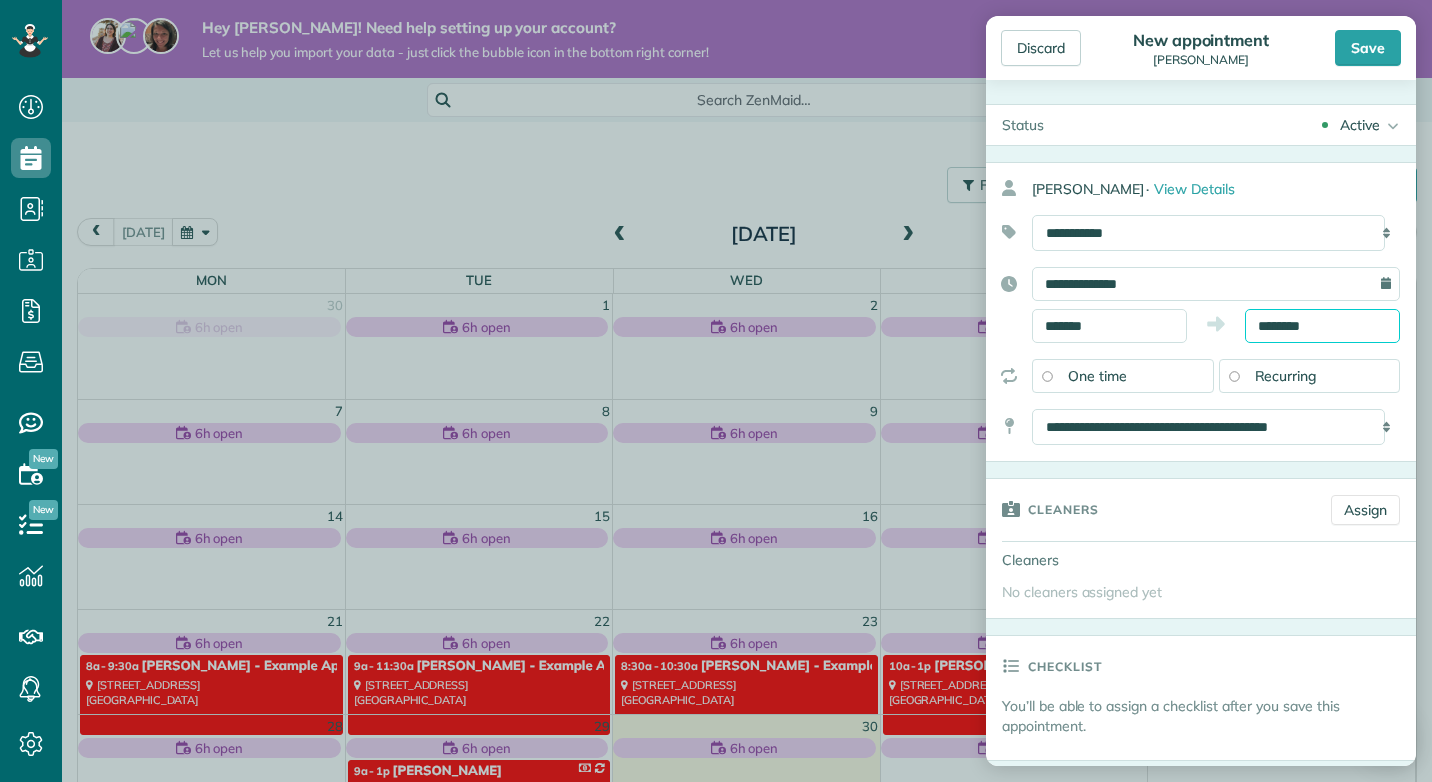 click on "********" at bounding box center (1322, 326) 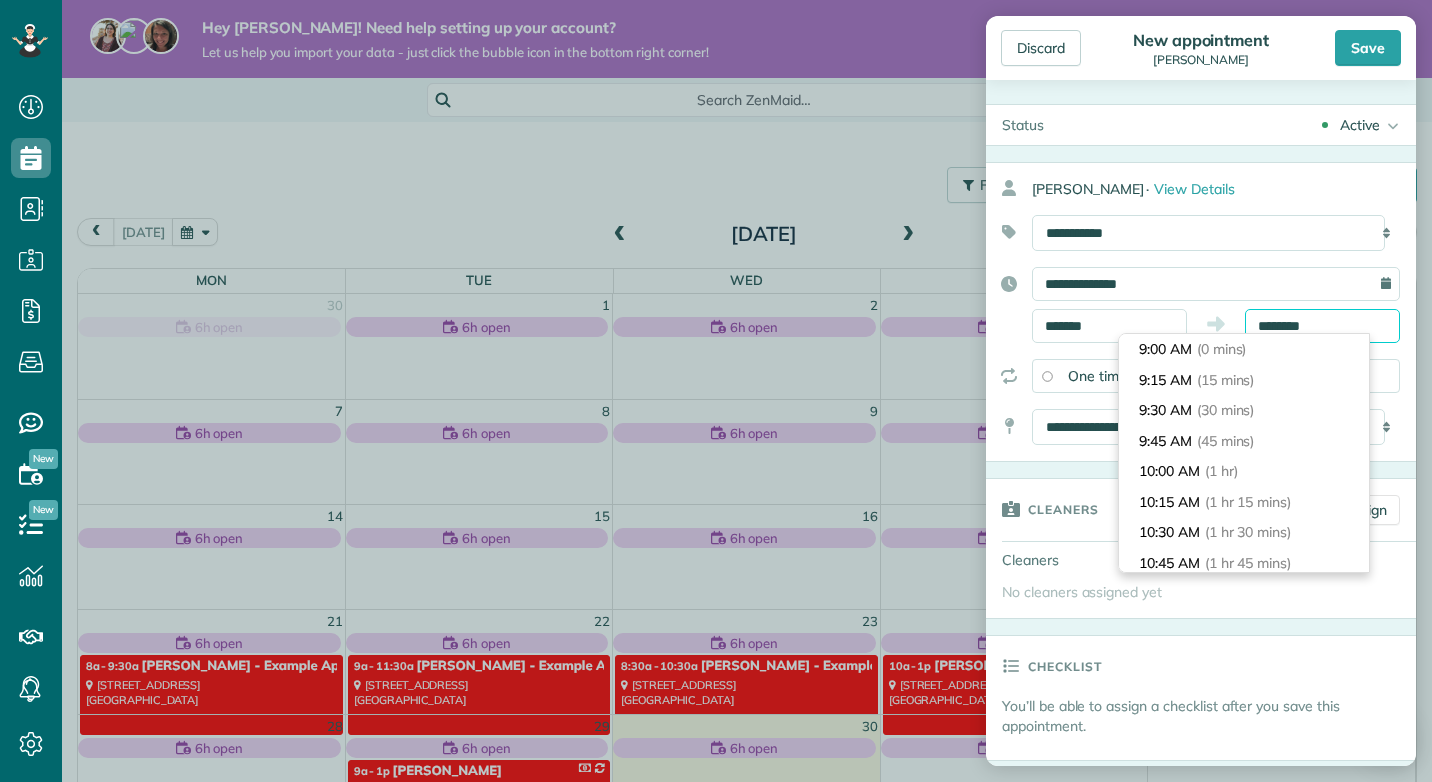scroll, scrollTop: 214, scrollLeft: 0, axis: vertical 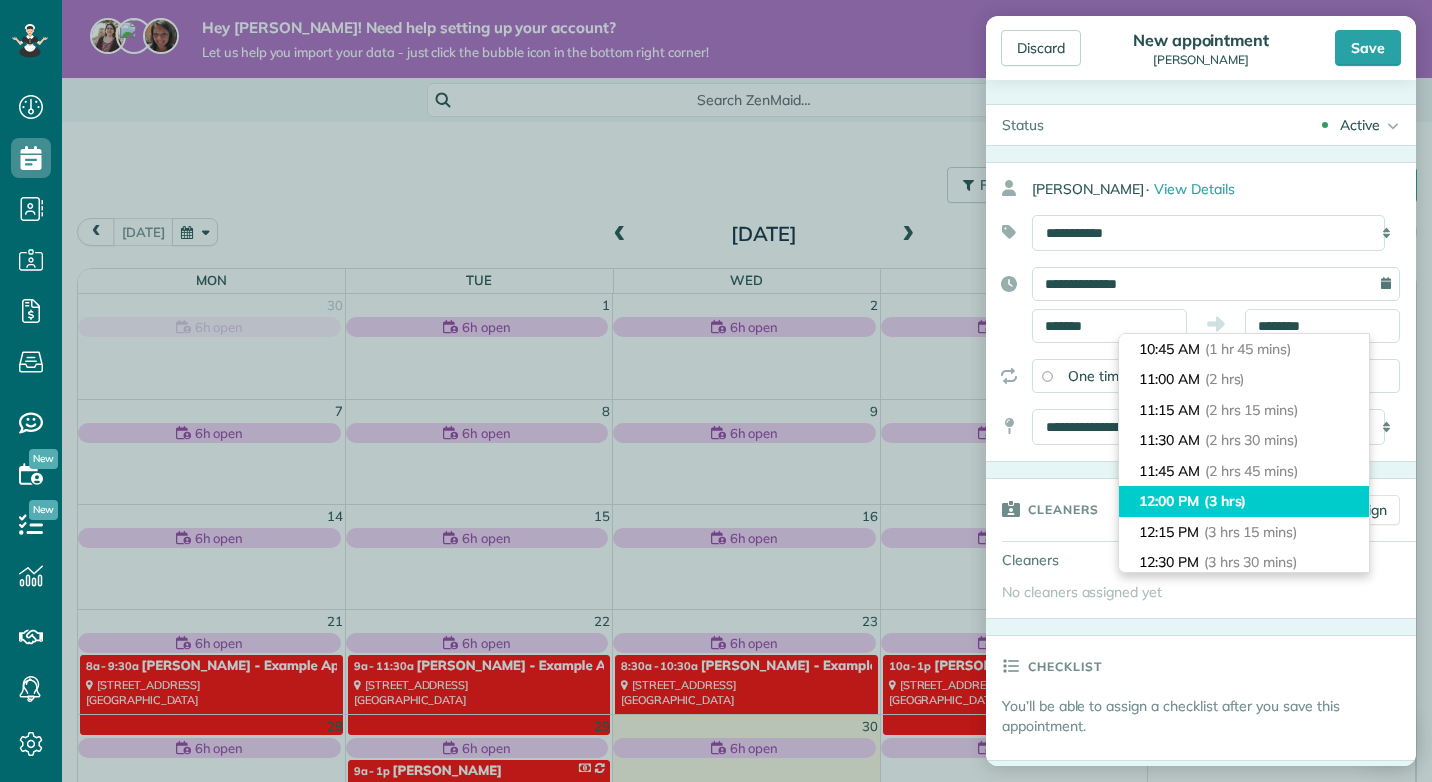type on "********" 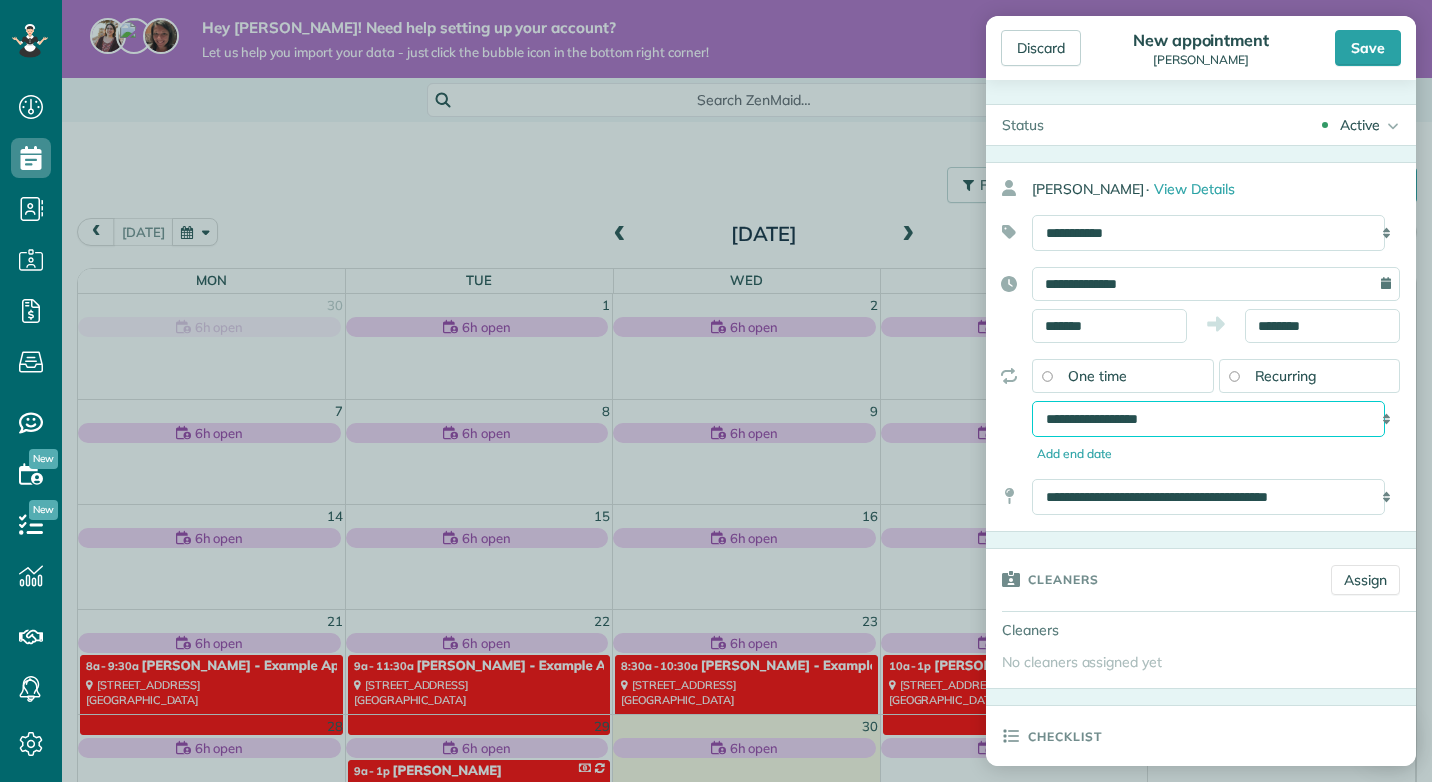 click on "**********" at bounding box center (1208, 419) 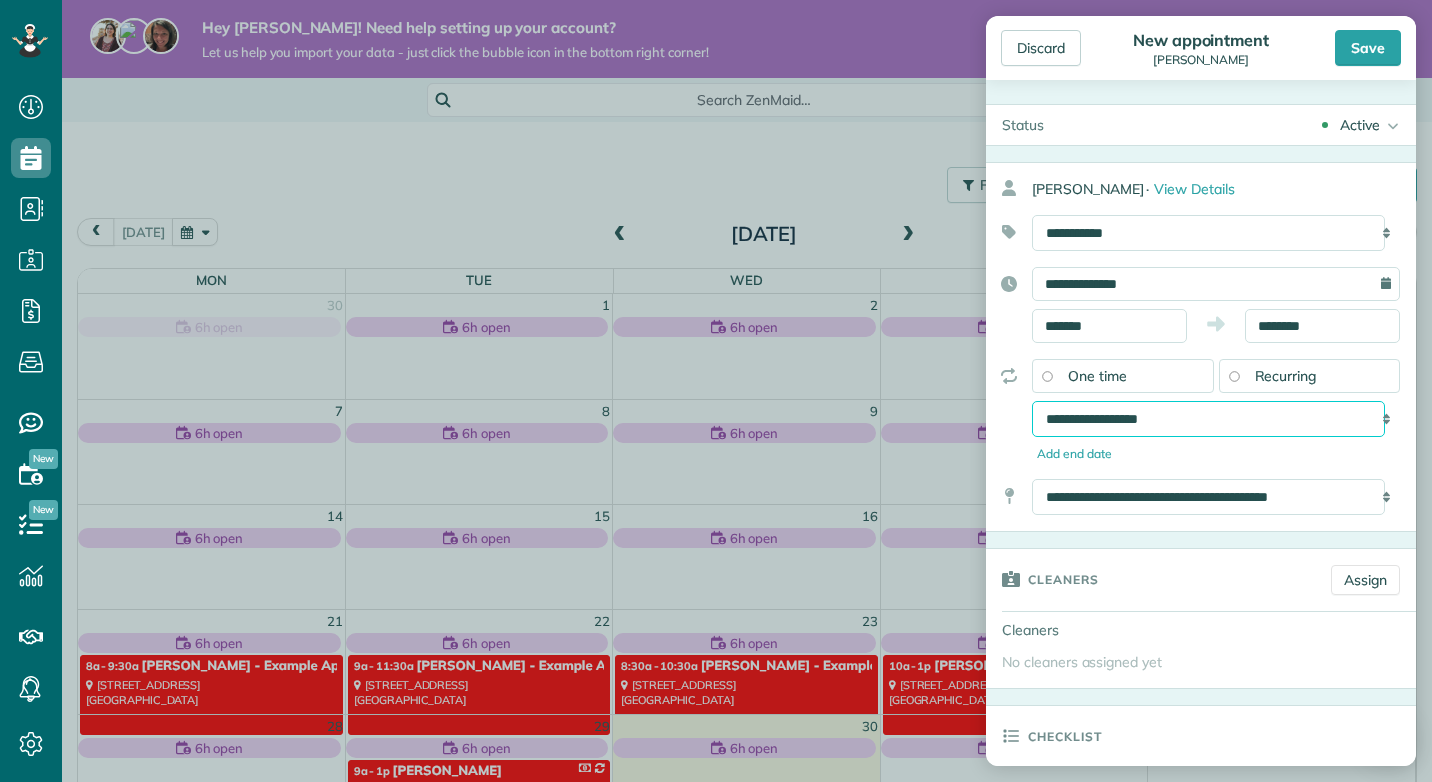 select on "**********" 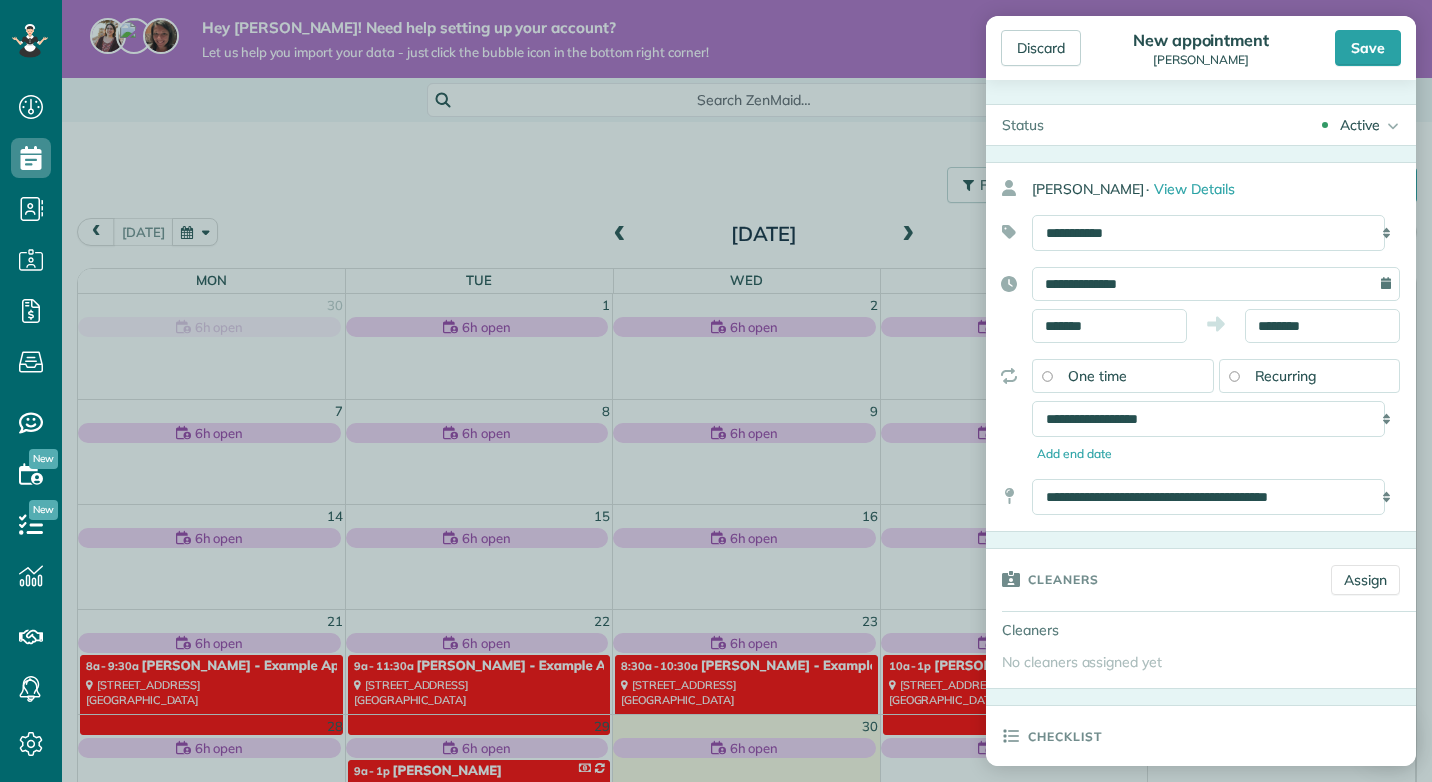 click on "**********" at bounding box center [1201, 411] 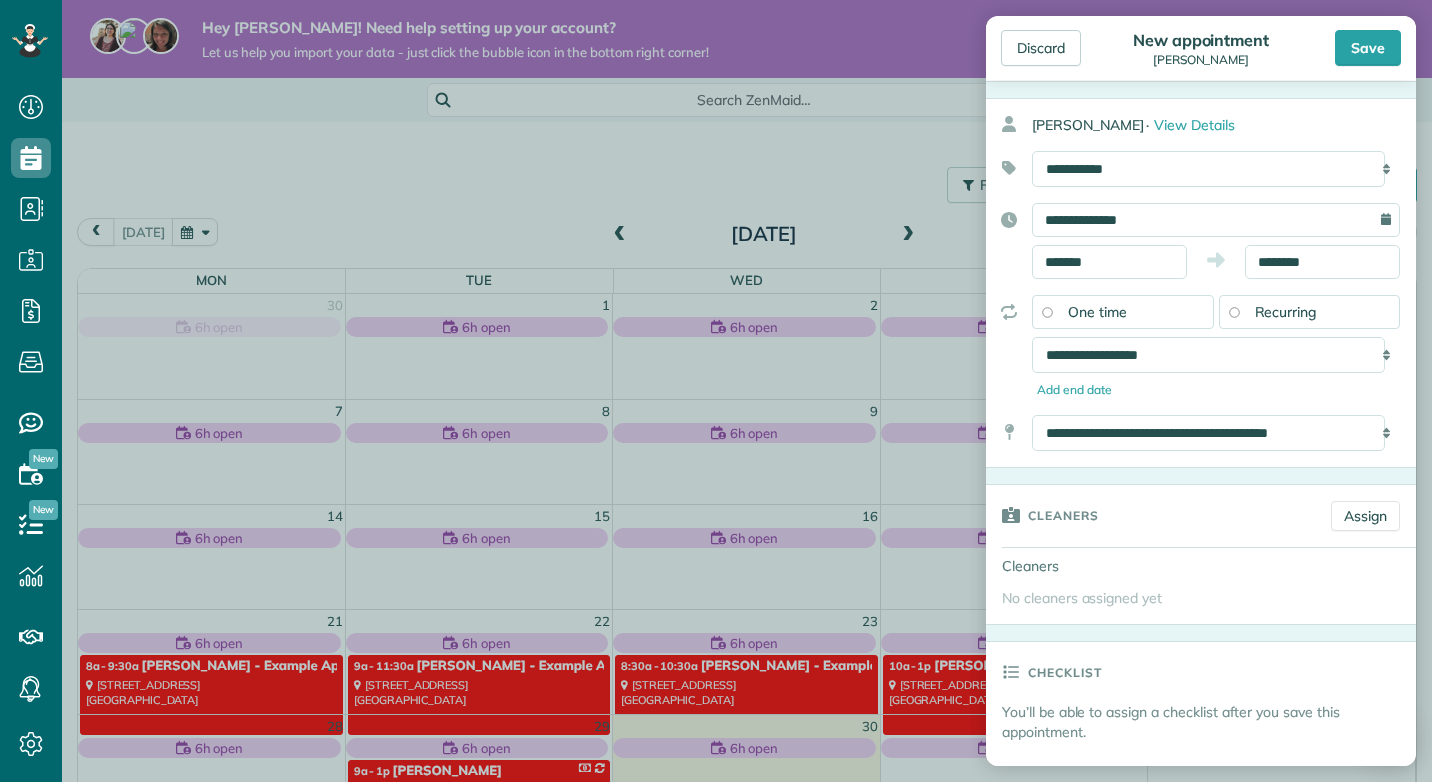 scroll, scrollTop: 100, scrollLeft: 0, axis: vertical 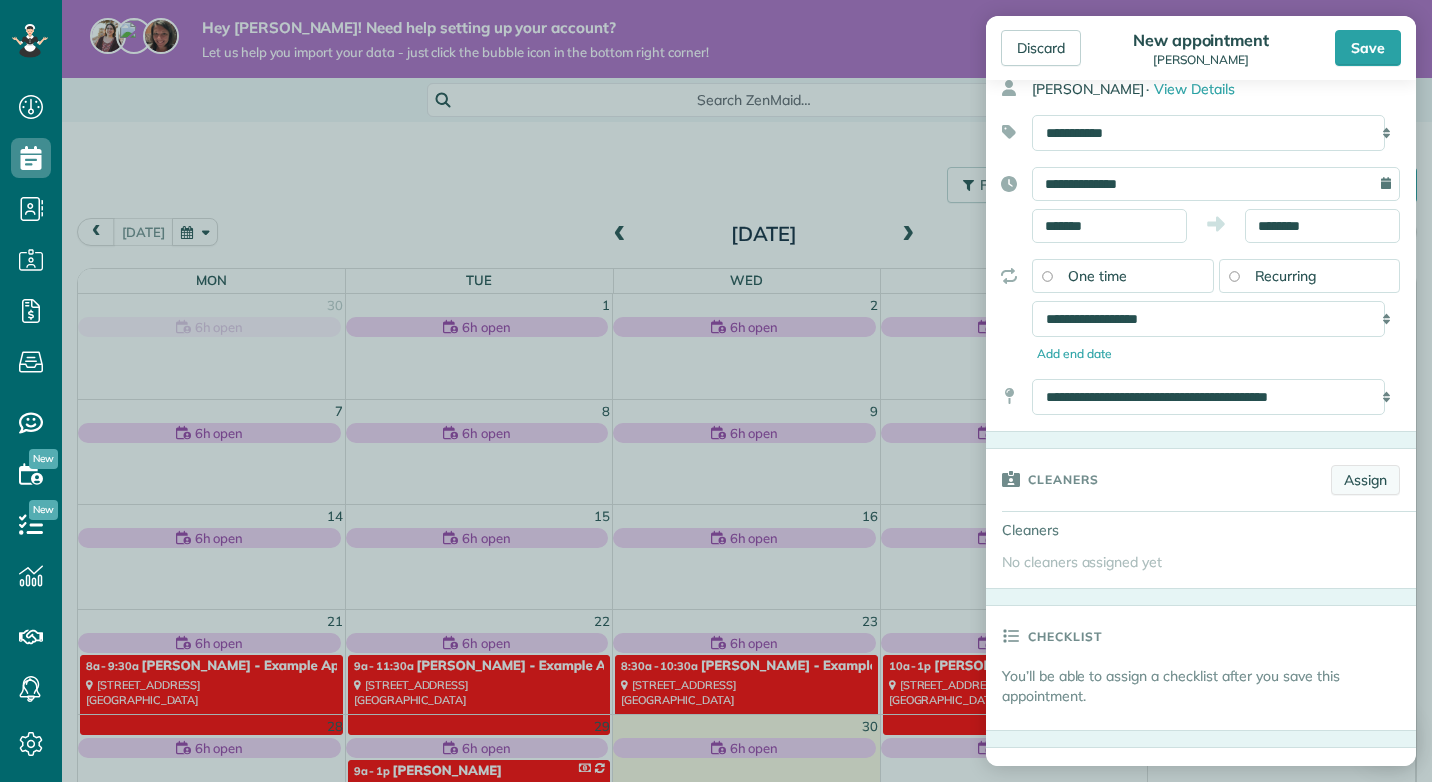 click on "Assign" at bounding box center (1365, 480) 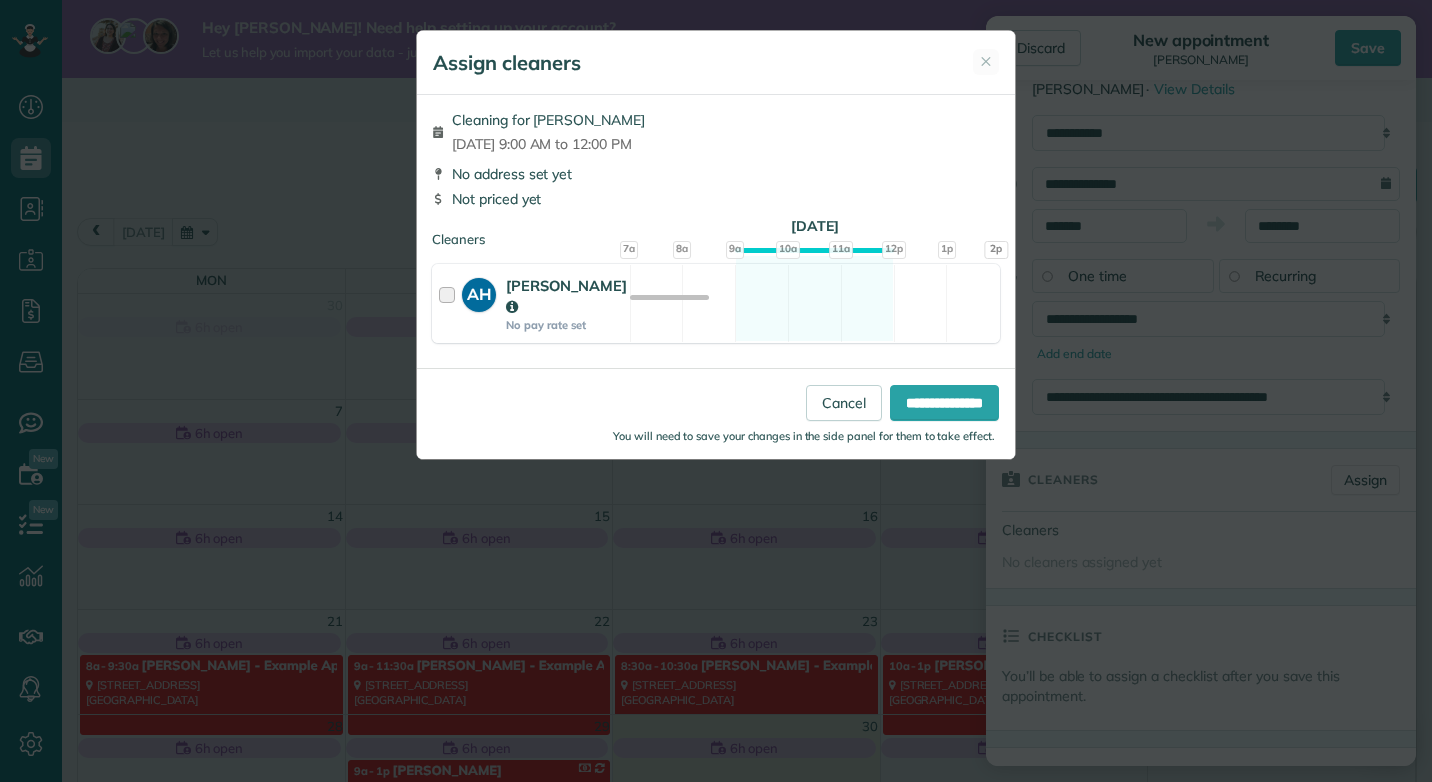 click at bounding box center [450, 303] 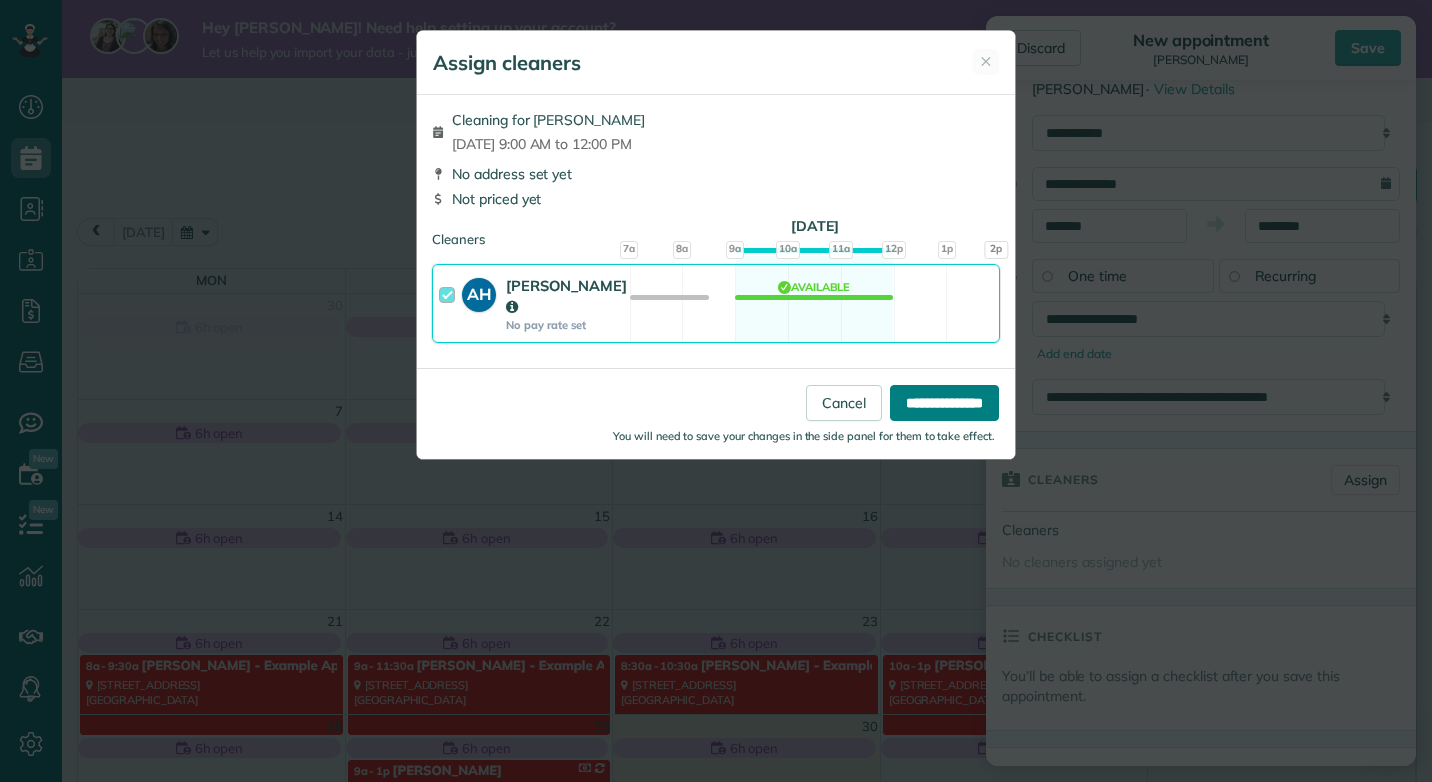 click on "**********" at bounding box center [944, 403] 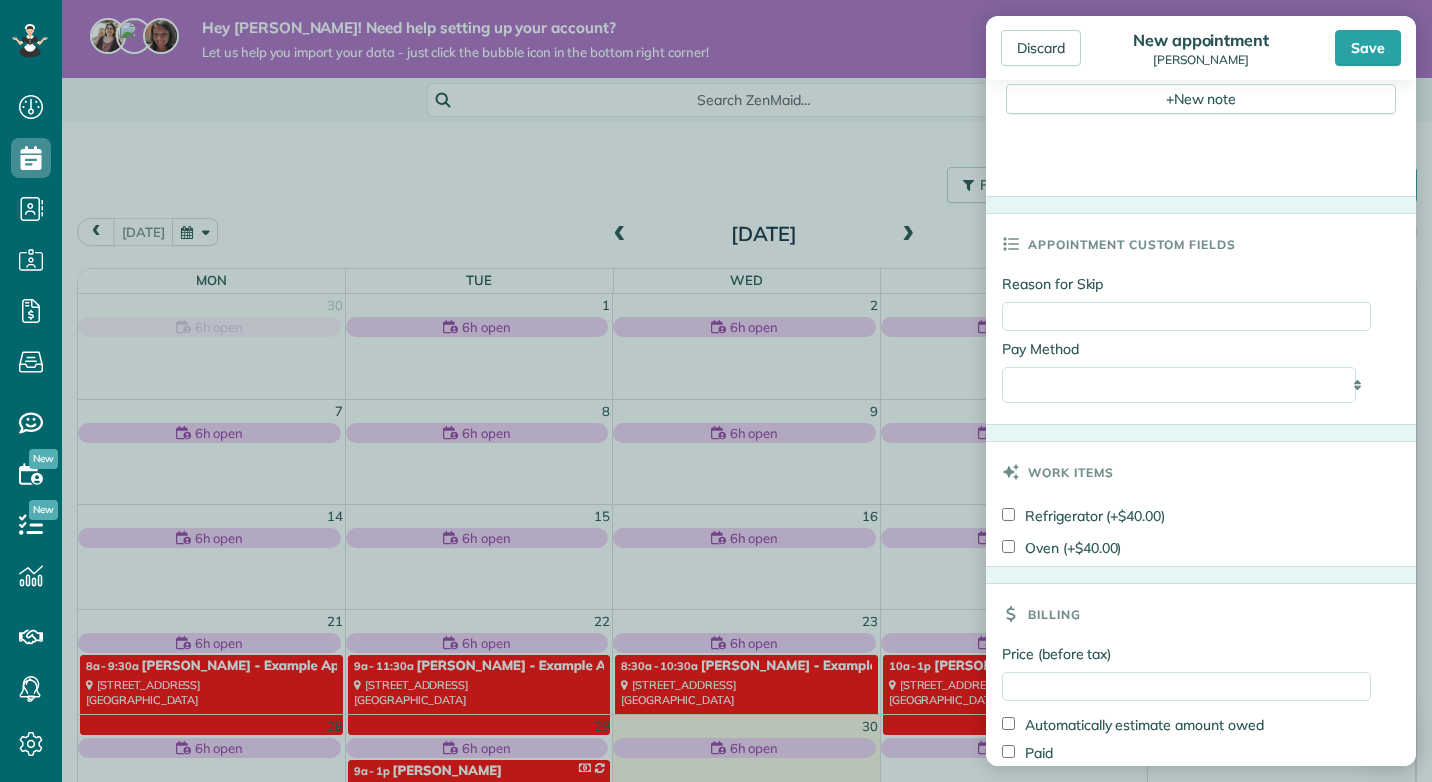scroll, scrollTop: 1000, scrollLeft: 0, axis: vertical 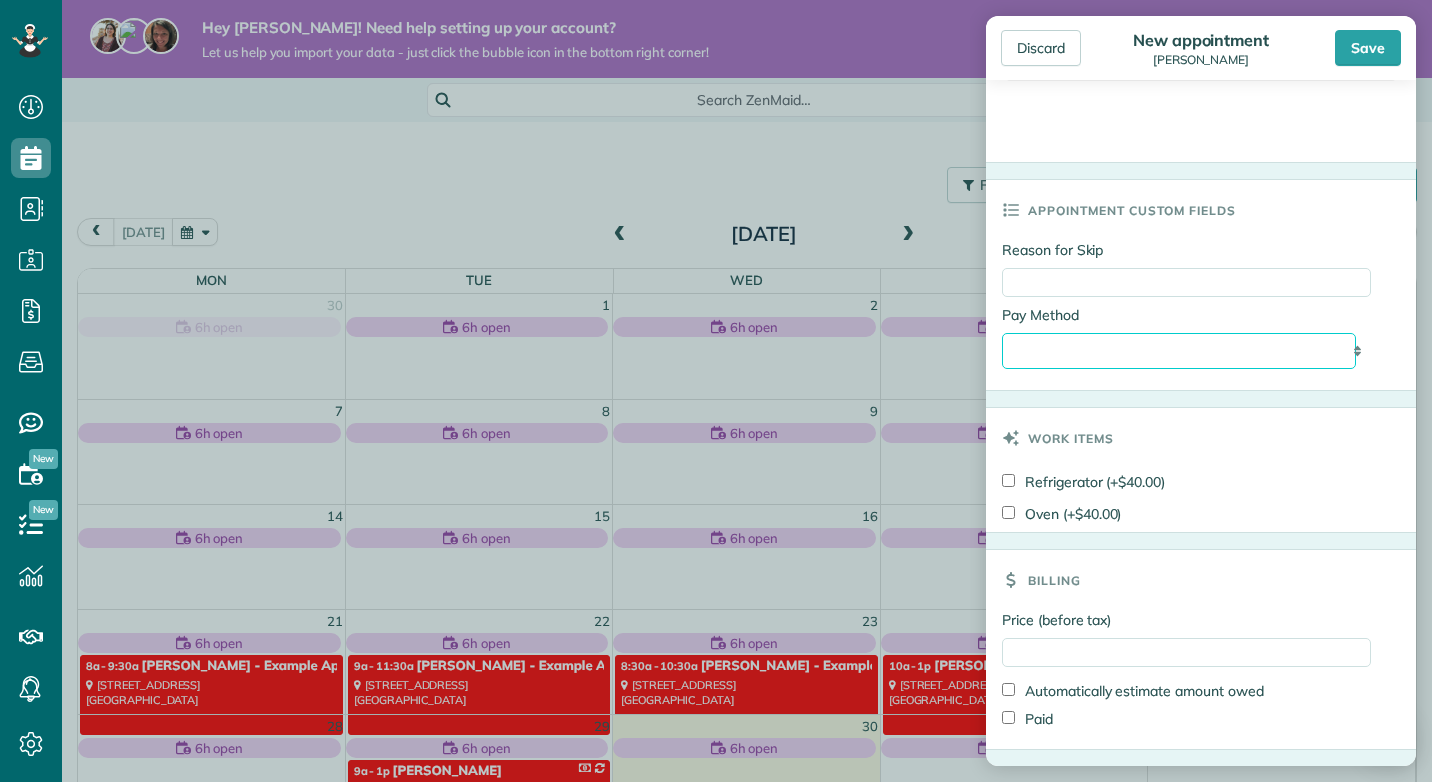 click on "**********" at bounding box center (1179, 351) 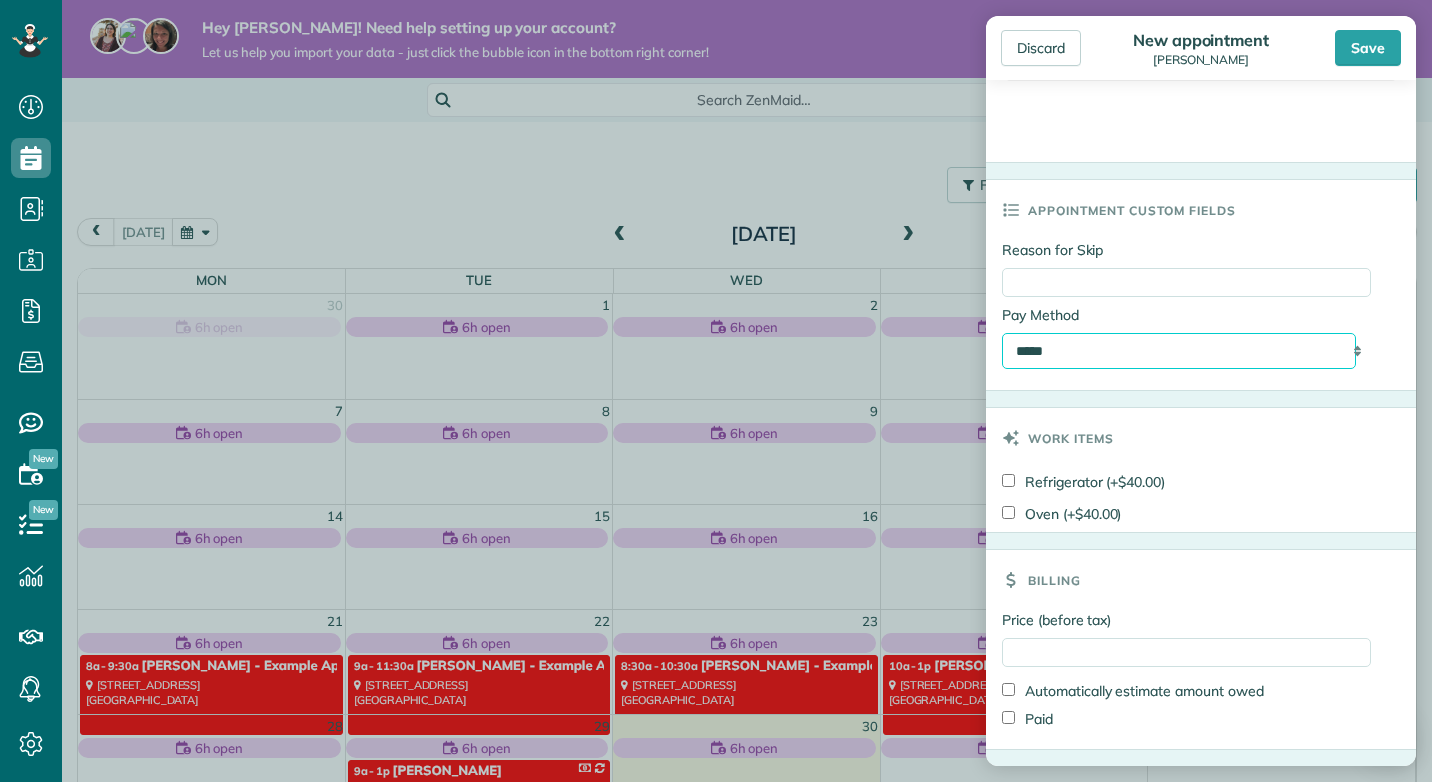 click on "**********" at bounding box center [1179, 351] 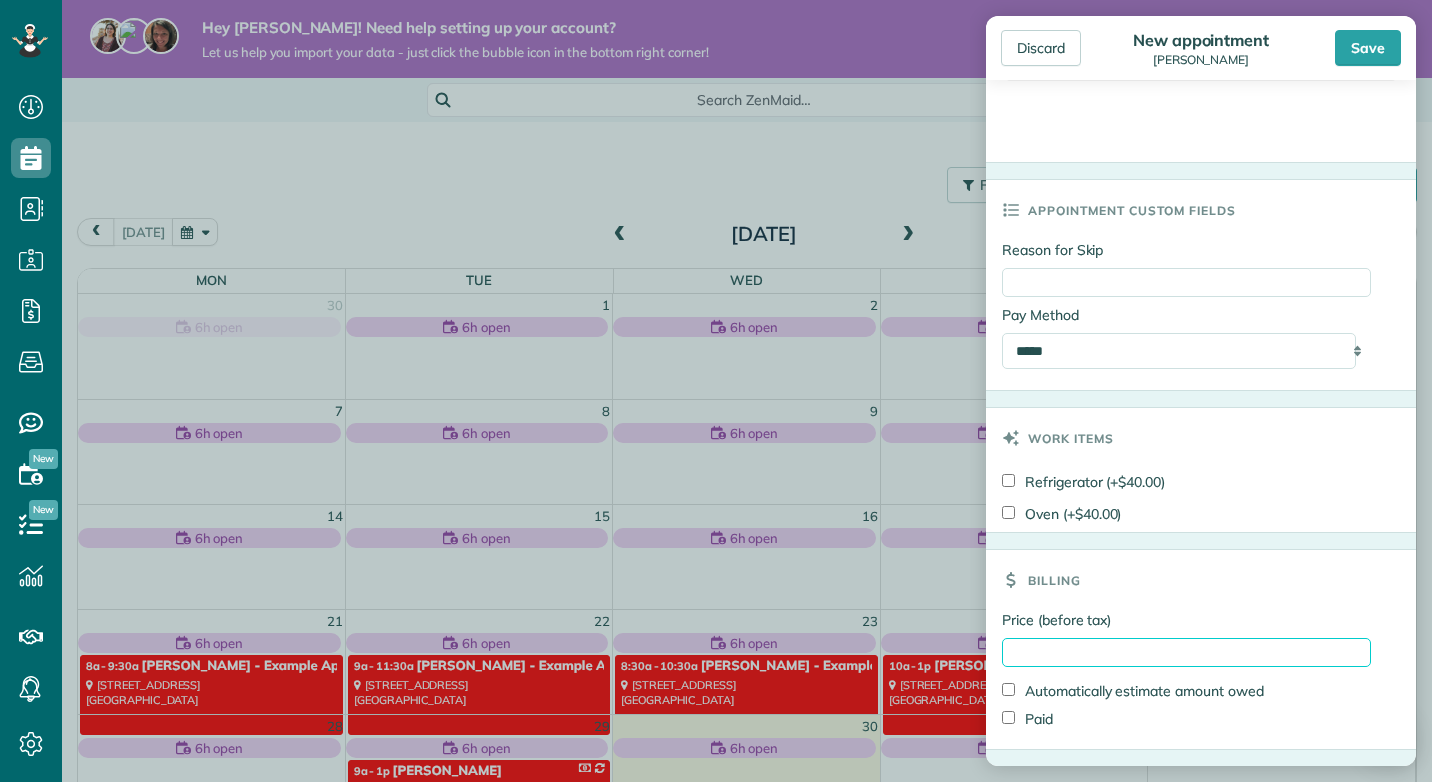 click on "Price (before tax)" at bounding box center (1186, 652) 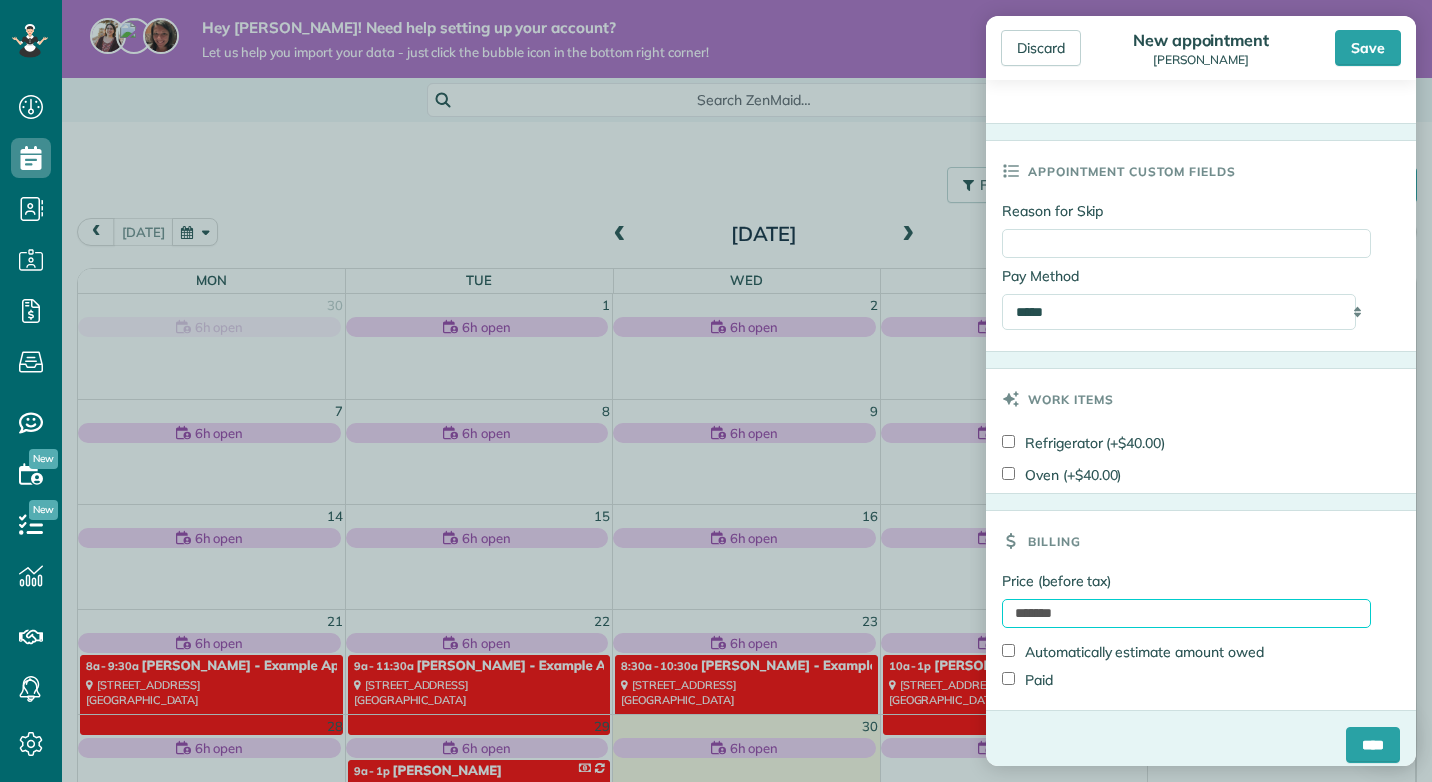 scroll, scrollTop: 1058, scrollLeft: 0, axis: vertical 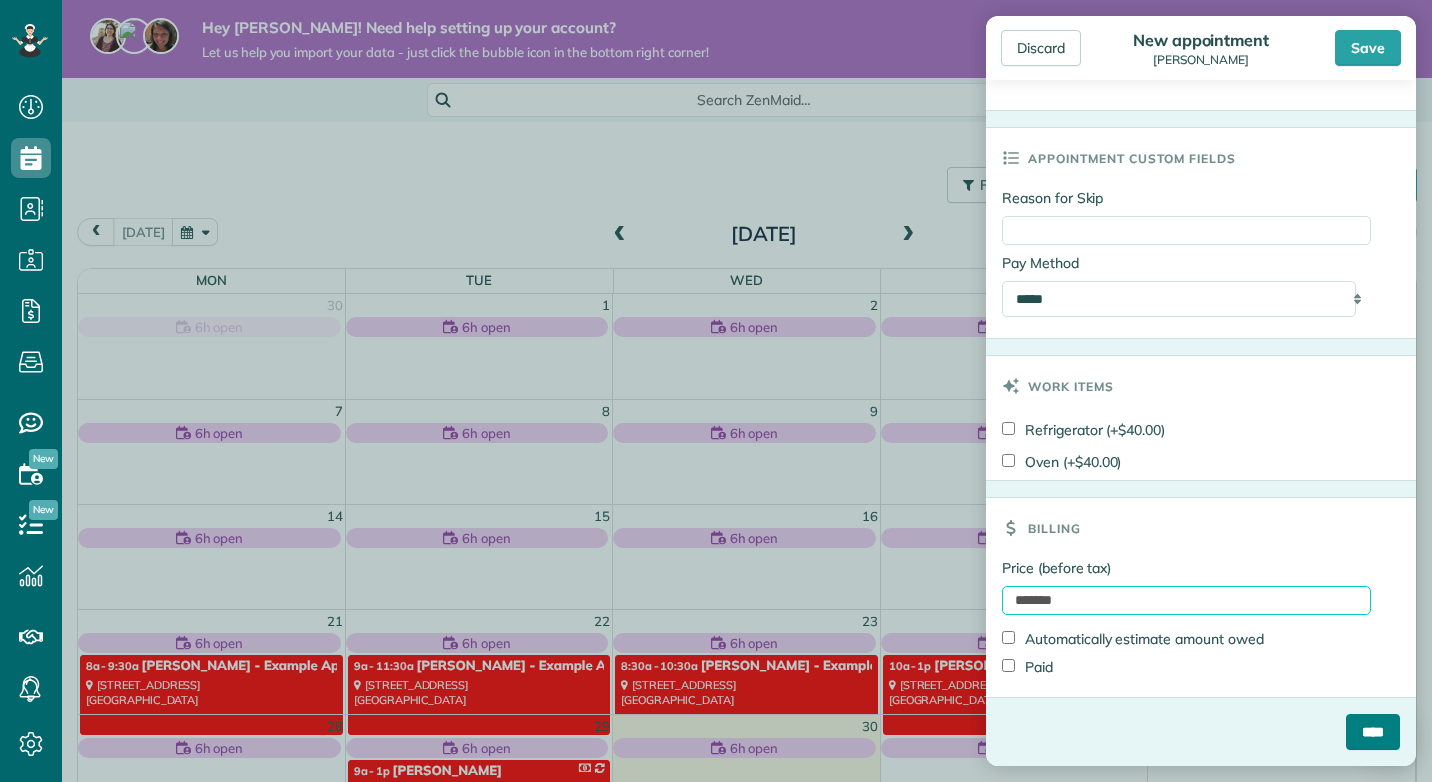 type on "*******" 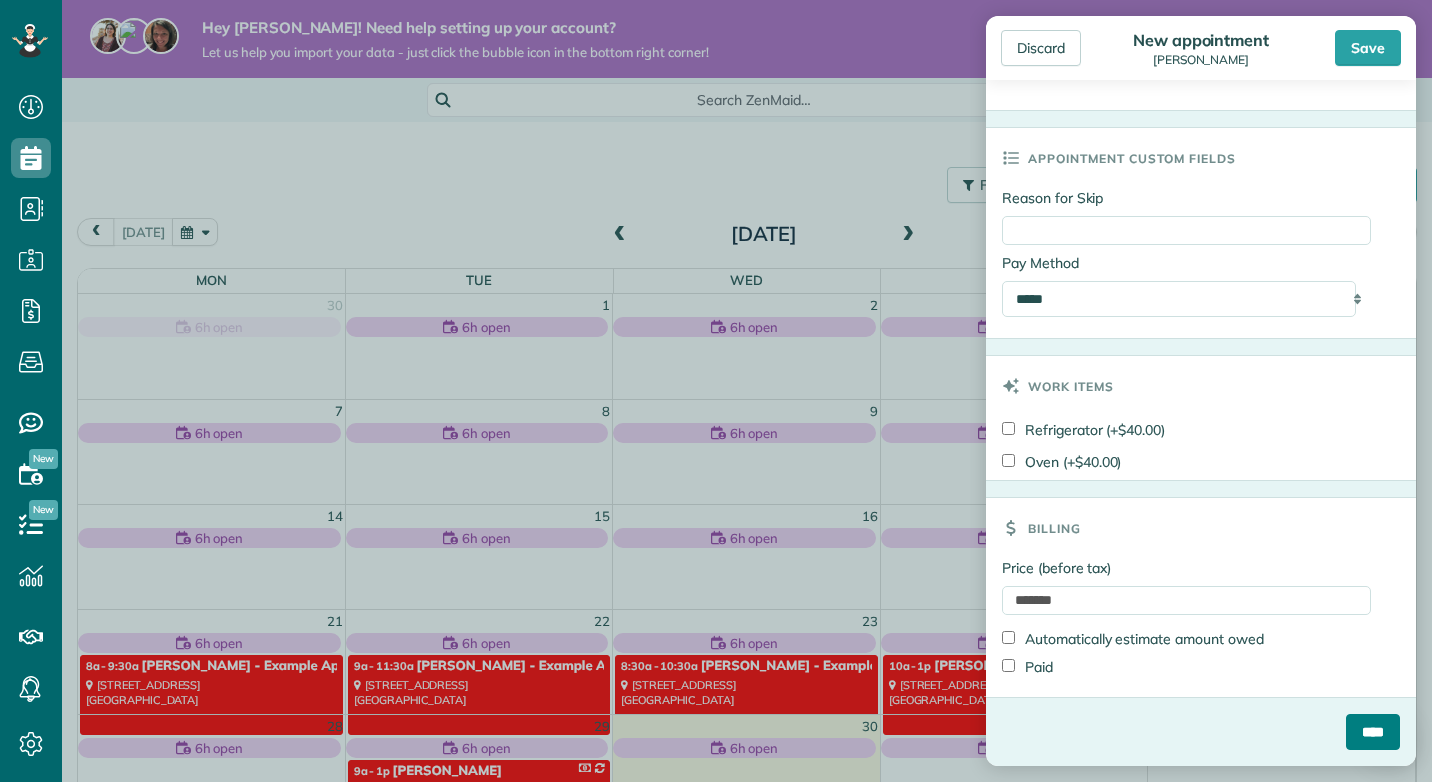 click on "****" at bounding box center [1373, 732] 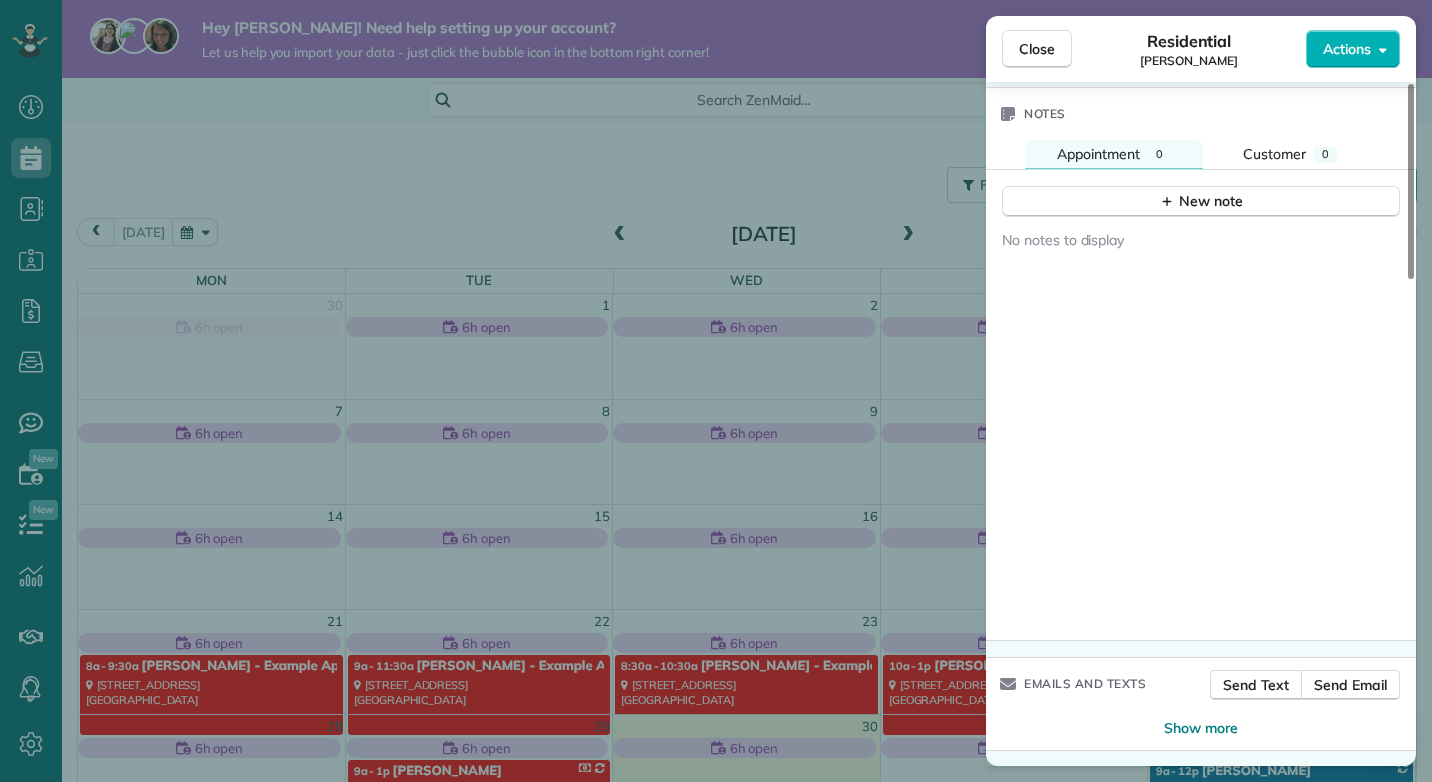scroll, scrollTop: 1704, scrollLeft: 0, axis: vertical 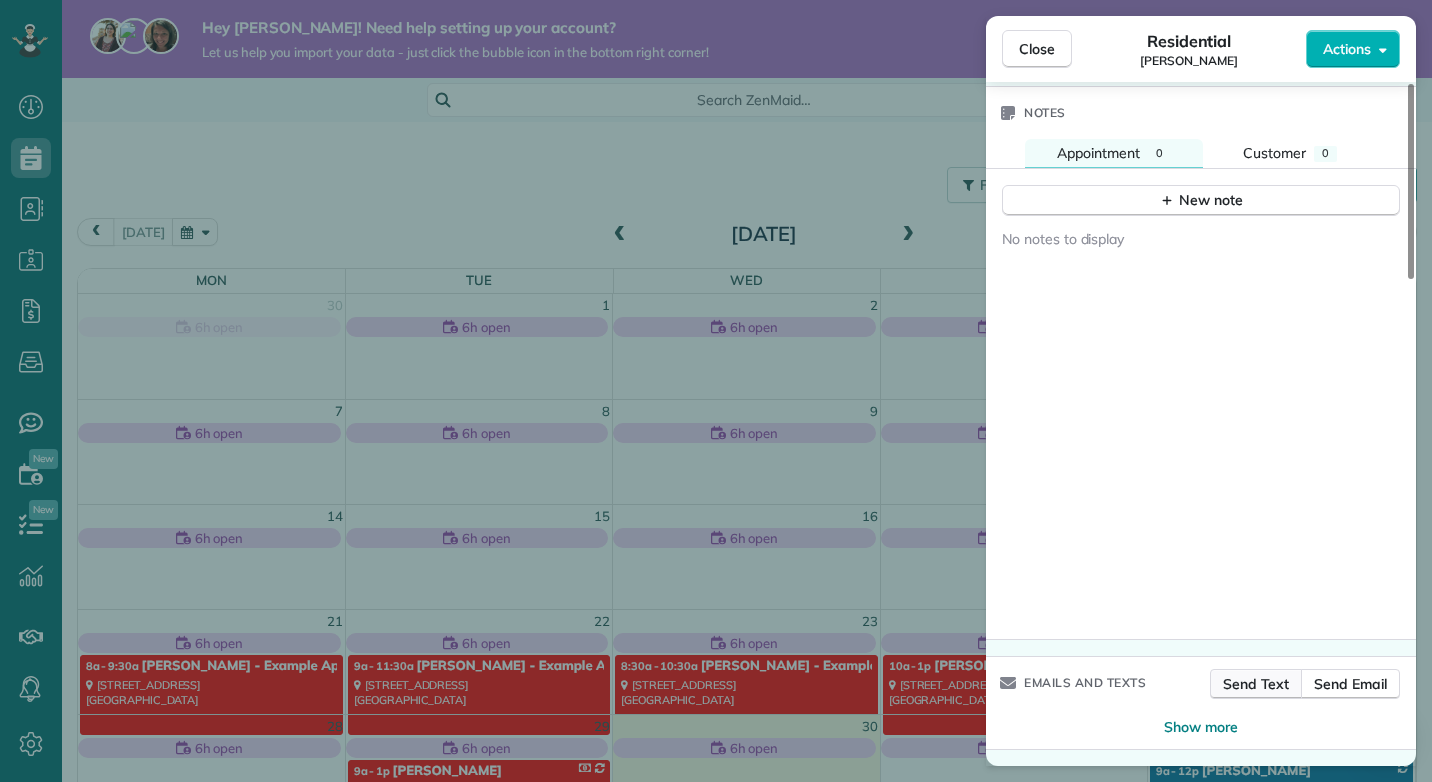 click on "Send Text" at bounding box center [1256, 684] 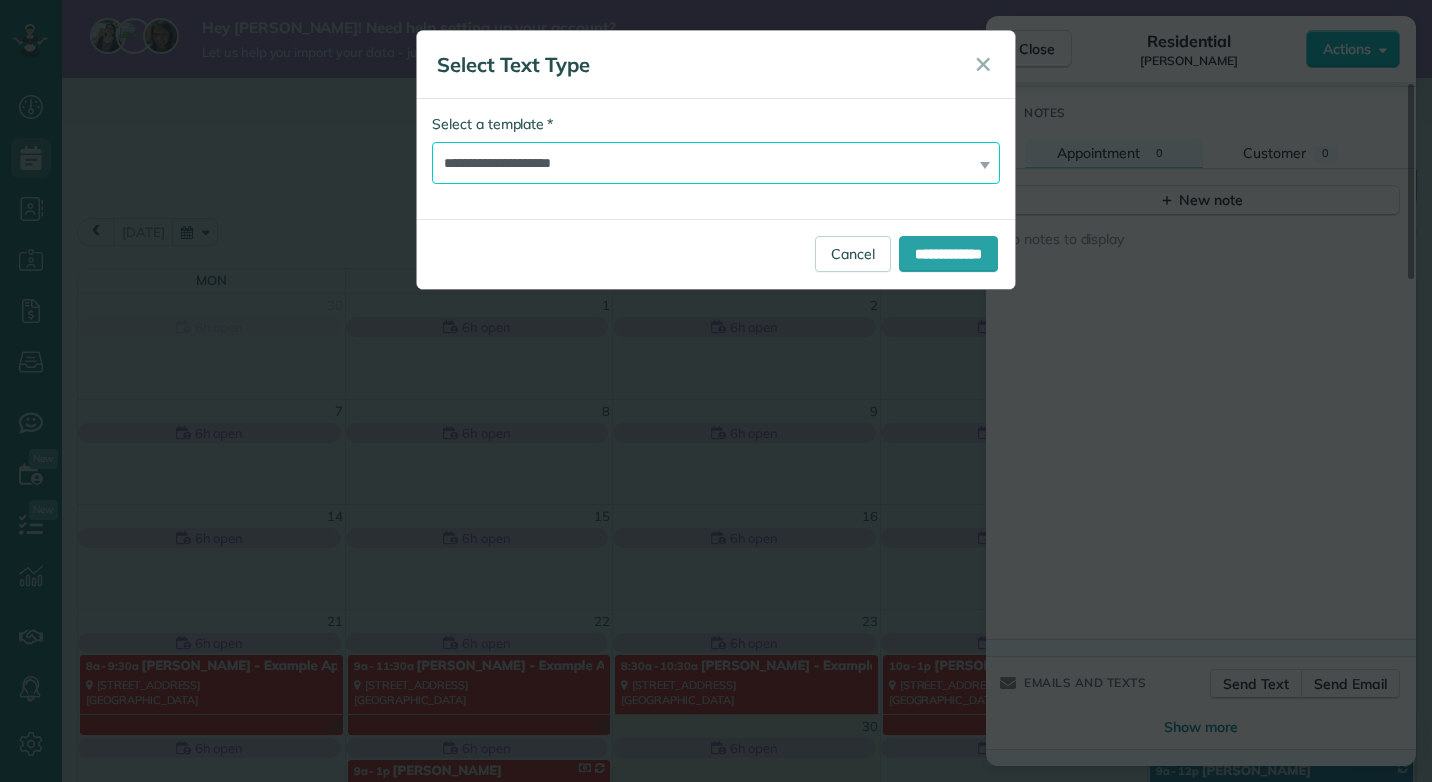 click on "**********" at bounding box center (716, 163) 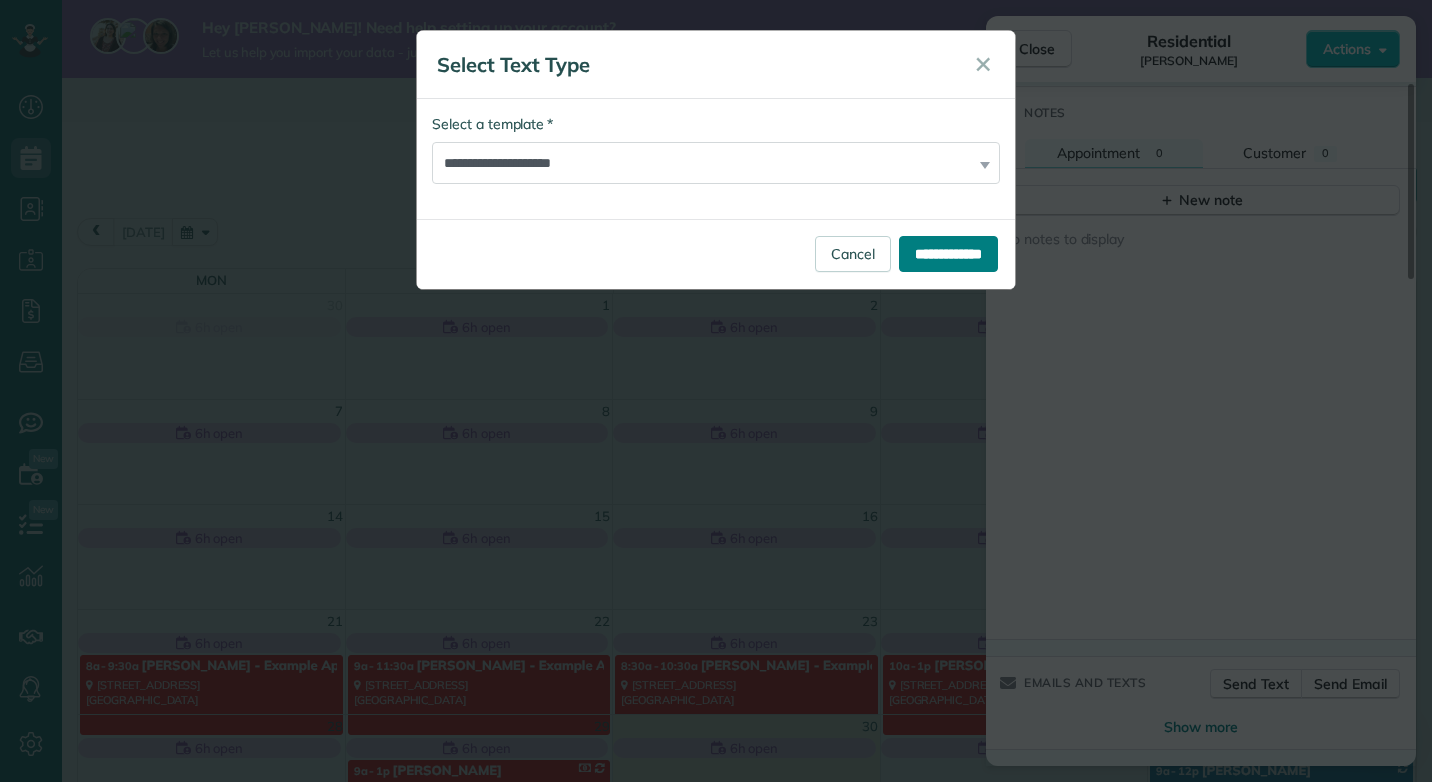click on "**********" at bounding box center (948, 254) 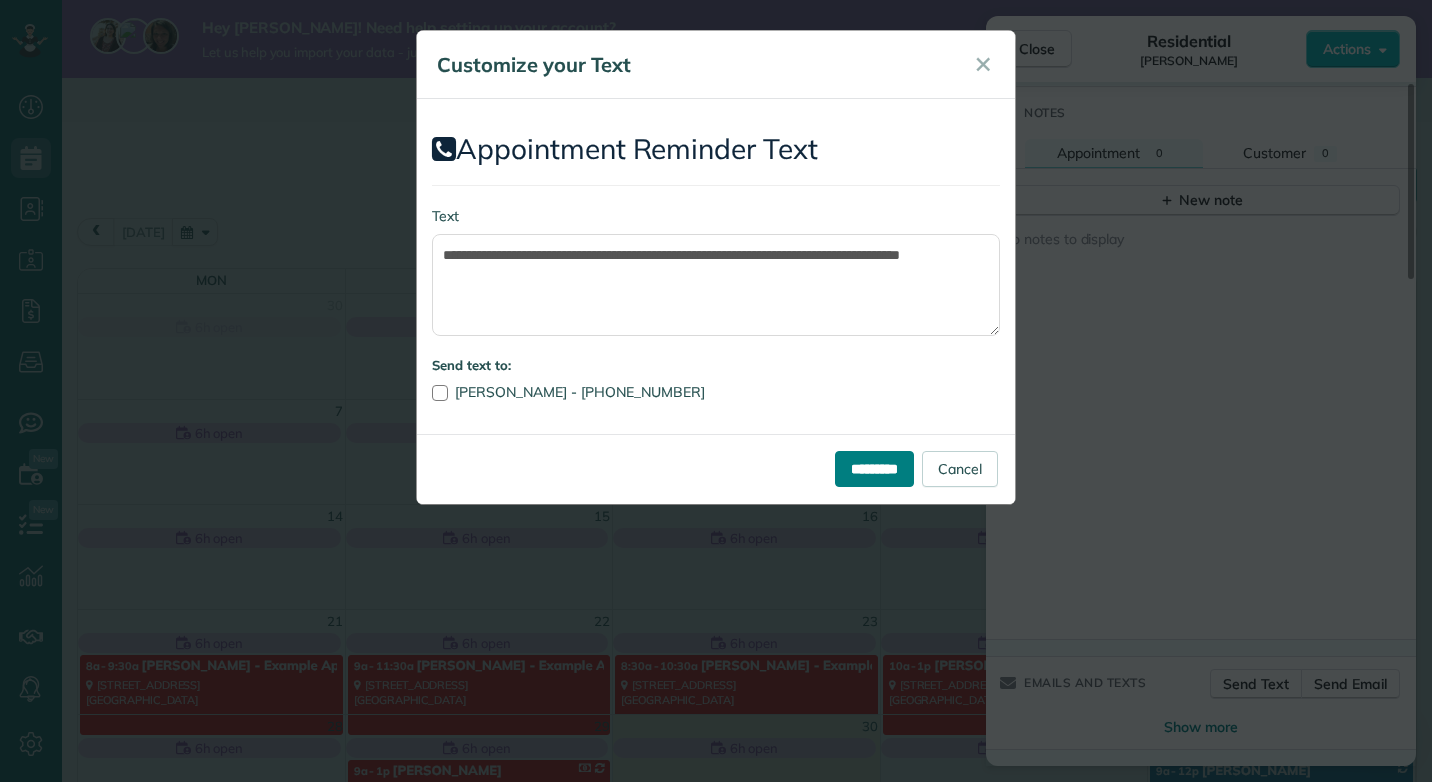 click on "*********" at bounding box center (874, 469) 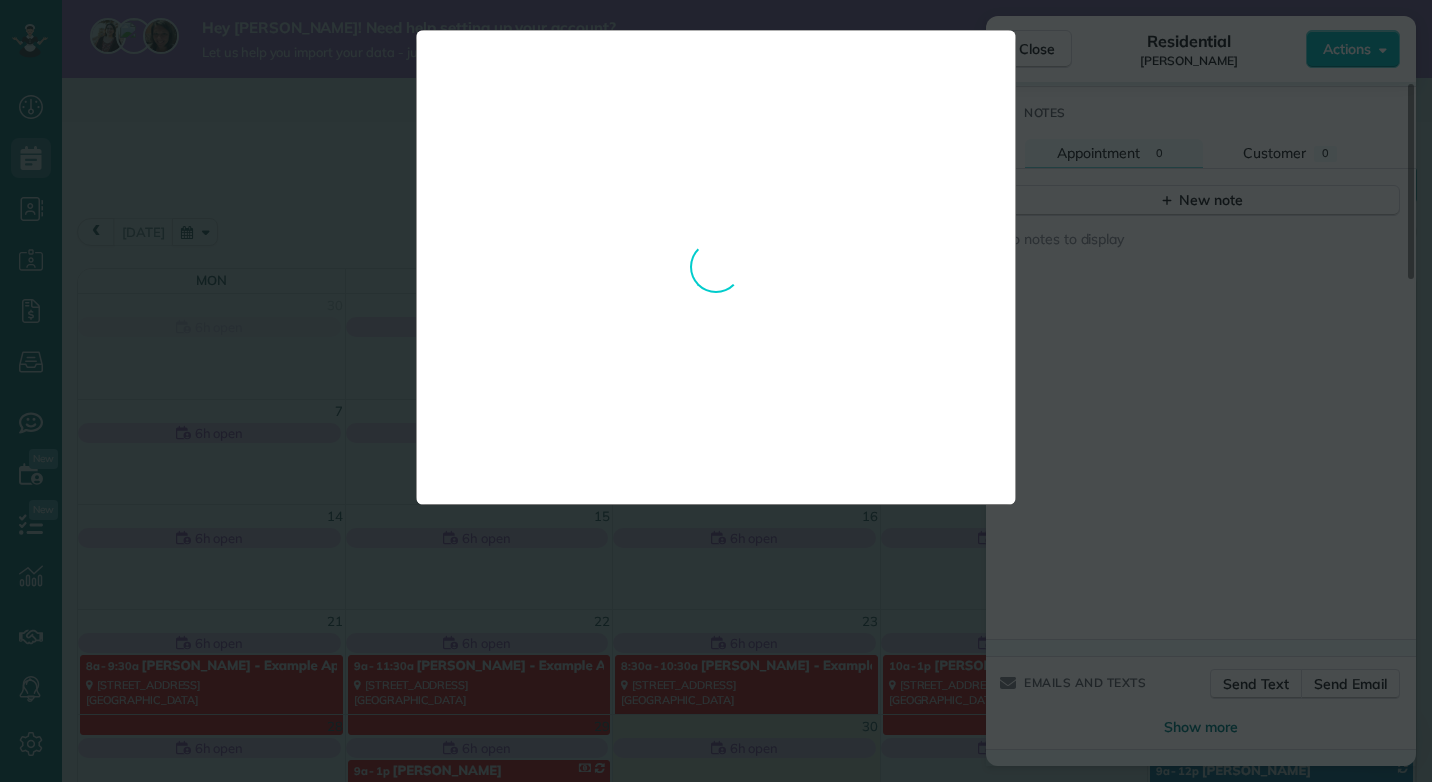 click on "**********" at bounding box center [716, 267] 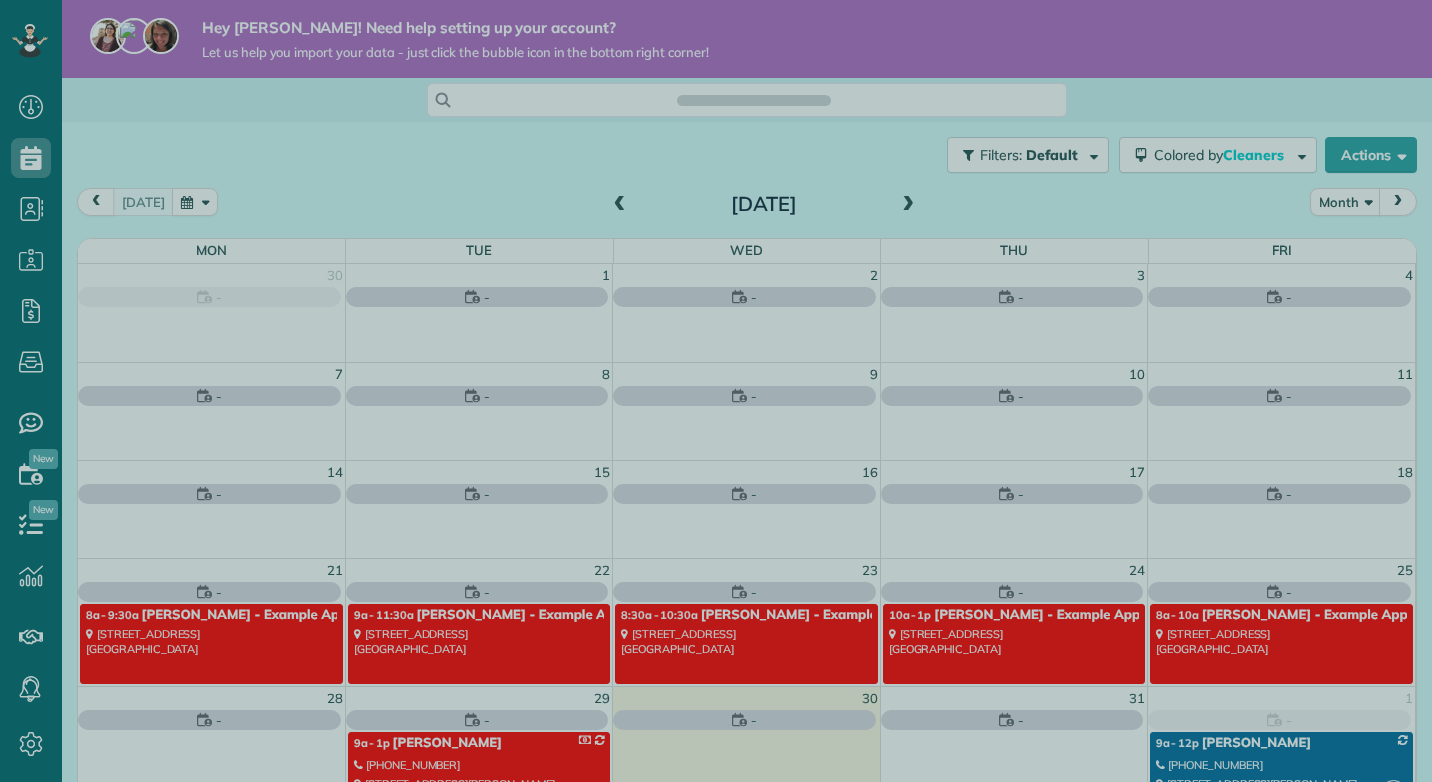 scroll, scrollTop: 0, scrollLeft: 0, axis: both 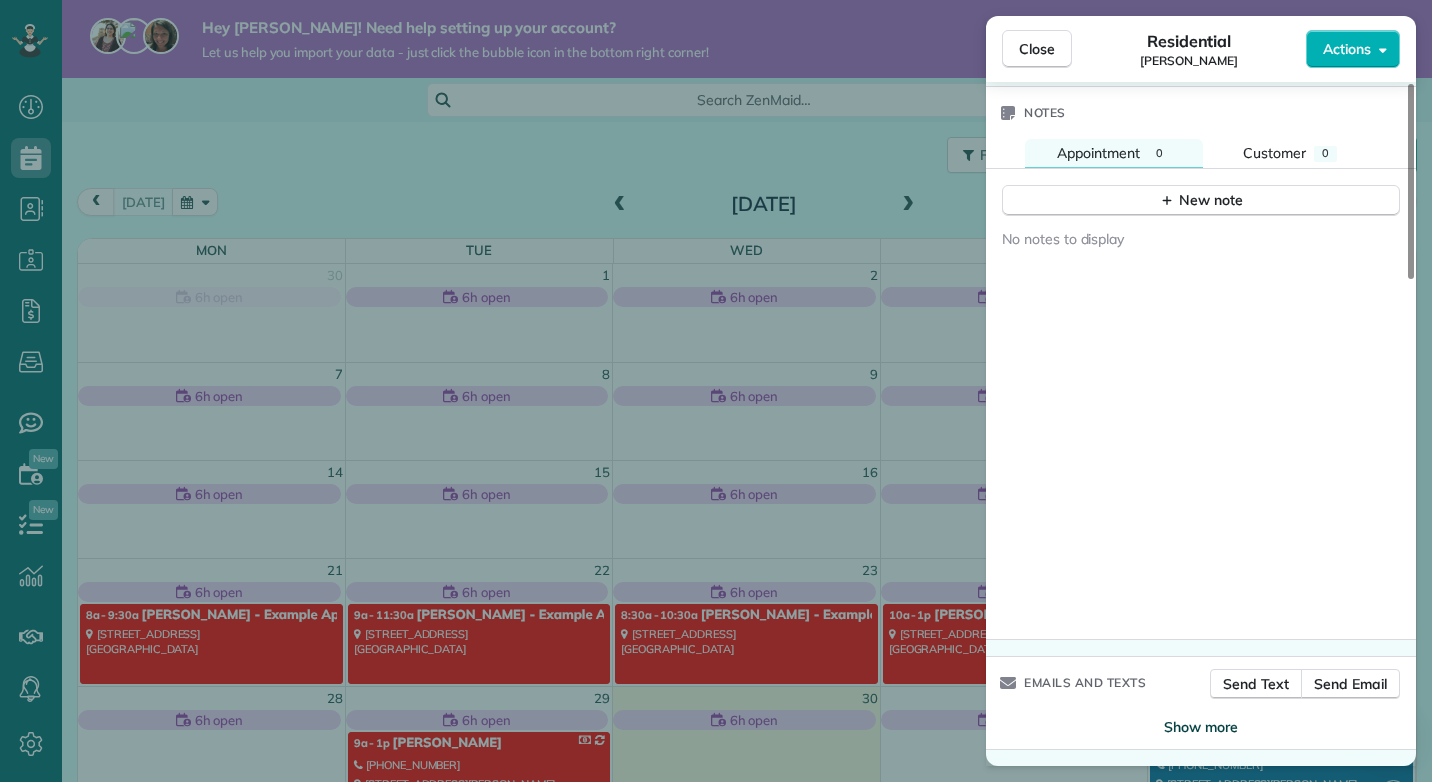 click on "Show more" at bounding box center [1201, 727] 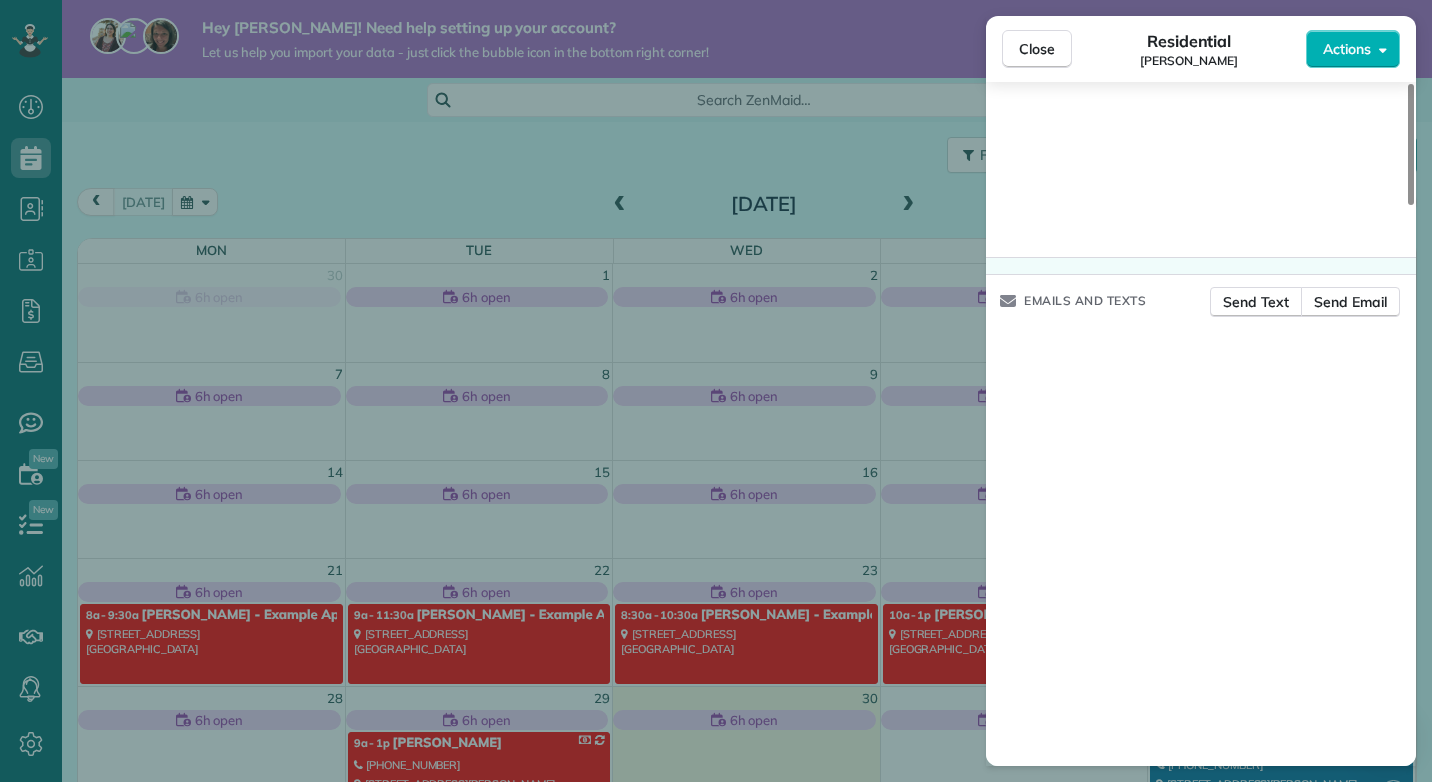 scroll, scrollTop: 2129, scrollLeft: 0, axis: vertical 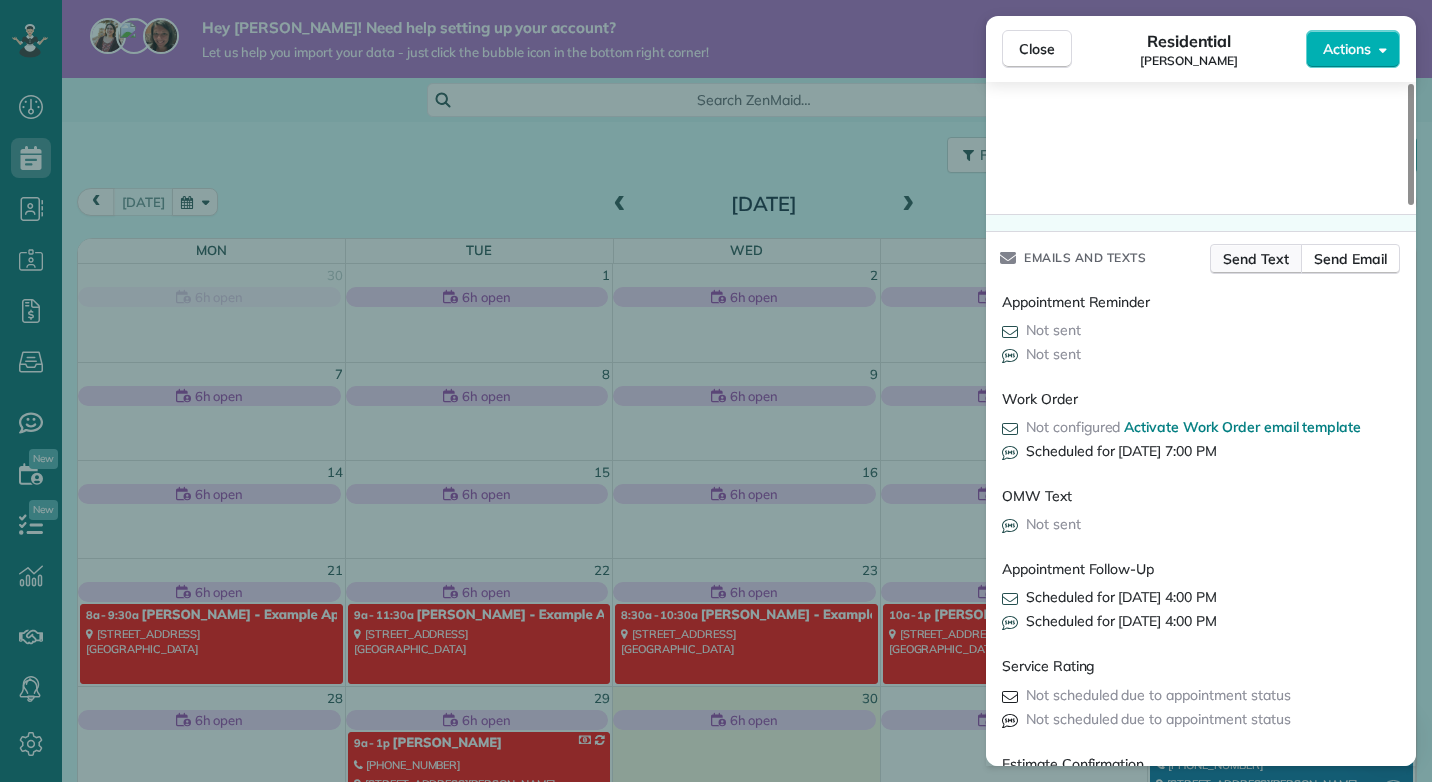 click on "Send Text" at bounding box center [1256, 259] 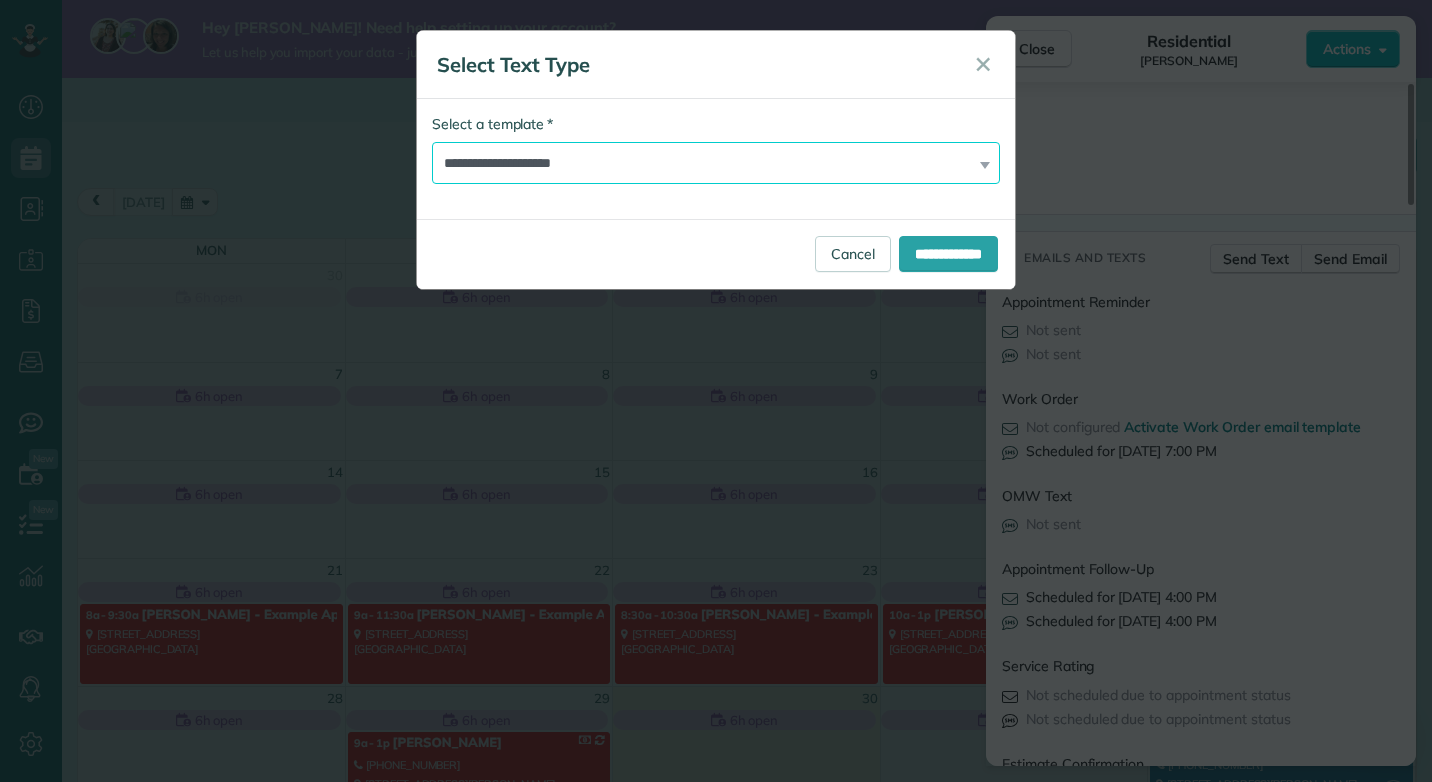 click on "**********" at bounding box center [716, 163] 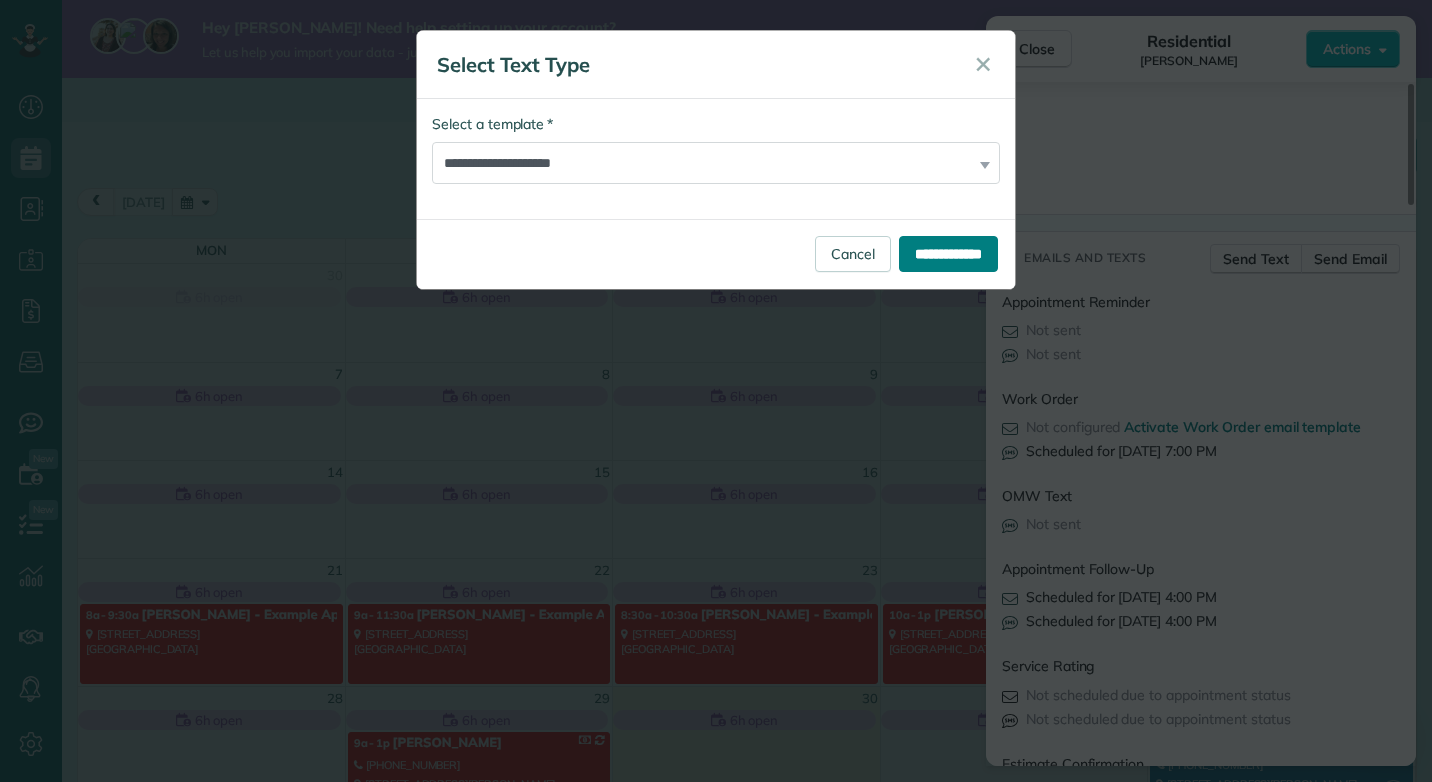 click on "**********" at bounding box center (948, 254) 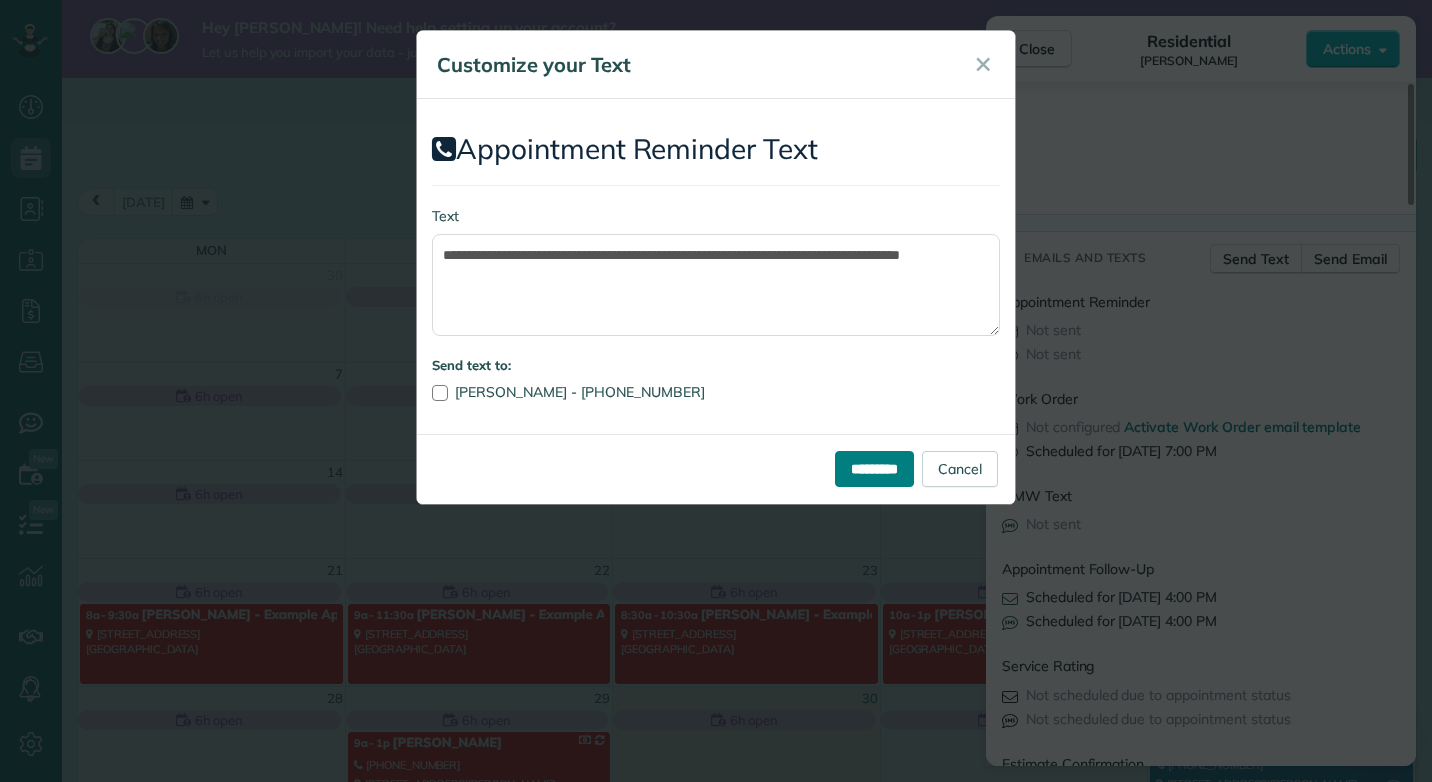 click on "*********" at bounding box center [874, 469] 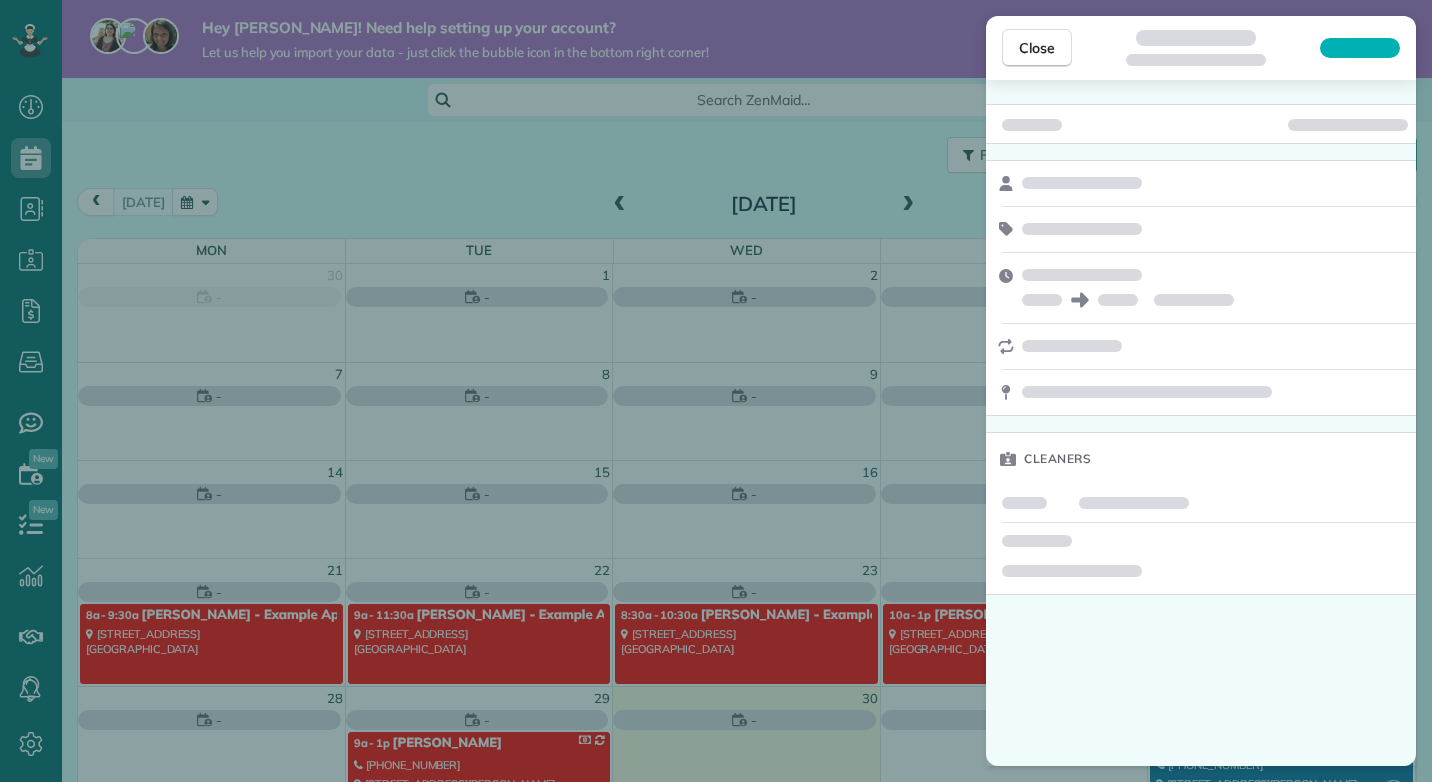 scroll, scrollTop: 0, scrollLeft: 0, axis: both 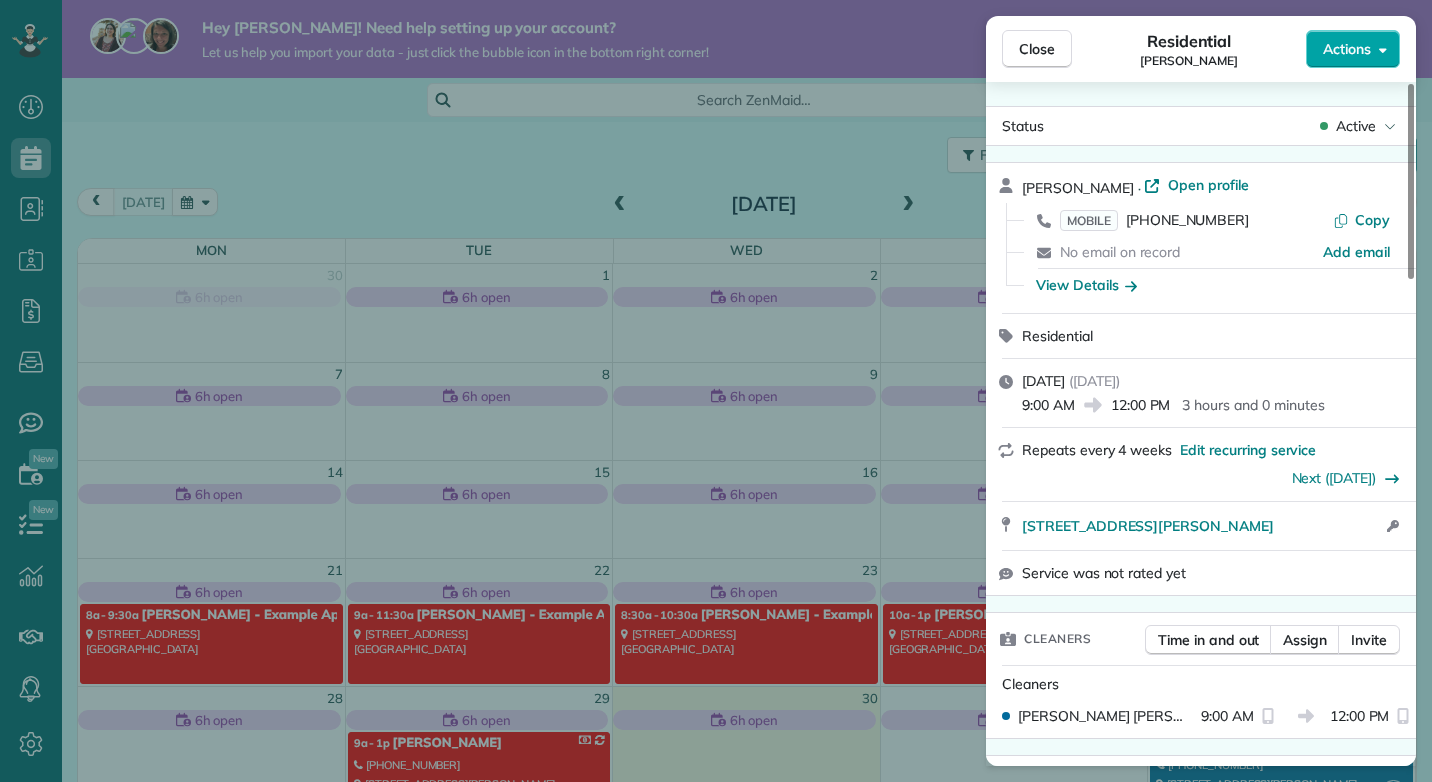 click on "Actions" at bounding box center [1347, 49] 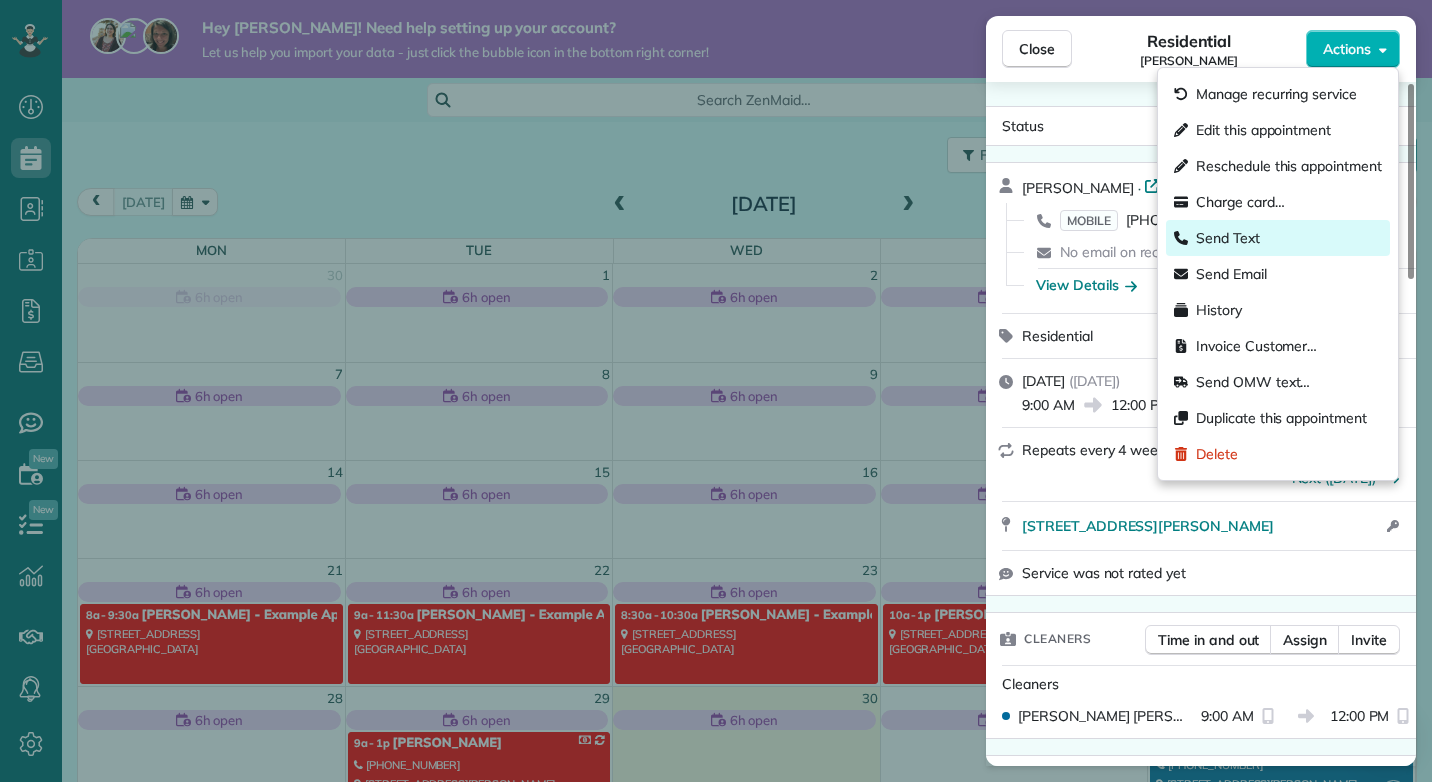 click on "Send Text" at bounding box center [1228, 238] 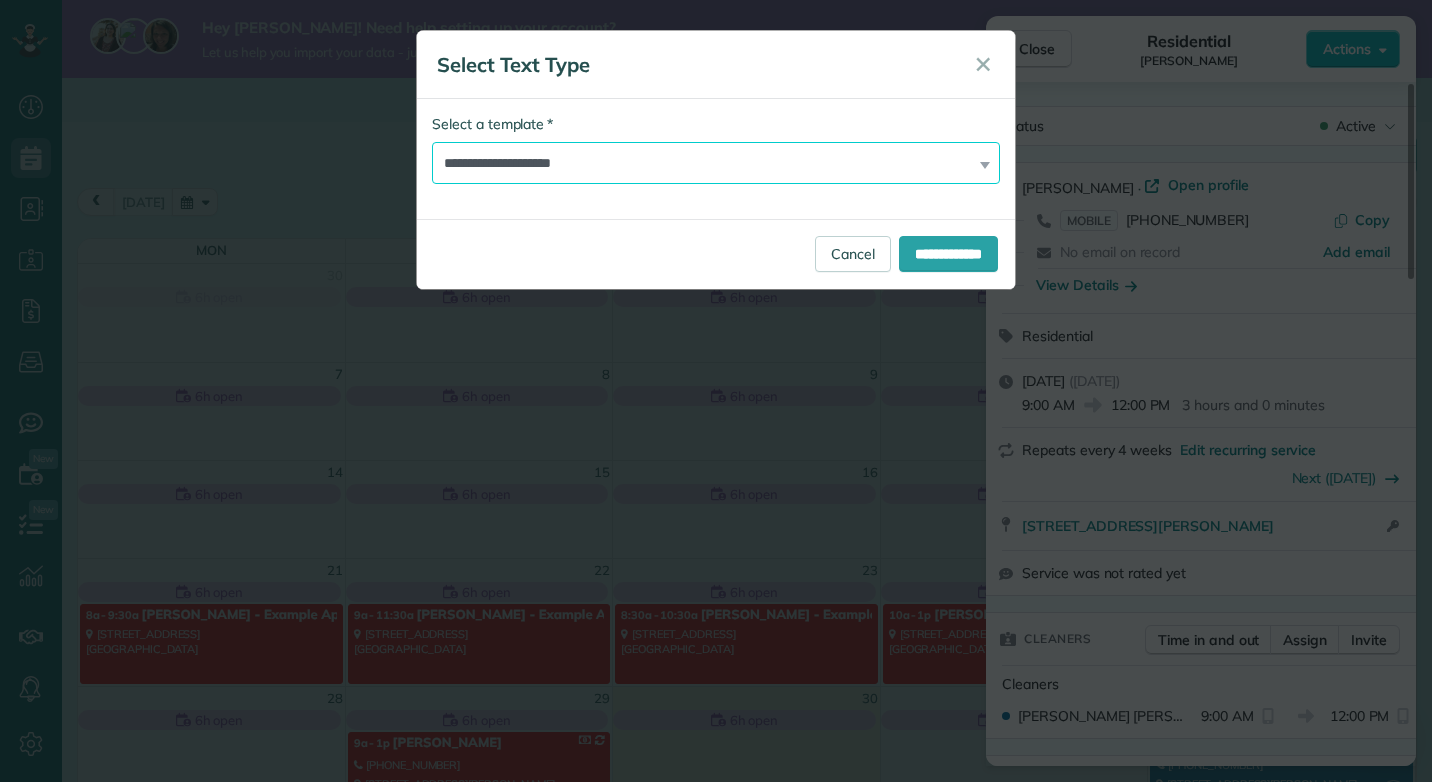 click on "**********" at bounding box center (716, 163) 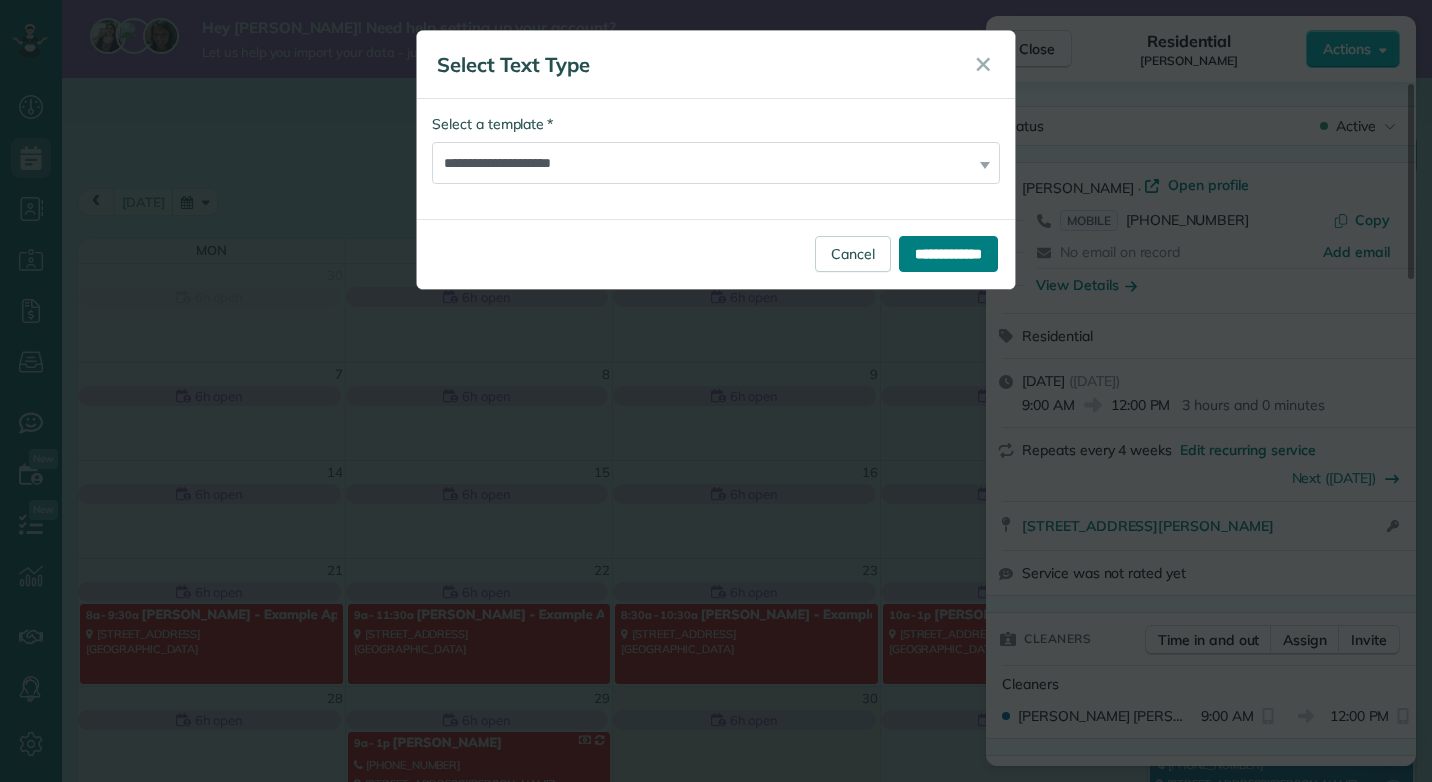 click on "**********" at bounding box center (948, 254) 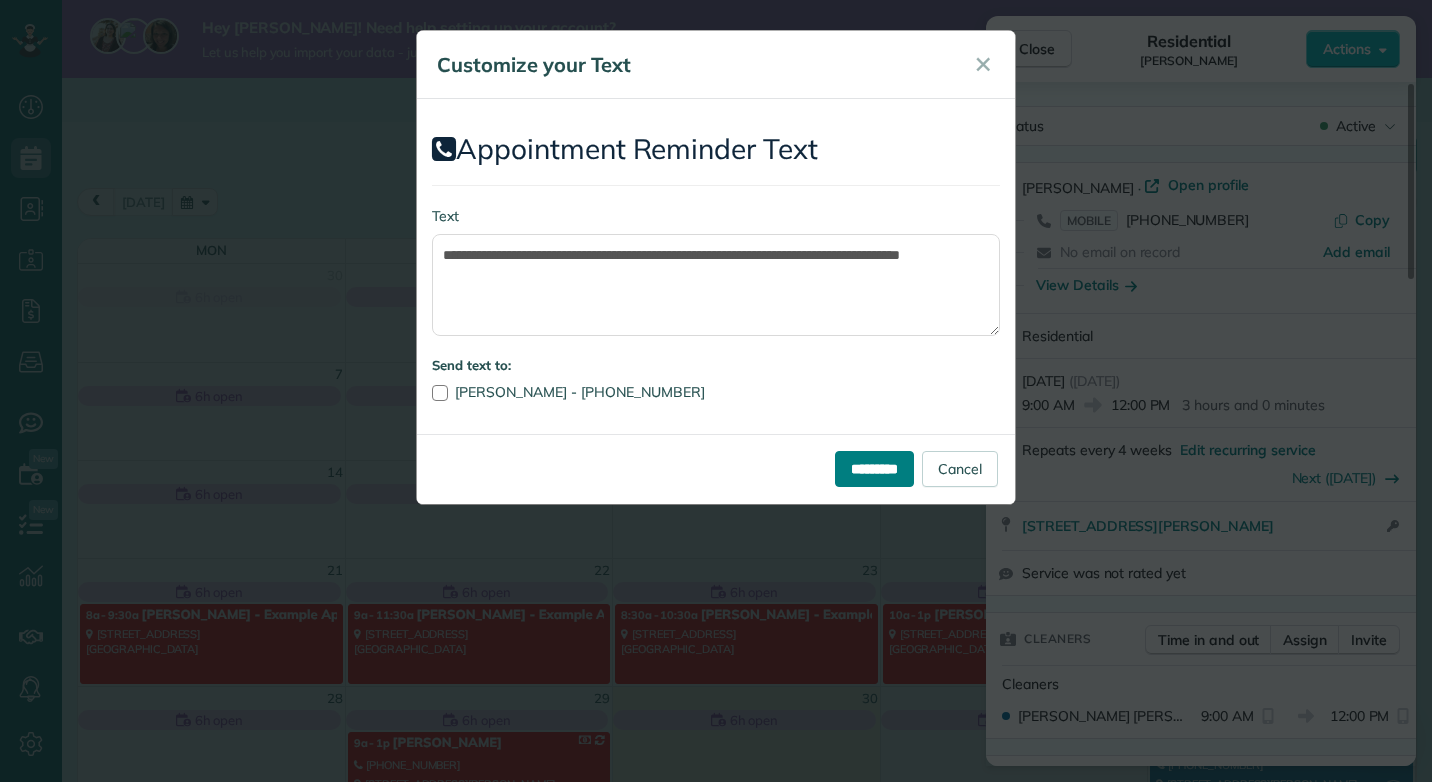 click on "*********" at bounding box center (874, 469) 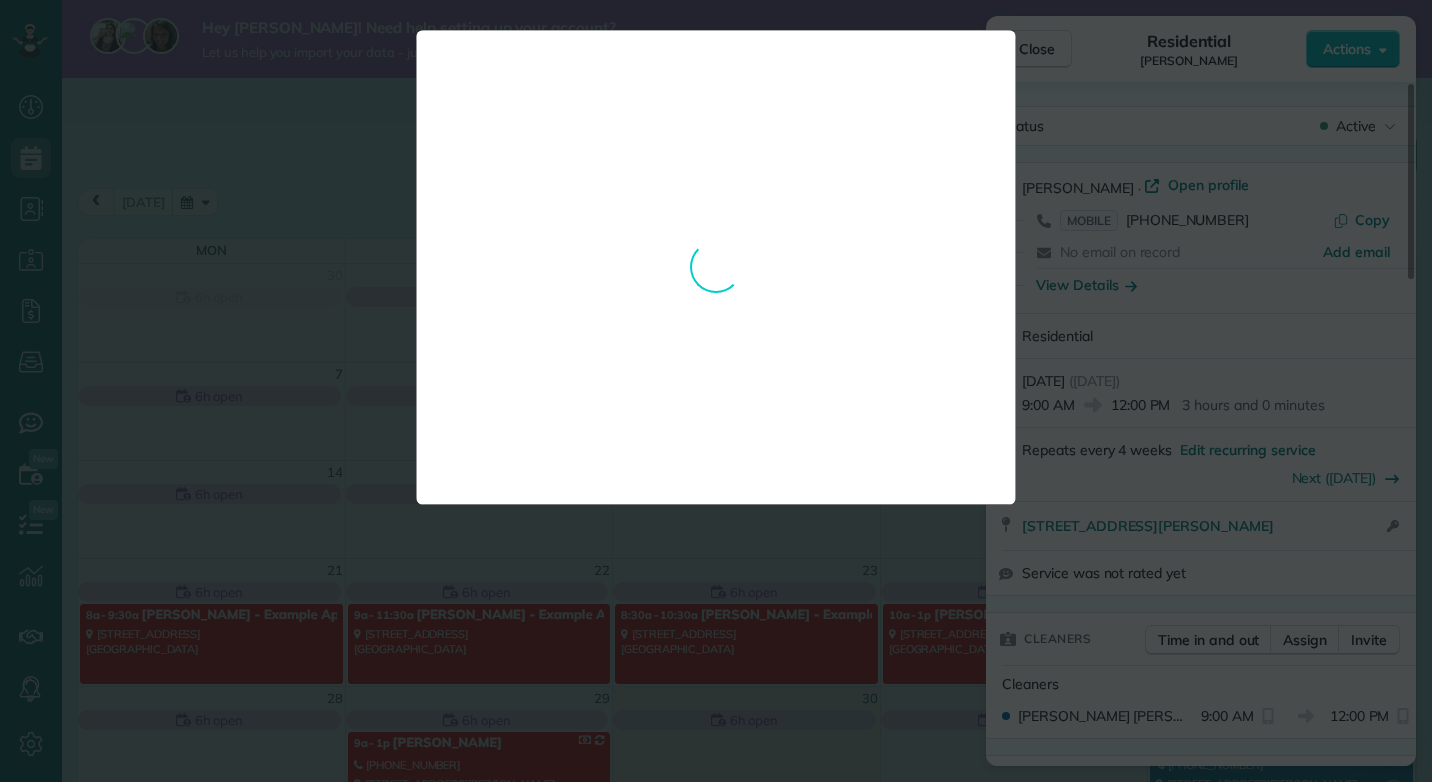 click on "**********" at bounding box center (716, 267) 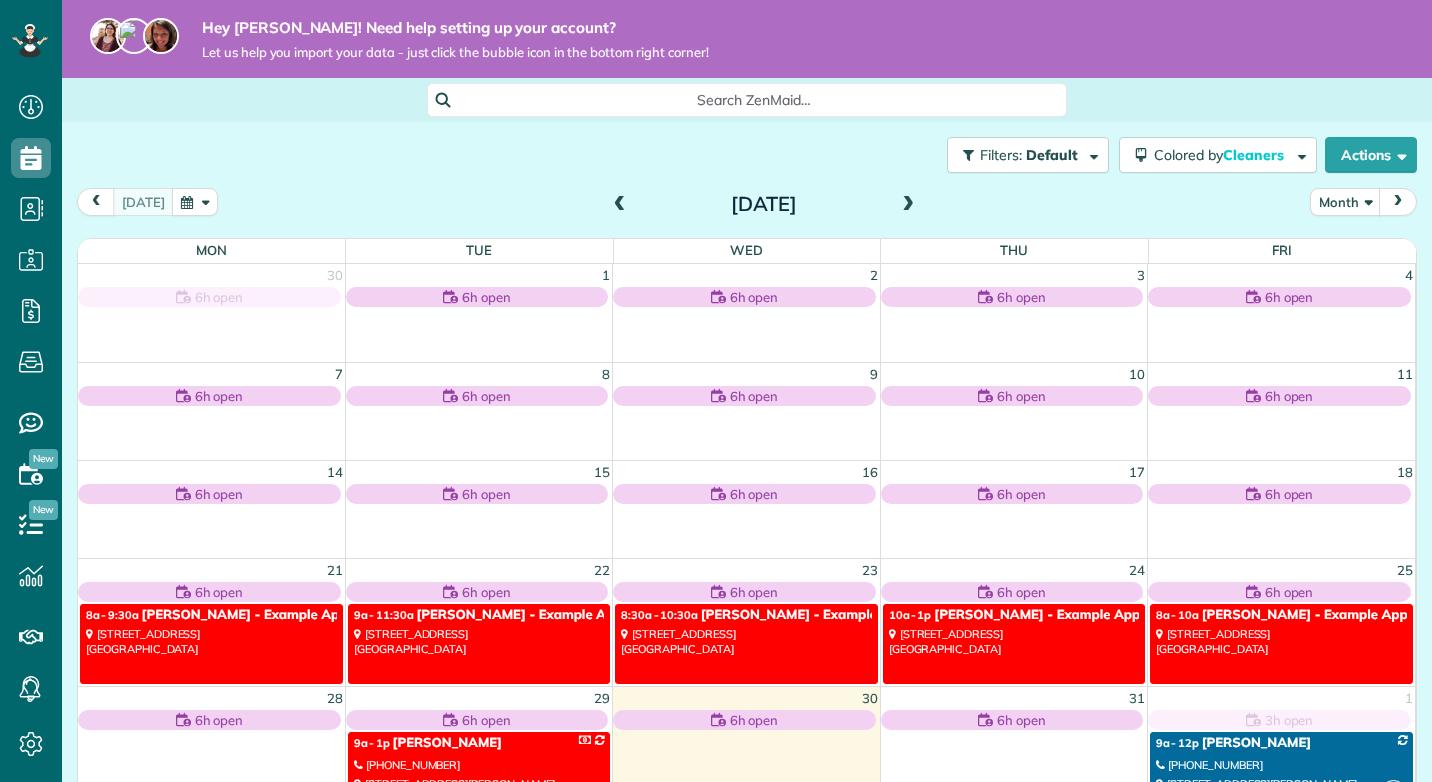 scroll, scrollTop: 0, scrollLeft: 0, axis: both 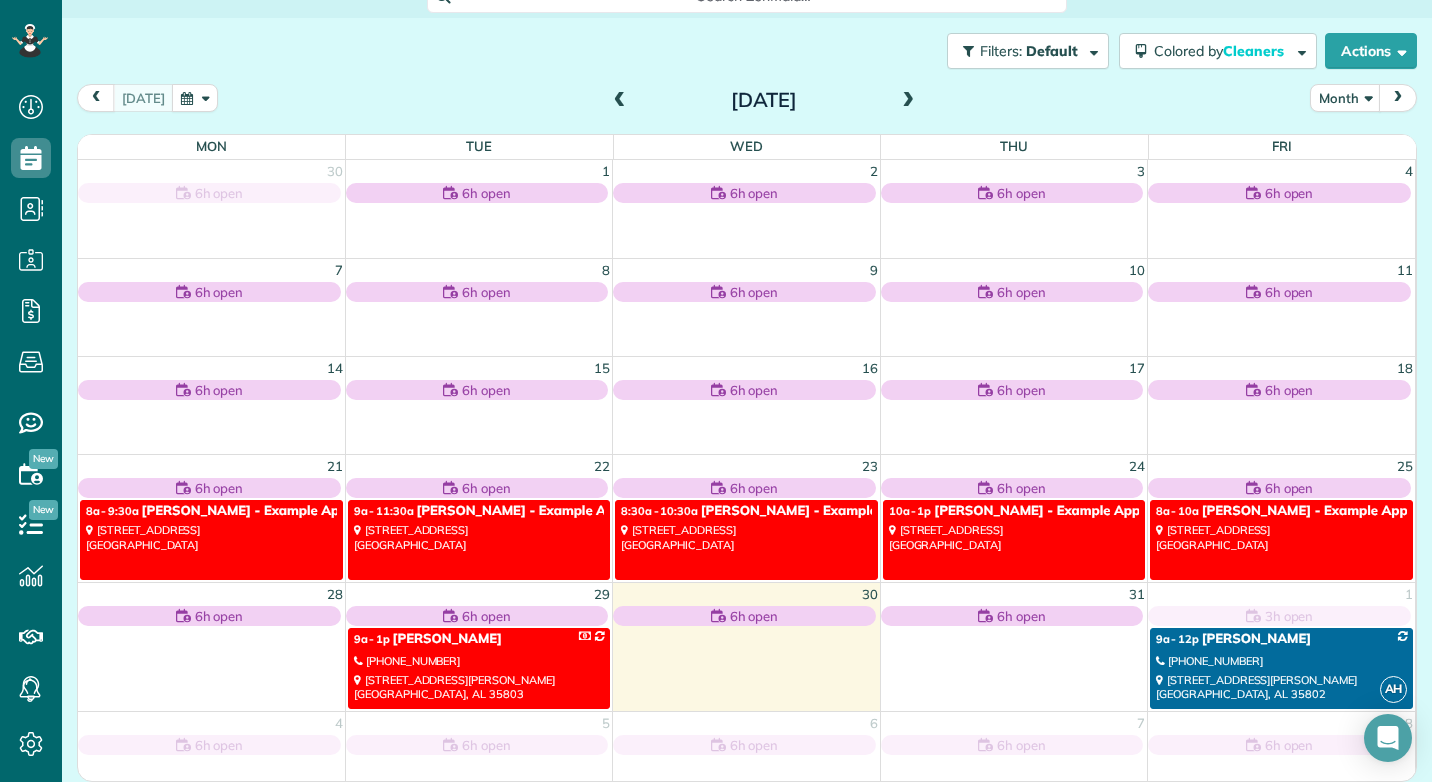click on "[PHONE_NUMBER]" at bounding box center (1281, 661) 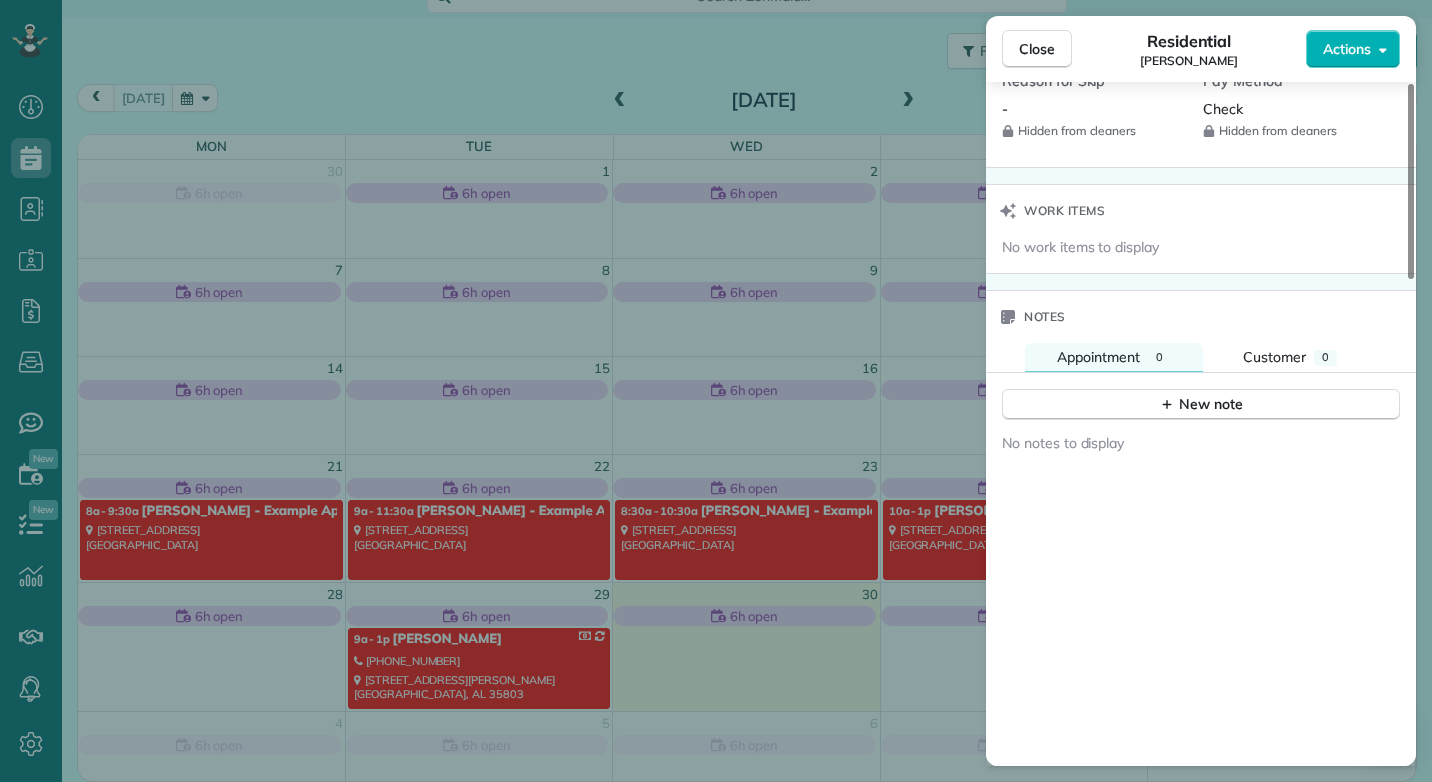 scroll, scrollTop: 1704, scrollLeft: 0, axis: vertical 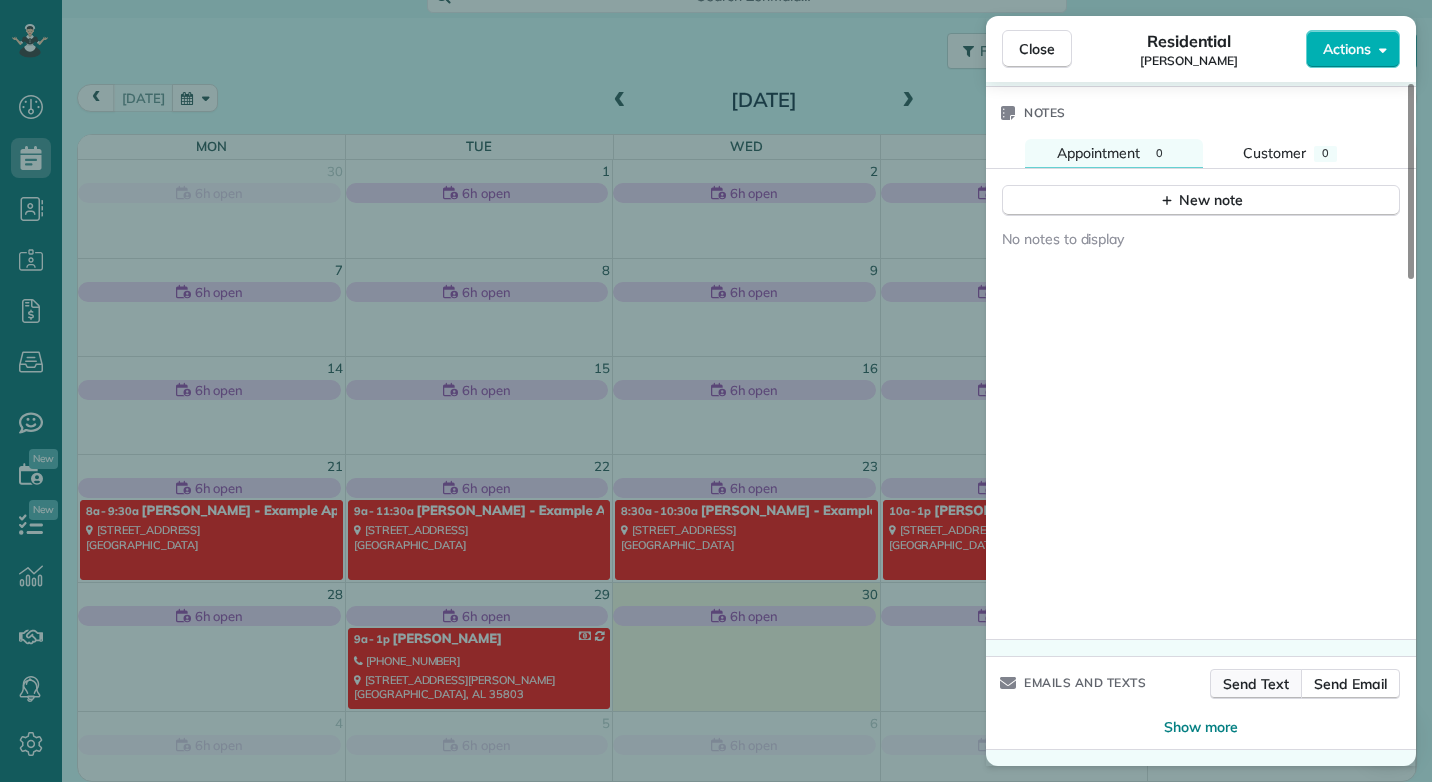 click on "Send Text" at bounding box center (1256, 684) 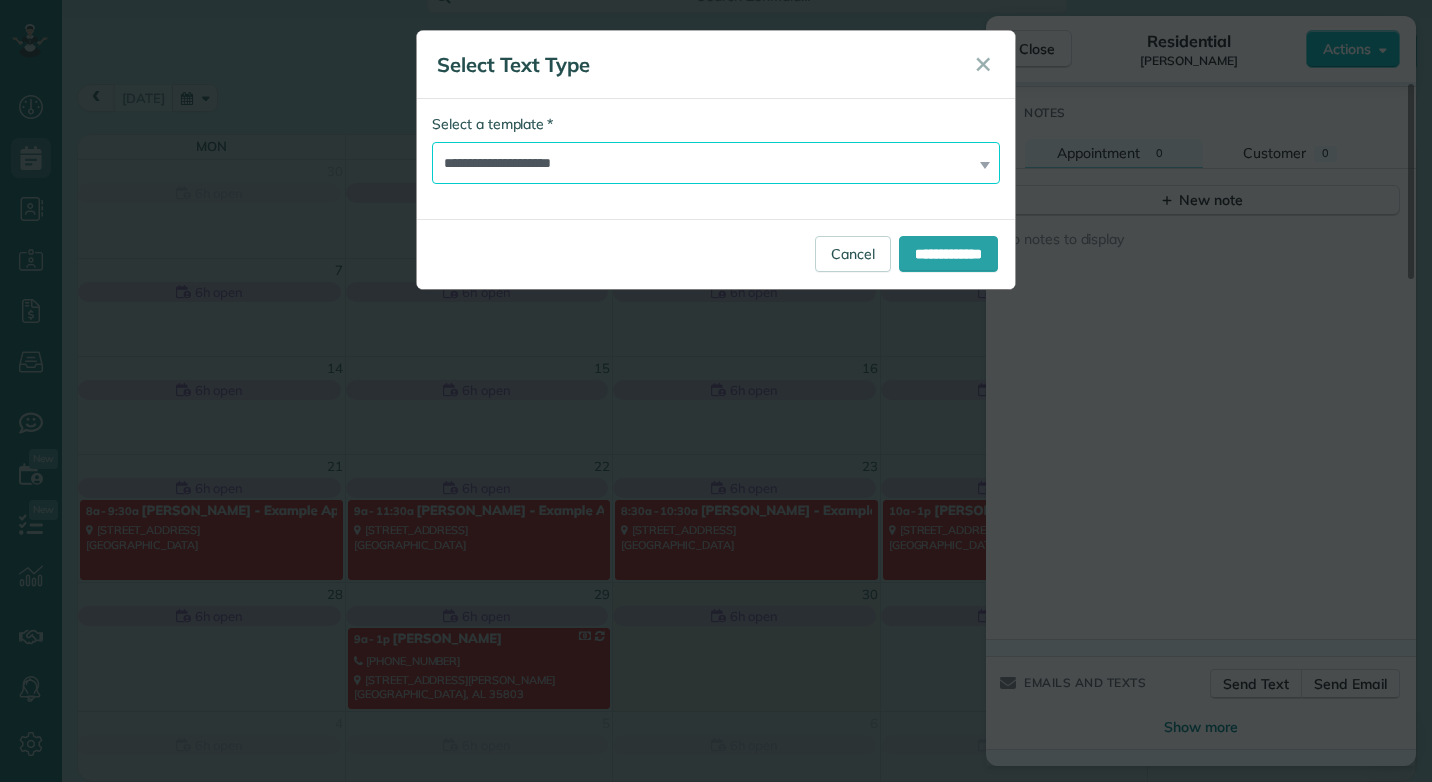 click on "**********" at bounding box center (716, 163) 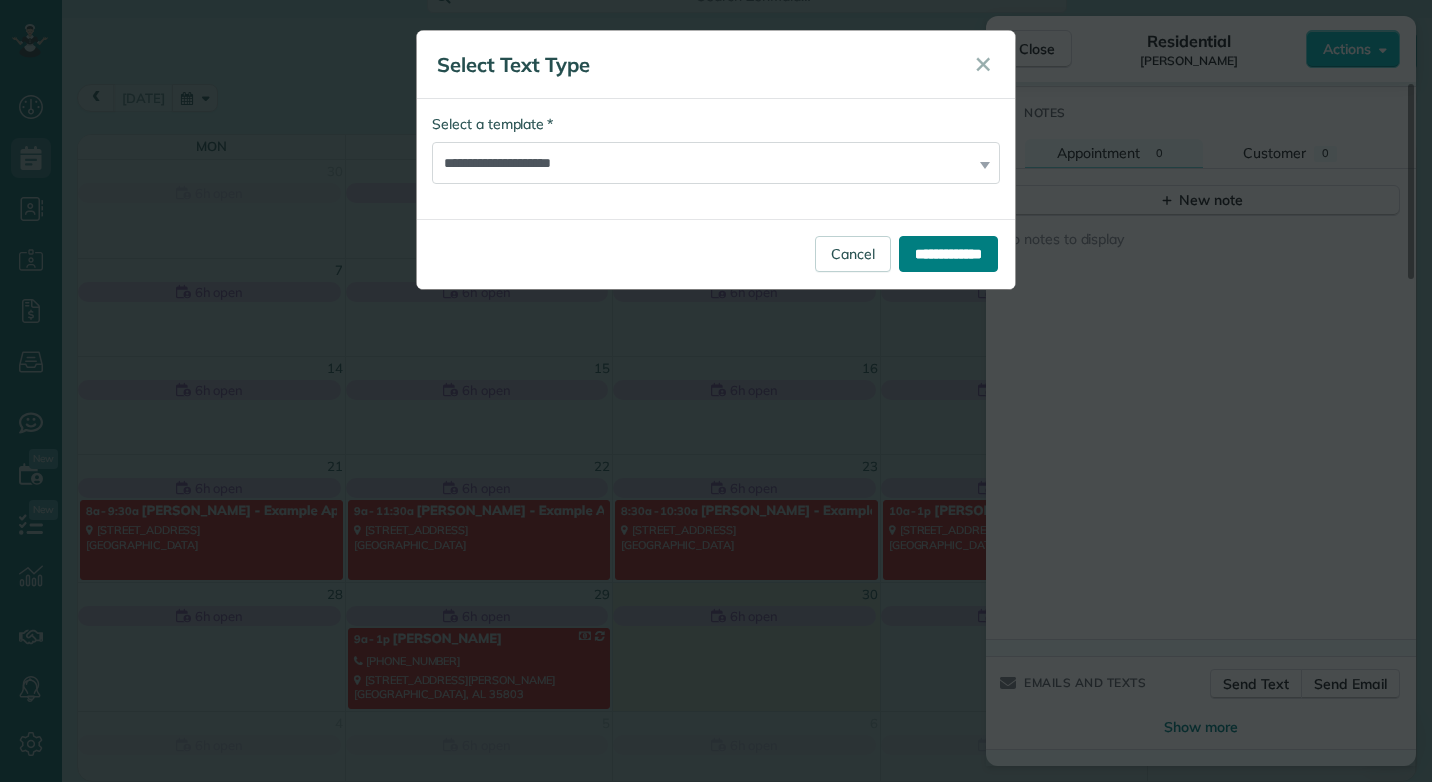 click on "**********" at bounding box center (948, 254) 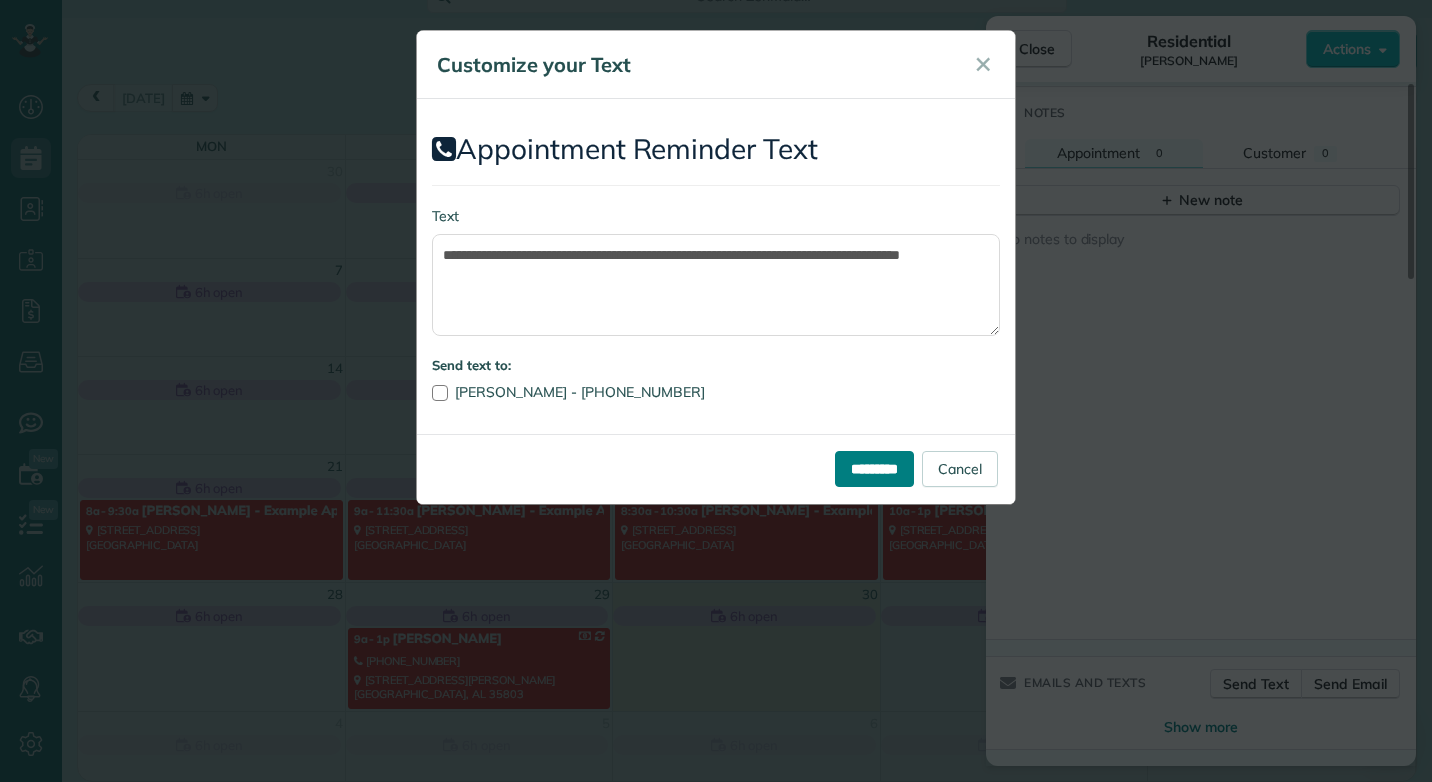 click on "*********" at bounding box center [874, 469] 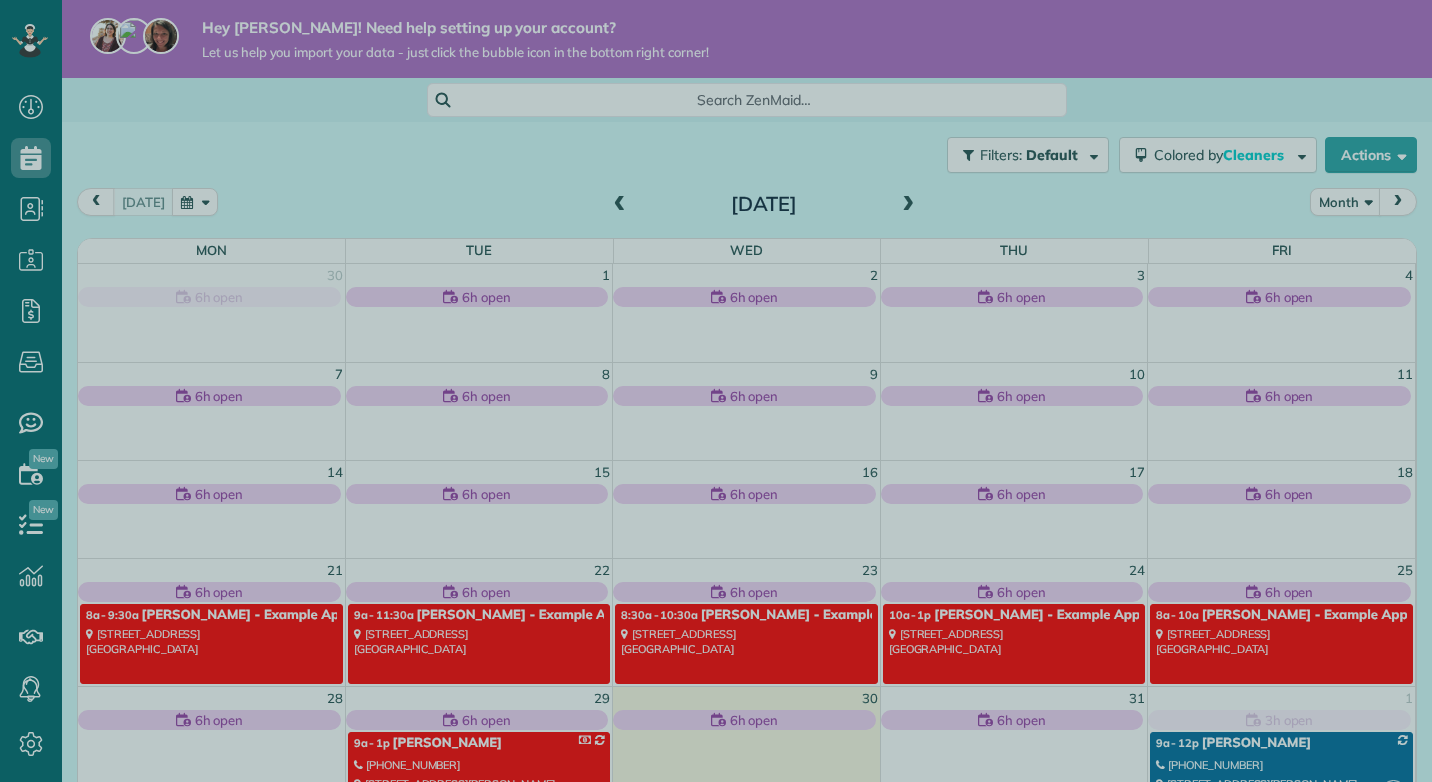 scroll, scrollTop: 0, scrollLeft: 0, axis: both 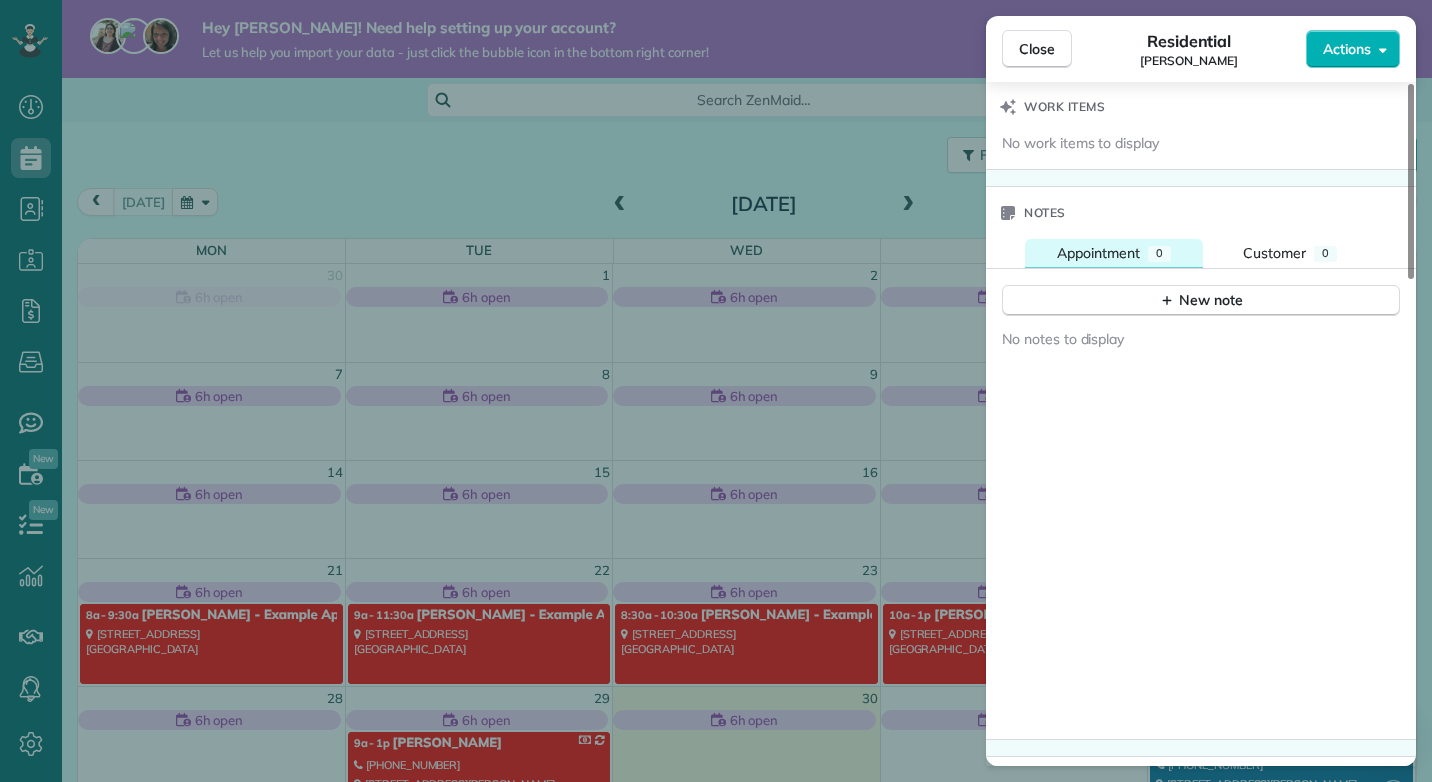 click on "Appointment" at bounding box center [1098, 253] 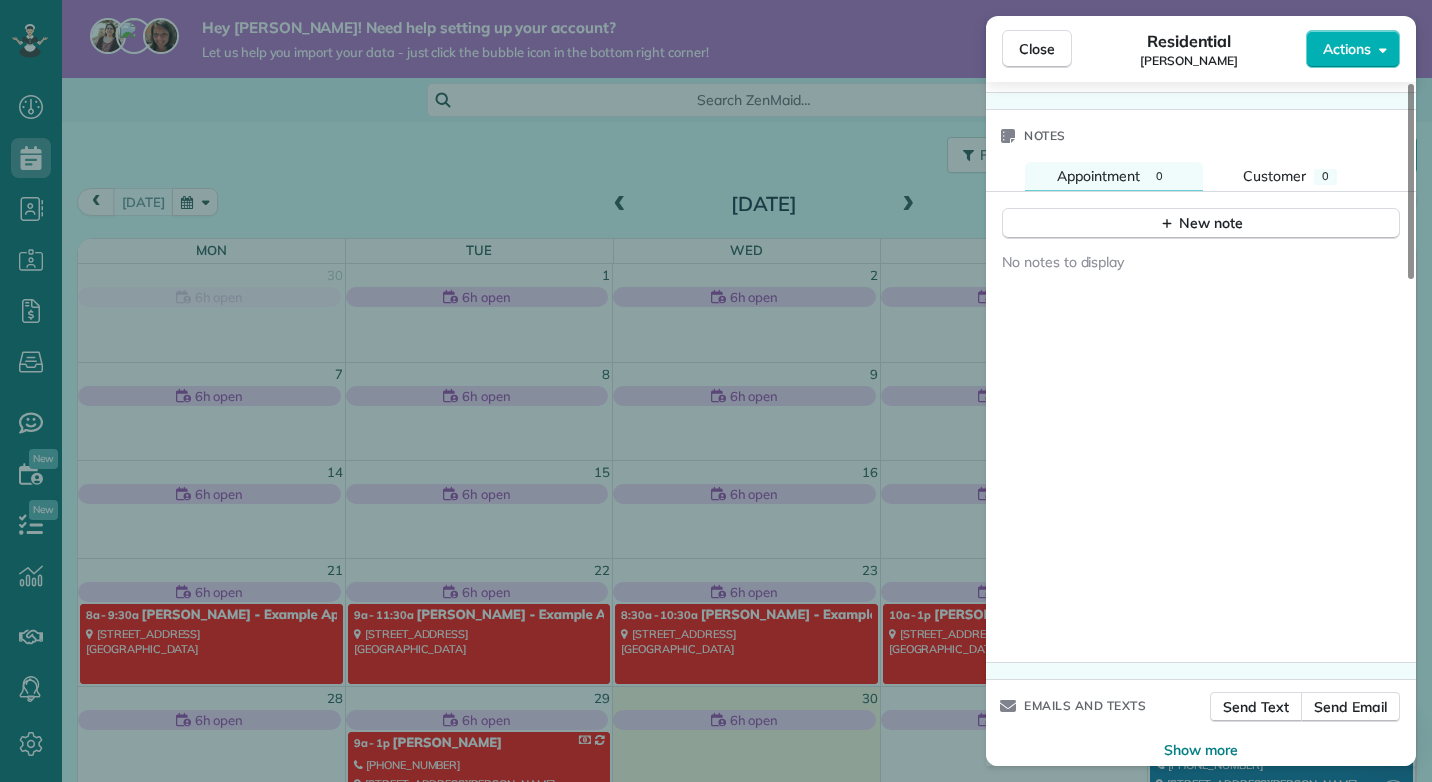 scroll, scrollTop: 1704, scrollLeft: 0, axis: vertical 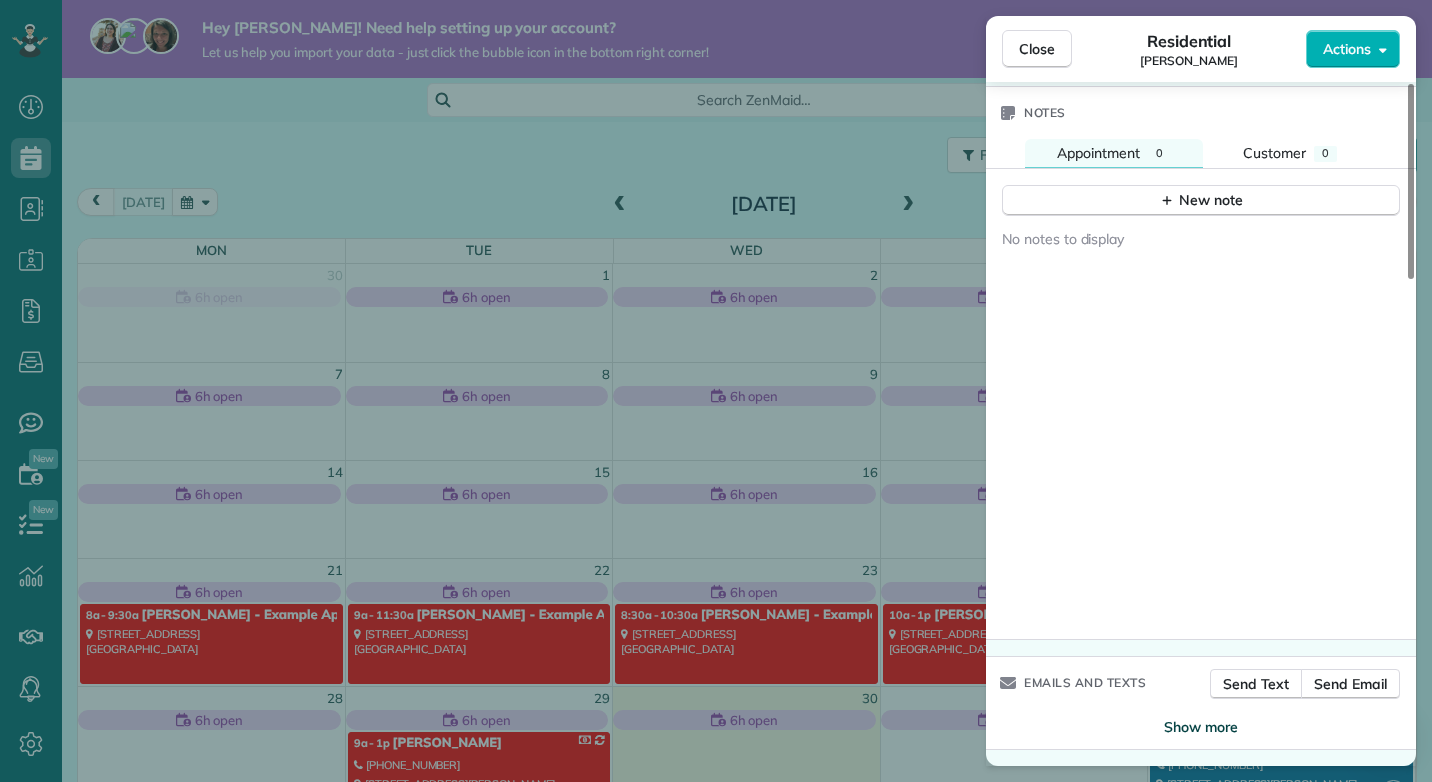 click on "Show more" at bounding box center [1201, 727] 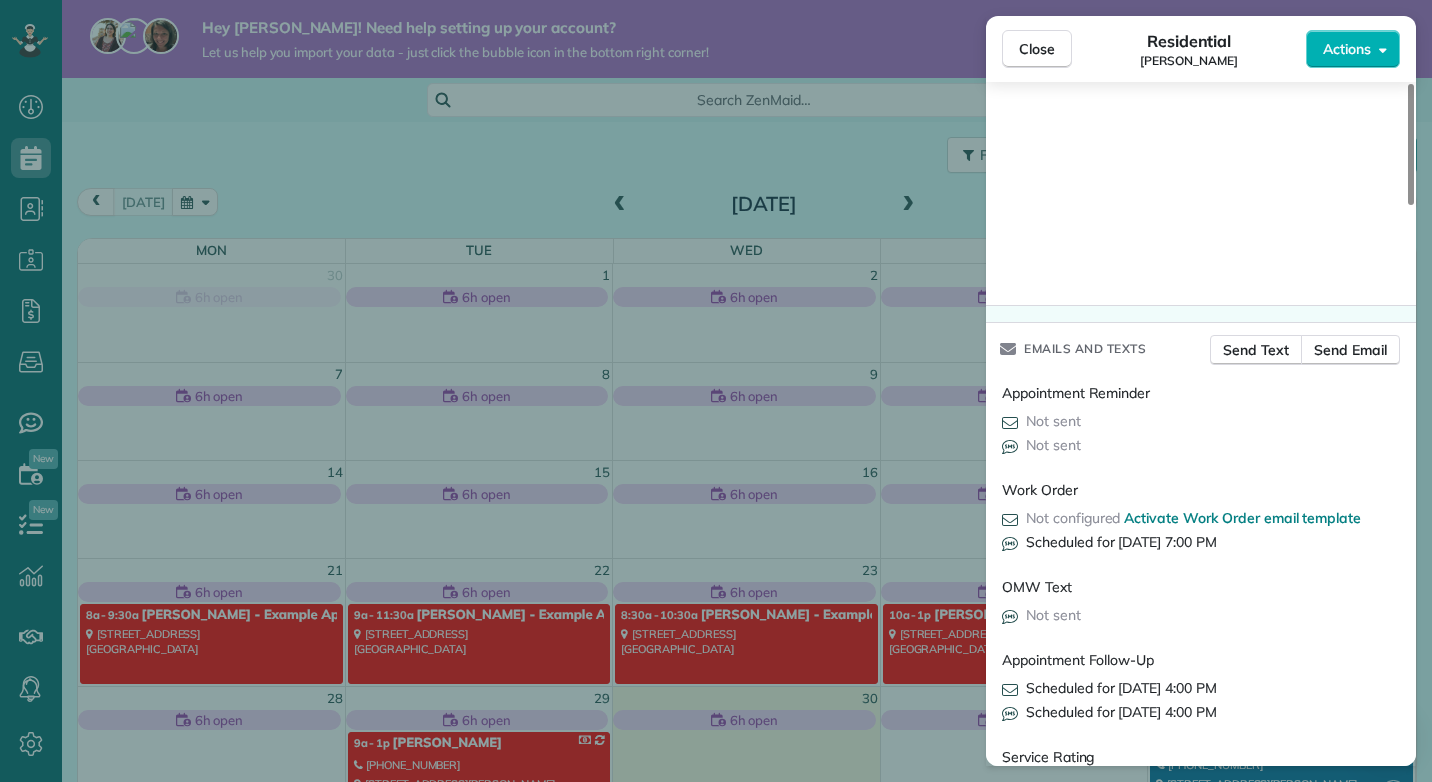 scroll, scrollTop: 2129, scrollLeft: 0, axis: vertical 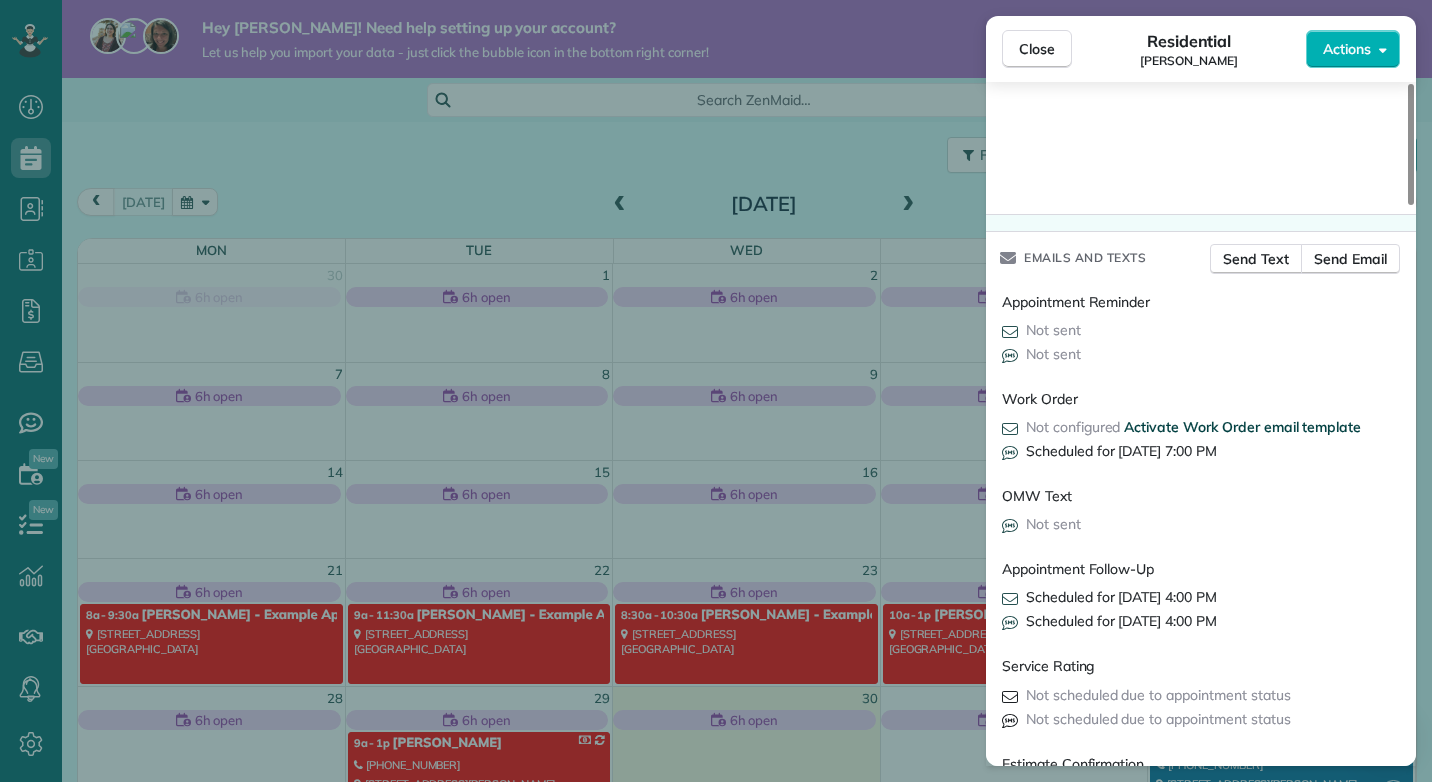 click on "Activate Work Order email template" at bounding box center (1242, 427) 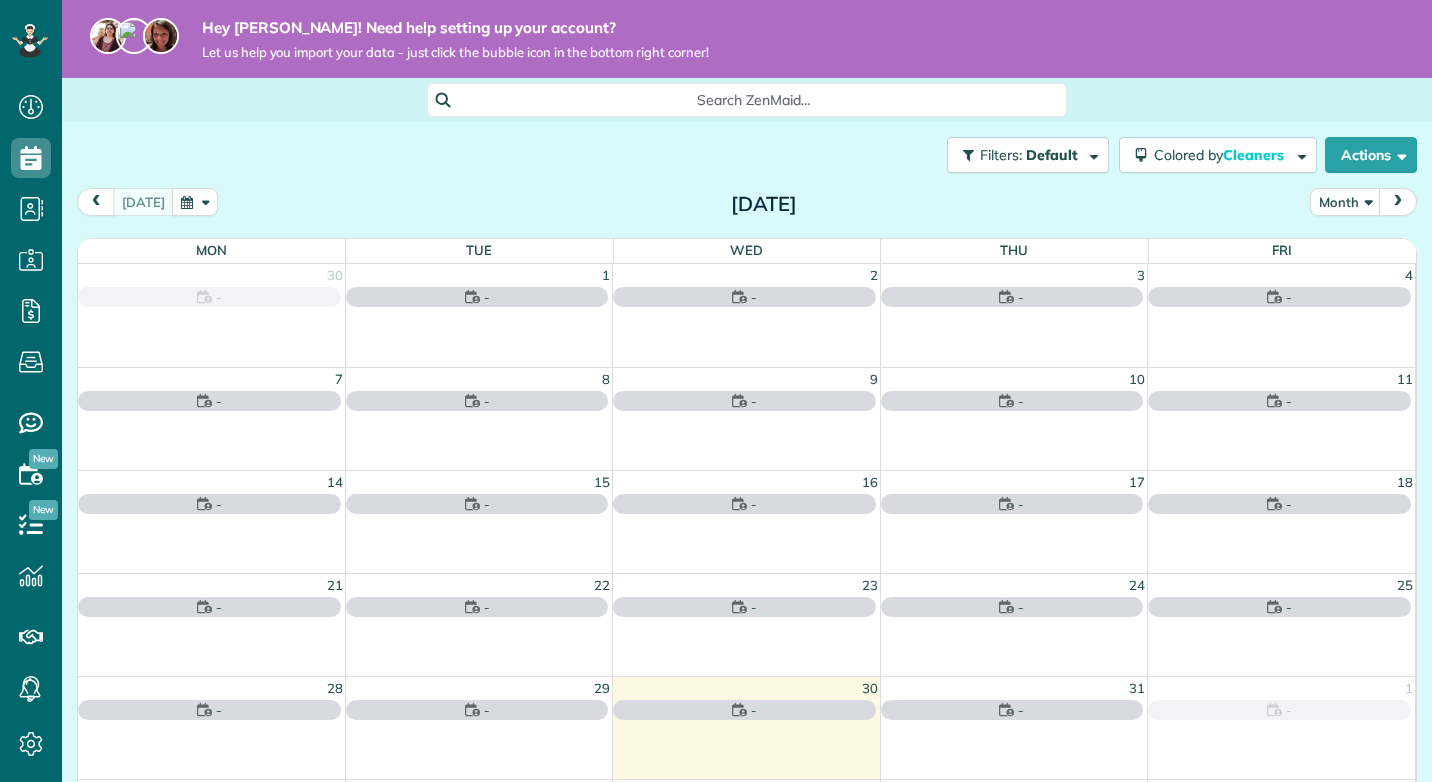scroll, scrollTop: 0, scrollLeft: 0, axis: both 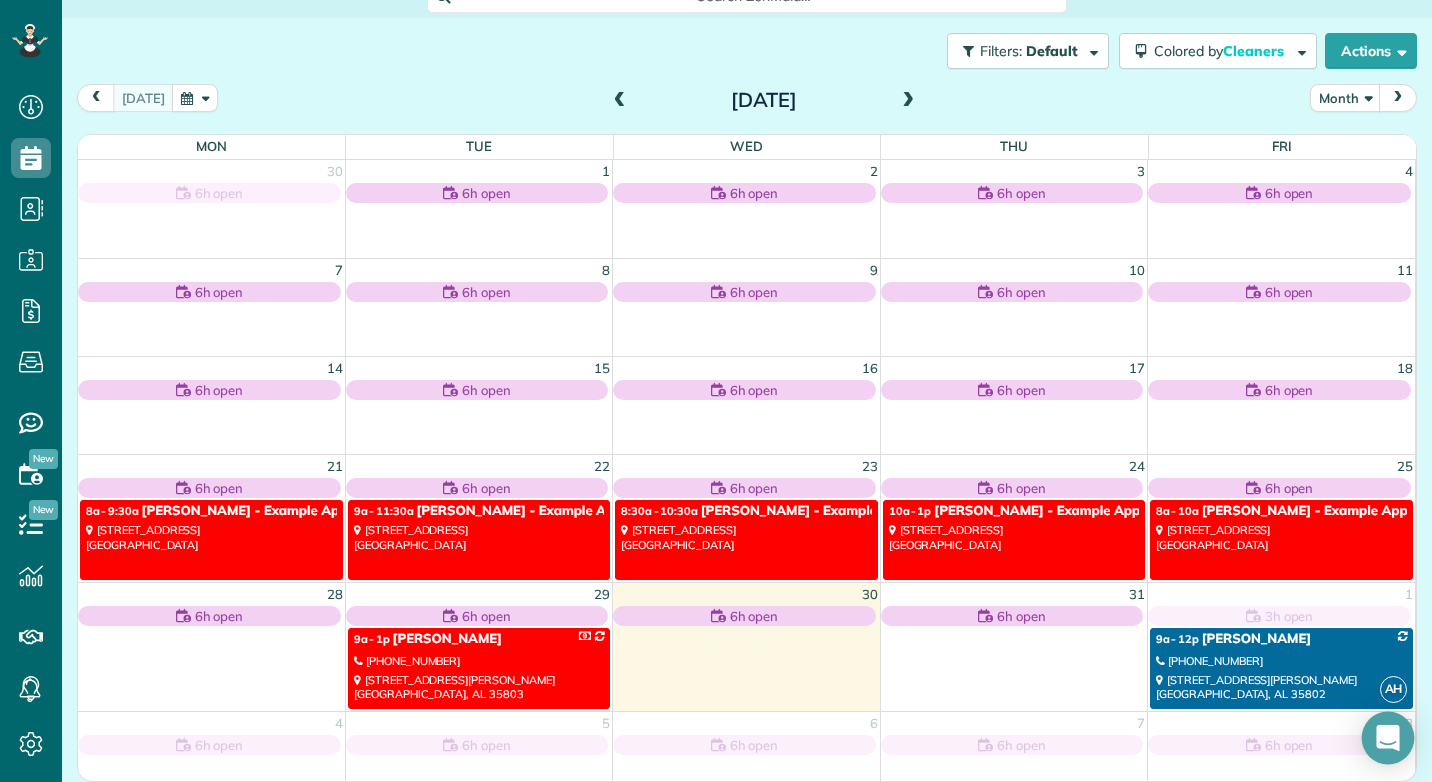 click 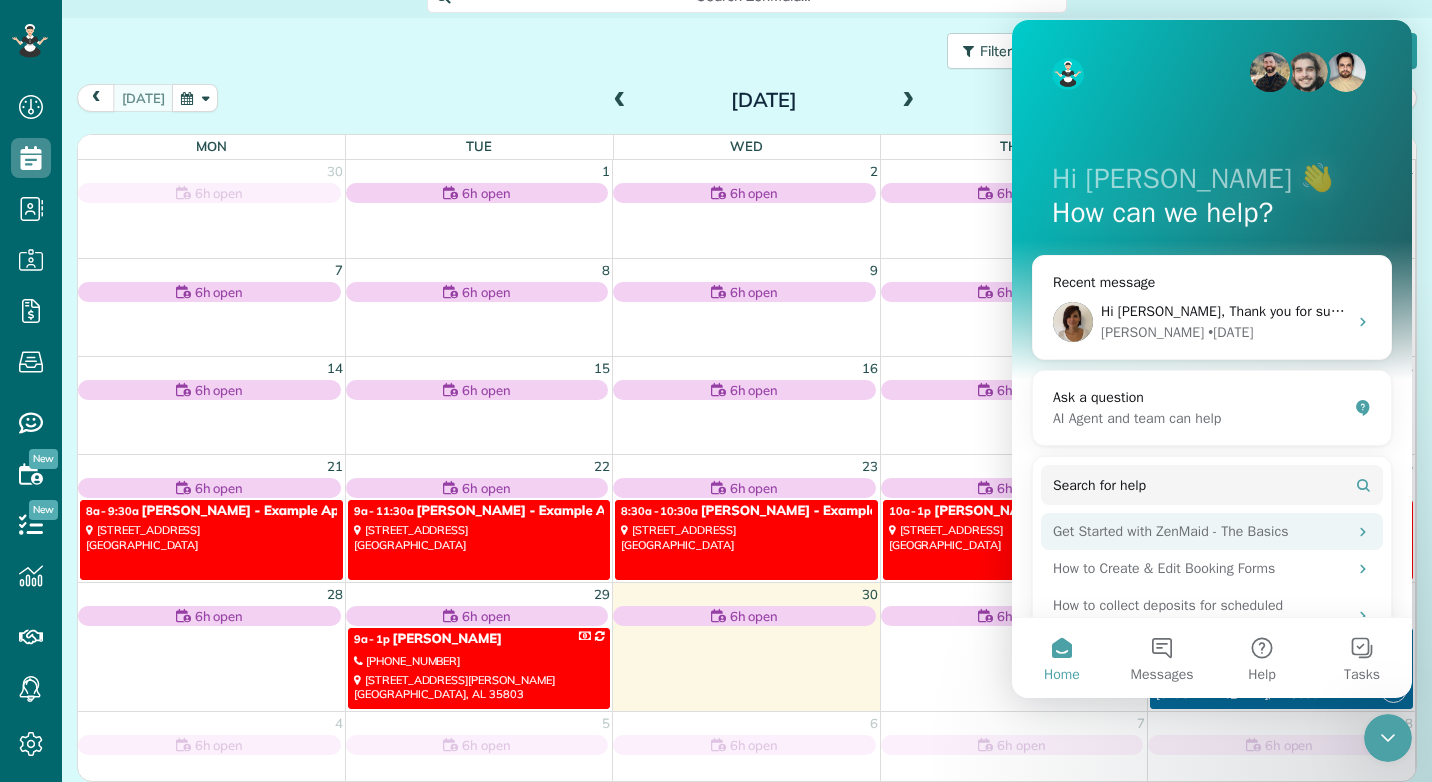 scroll, scrollTop: 0, scrollLeft: 0, axis: both 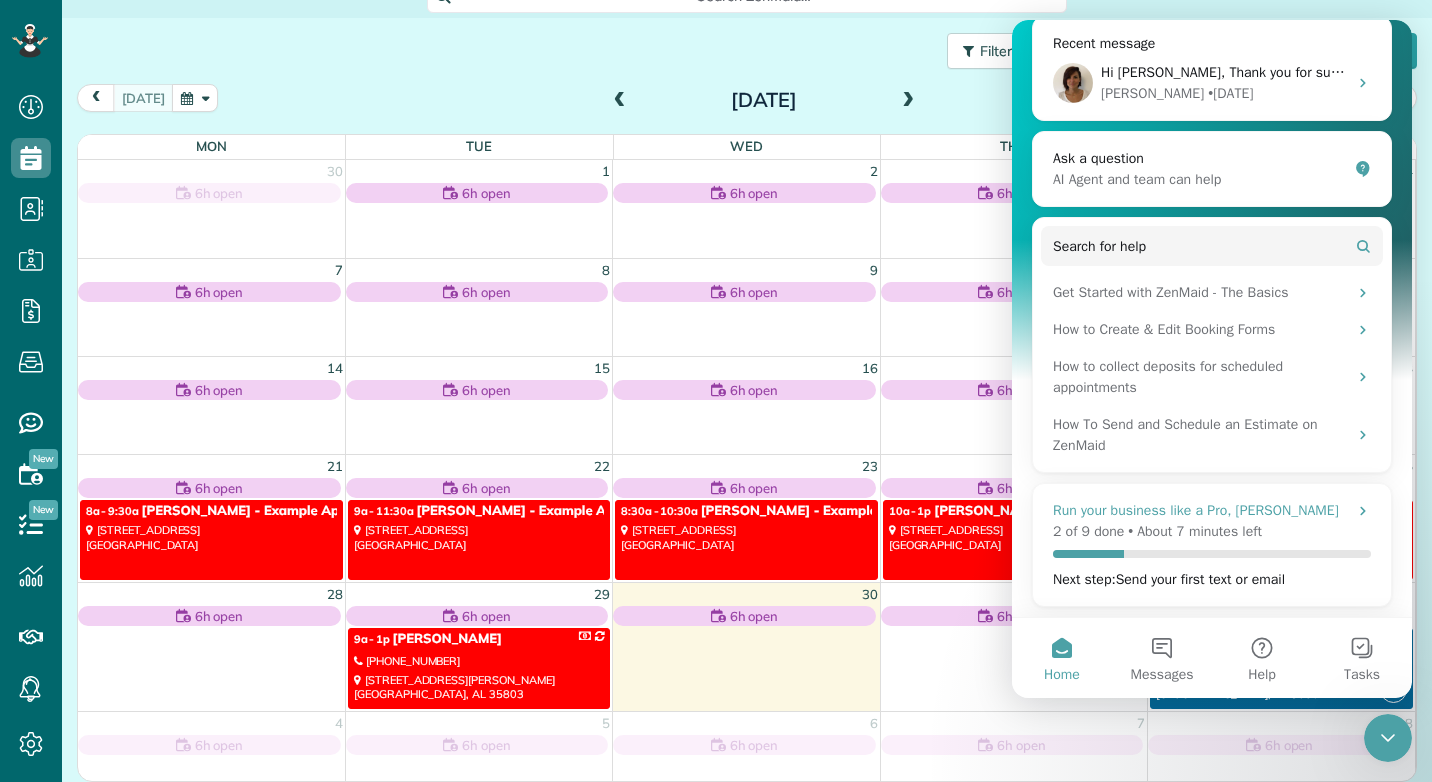 click on "Run your business like a Pro, [PERSON_NAME]" at bounding box center [1212, 510] 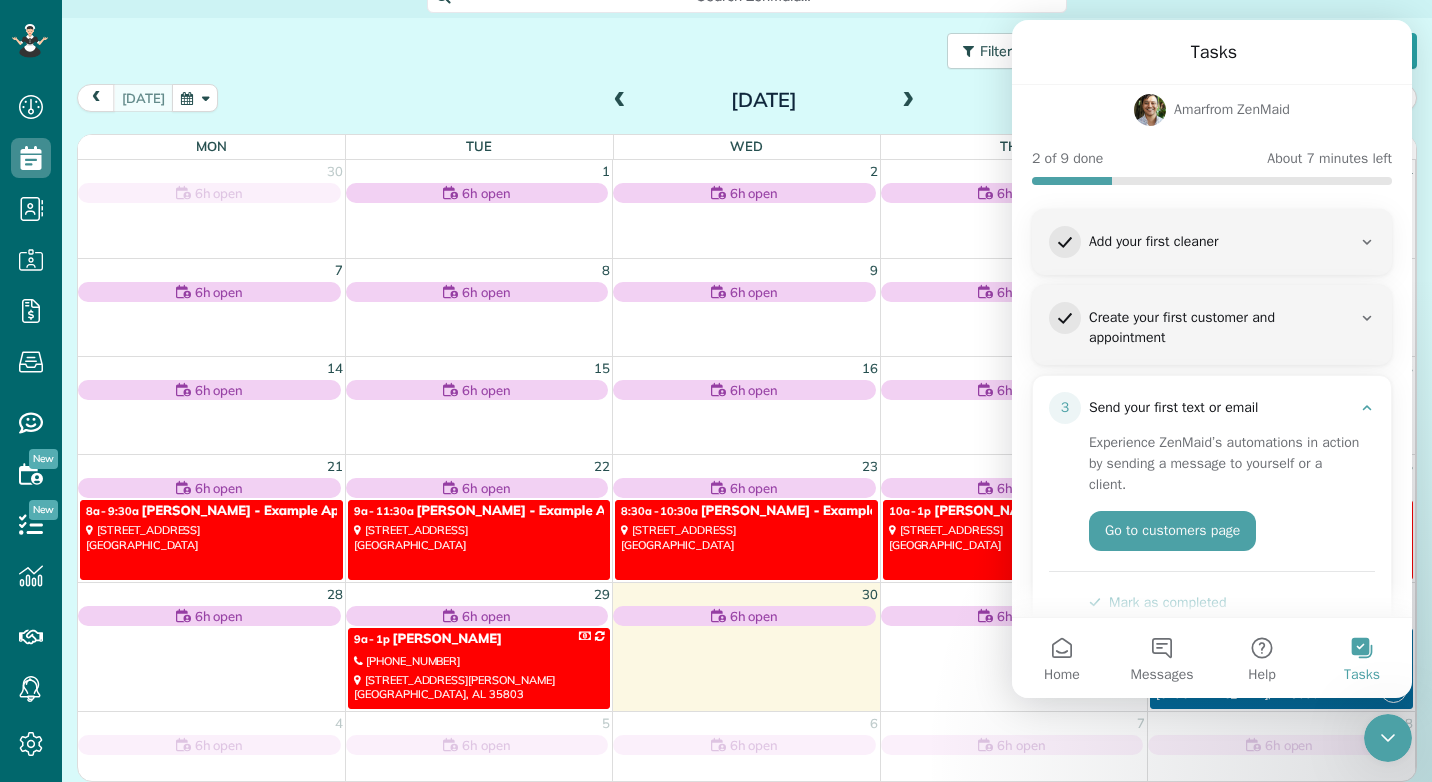 scroll, scrollTop: 100, scrollLeft: 0, axis: vertical 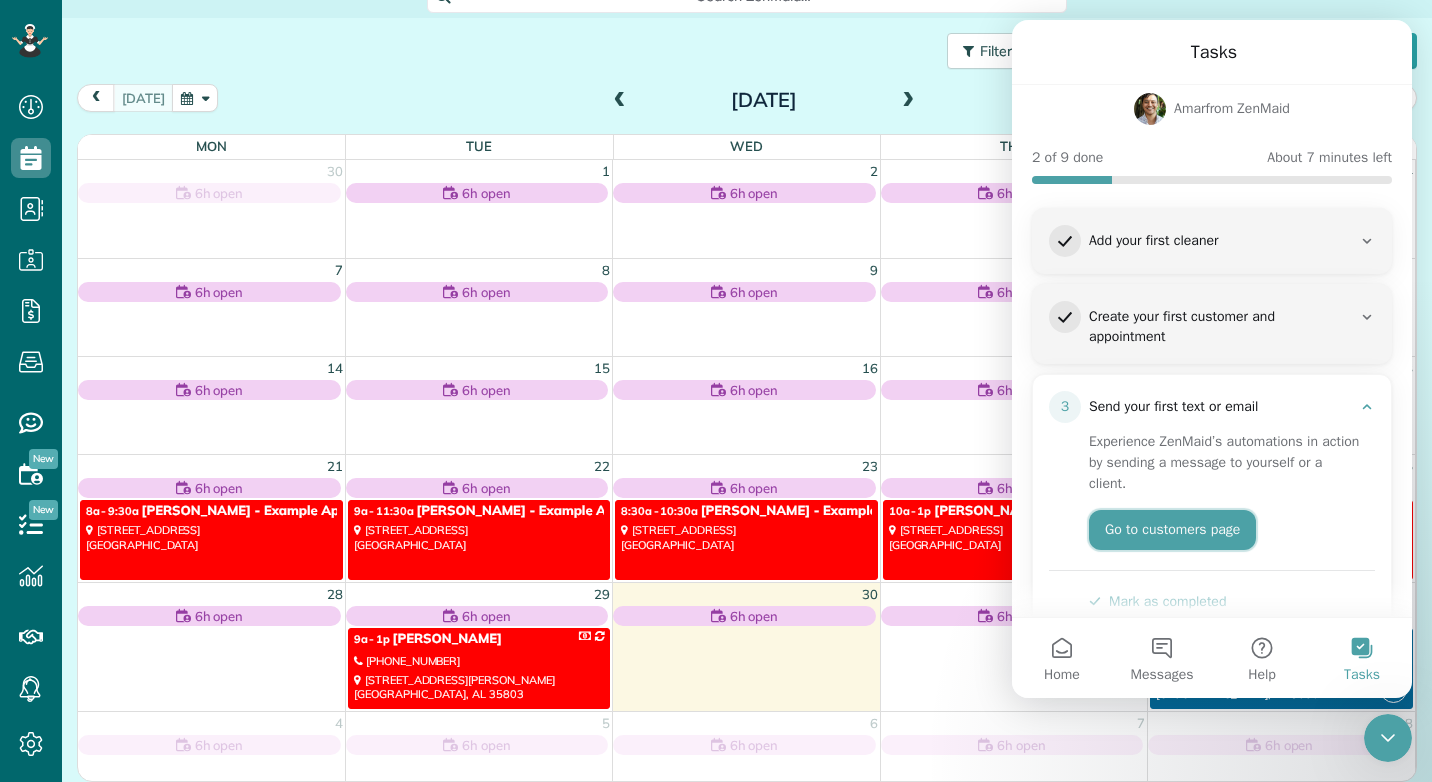 click on "Go to customers page" at bounding box center [1172, 530] 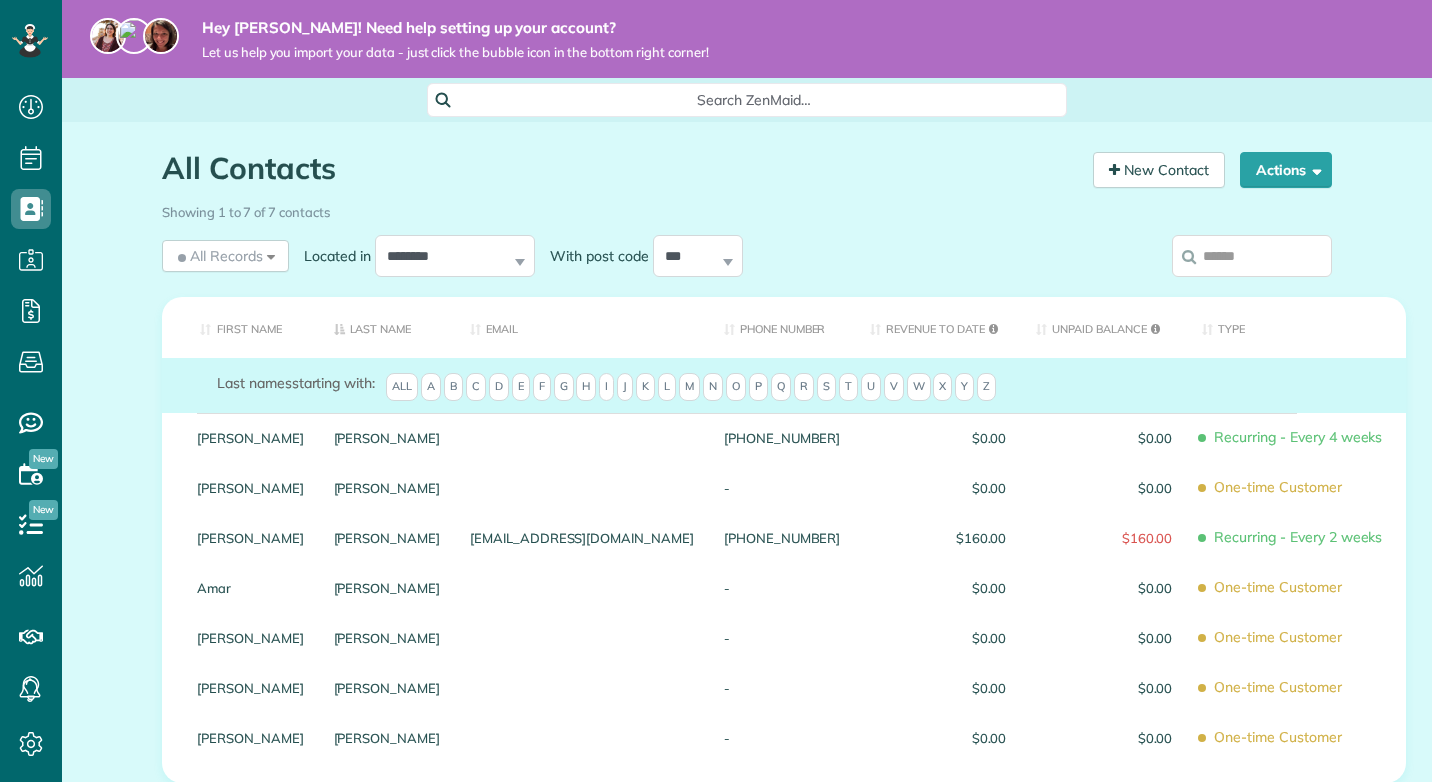 scroll, scrollTop: 0, scrollLeft: 0, axis: both 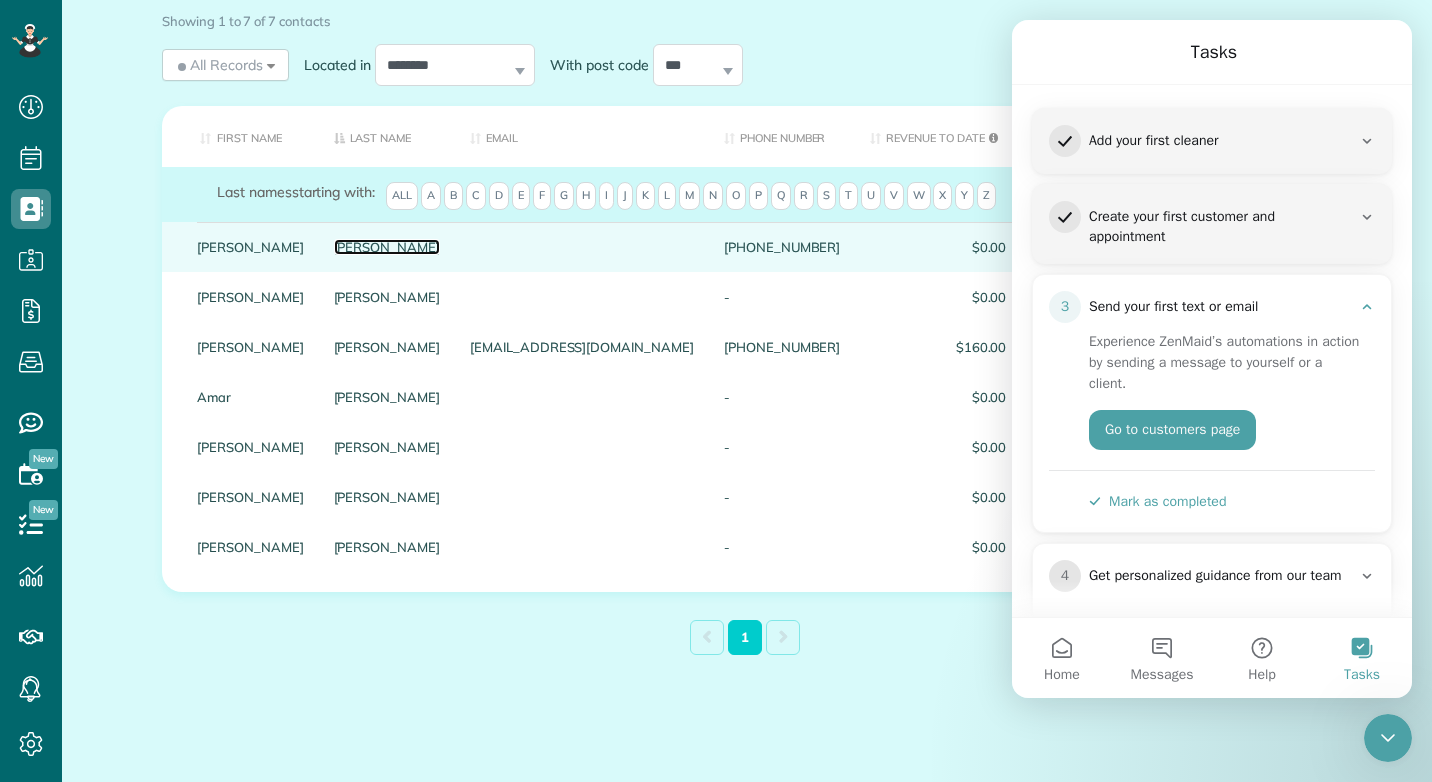 click on "[PERSON_NAME]" at bounding box center (387, 247) 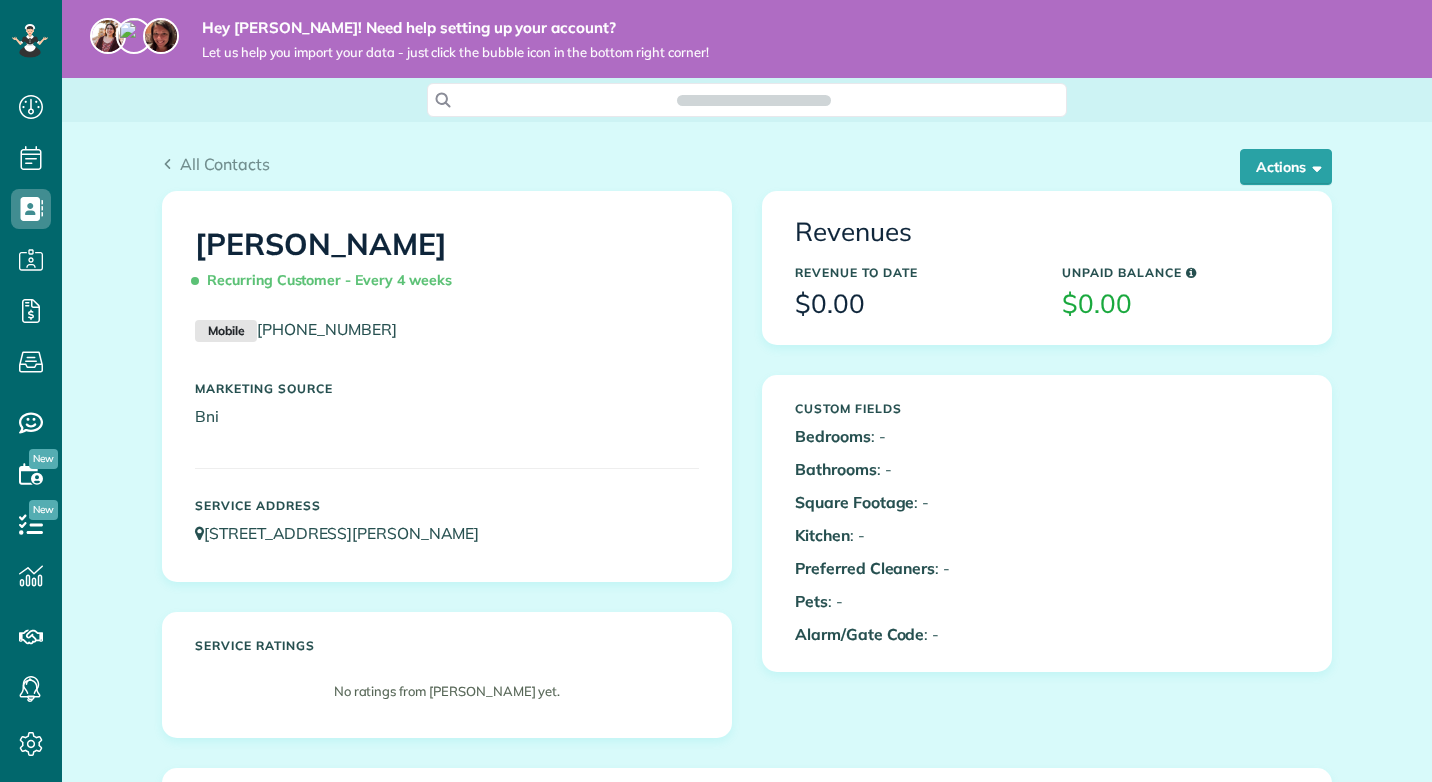 scroll, scrollTop: 0, scrollLeft: 0, axis: both 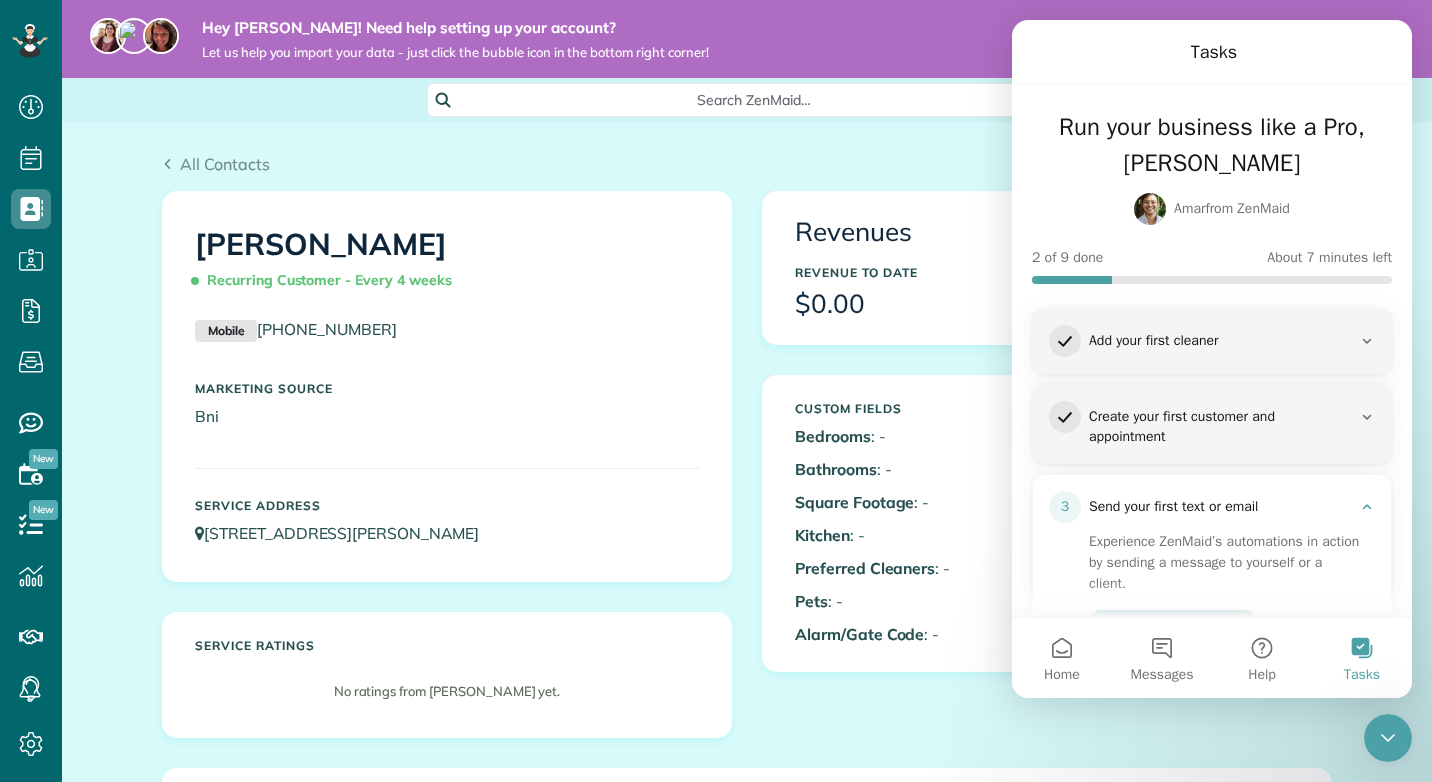 click 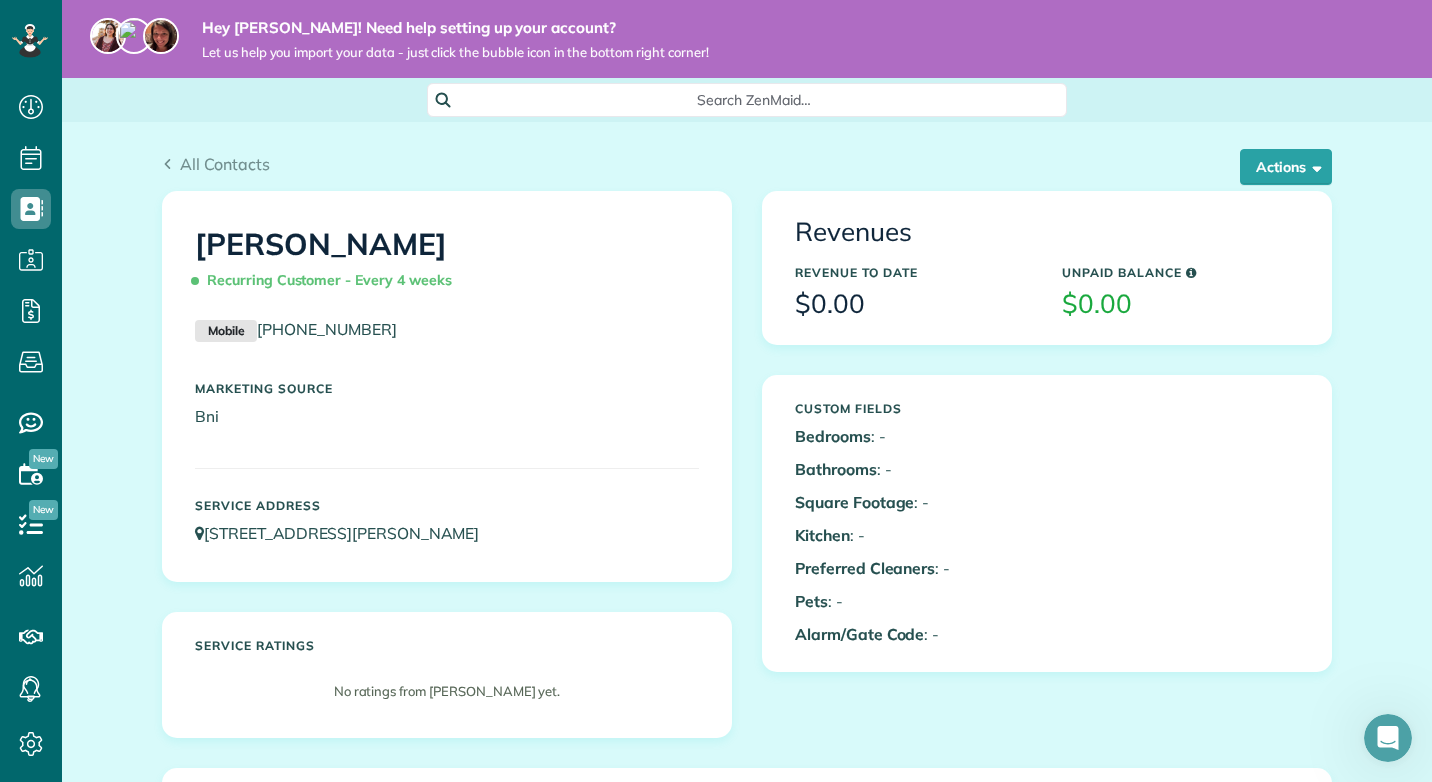 scroll, scrollTop: 0, scrollLeft: 0, axis: both 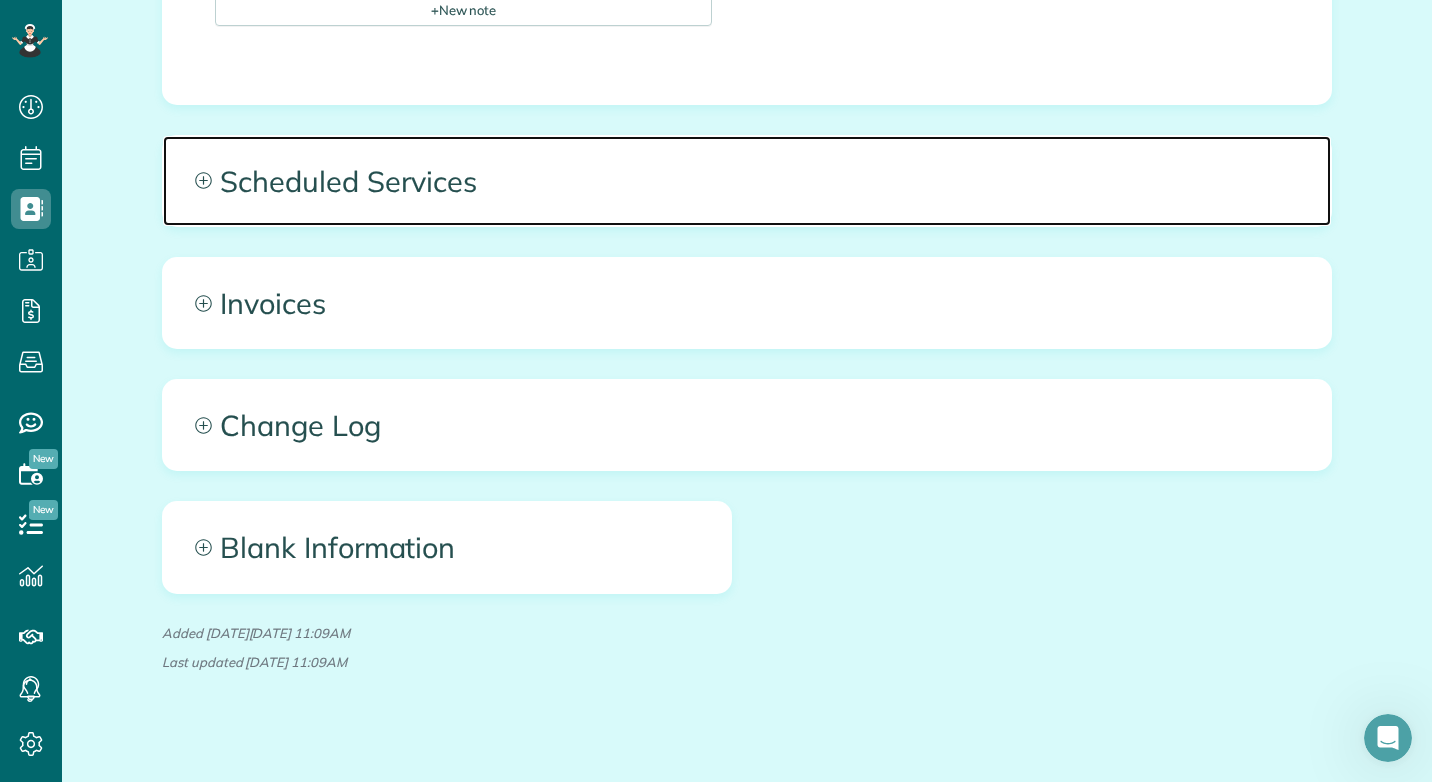 click on "Scheduled Services" at bounding box center (747, 181) 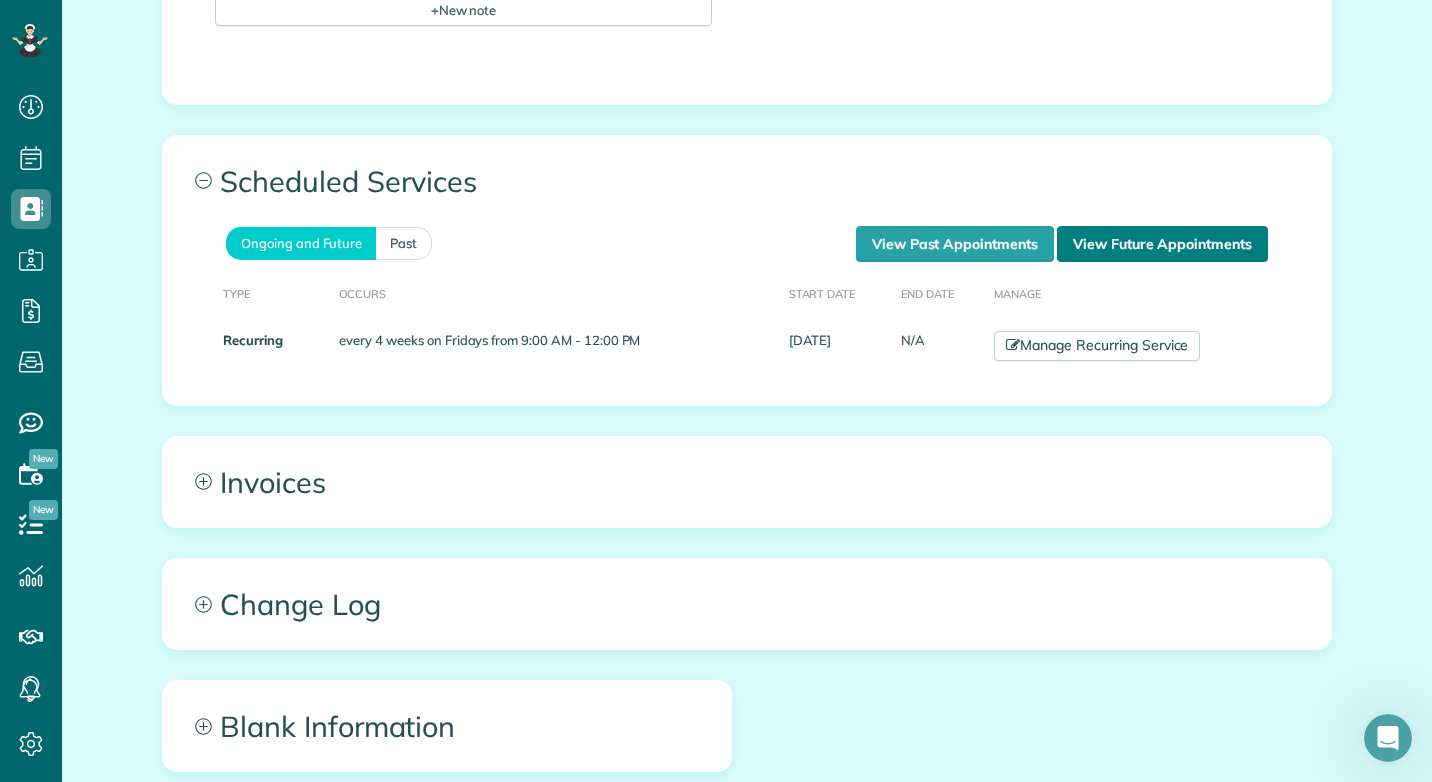 click on "View Future Appointments" at bounding box center [1162, 244] 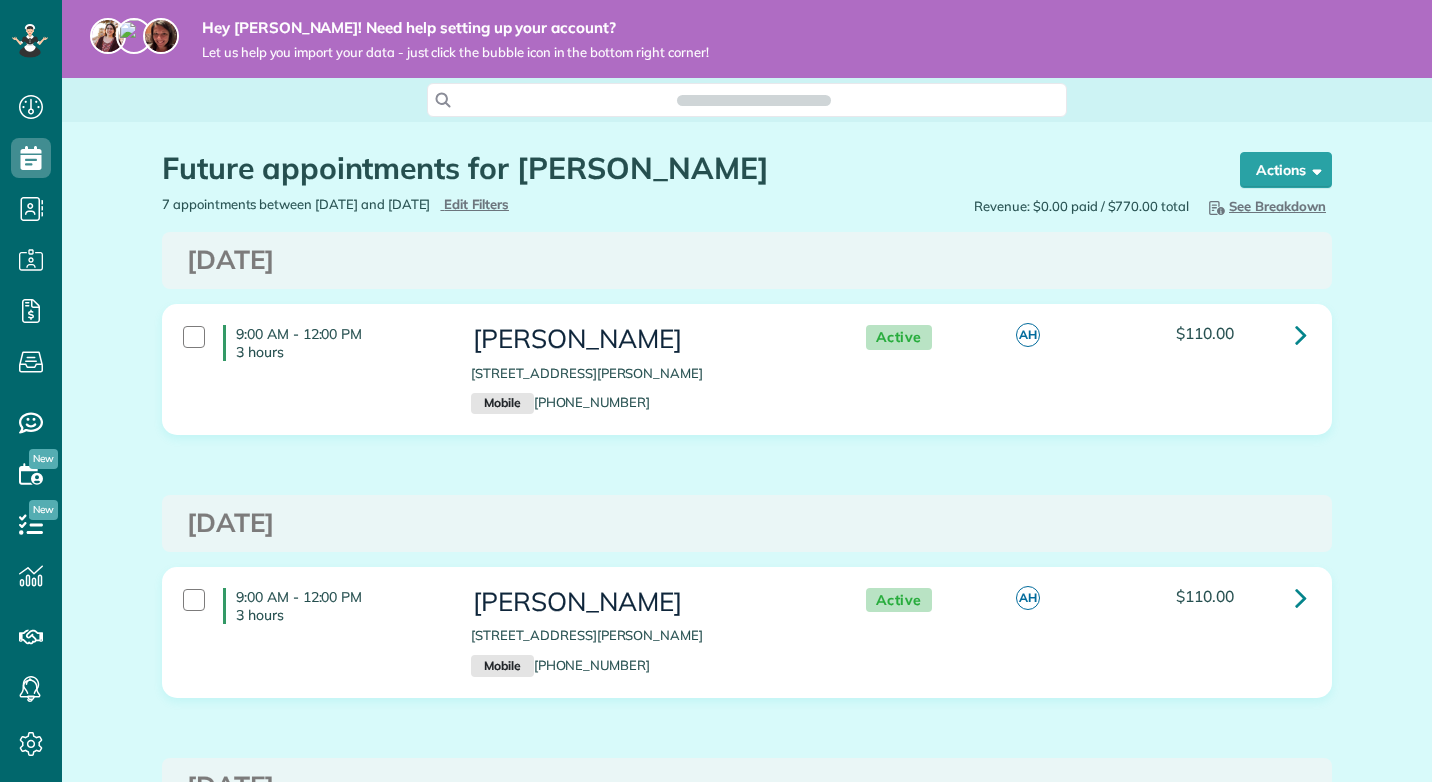 scroll, scrollTop: 0, scrollLeft: 0, axis: both 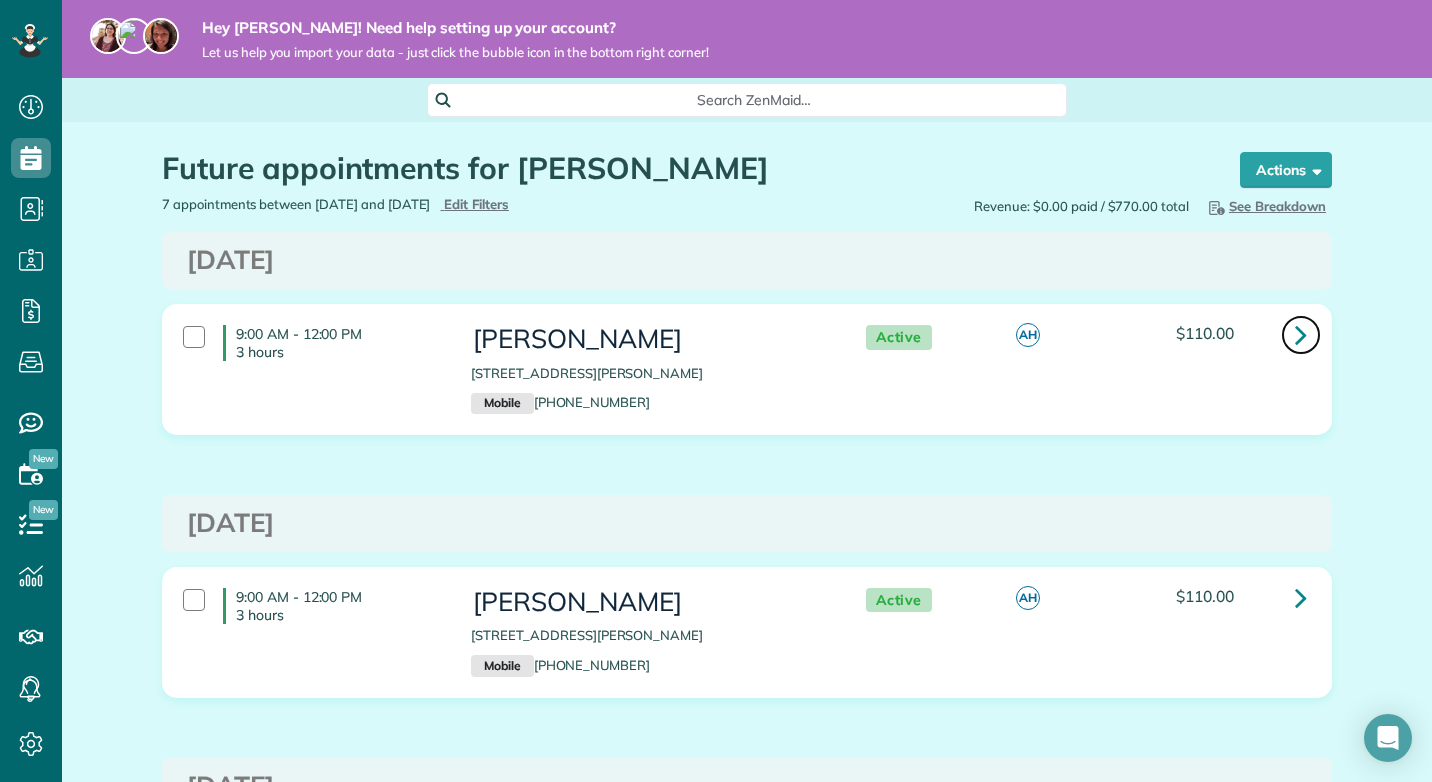 click at bounding box center [1301, 334] 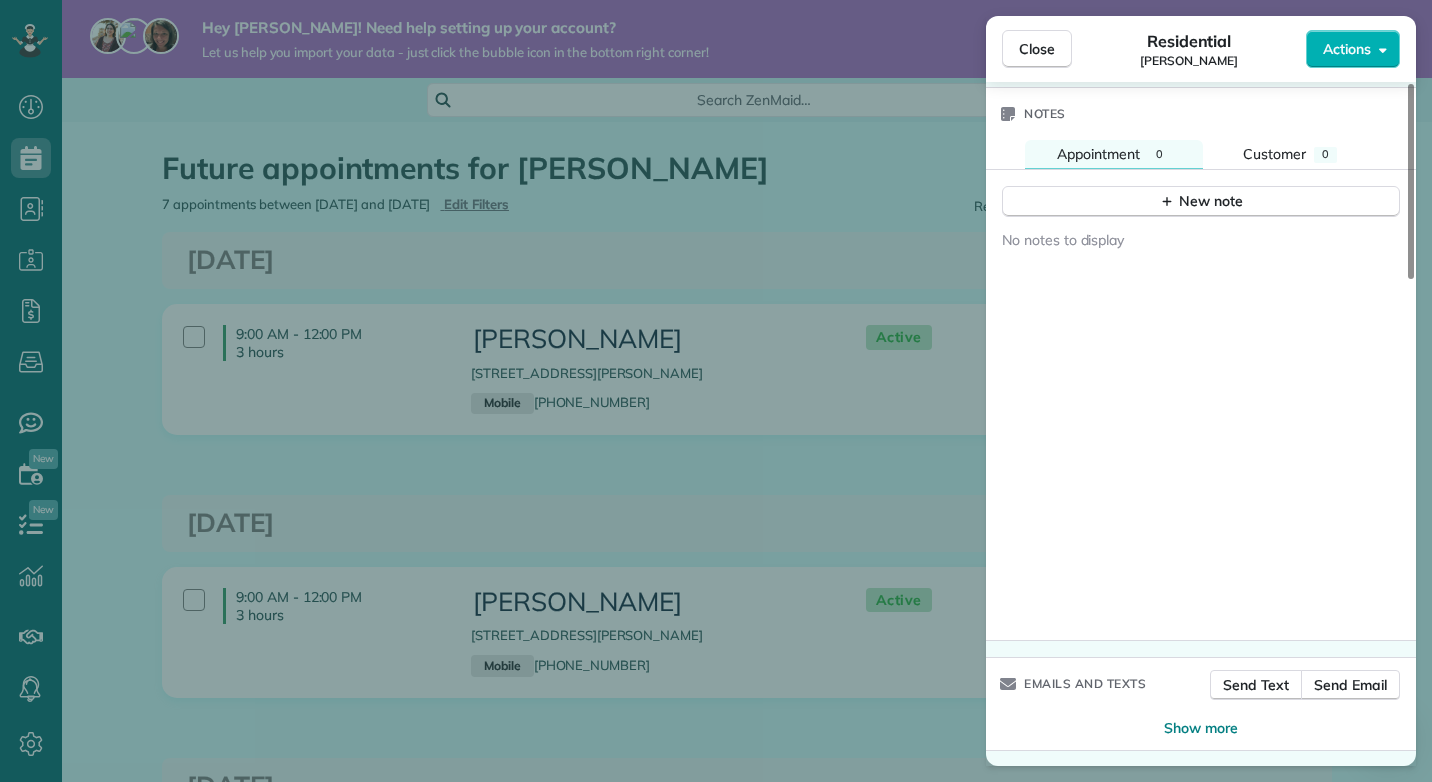 scroll, scrollTop: 1704, scrollLeft: 0, axis: vertical 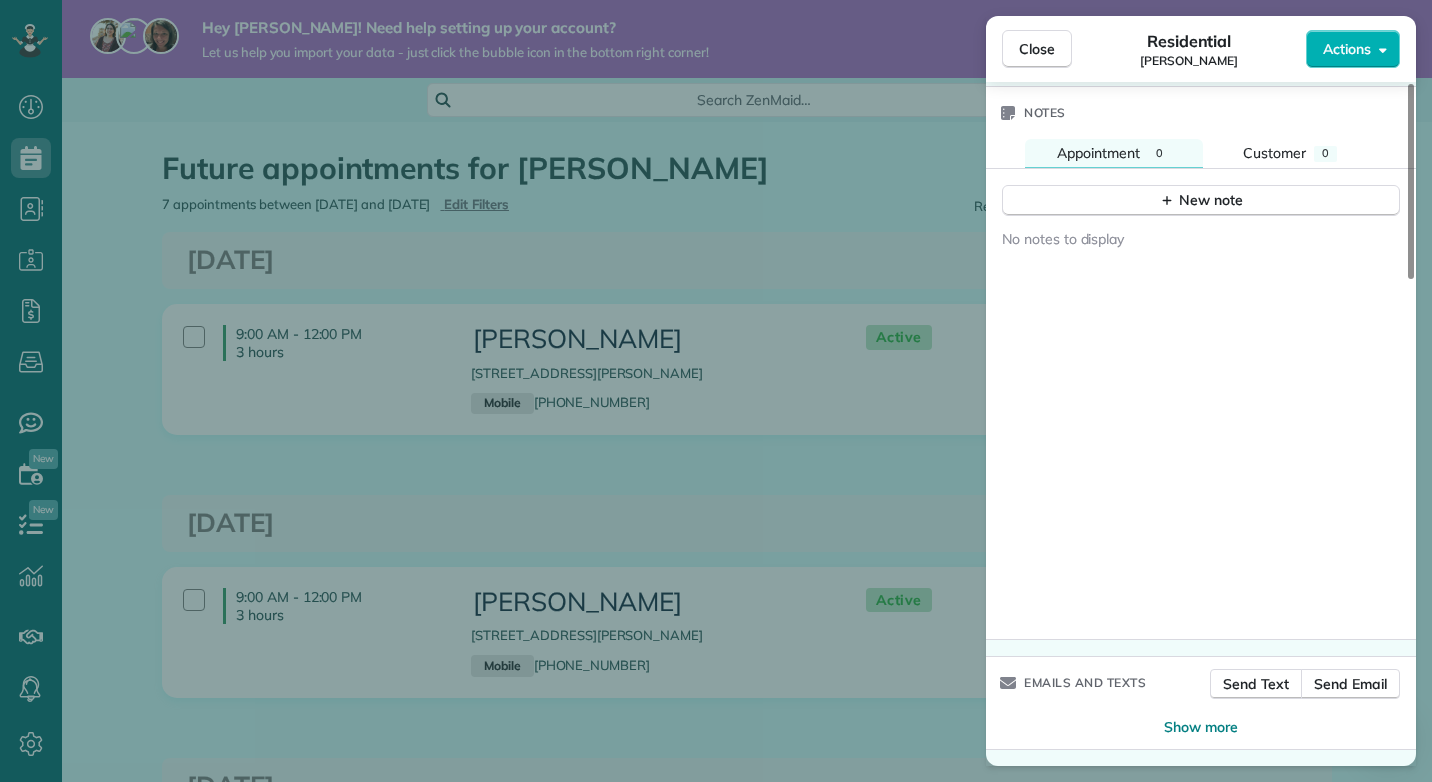 drag, startPoint x: 1034, startPoint y: 42, endPoint x: 1199, endPoint y: 515, distance: 500.9531 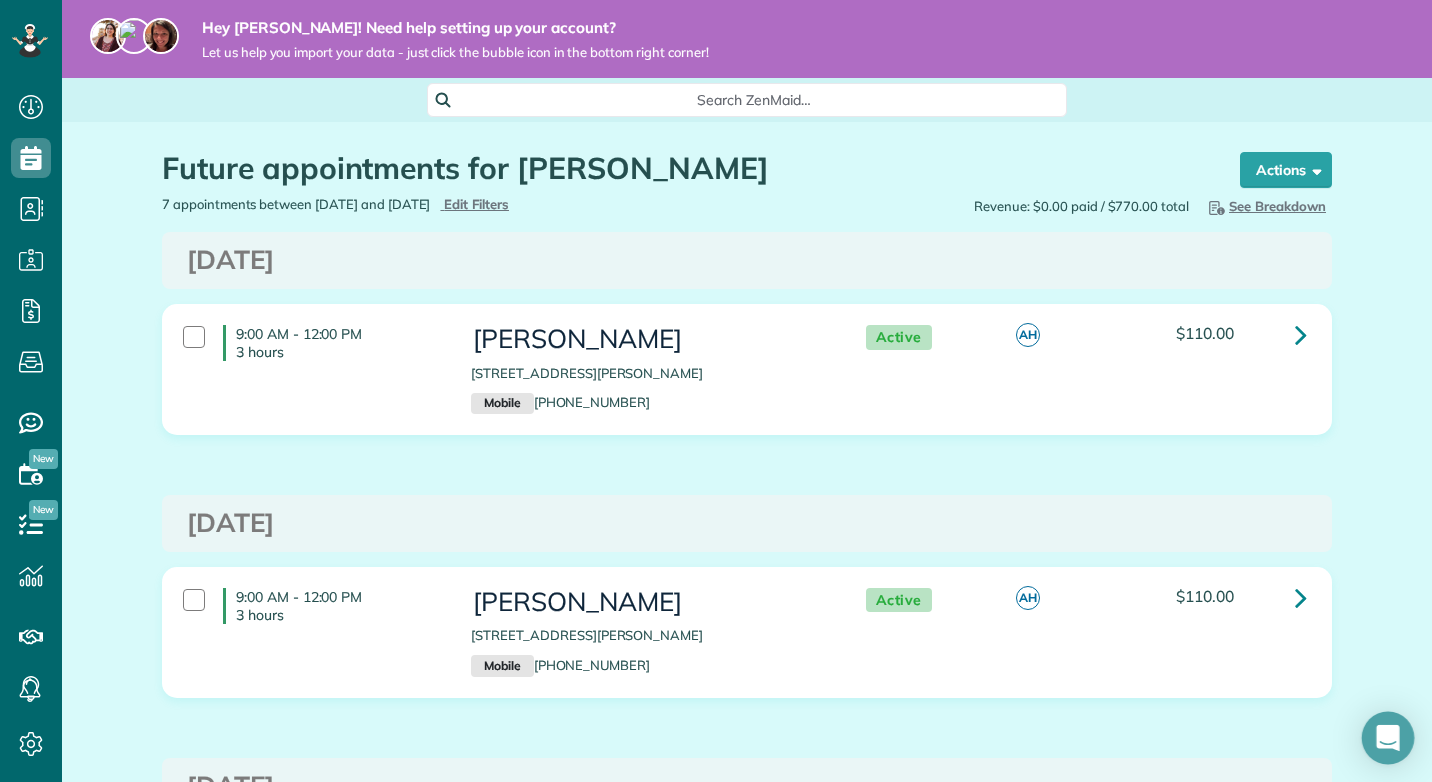 click 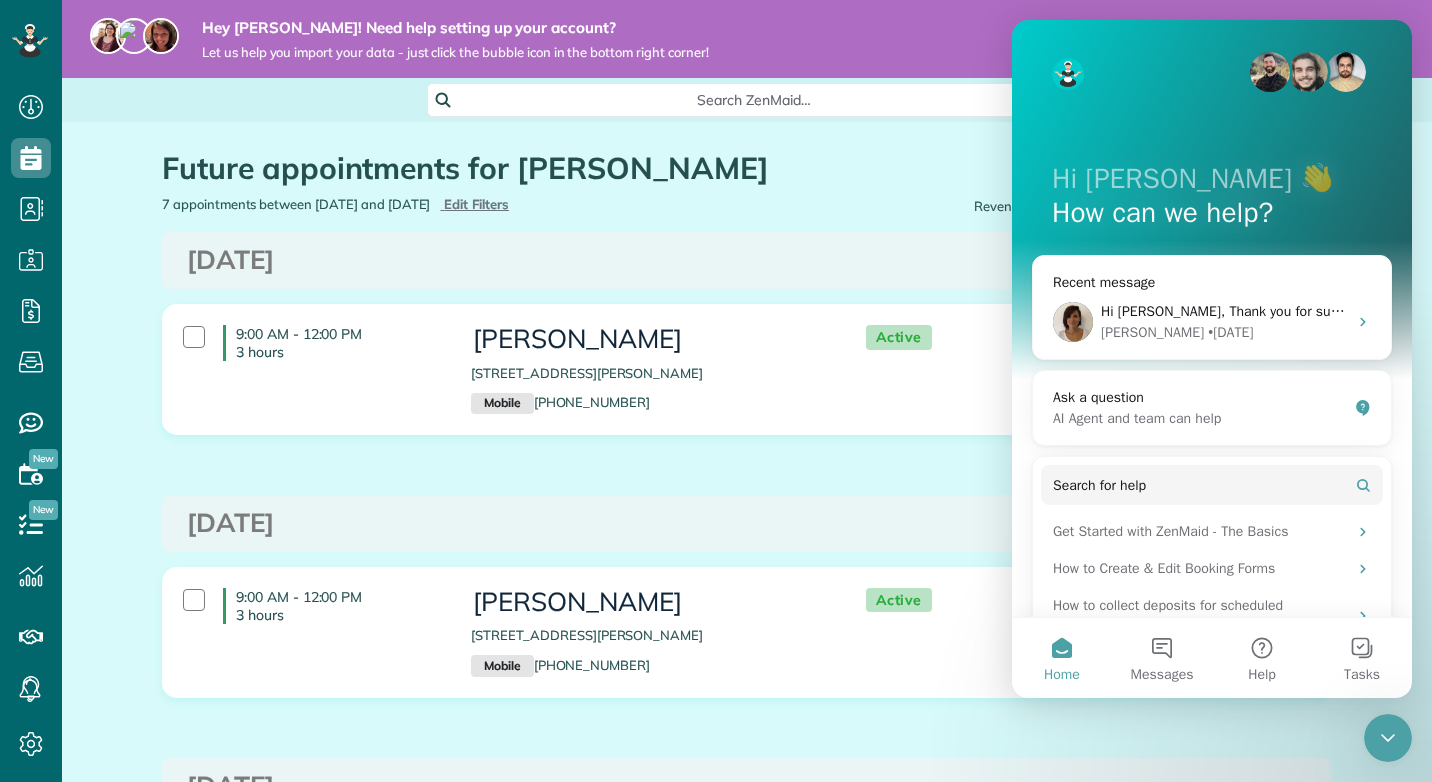 scroll, scrollTop: 0, scrollLeft: 0, axis: both 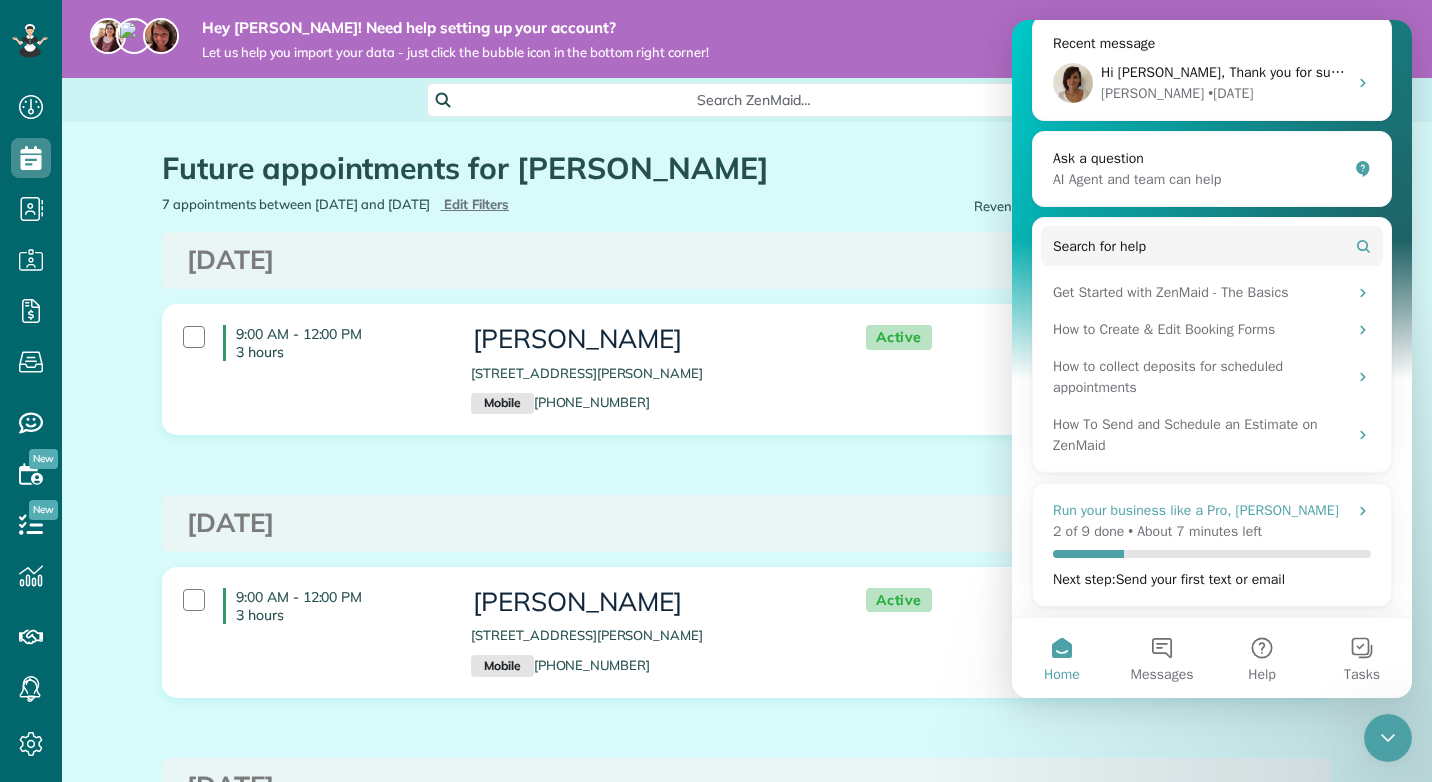 click on "Run your business like a Pro, Amberly 2 of 9 done • About 7 minutes left Next step :  Send your first text or email" at bounding box center [1212, 545] 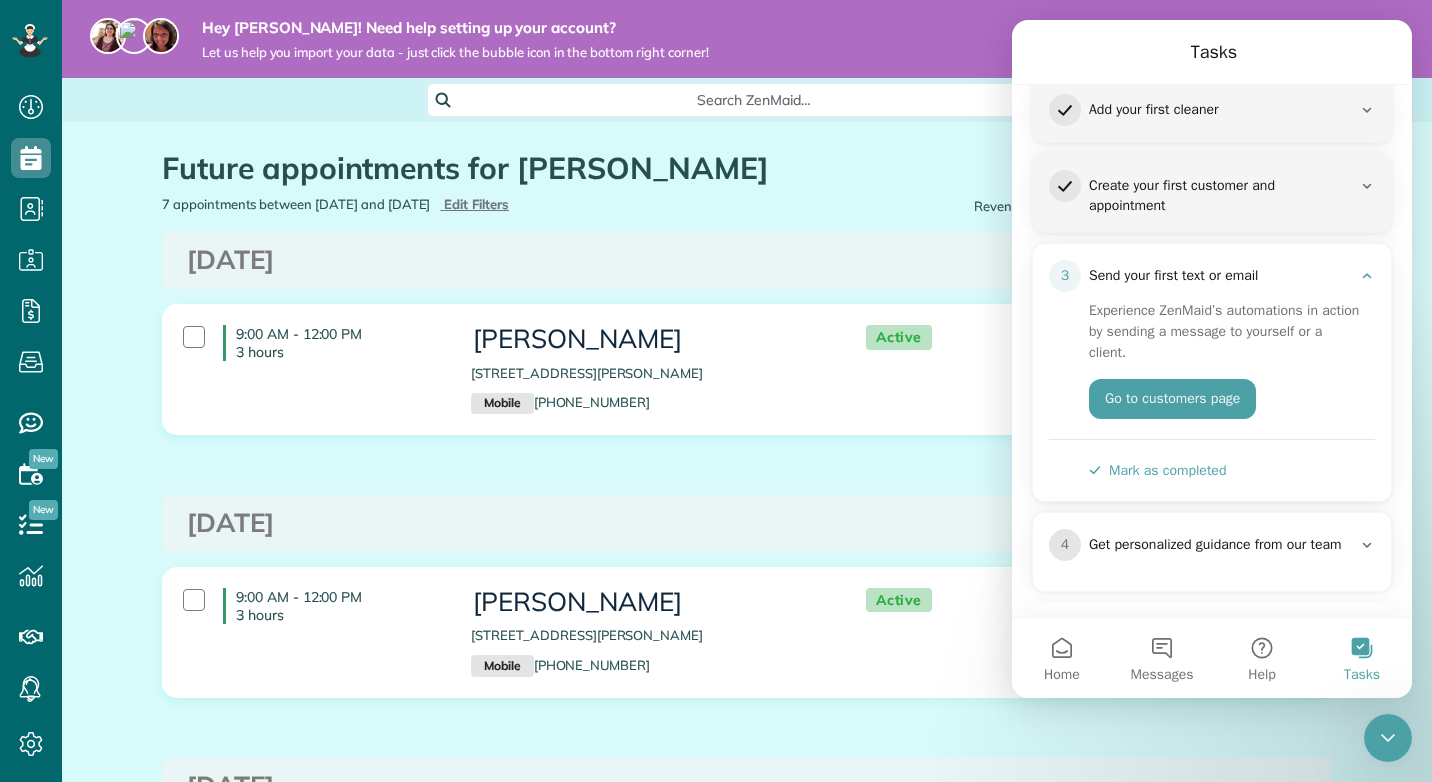 scroll, scrollTop: 300, scrollLeft: 0, axis: vertical 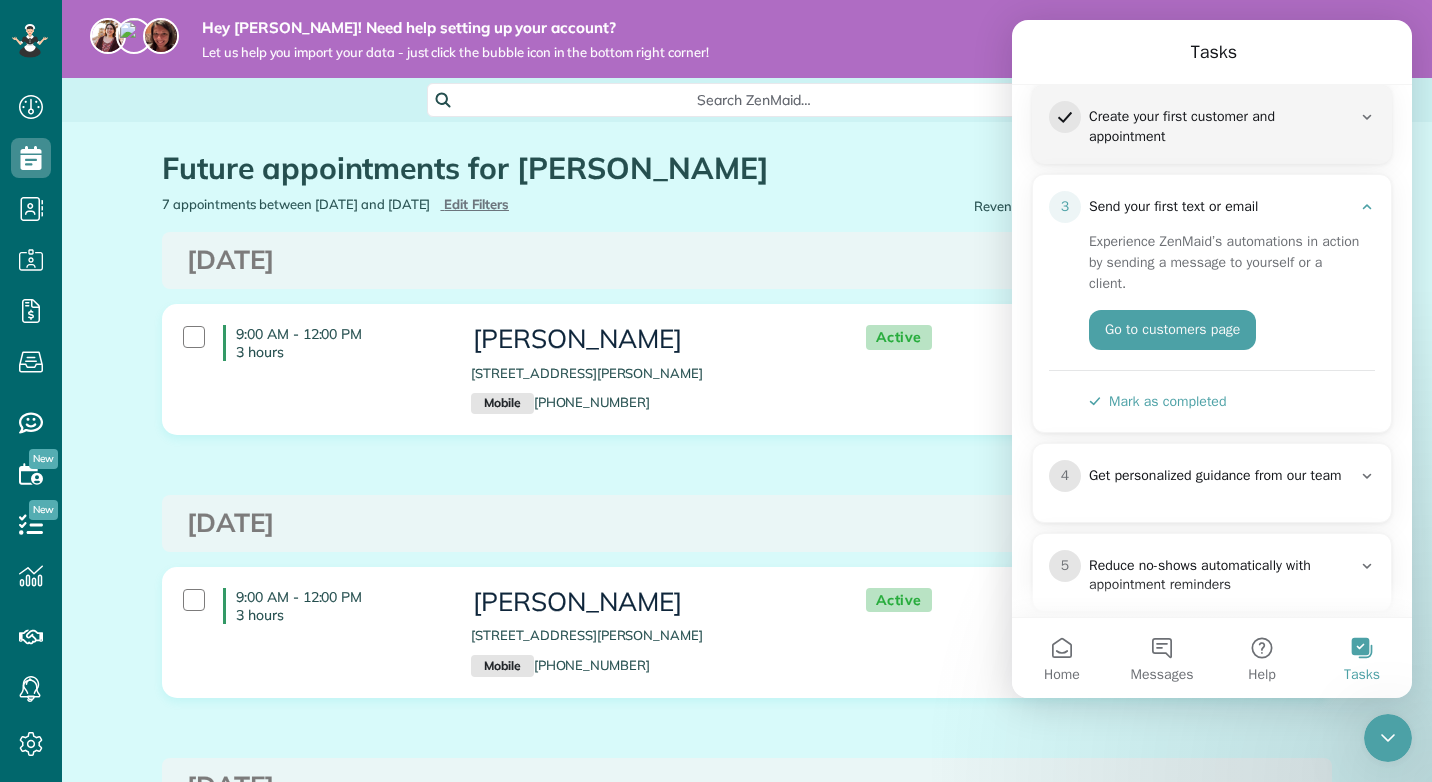 click on "Tasks" at bounding box center [1212, 52] 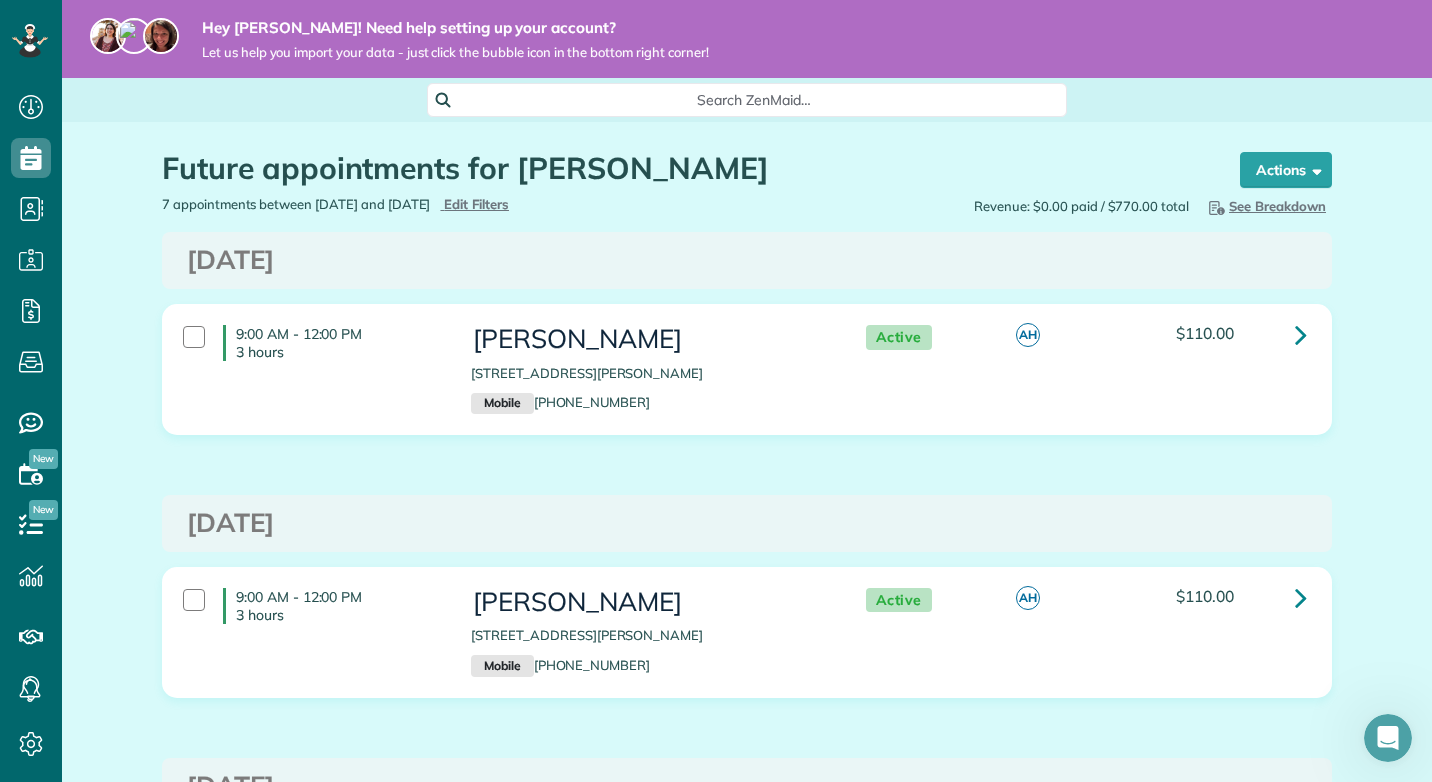 scroll, scrollTop: 0, scrollLeft: 0, axis: both 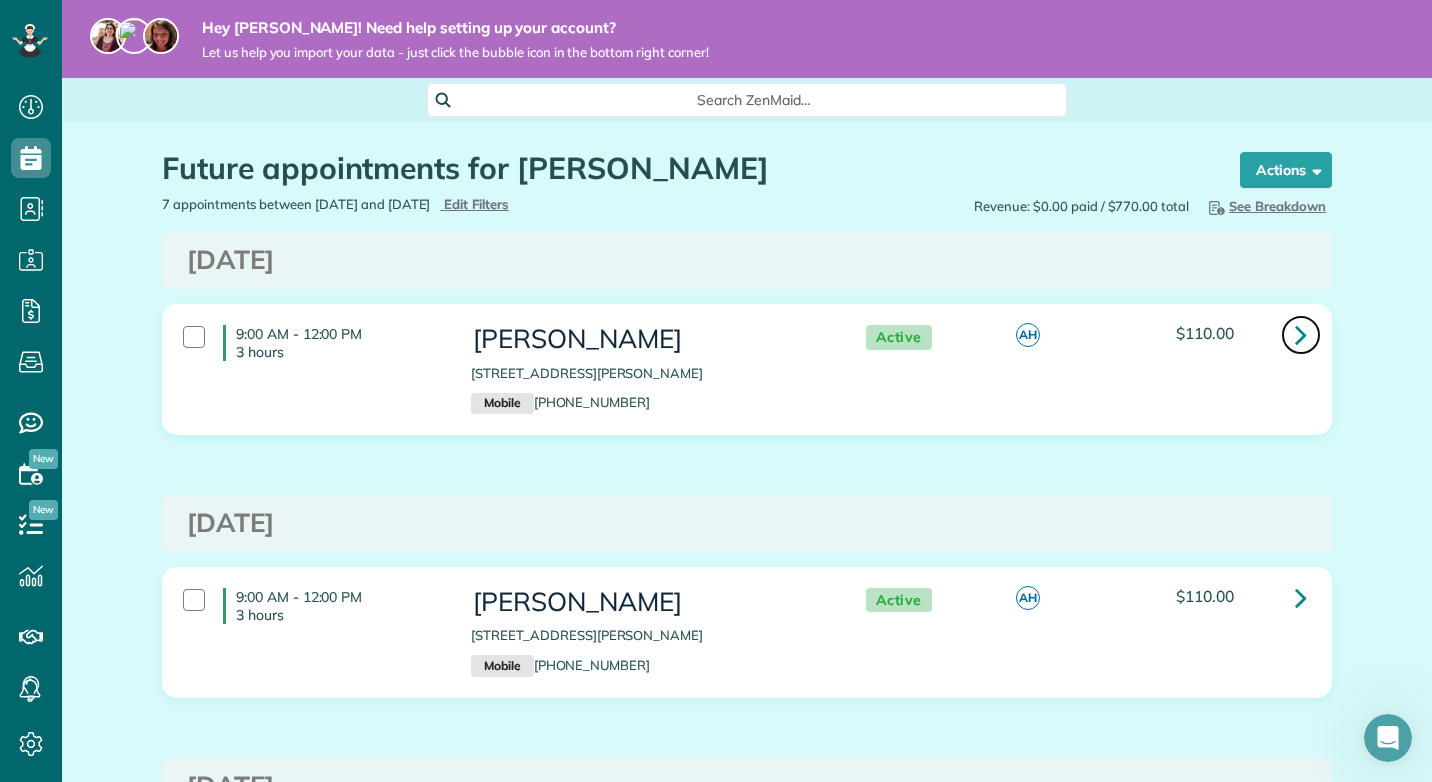 click at bounding box center [1301, 334] 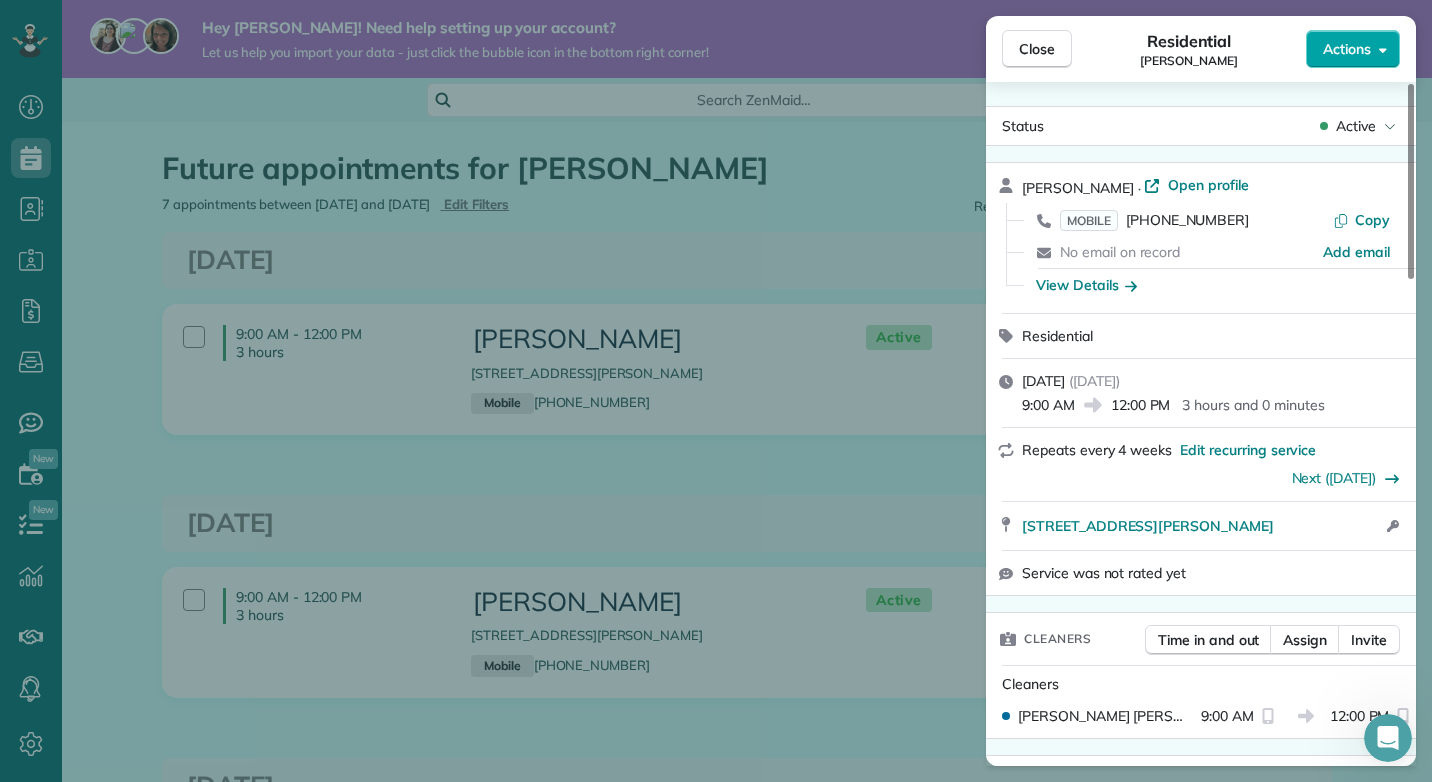 click on "Actions" at bounding box center (1347, 49) 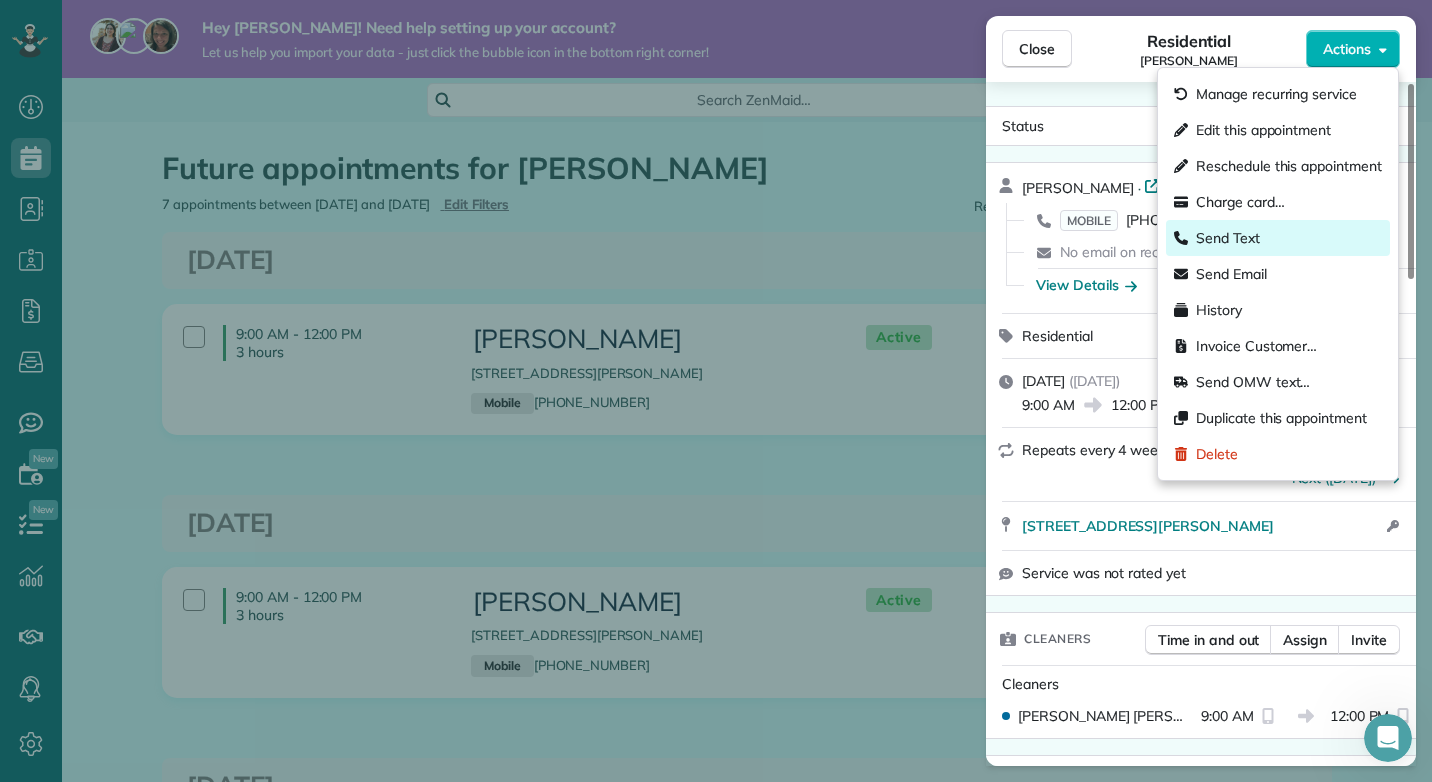 click on "Send Text" at bounding box center (1228, 238) 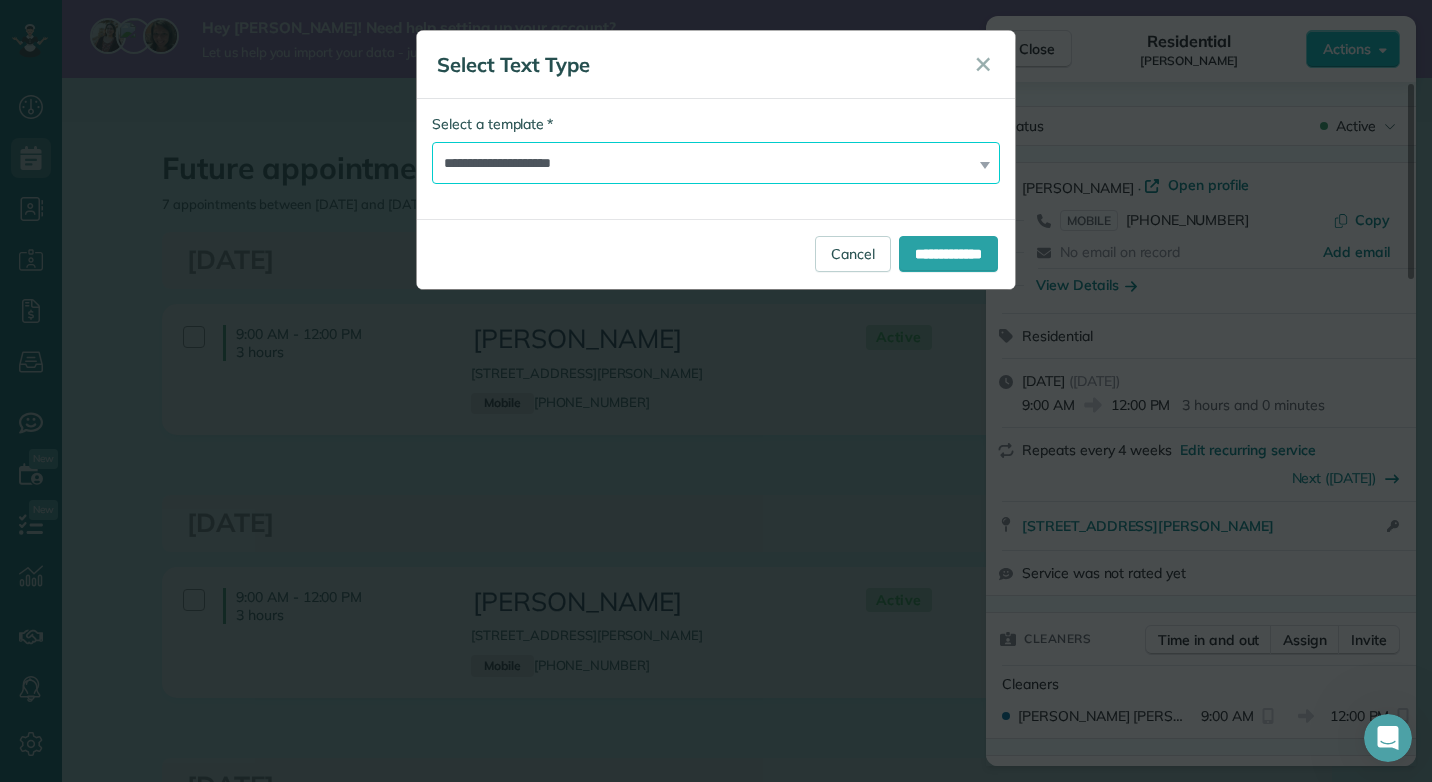 click on "**********" at bounding box center [716, 163] 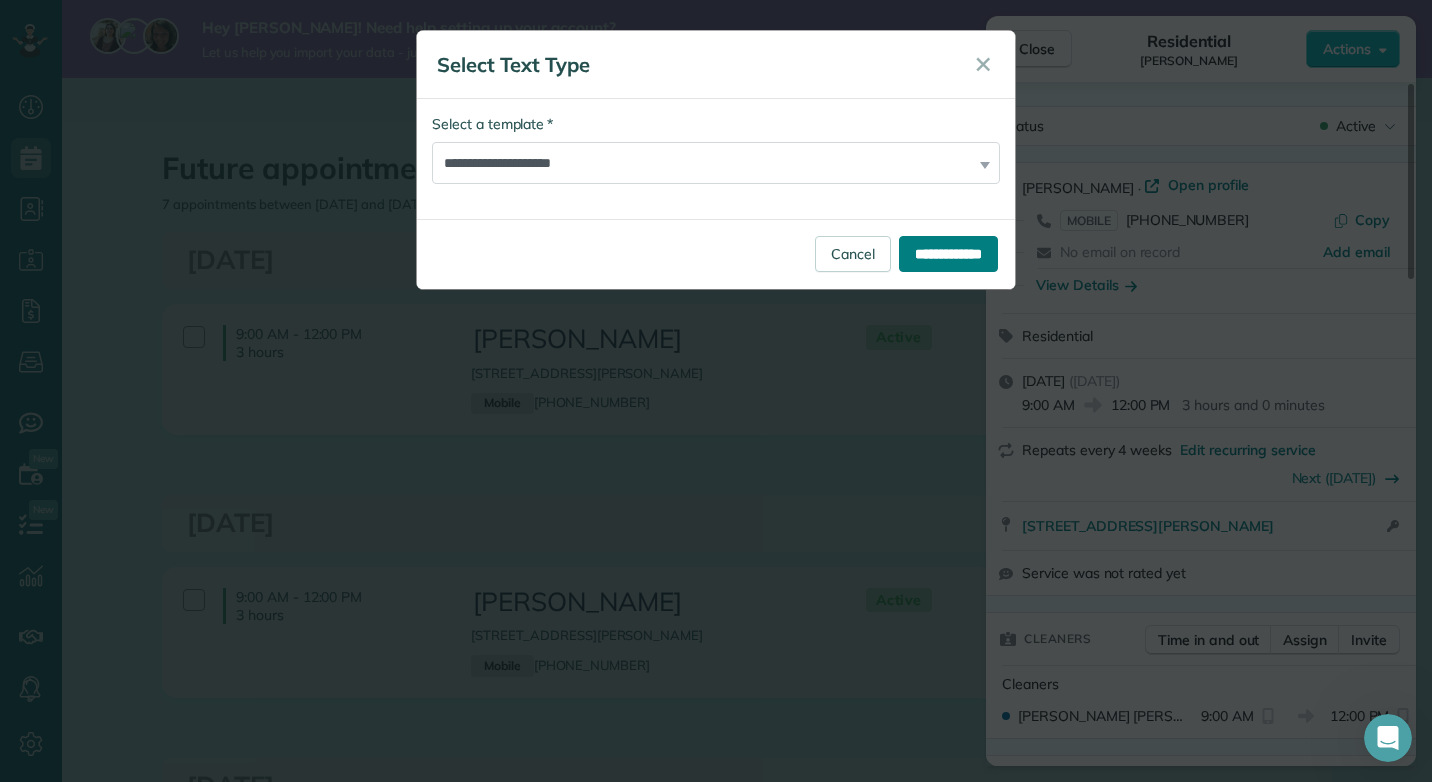 click on "**********" at bounding box center (948, 254) 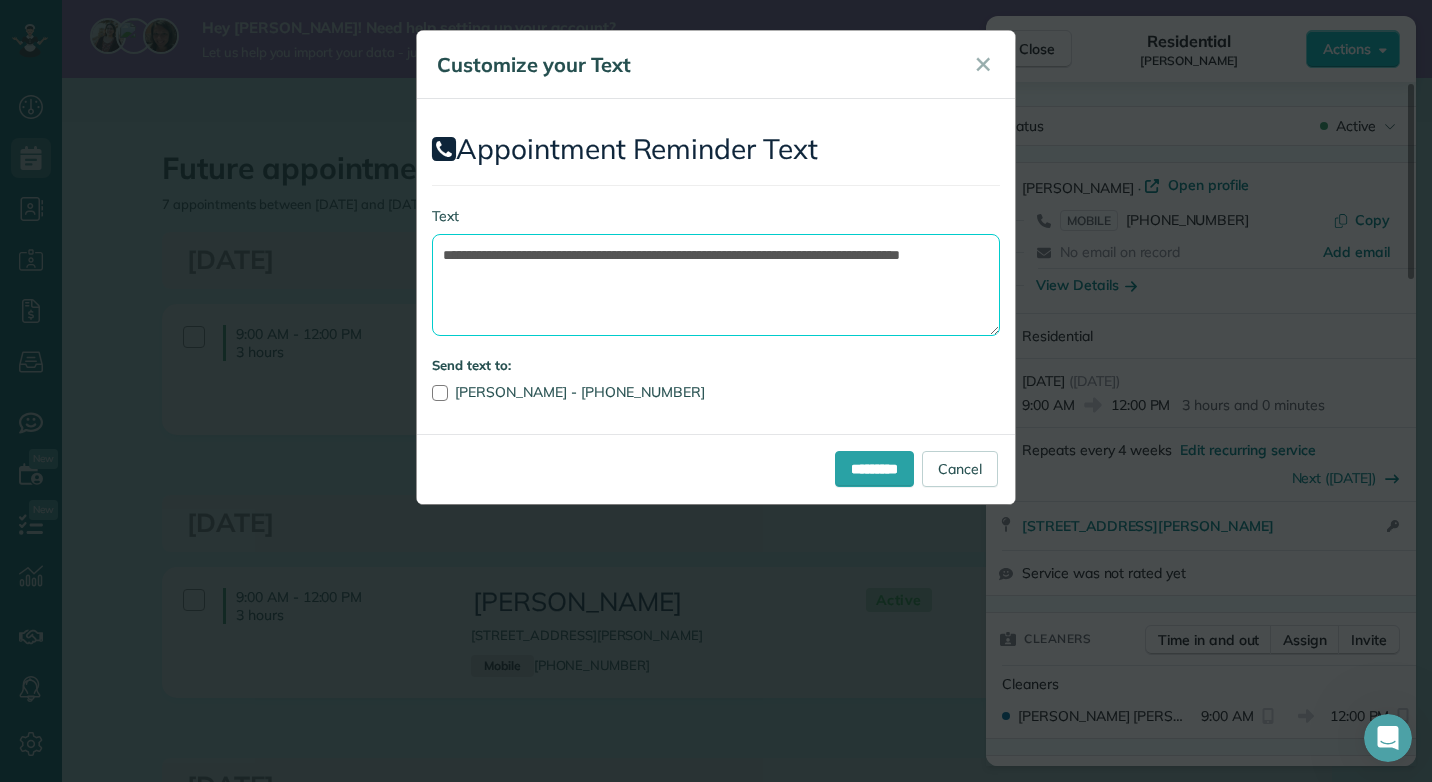 click on "**********" at bounding box center (716, 285) 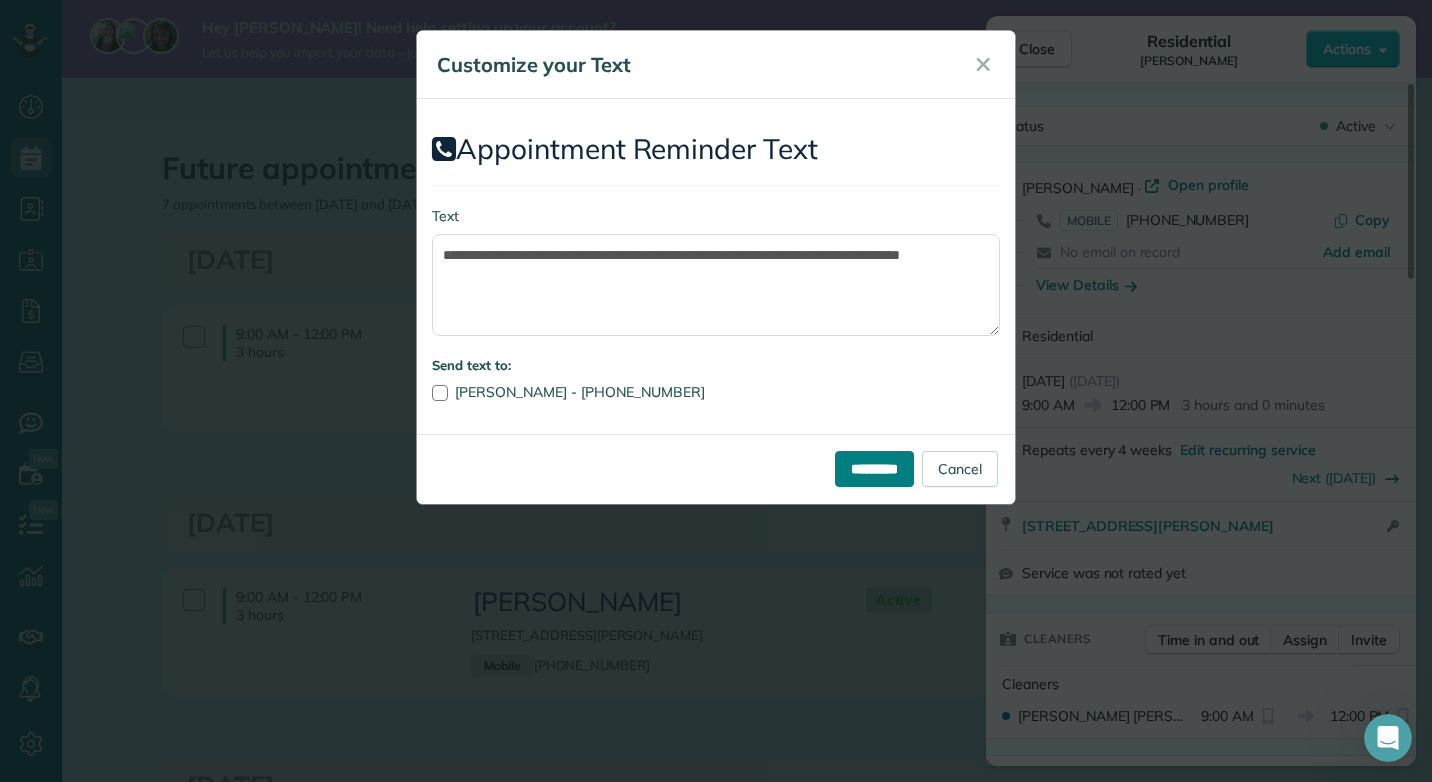 click on "*********" at bounding box center [874, 469] 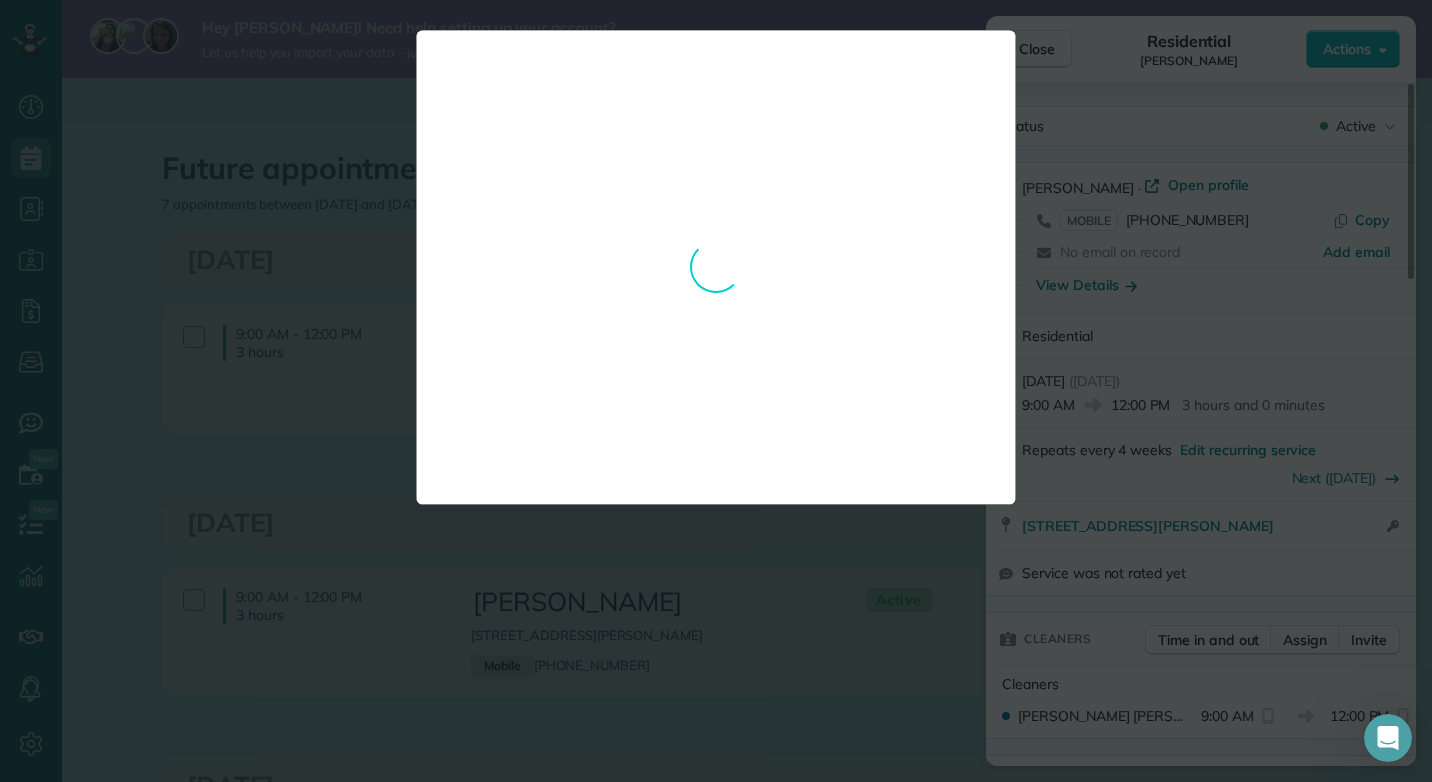 click 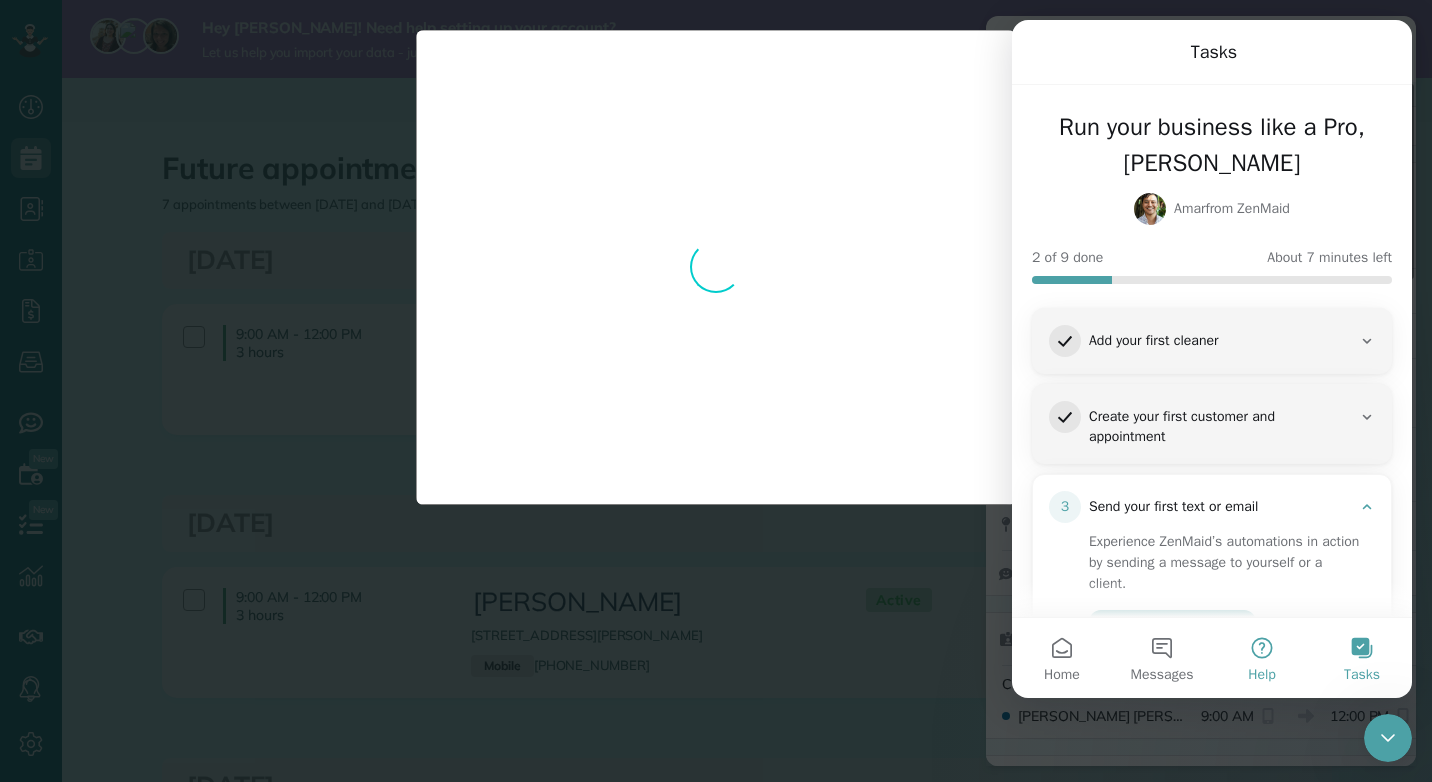 click on "Help" at bounding box center [1262, 658] 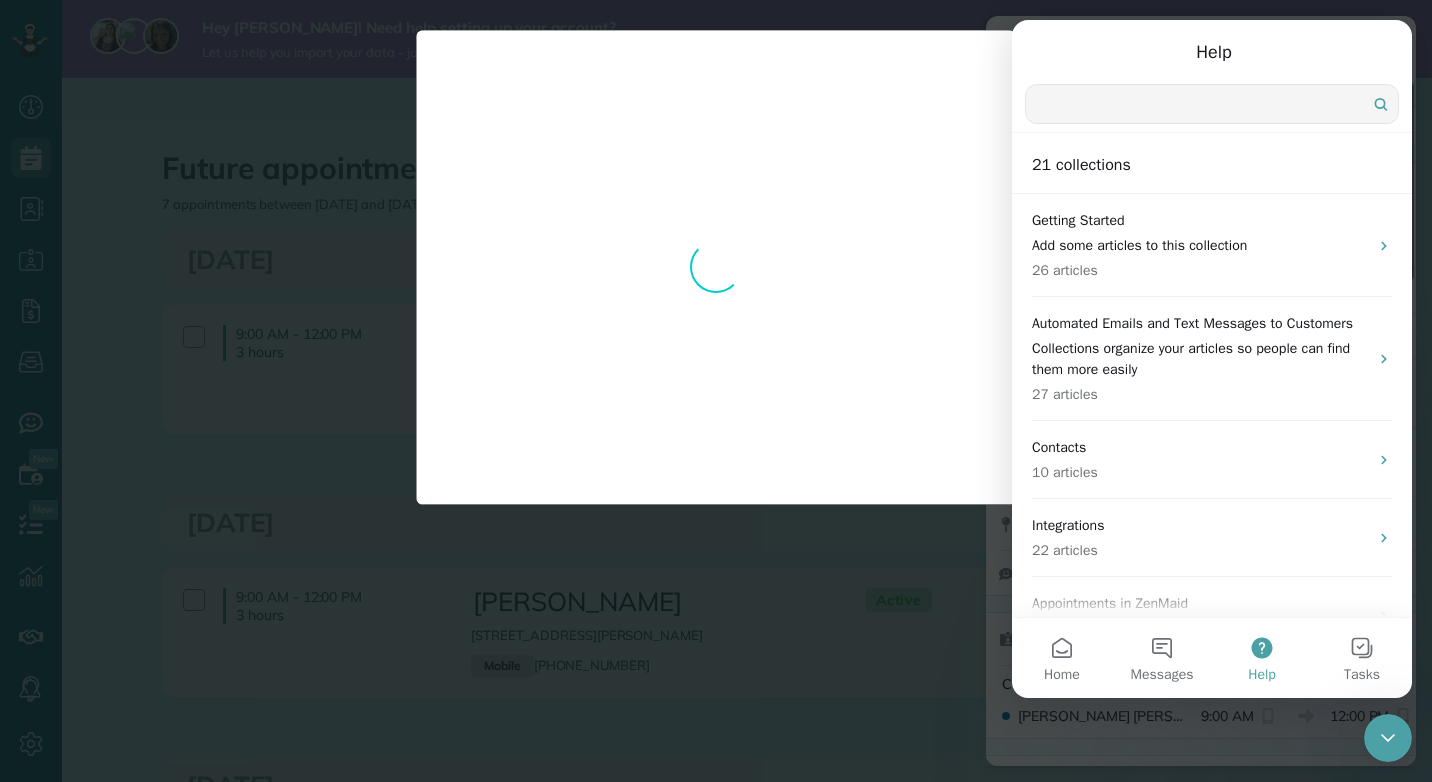 click at bounding box center (1212, 104) 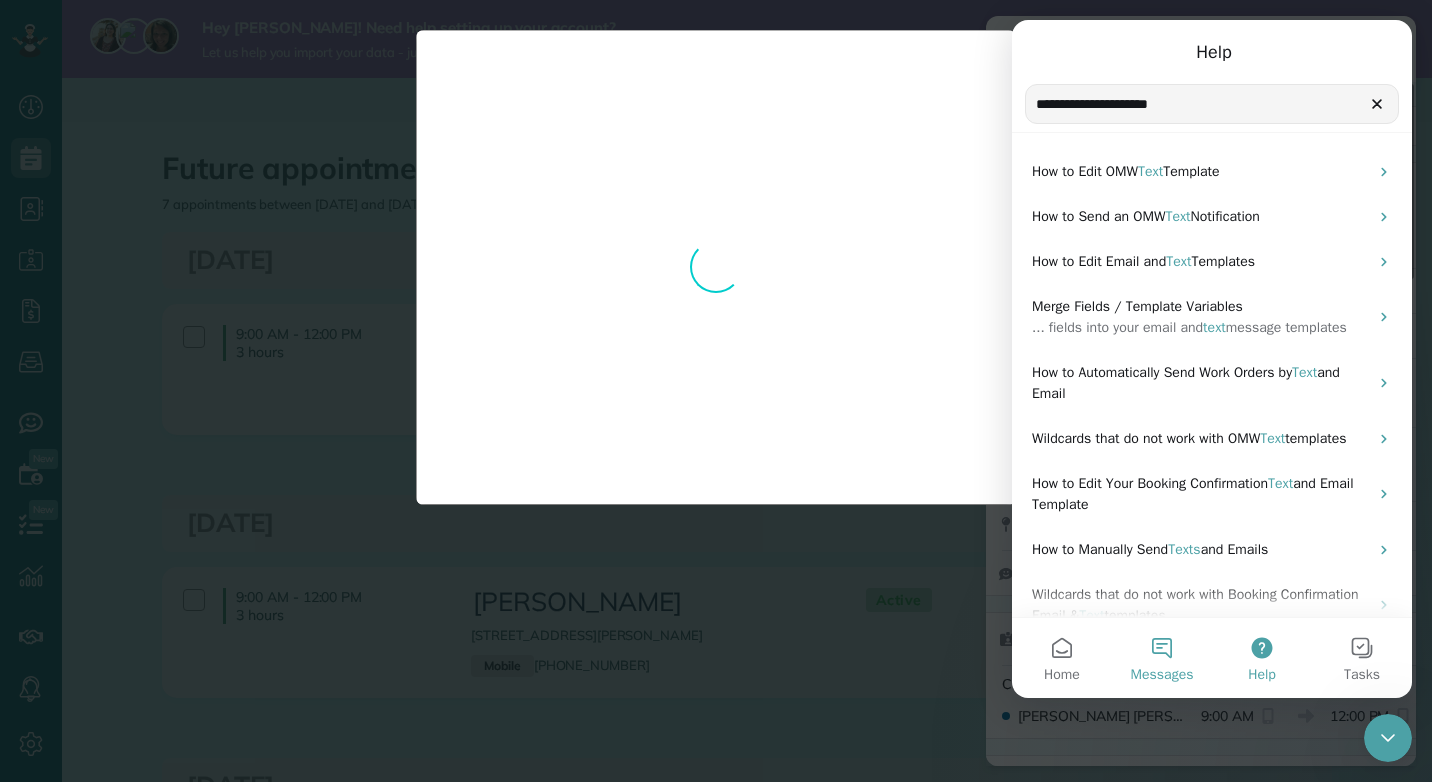 type on "**********" 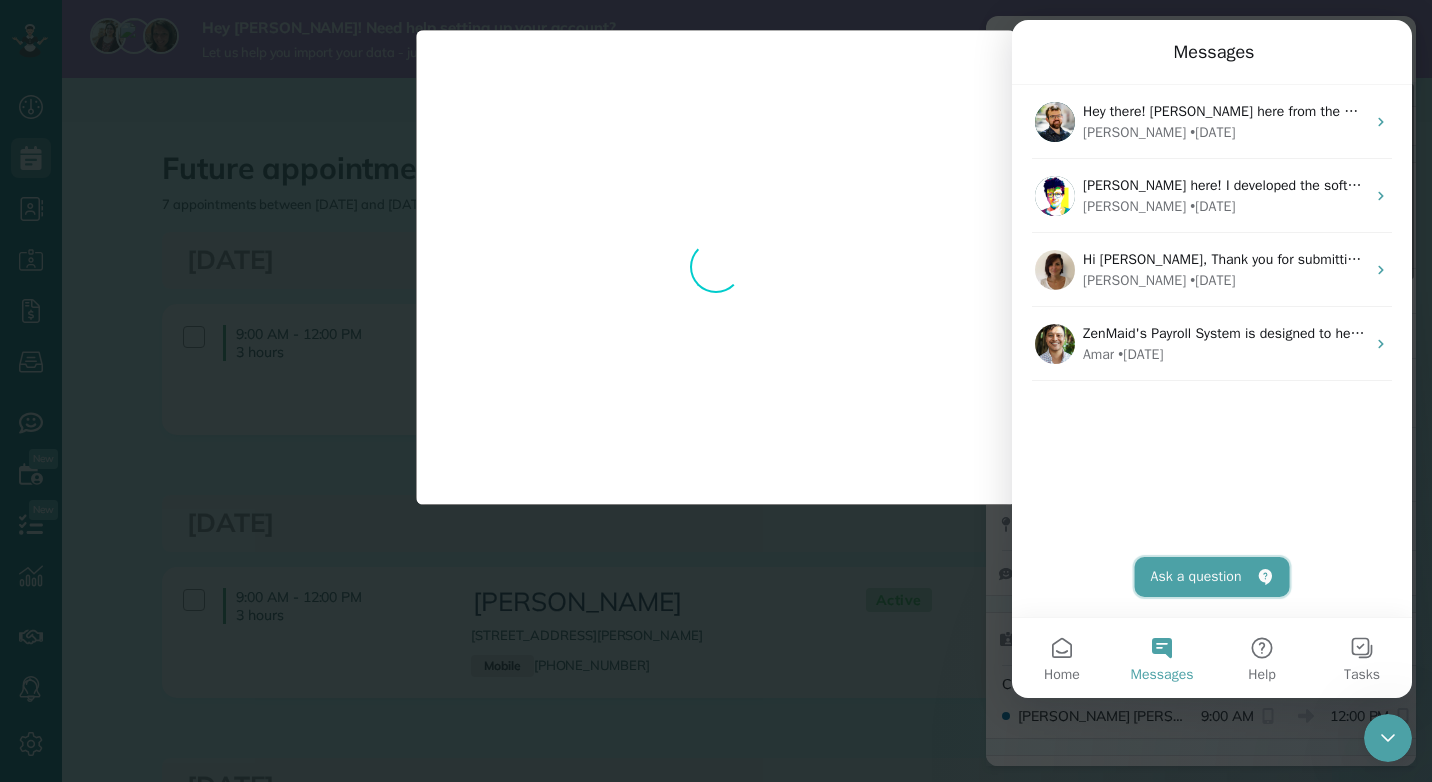 click on "Ask a question" at bounding box center [1212, 577] 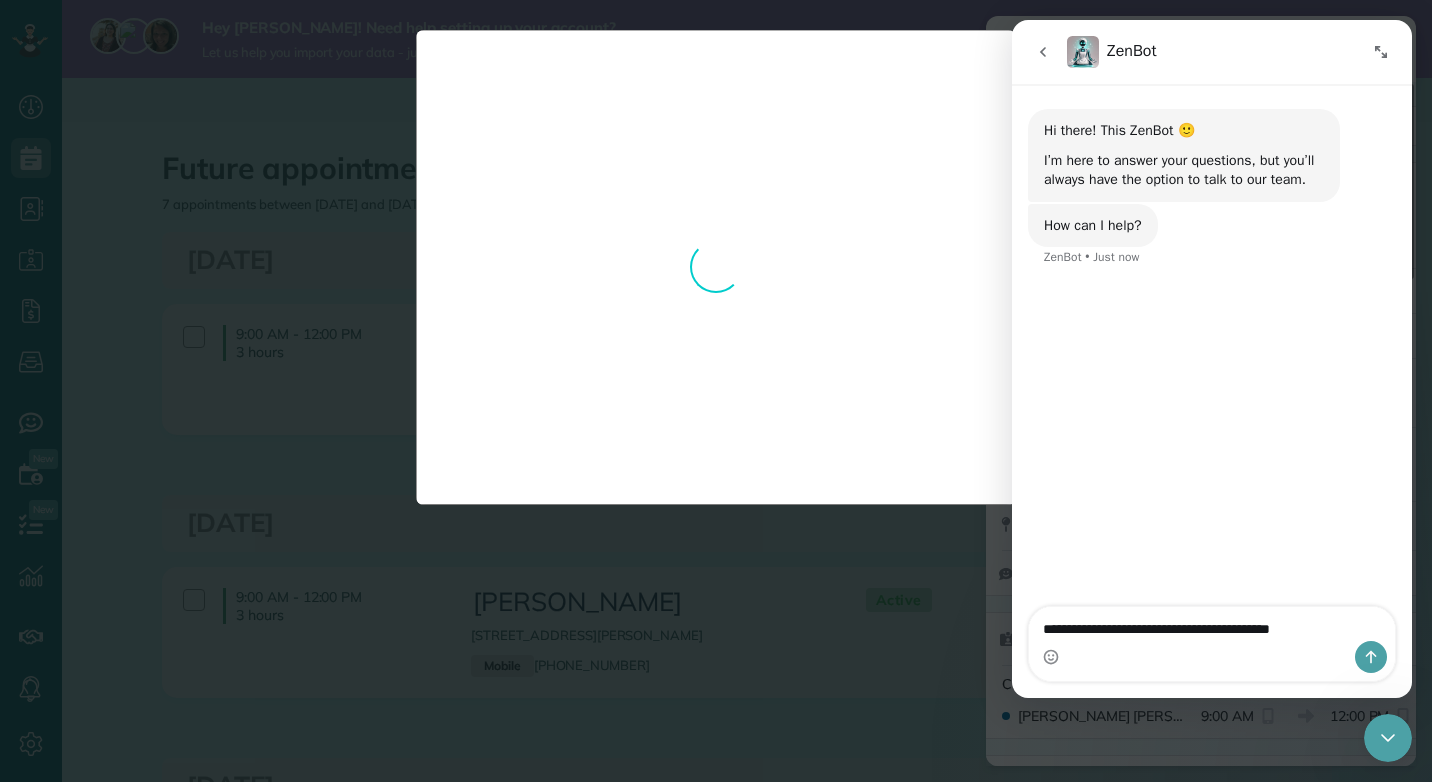 type on "**********" 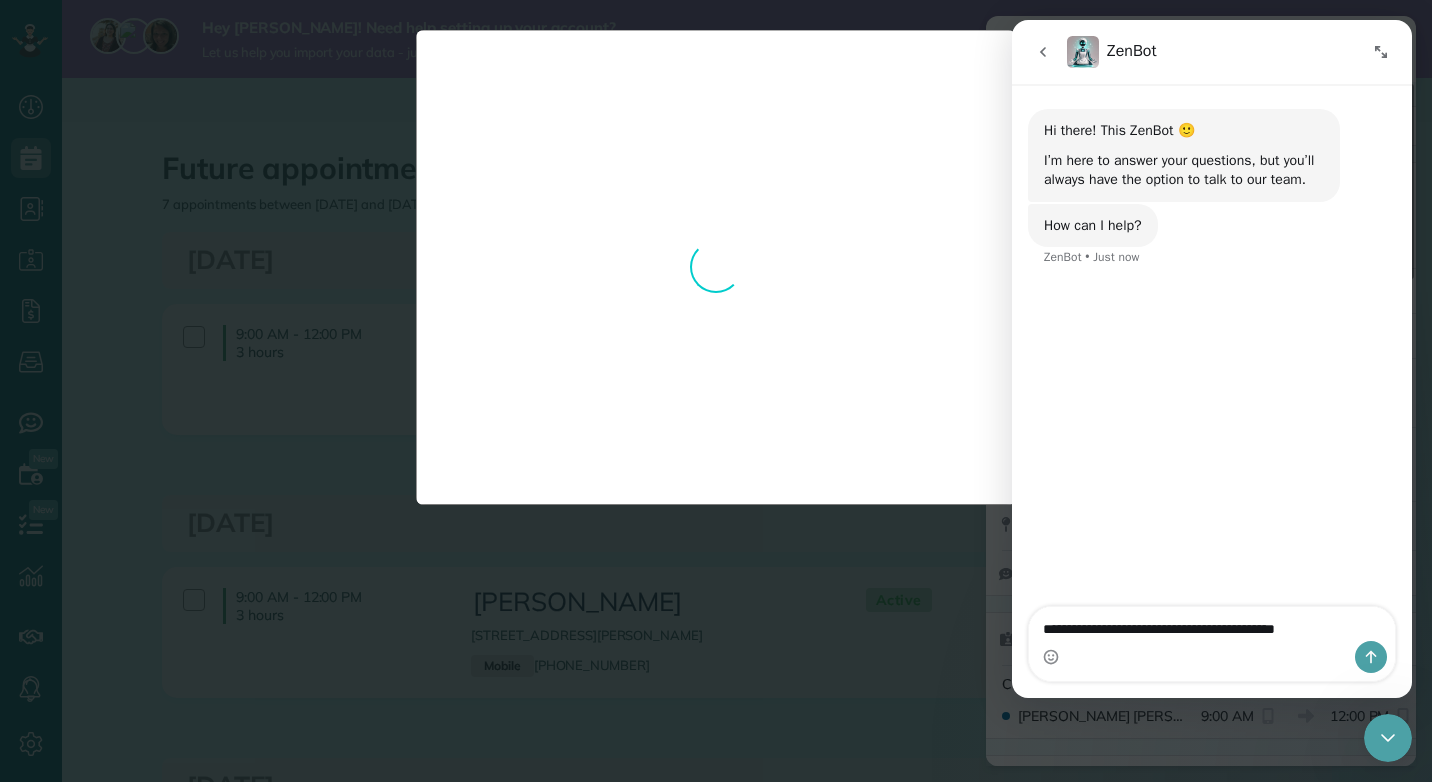 type 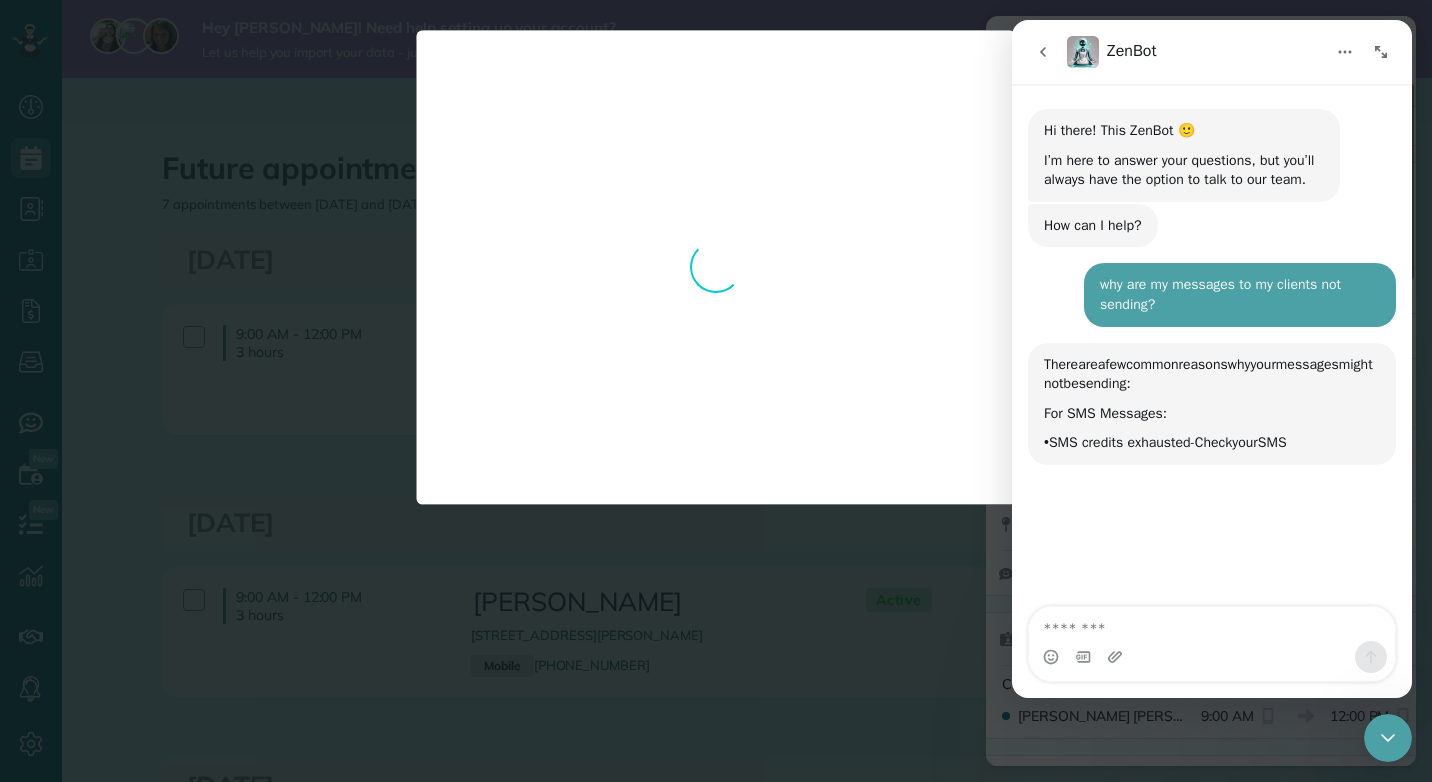 scroll, scrollTop: 3, scrollLeft: 0, axis: vertical 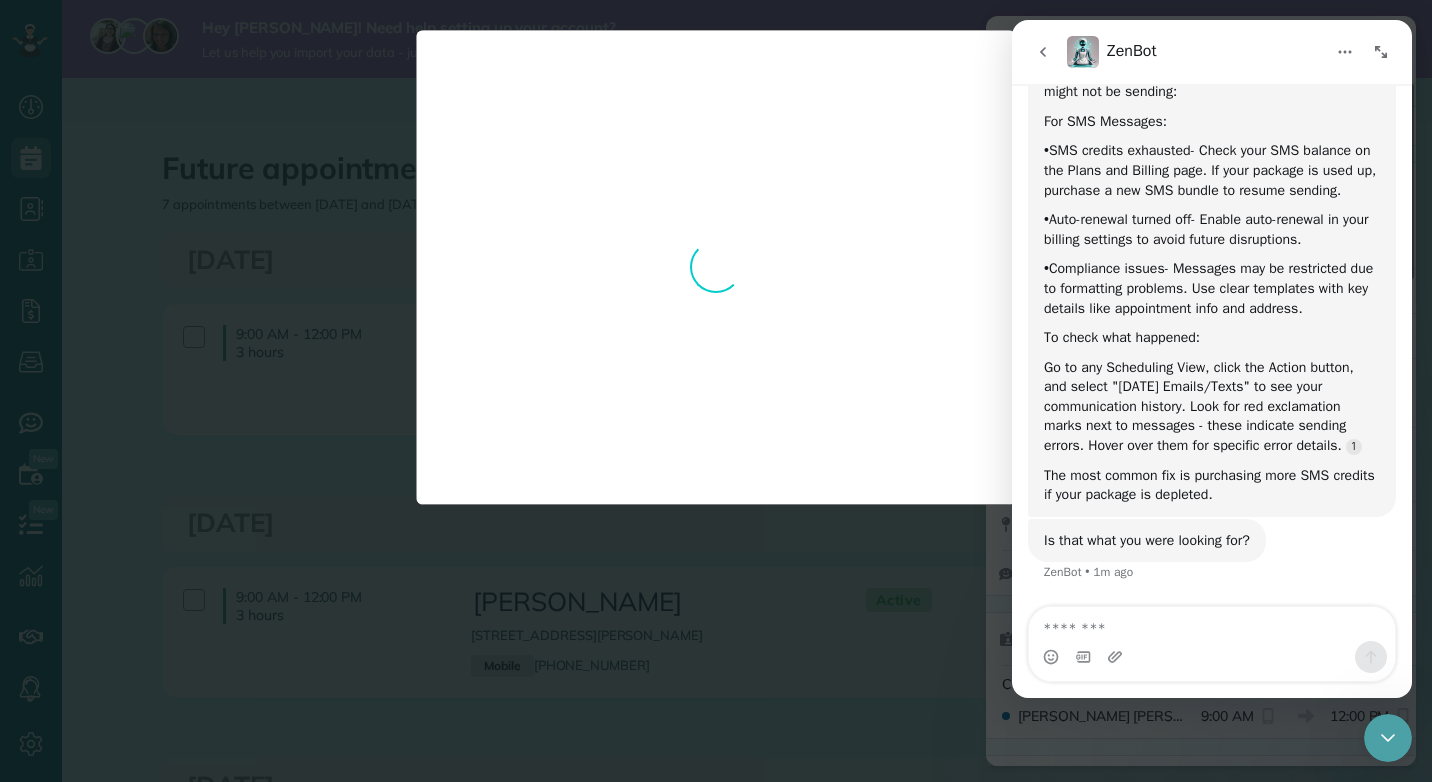 click at bounding box center [1212, 624] 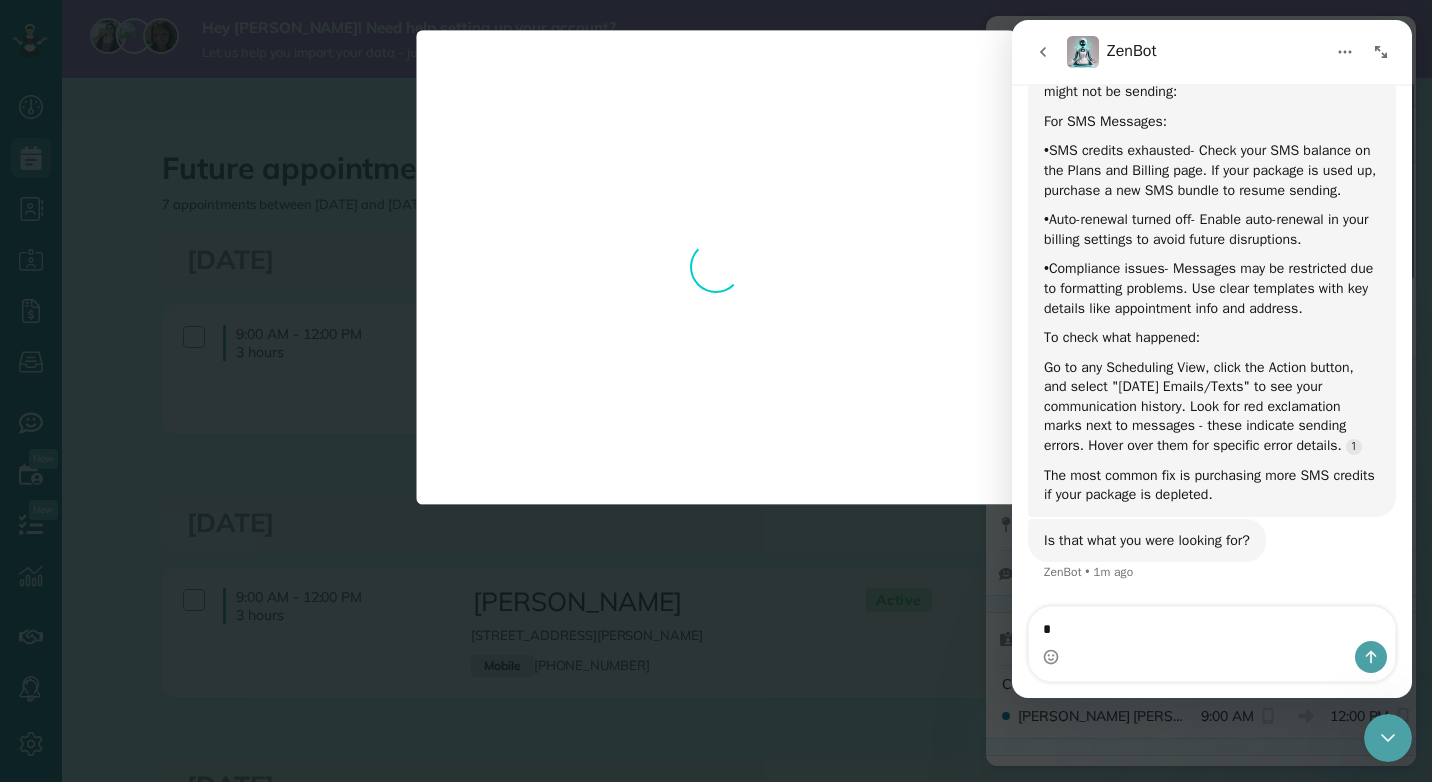 type on "**" 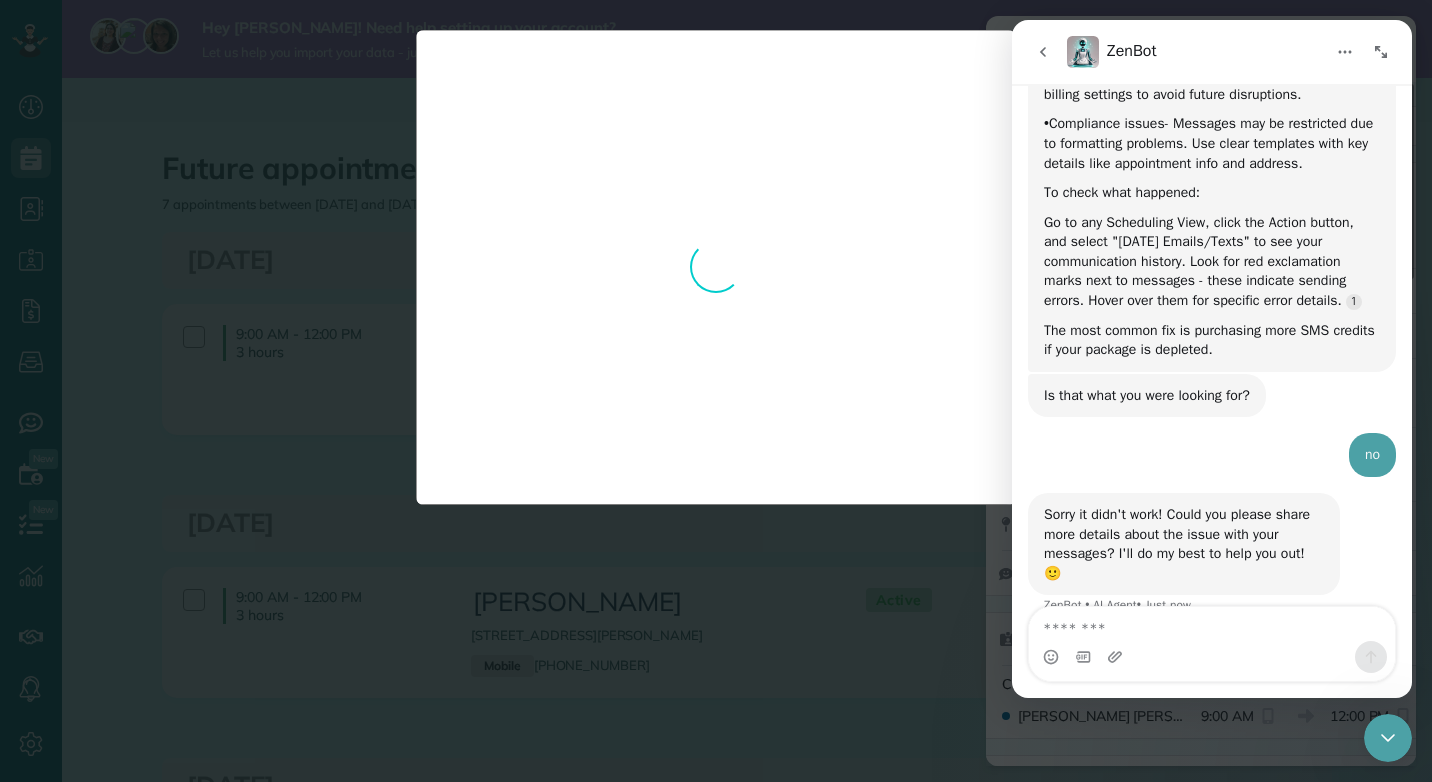 scroll, scrollTop: 487, scrollLeft: 0, axis: vertical 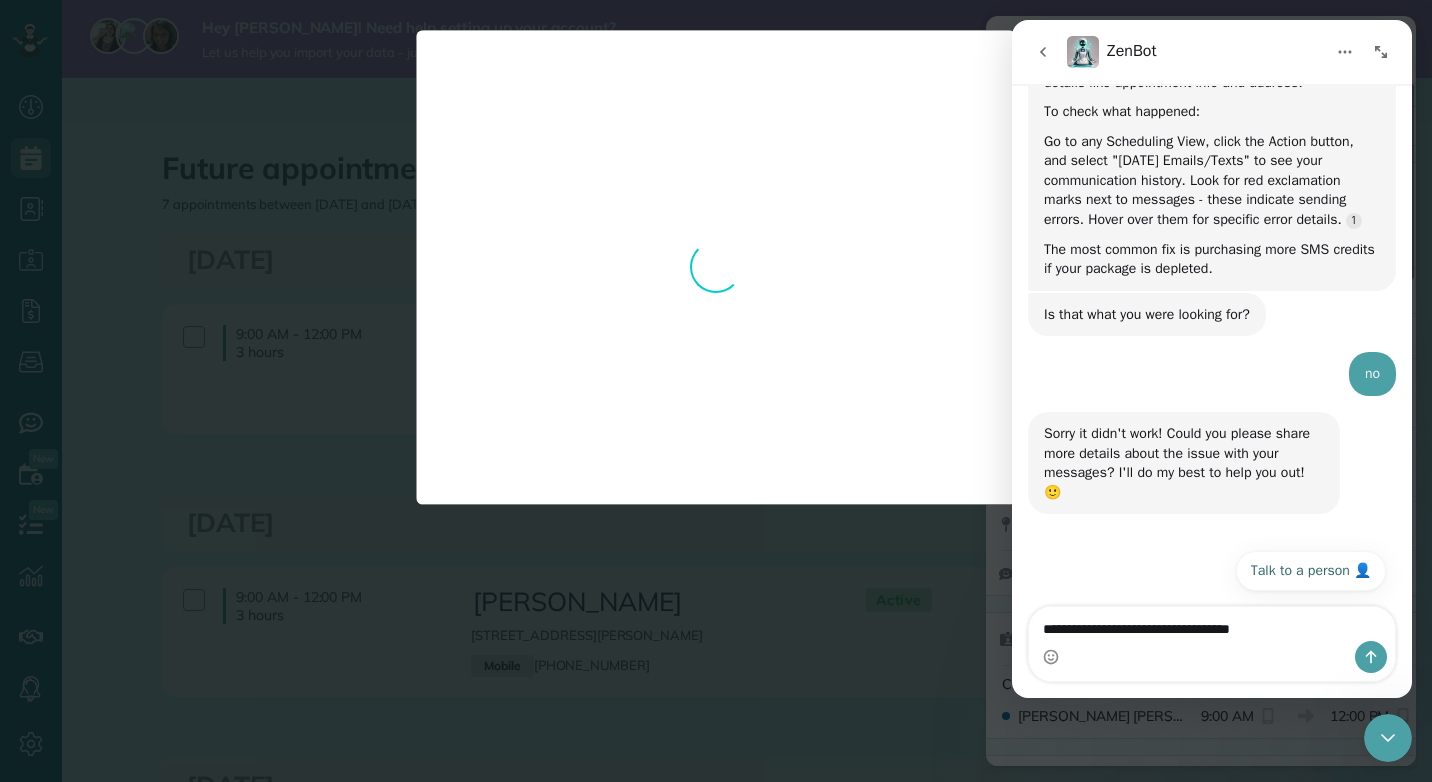 type on "**********" 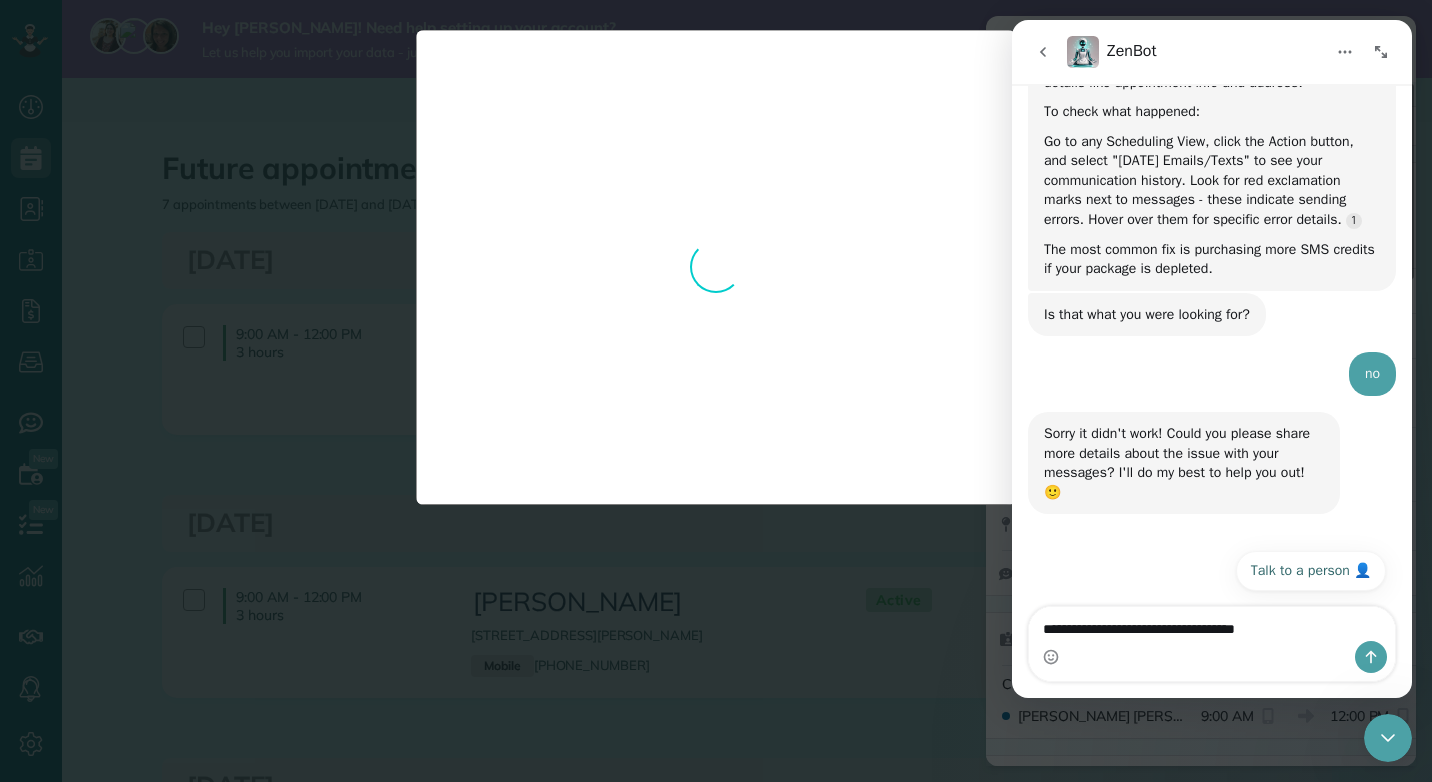 type 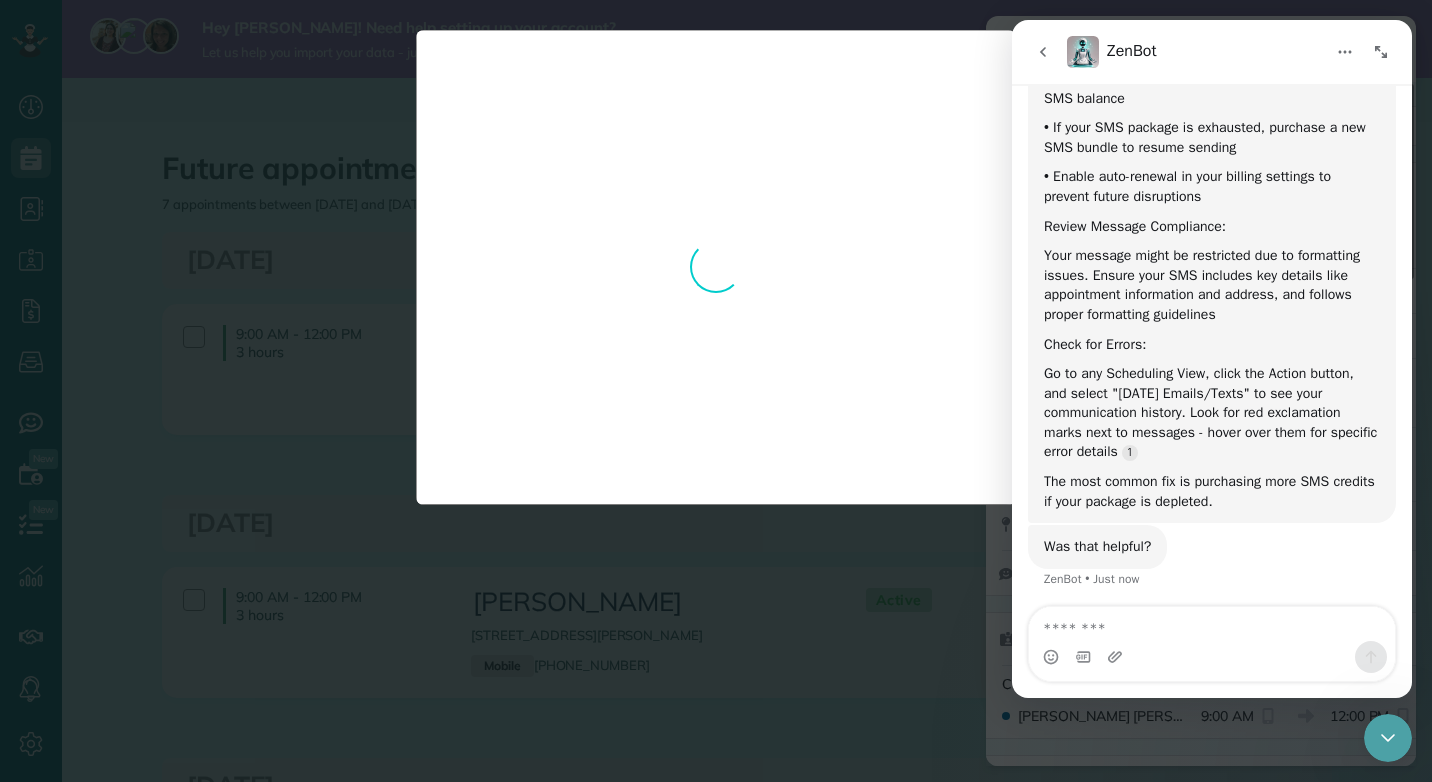 scroll, scrollTop: 1092, scrollLeft: 0, axis: vertical 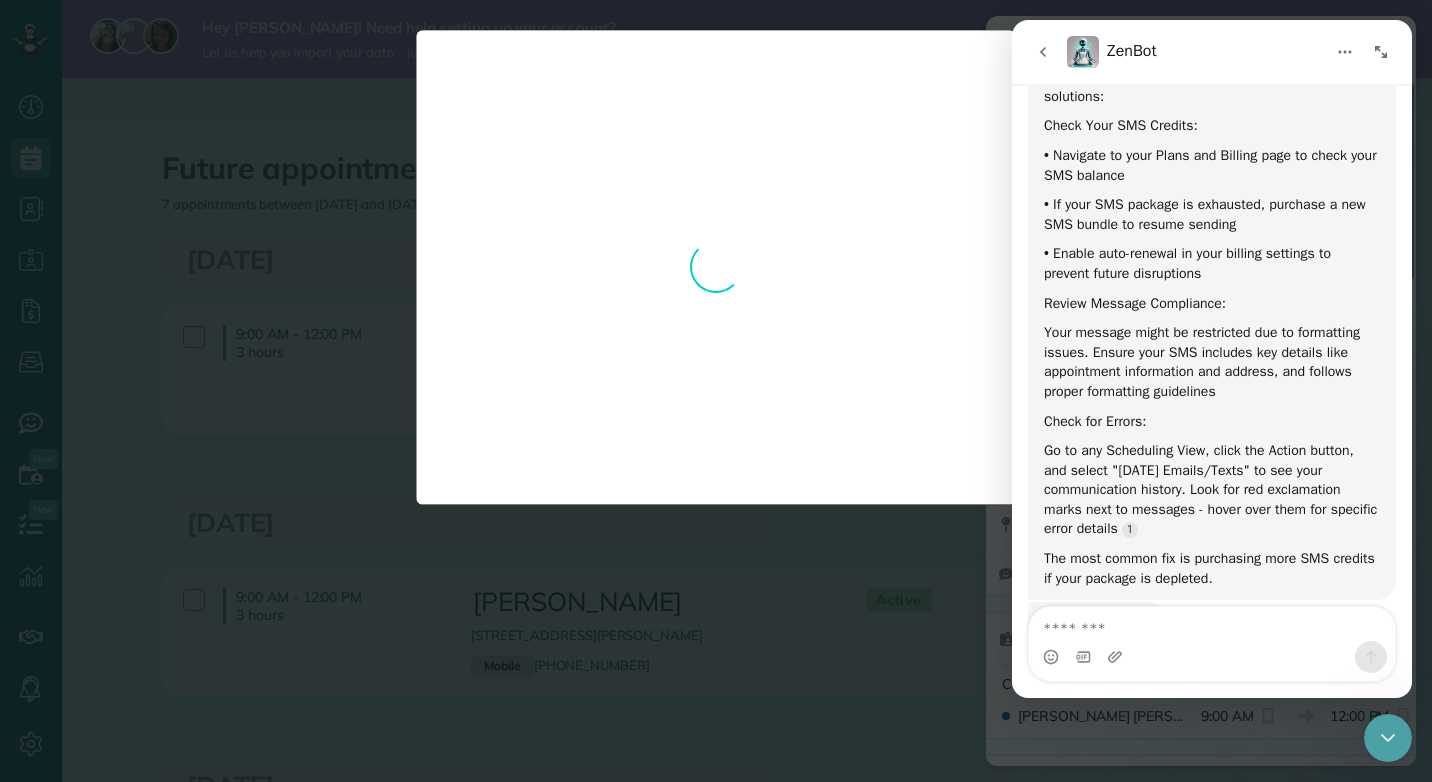 click 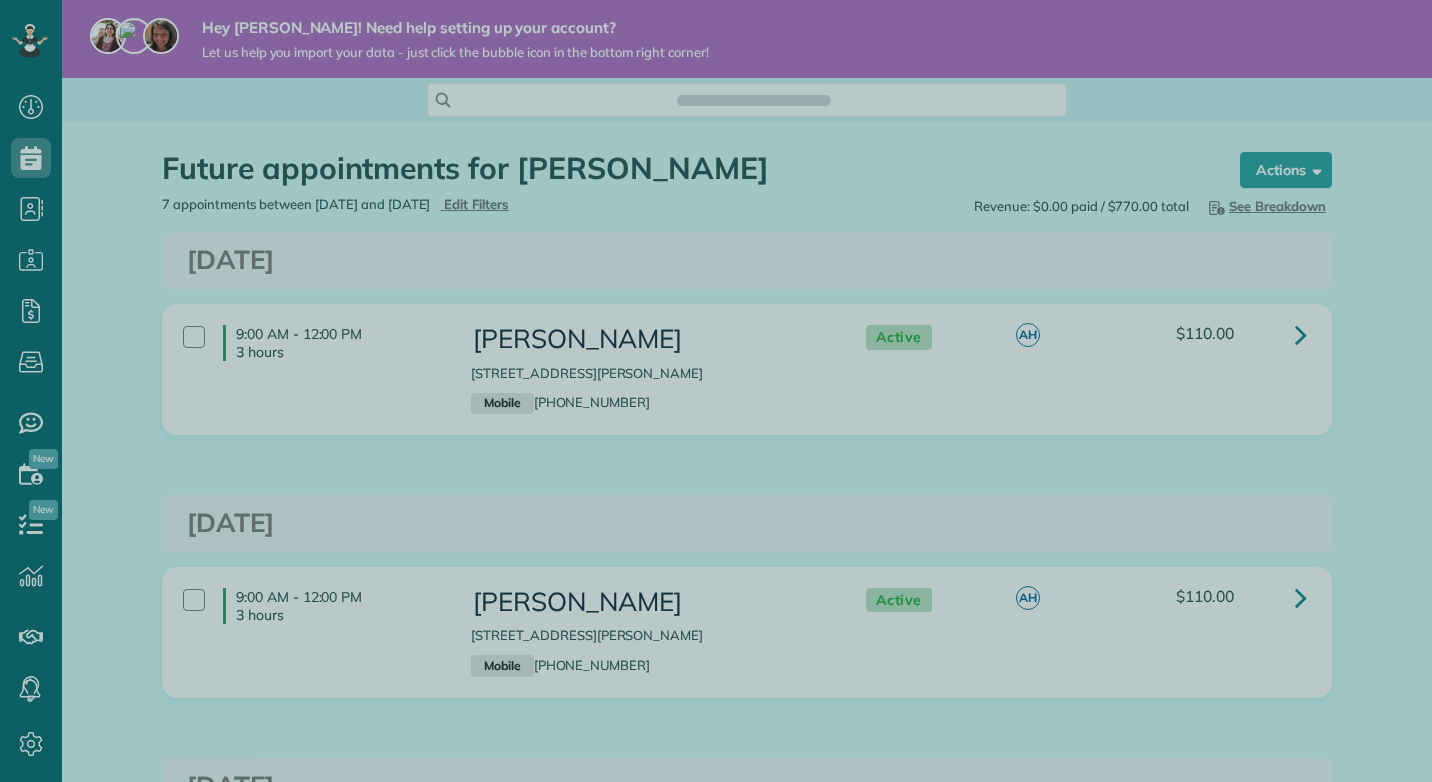 scroll, scrollTop: 0, scrollLeft: 0, axis: both 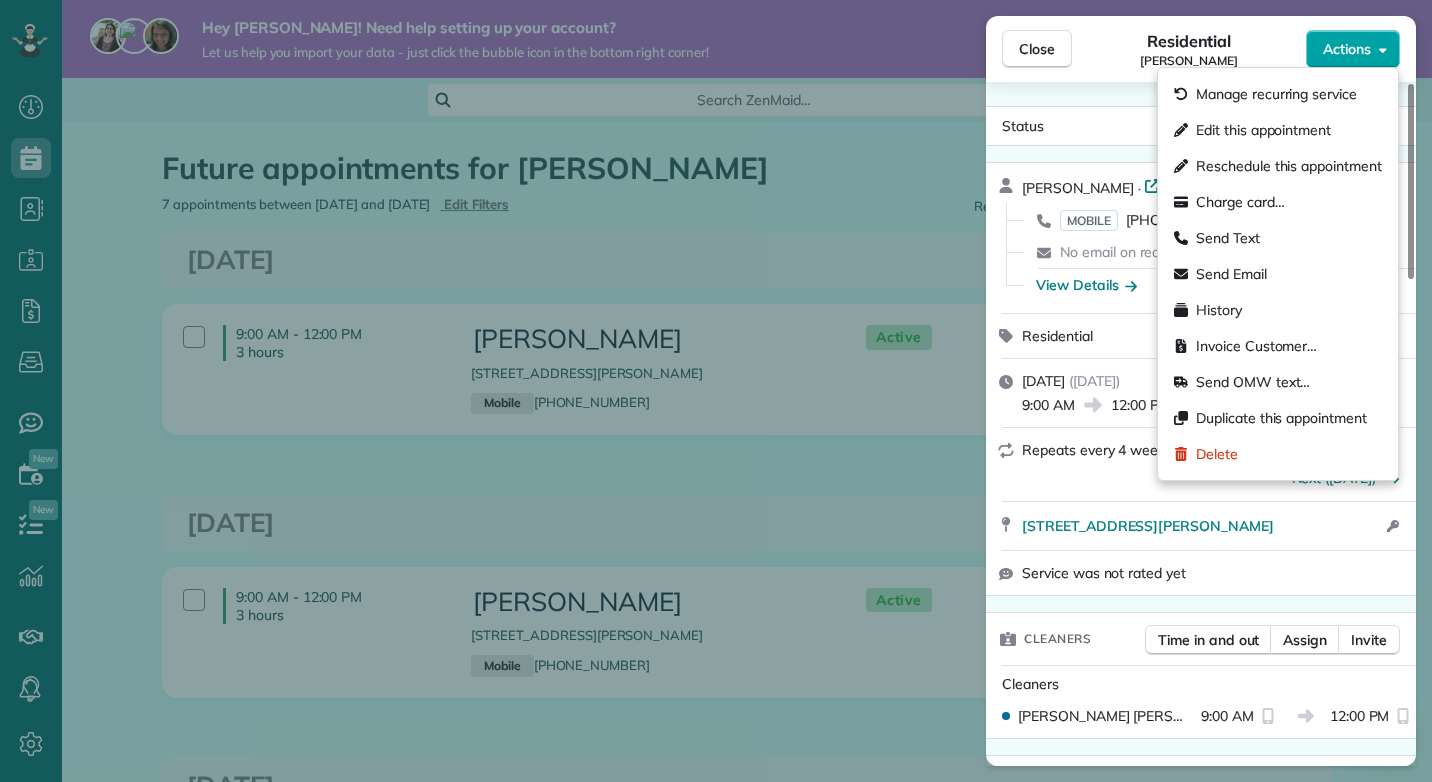 click on "Actions" at bounding box center (1353, 49) 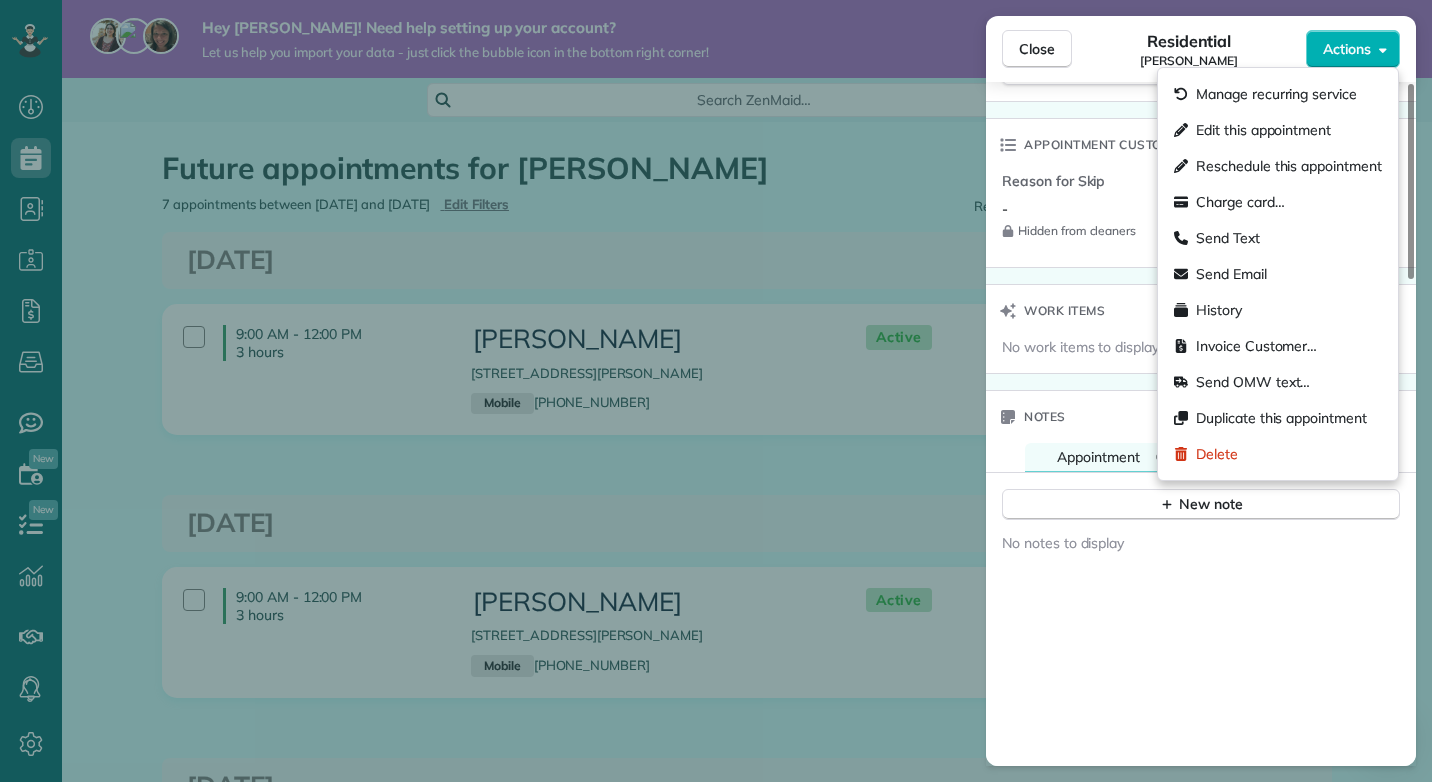 scroll, scrollTop: 1500, scrollLeft: 0, axis: vertical 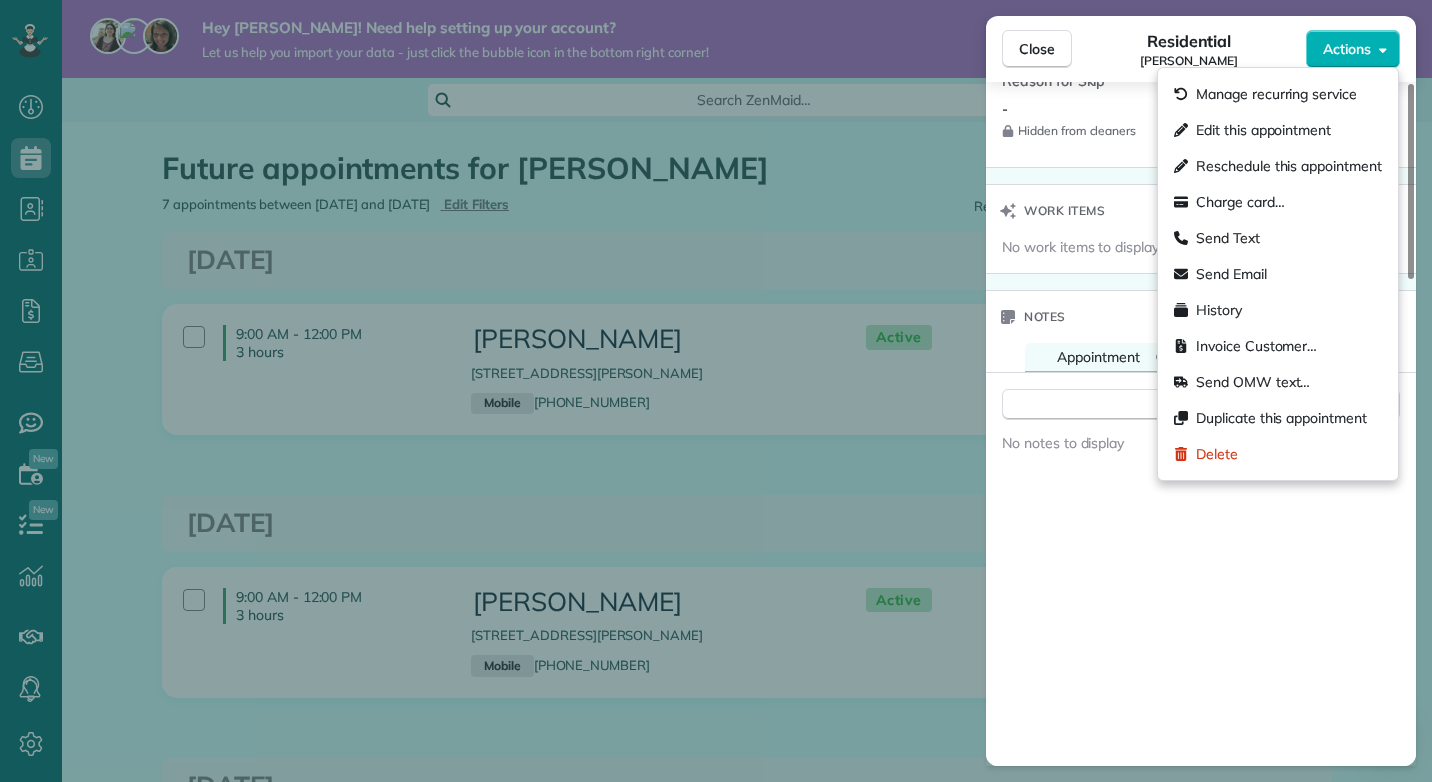 click on "Close" at bounding box center (1037, 49) 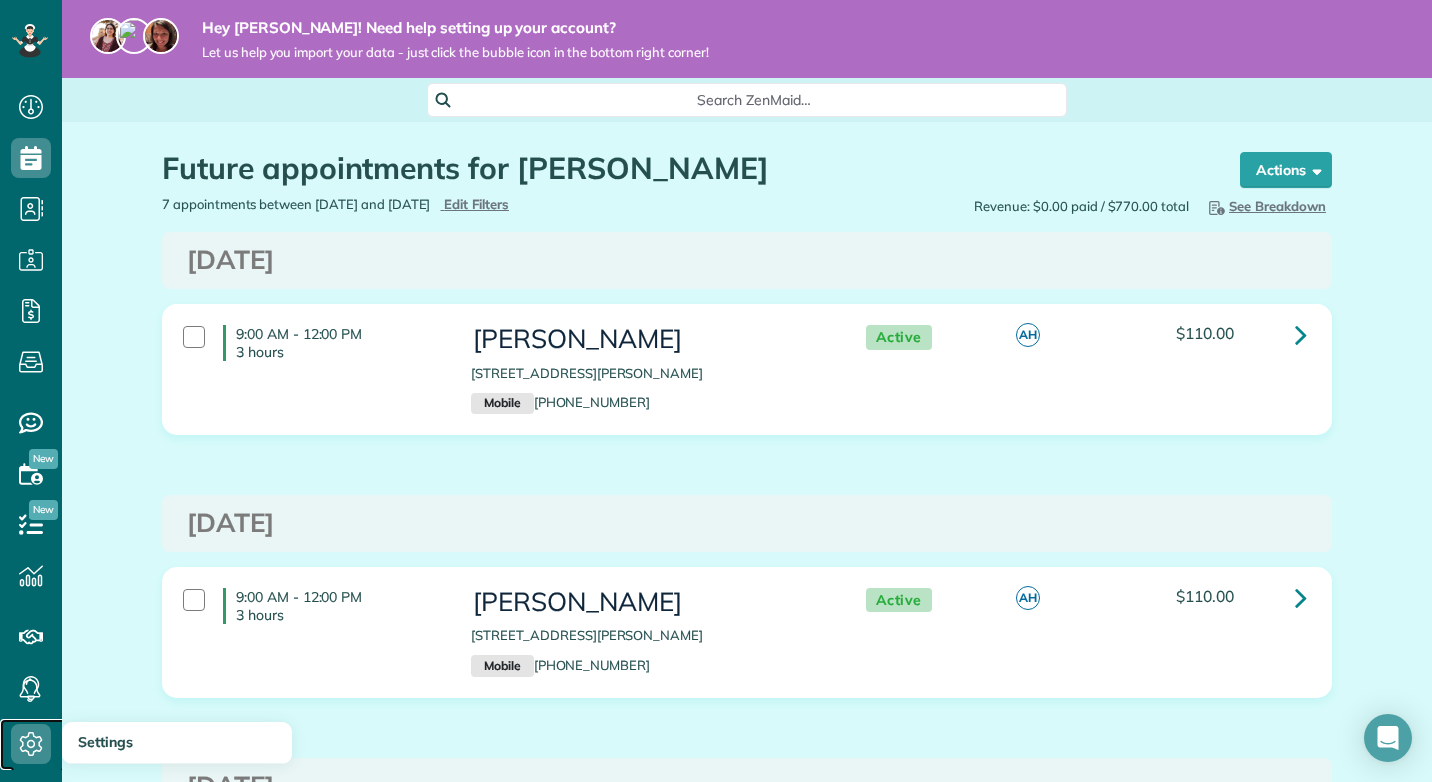 click 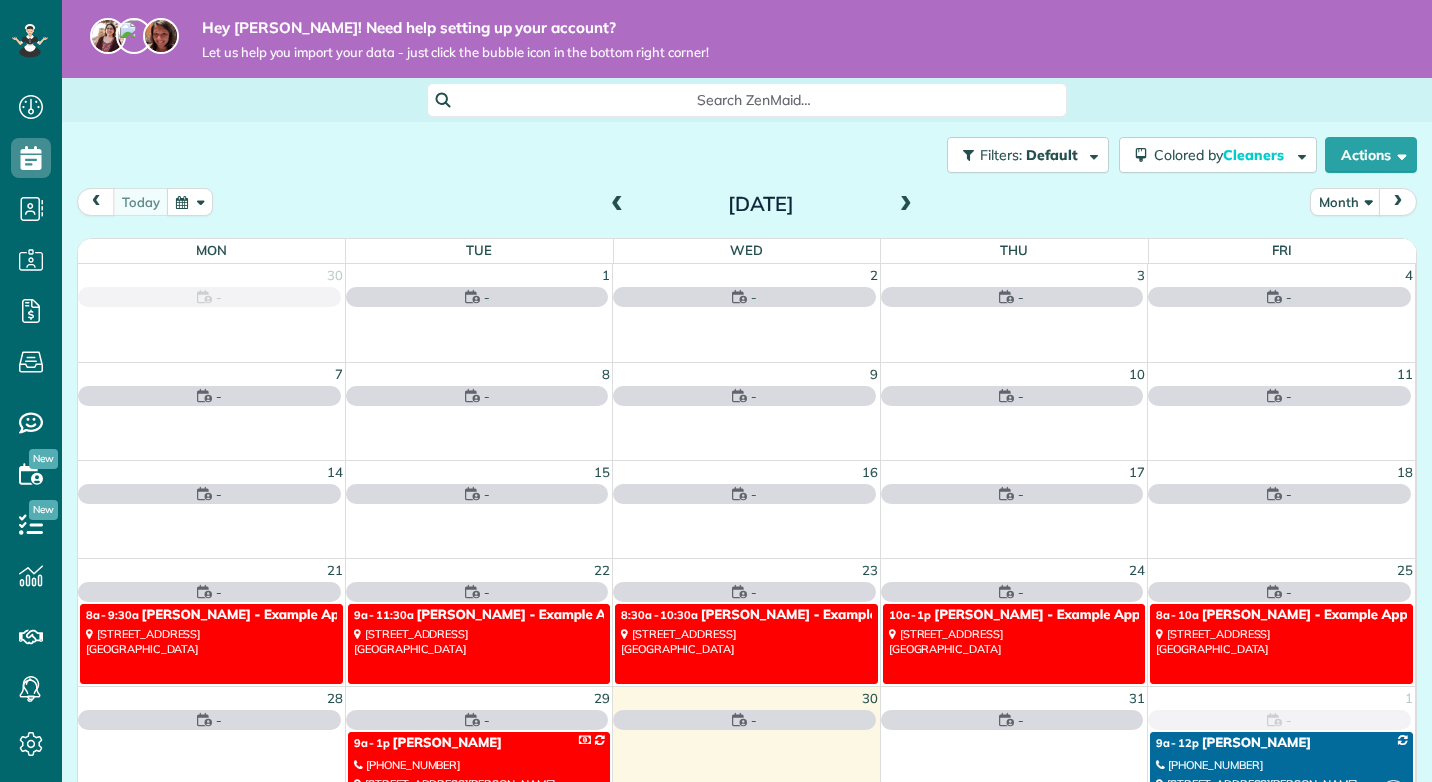 scroll, scrollTop: 0, scrollLeft: 0, axis: both 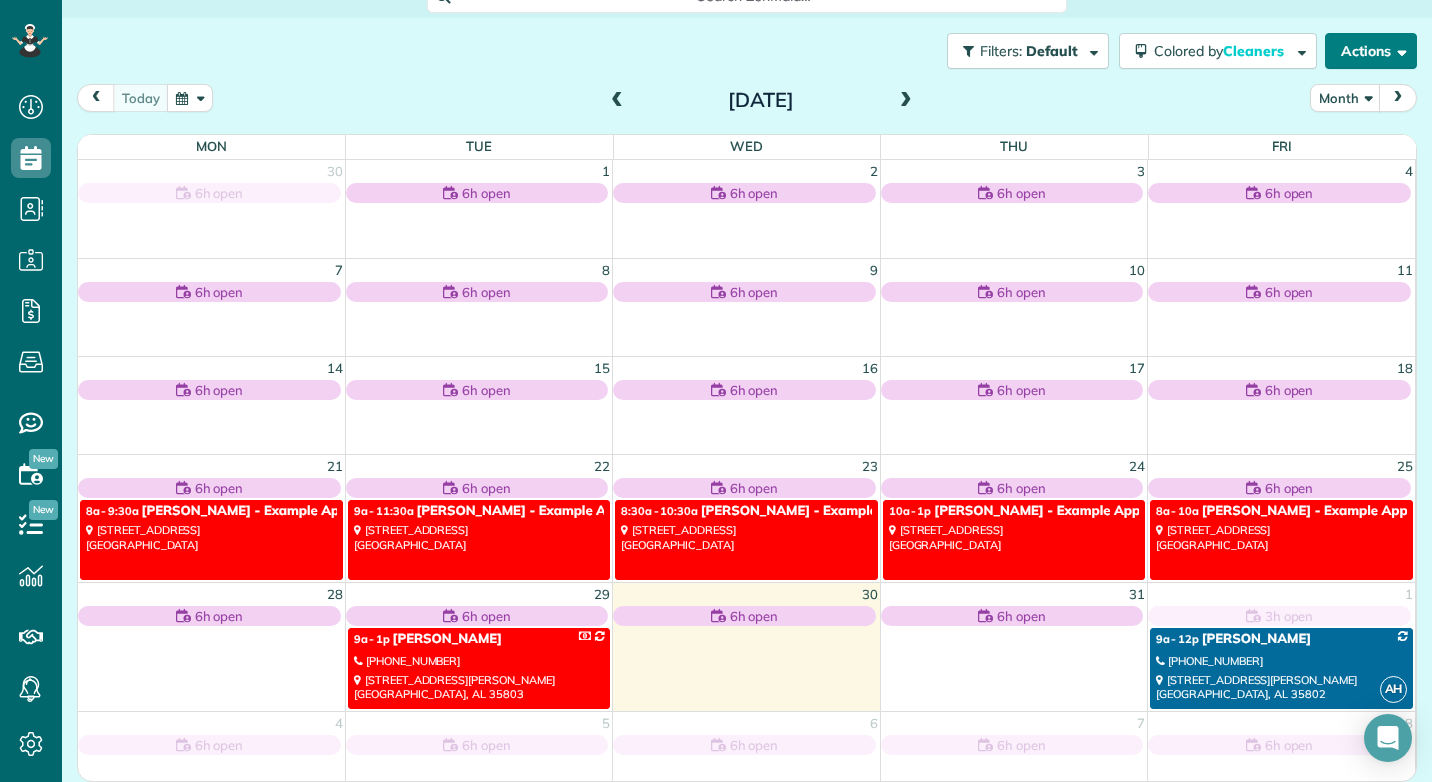 click on "Actions" at bounding box center (1371, 51) 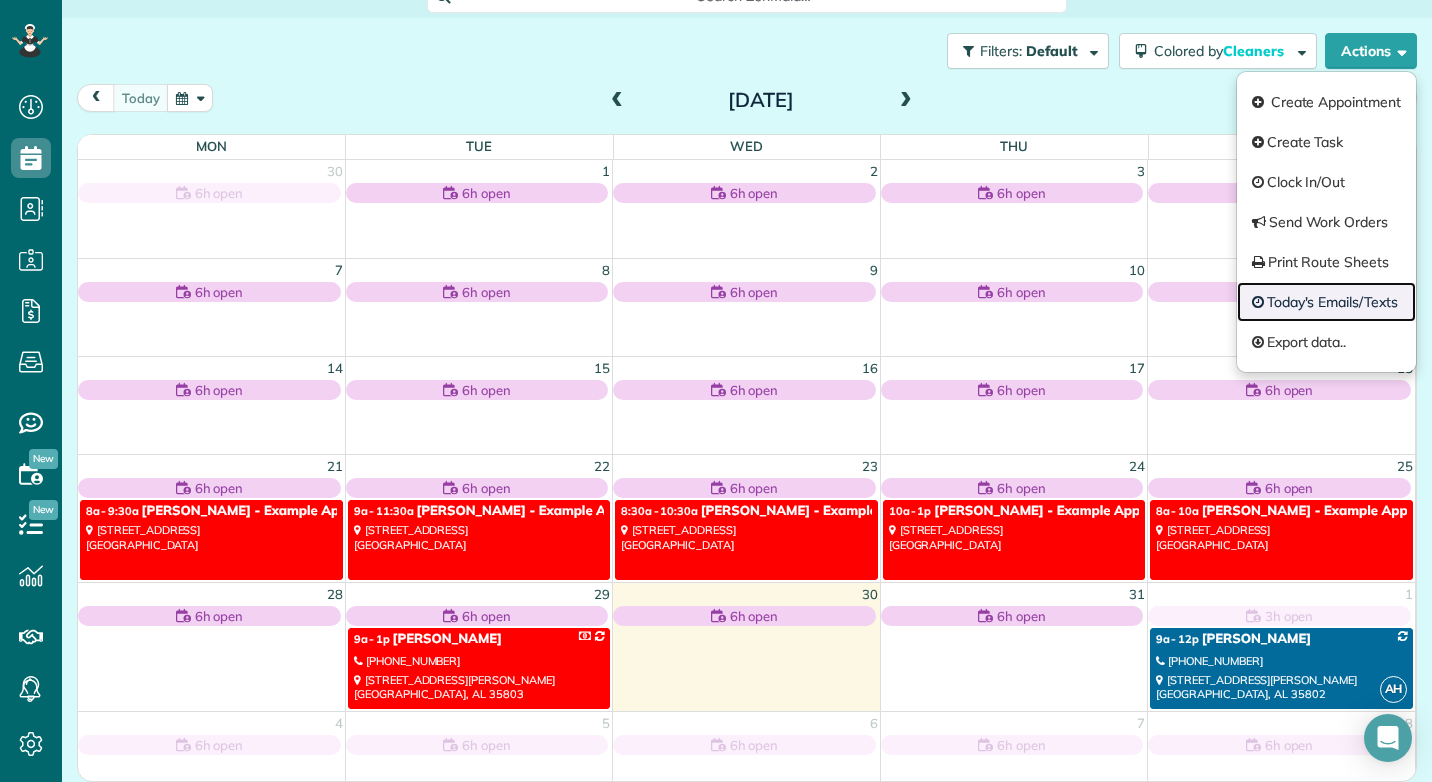 click on "Today's Emails/Texts" at bounding box center [1326, 302] 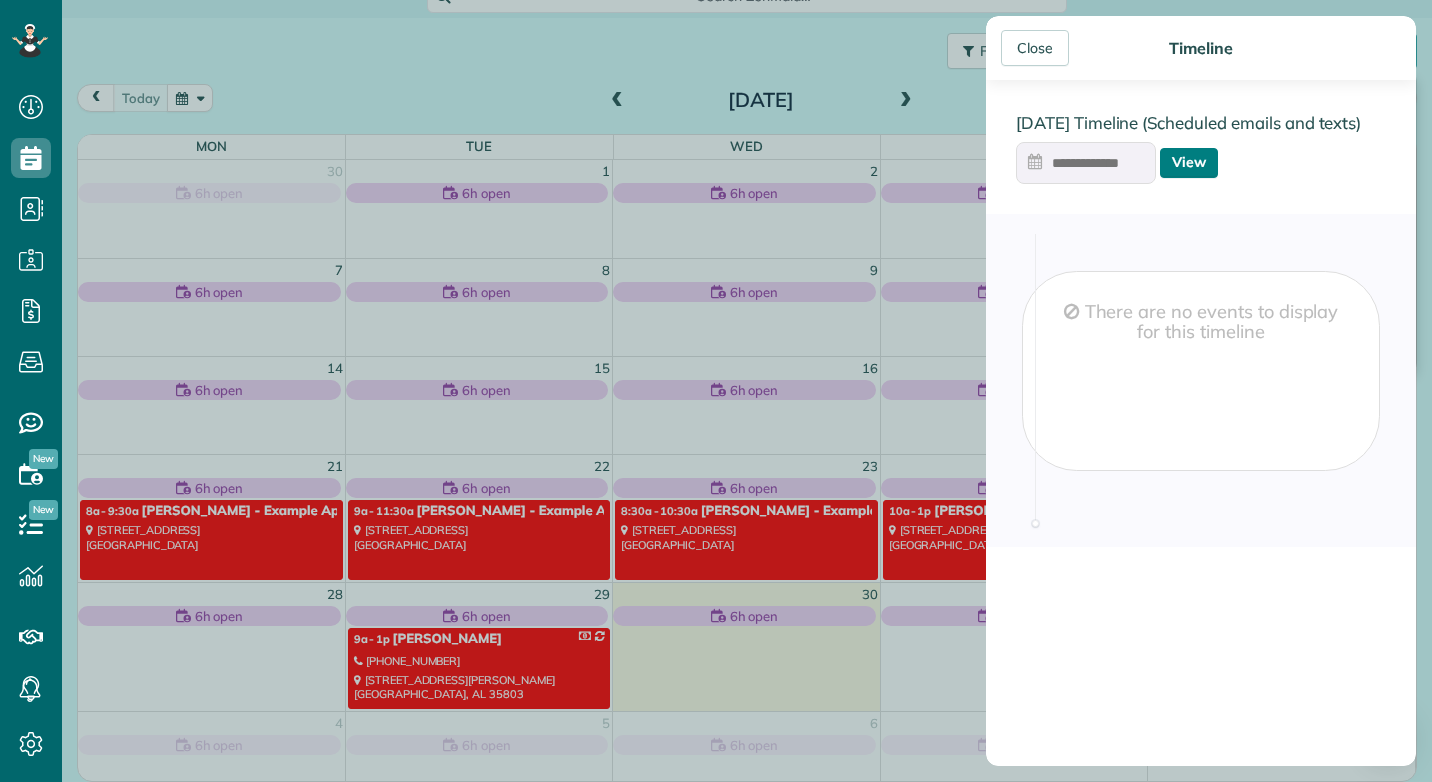 click on "View" at bounding box center (1189, 163) 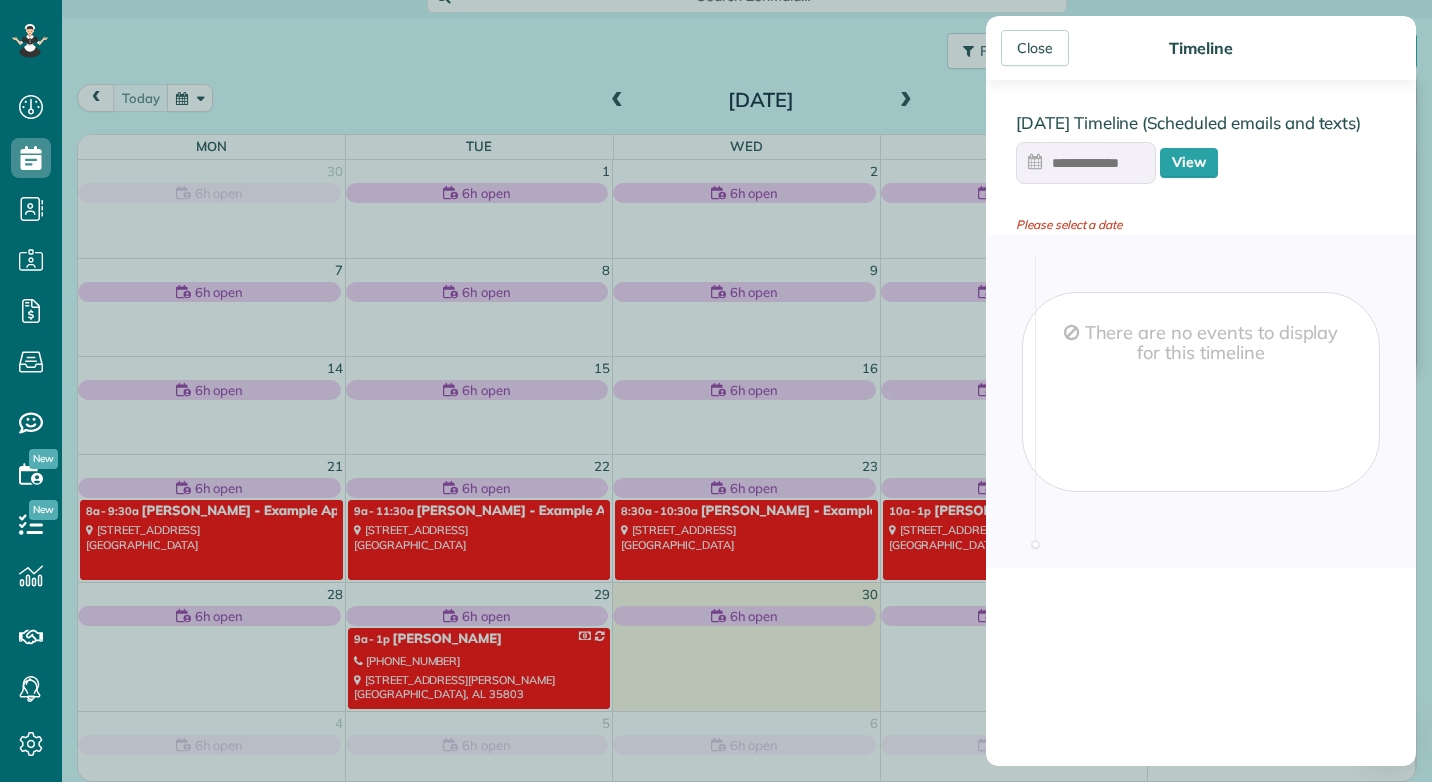 click at bounding box center (1086, 163) 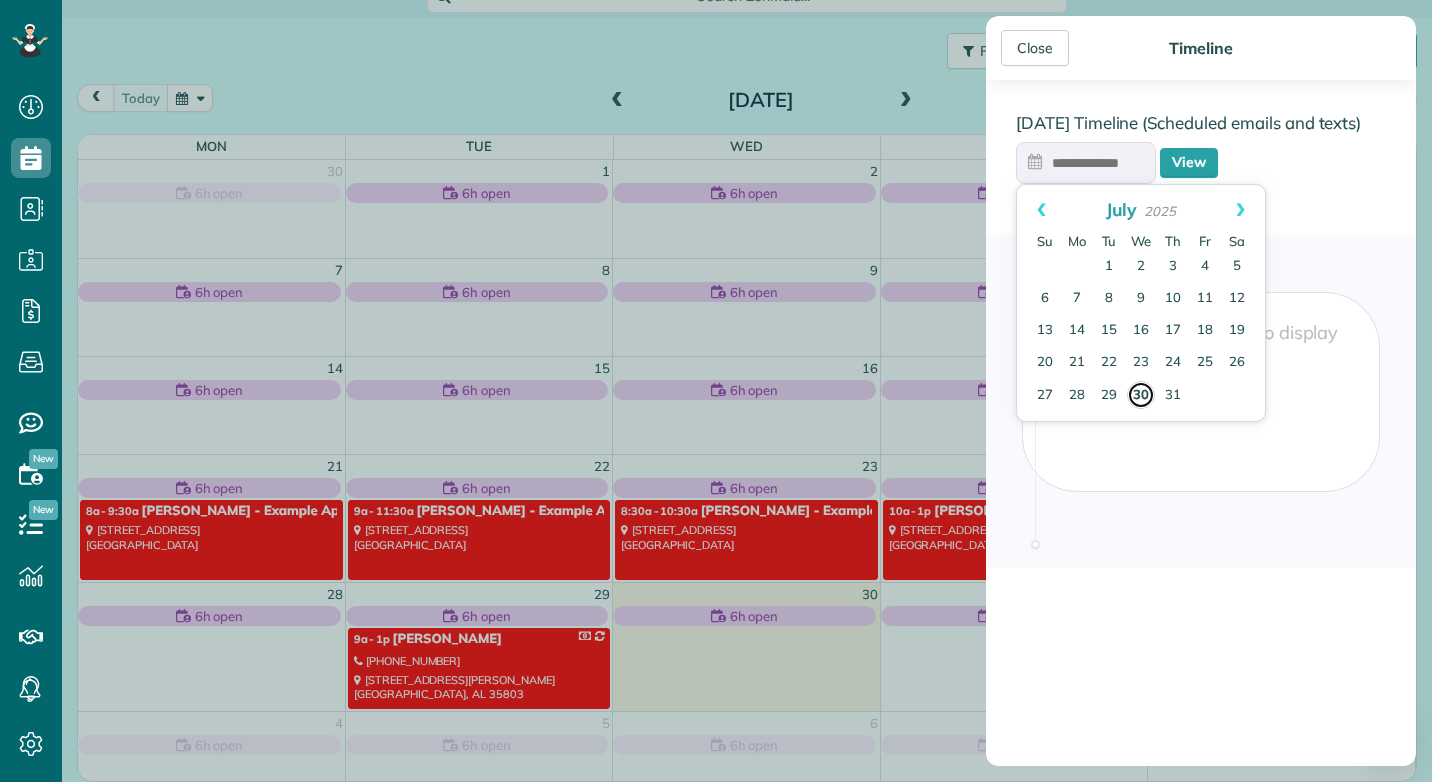 click on "30" at bounding box center [1141, 395] 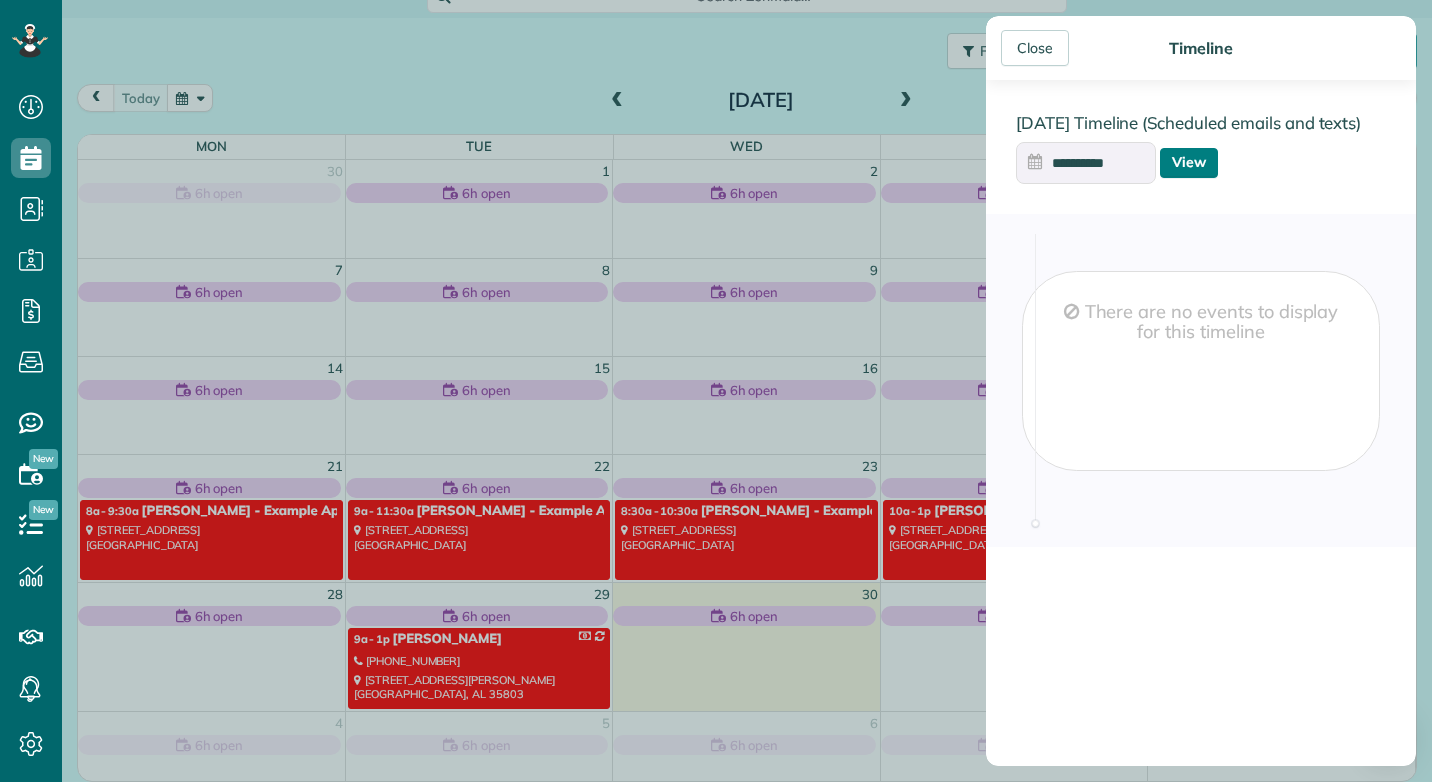 click on "View" at bounding box center [1189, 163] 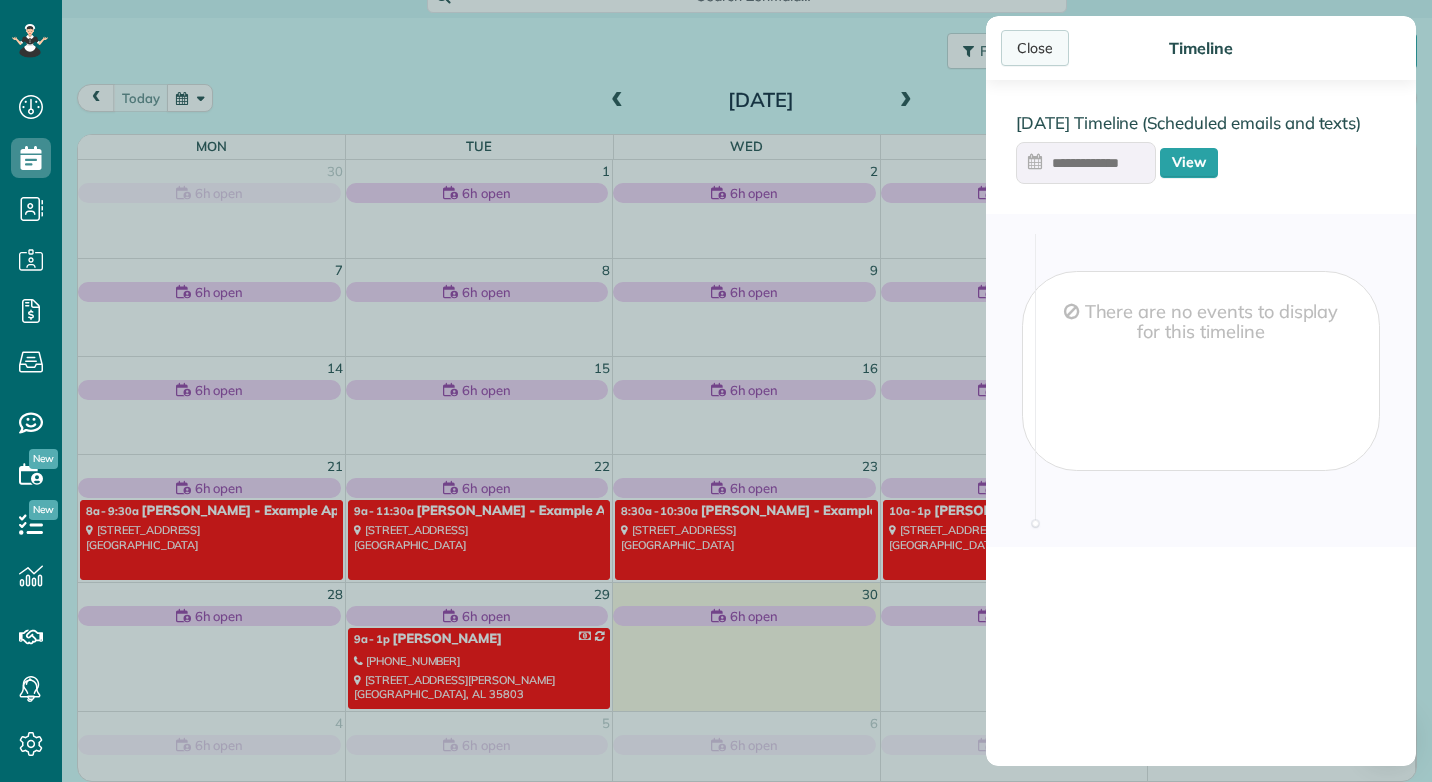 click on "Close" at bounding box center (1035, 48) 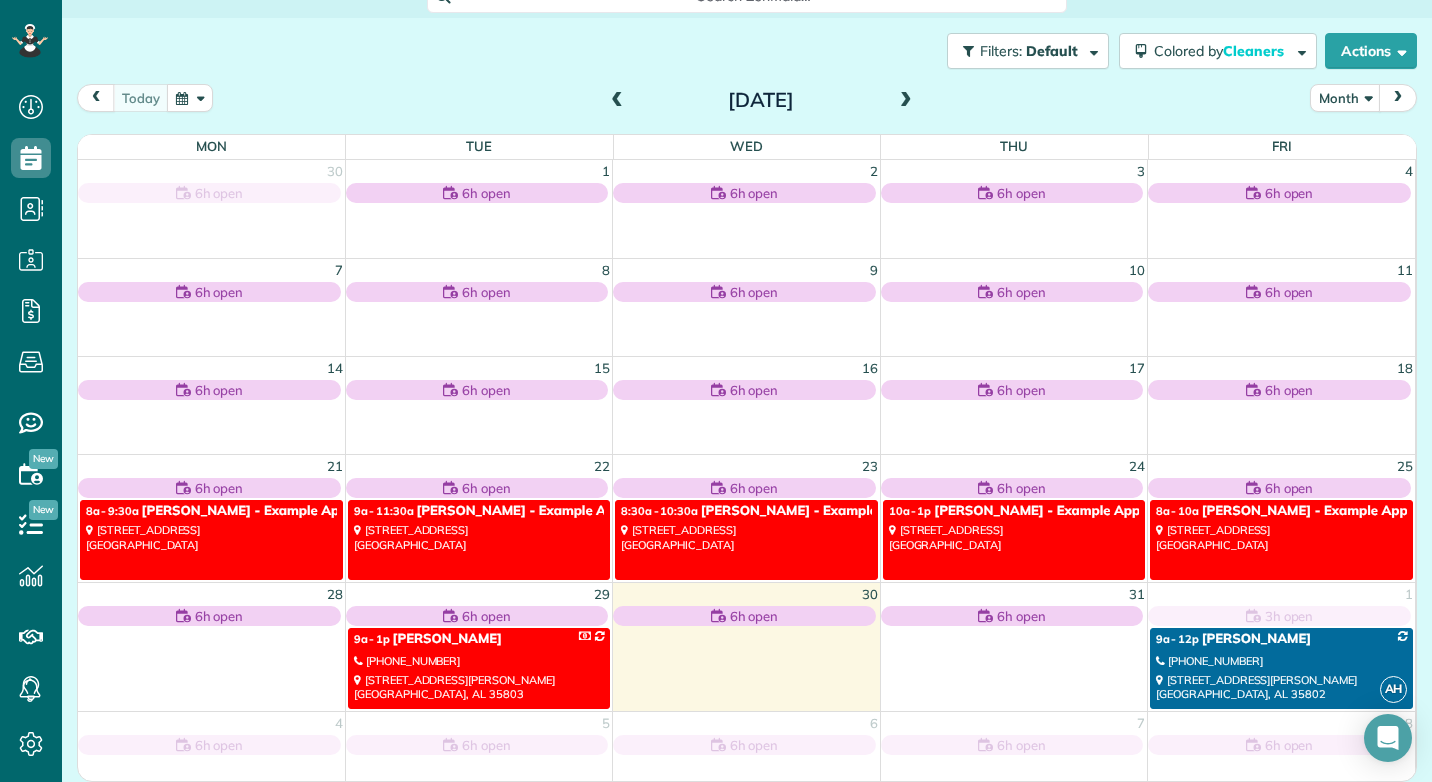 click on "[PHONE_NUMBER]" at bounding box center (1281, 661) 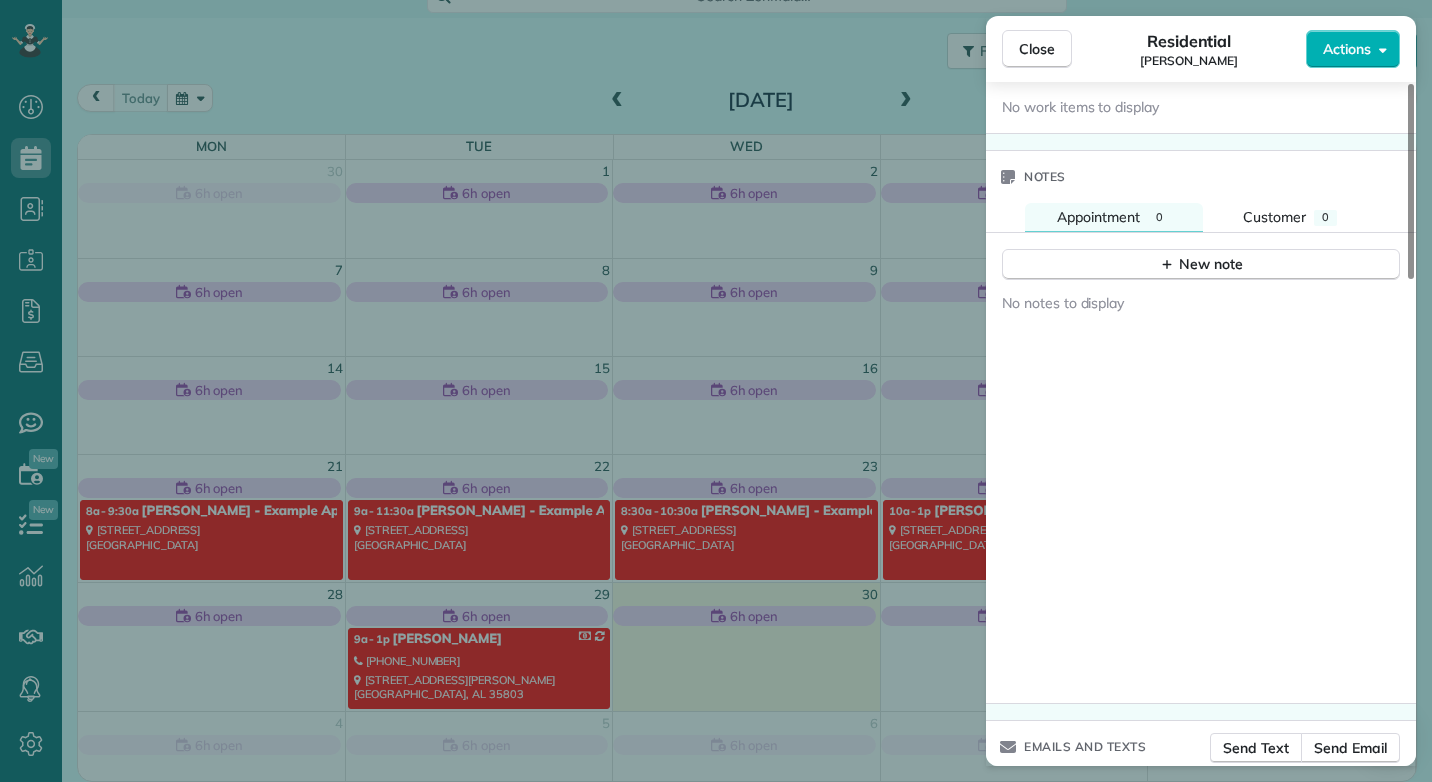 scroll, scrollTop: 1704, scrollLeft: 0, axis: vertical 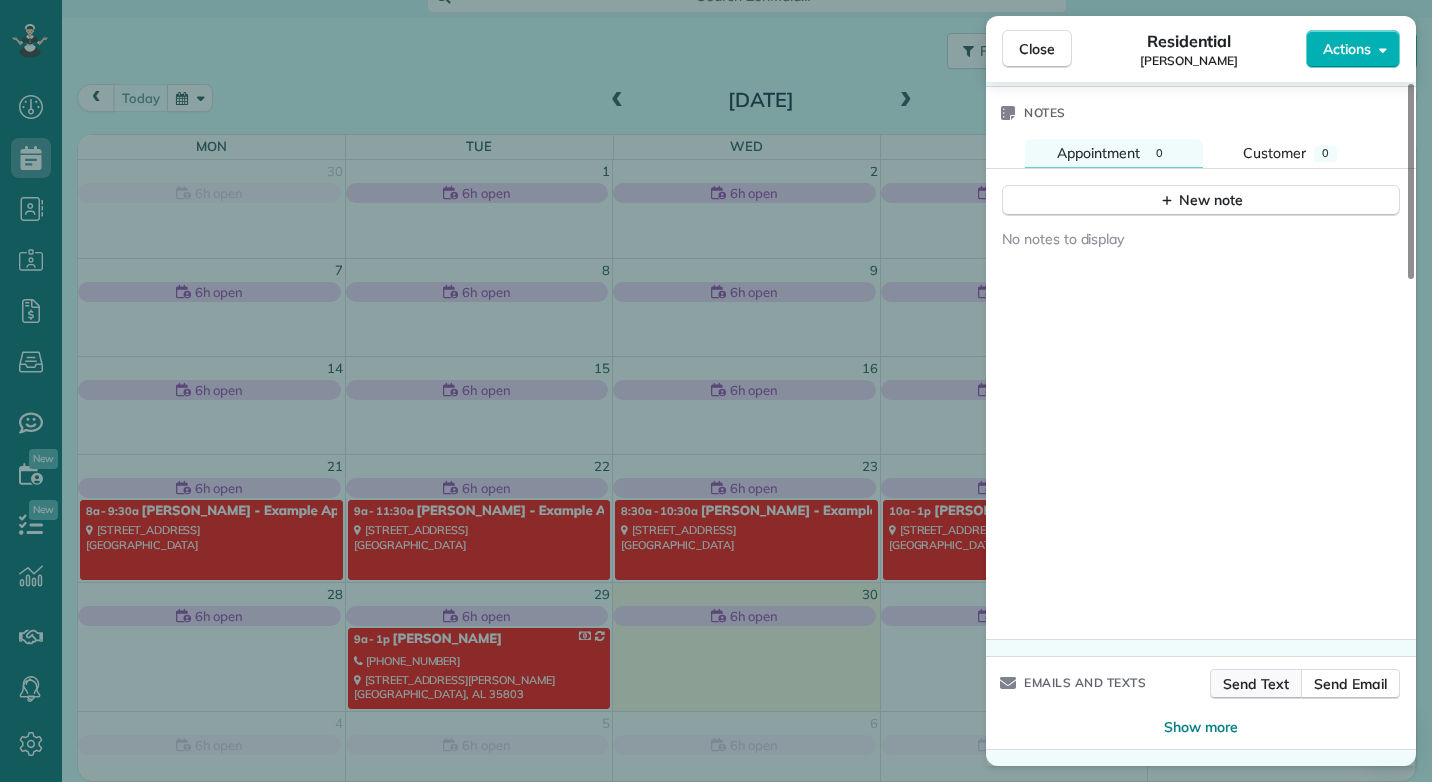 click on "Send Text" at bounding box center [1256, 684] 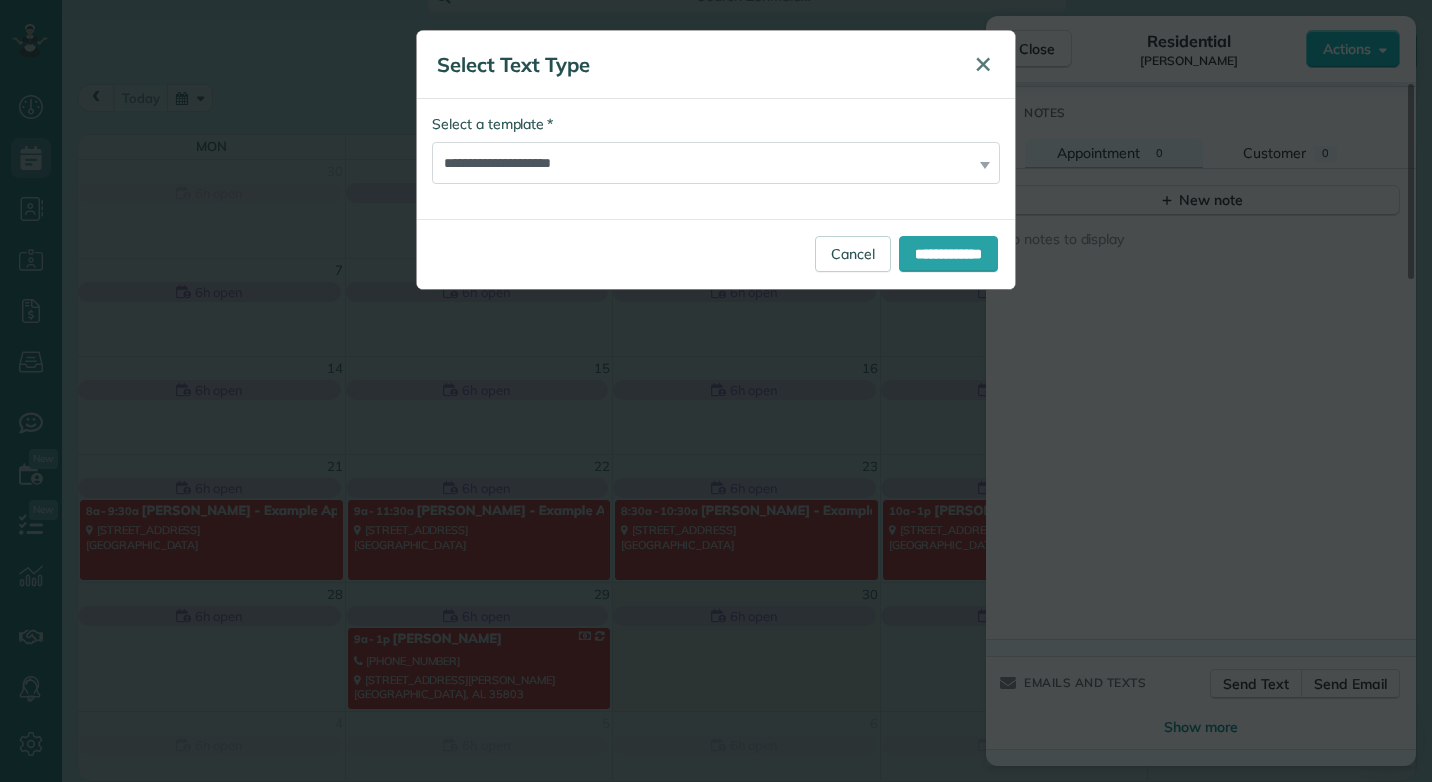click on "✕" at bounding box center (983, 64) 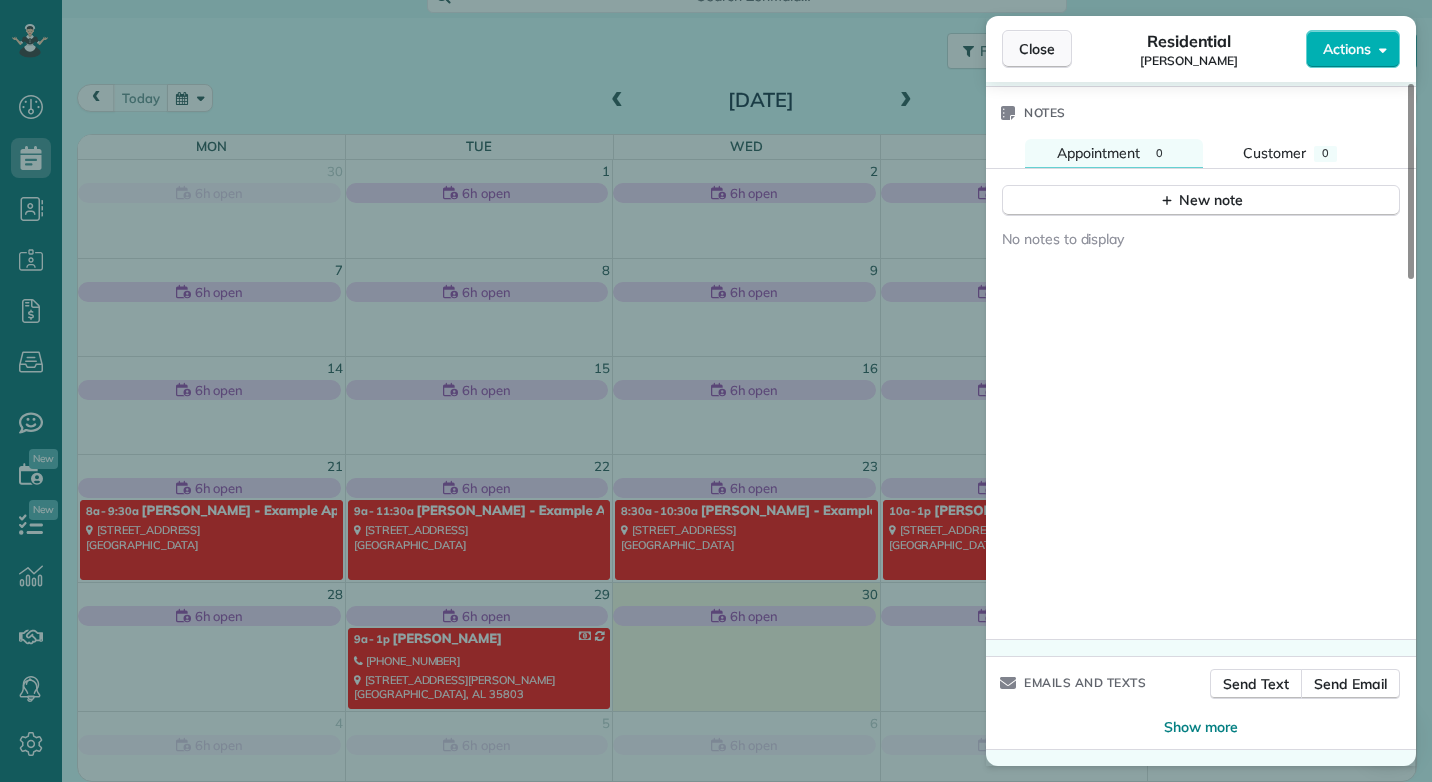 click on "Close" at bounding box center (1037, 49) 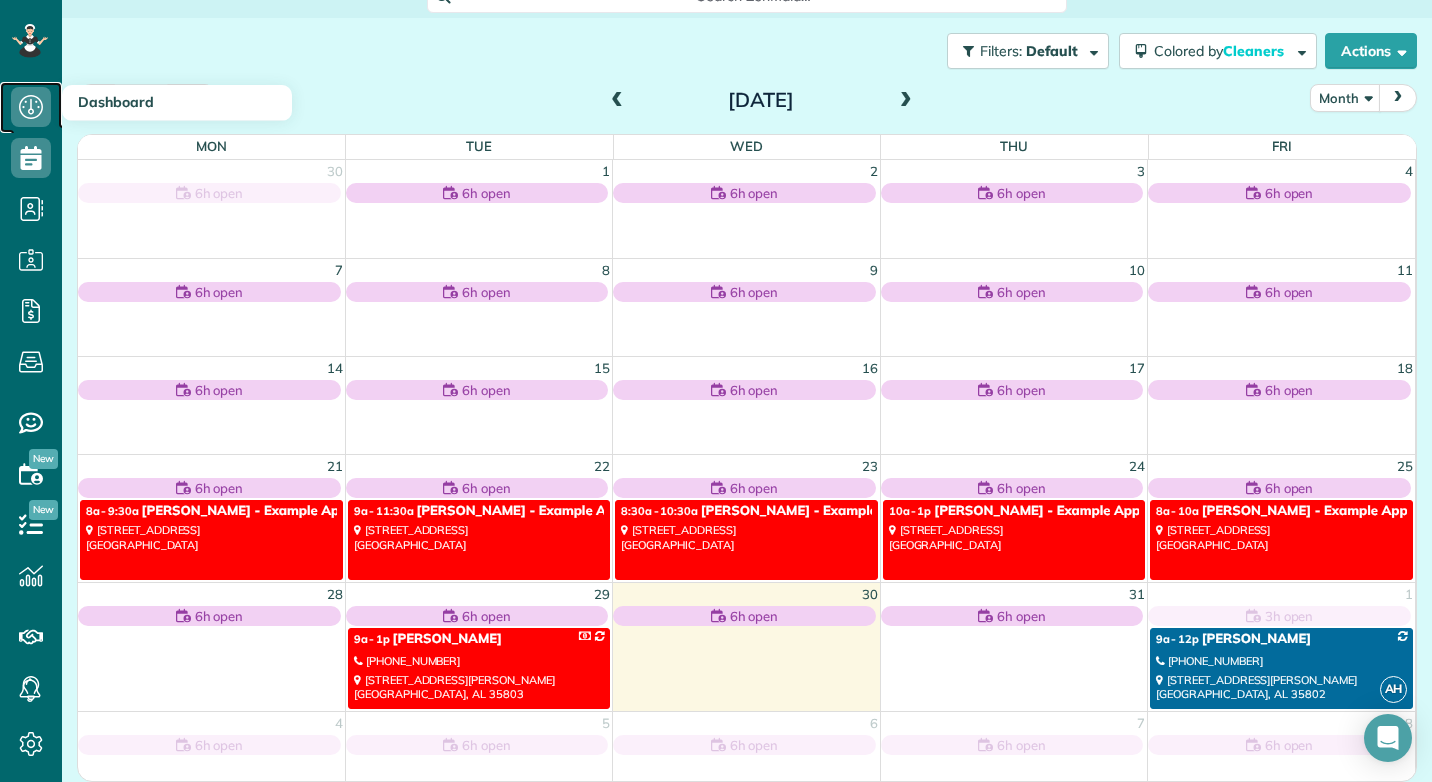 click 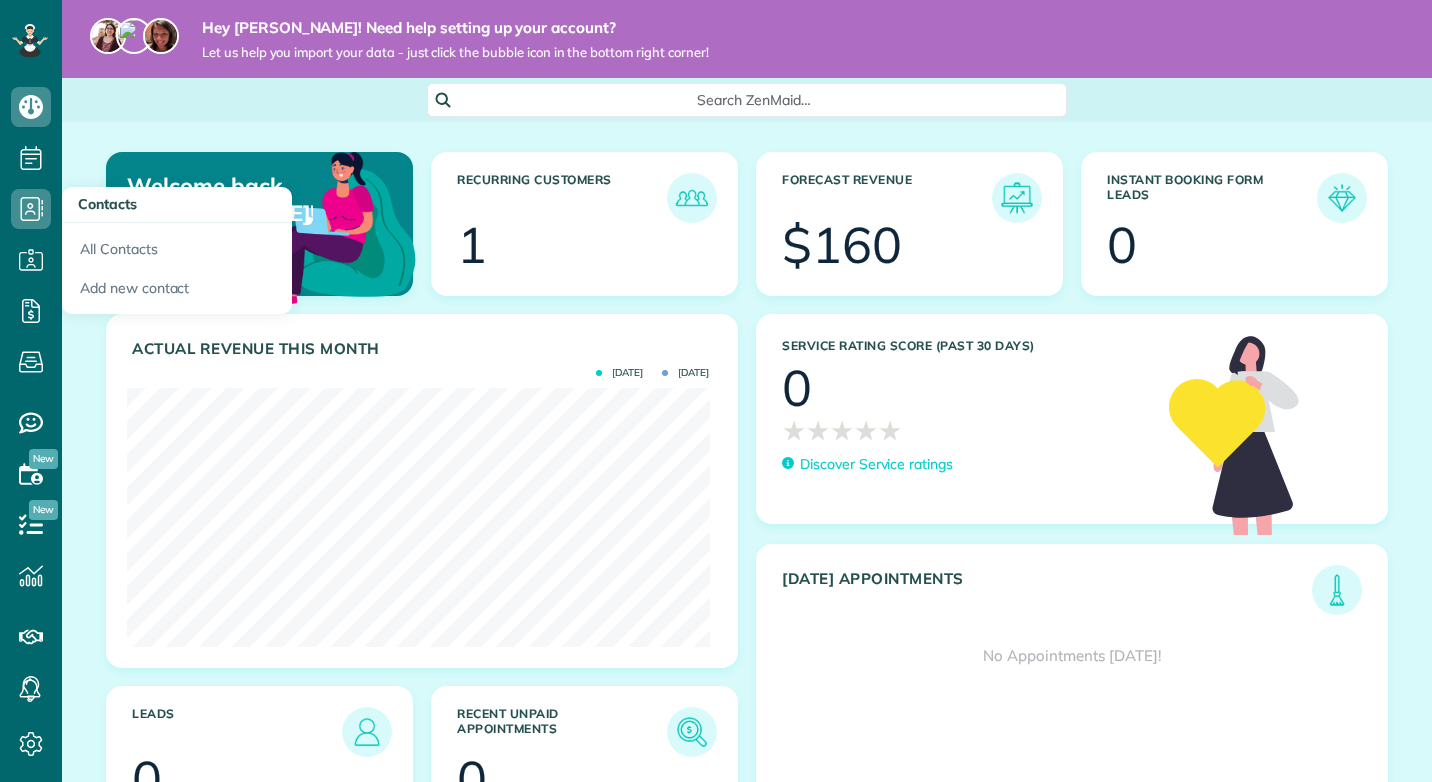 scroll, scrollTop: 0, scrollLeft: 0, axis: both 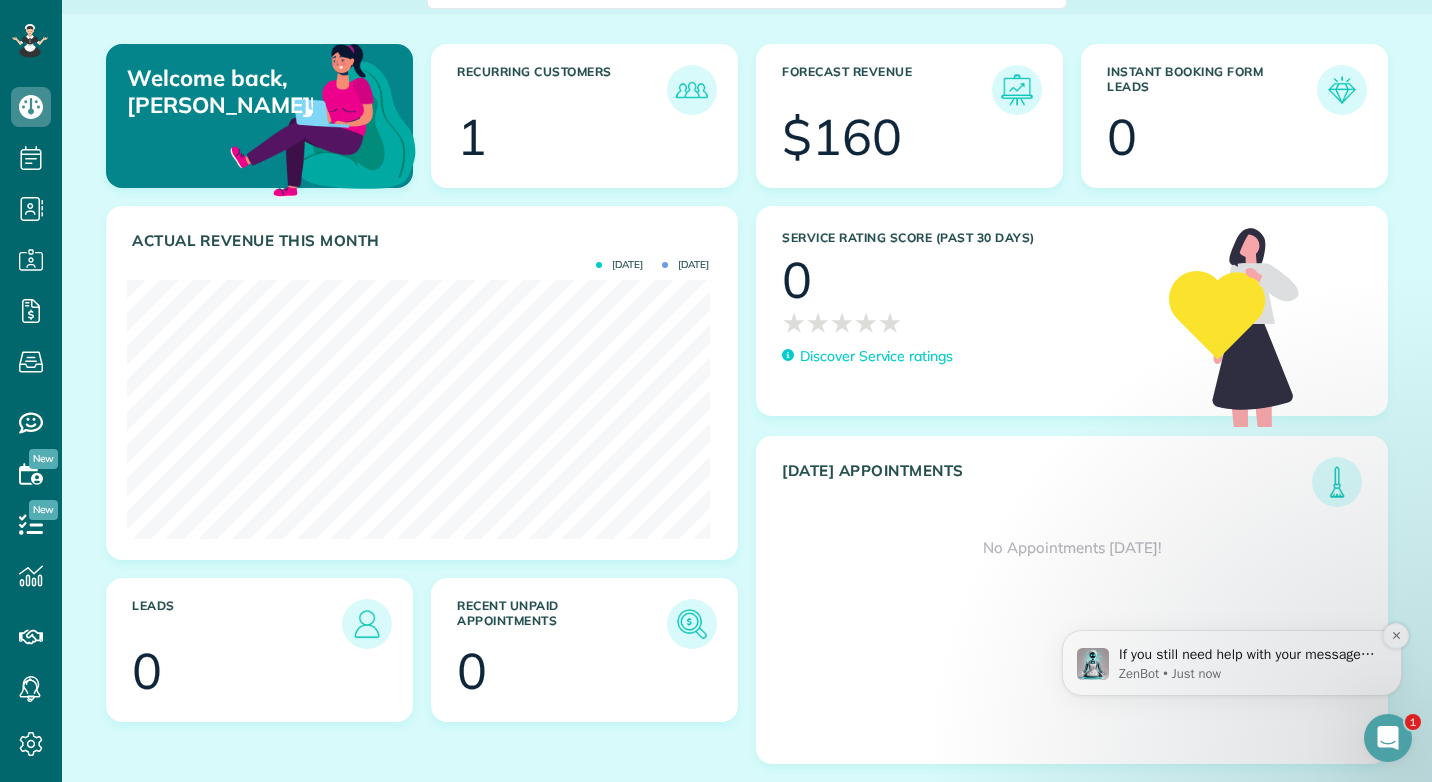 click on "If you still need help with your messages not sending, I'm here to assist you further. Would you like to provide more details about what happens when you try to send a text?" at bounding box center (1248, 655) 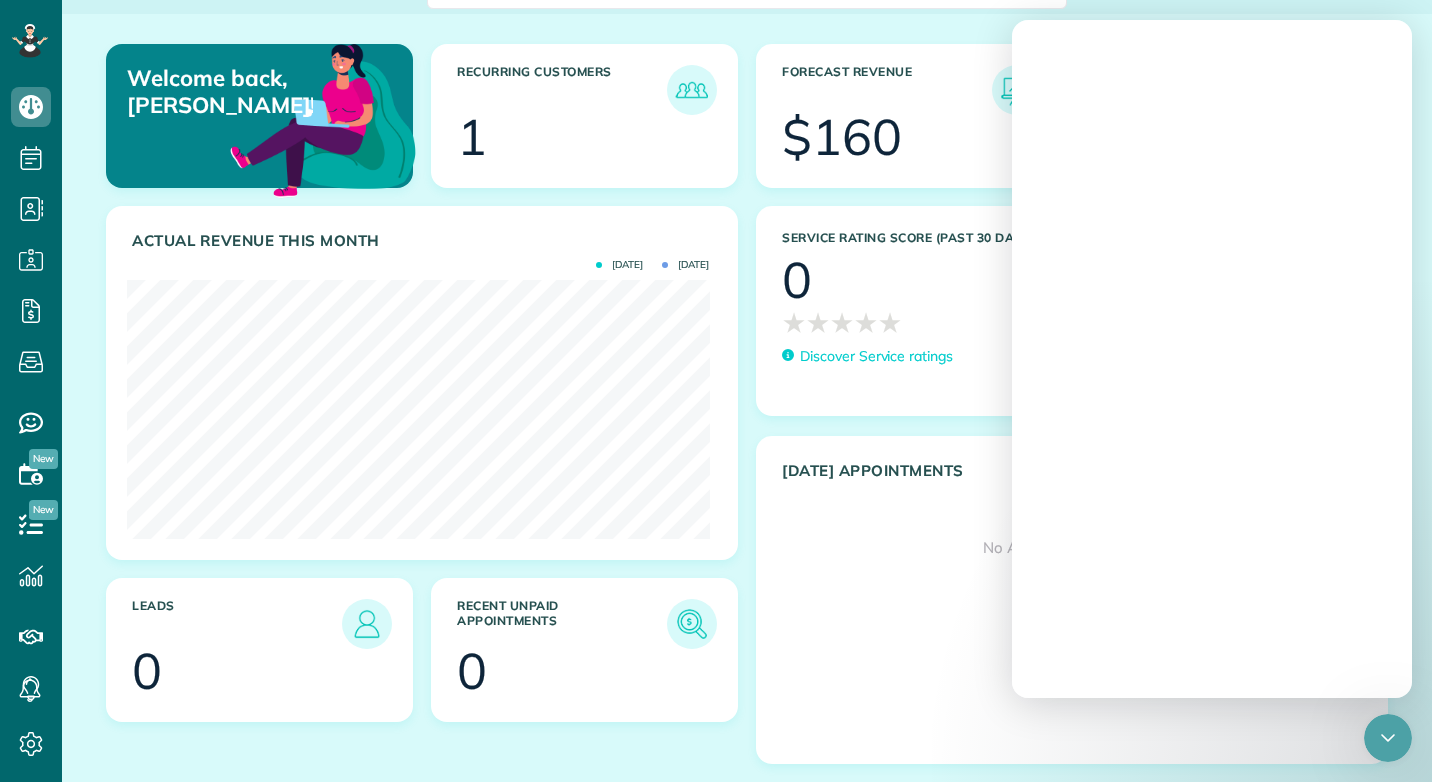 scroll, scrollTop: 0, scrollLeft: 0, axis: both 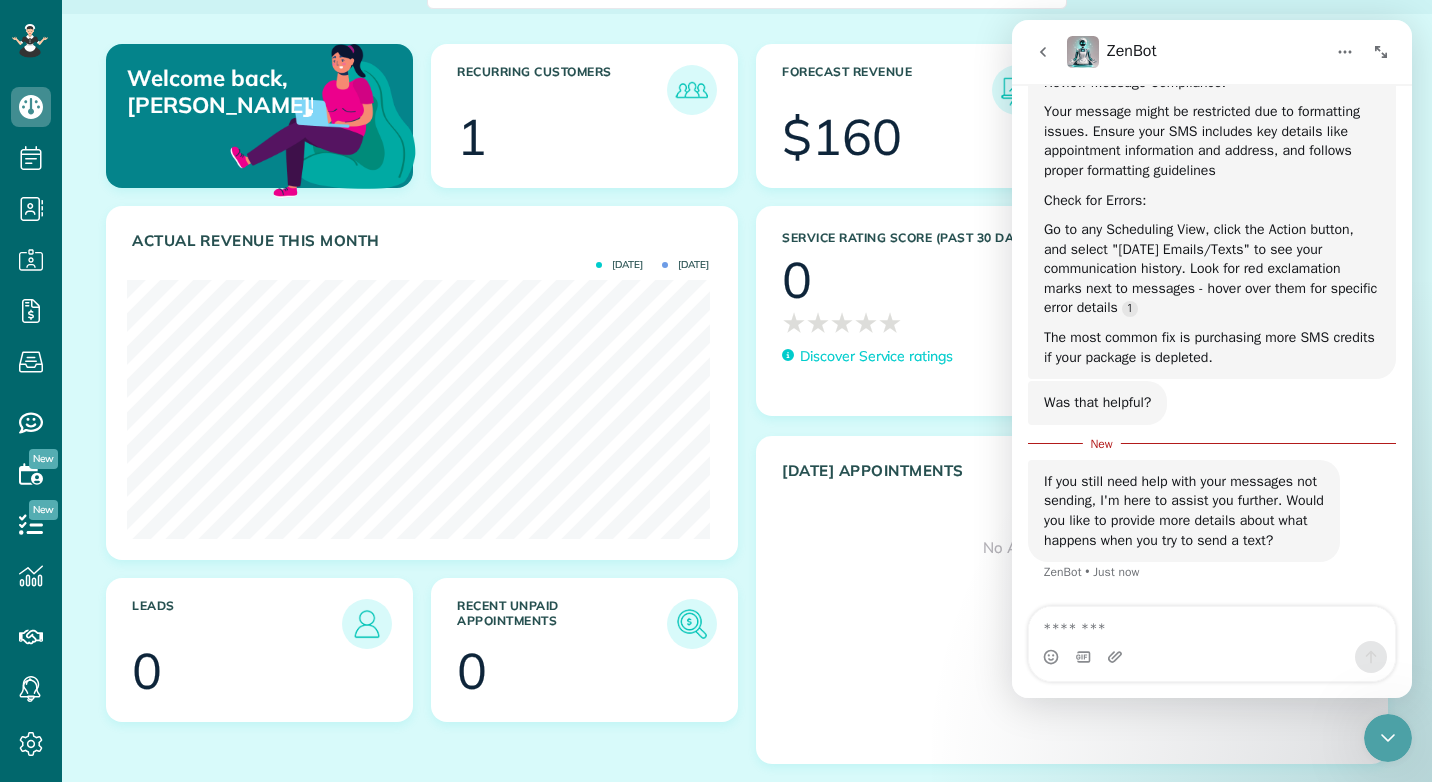 click at bounding box center [1212, 624] 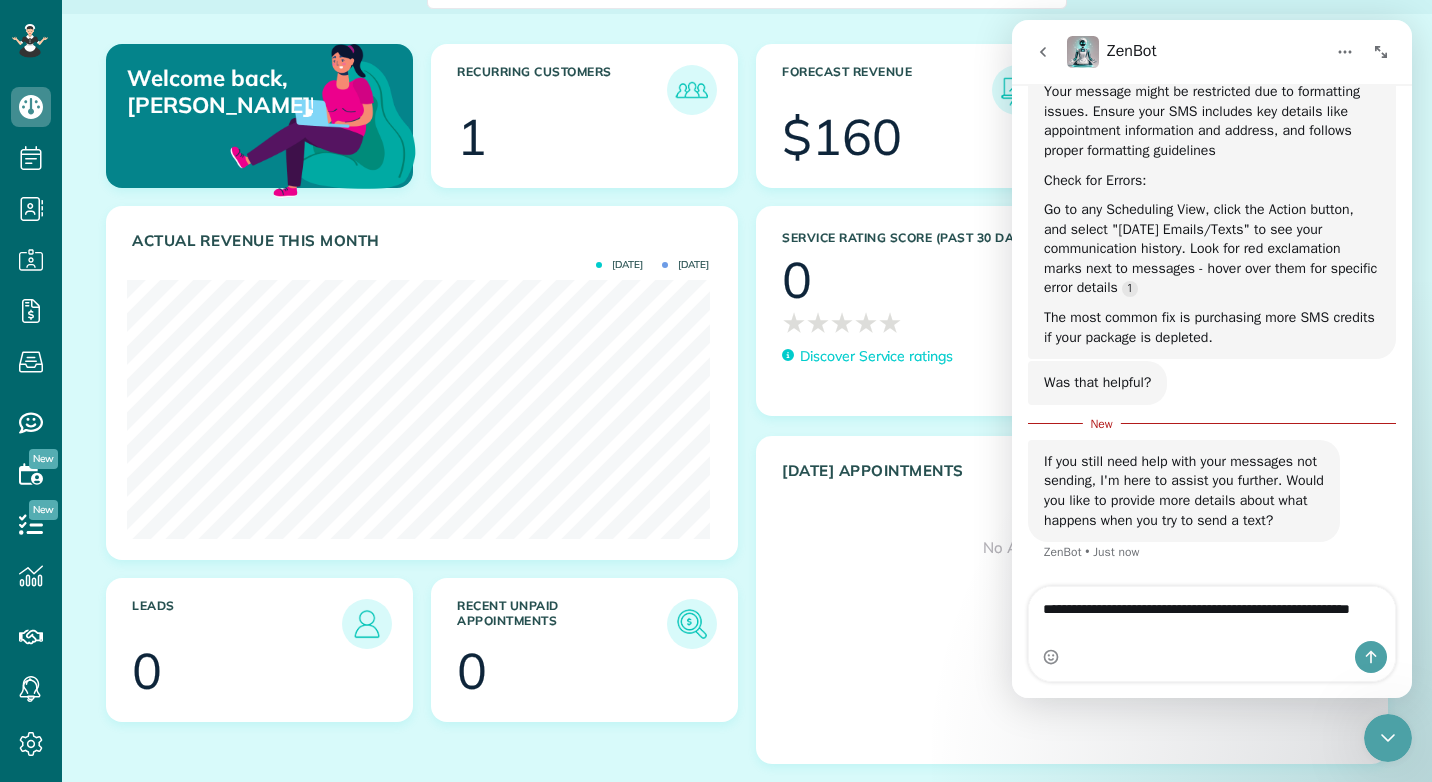 scroll, scrollTop: 1350, scrollLeft: 0, axis: vertical 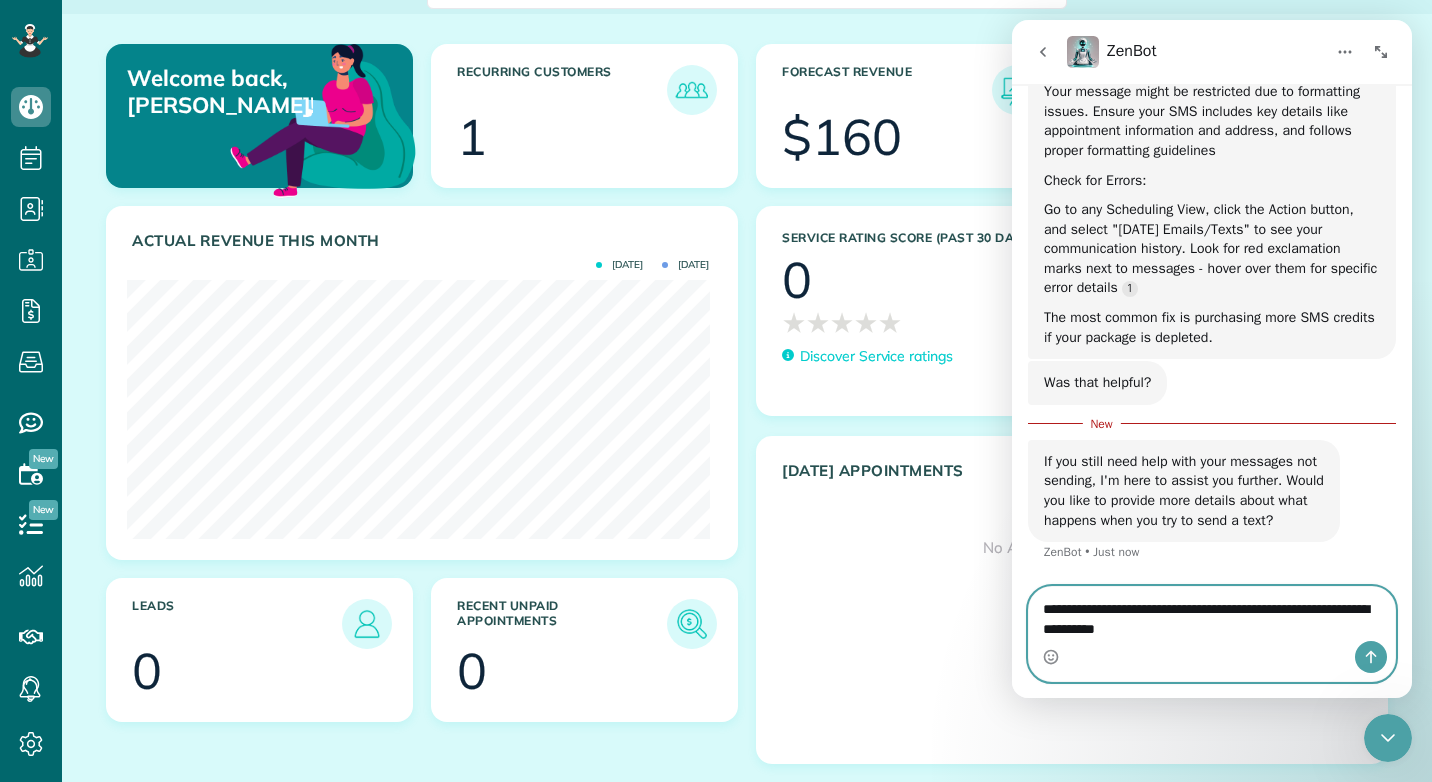 type on "**********" 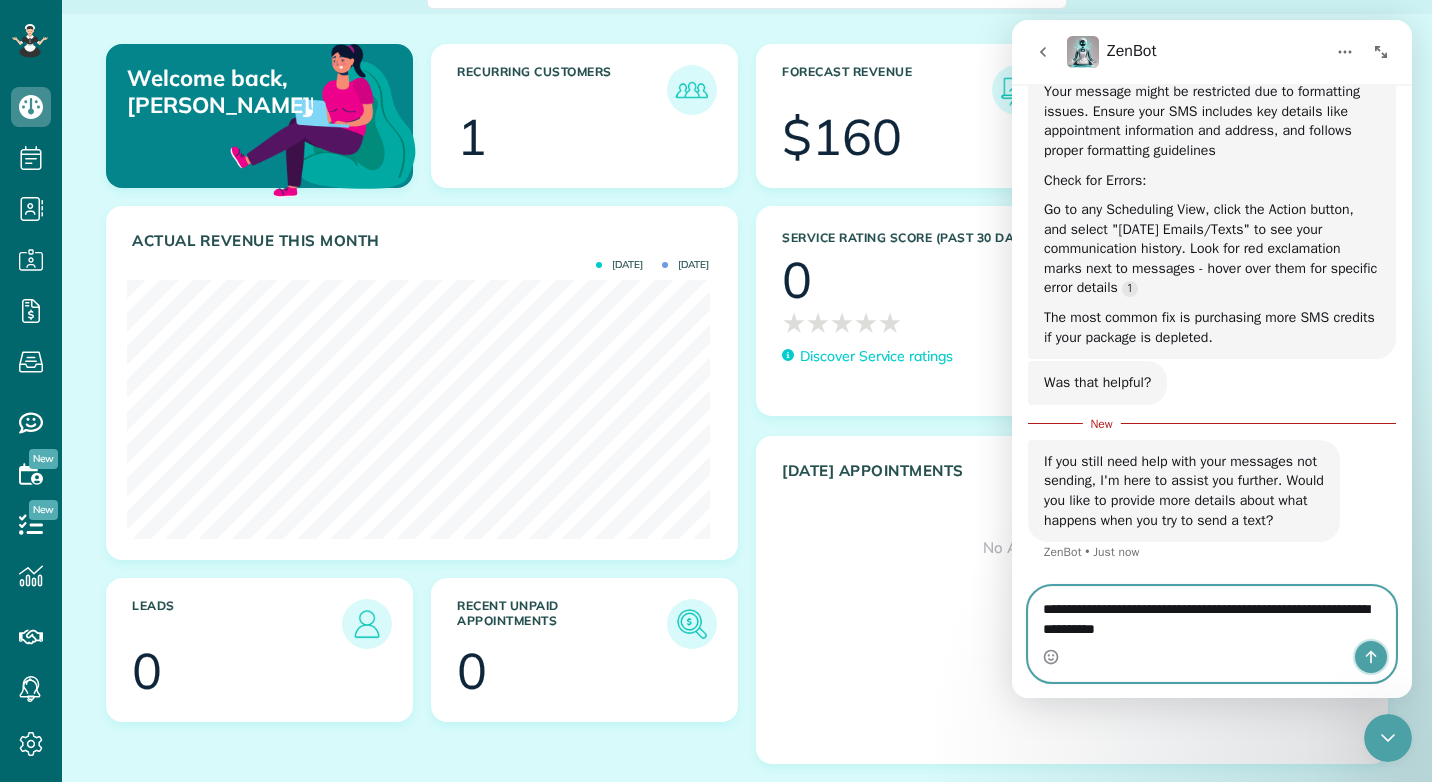click at bounding box center [1371, 657] 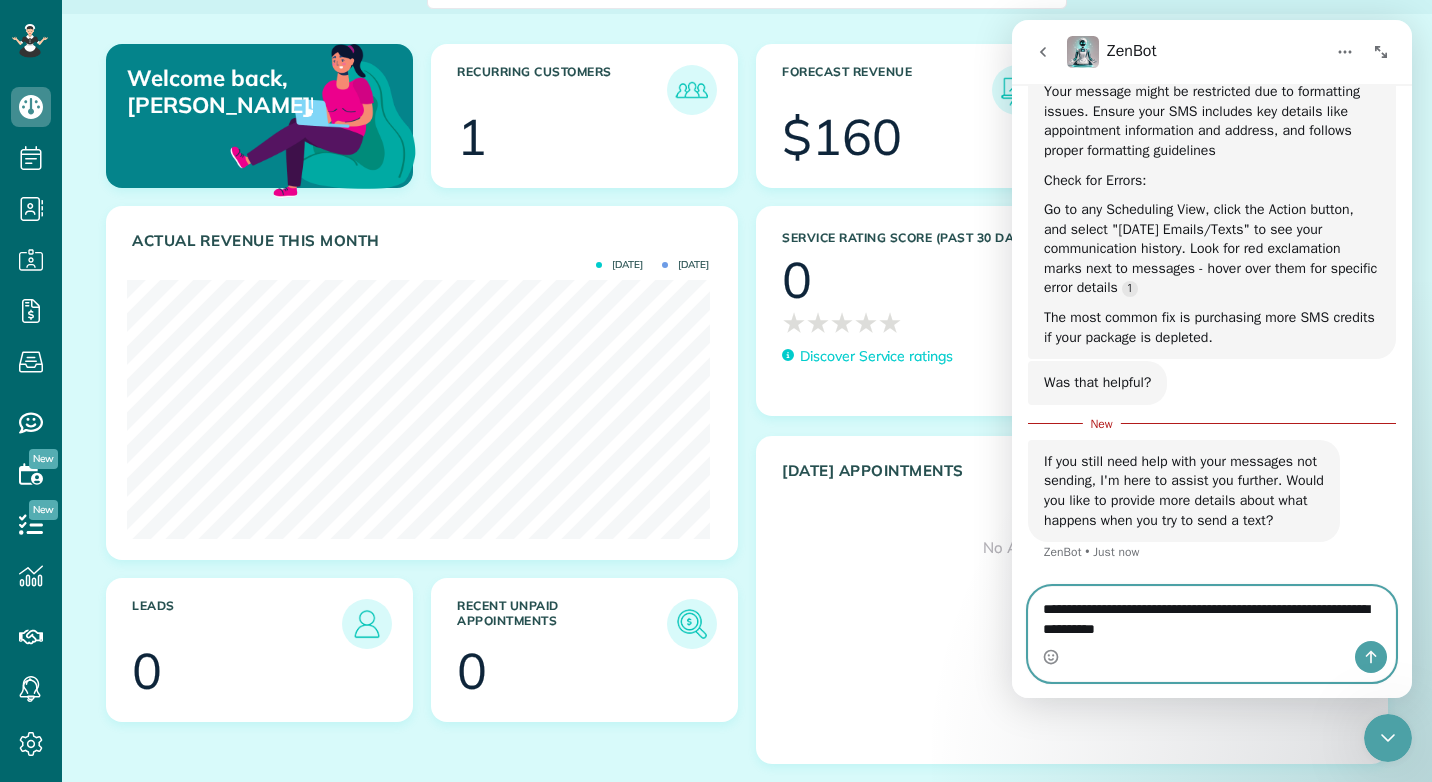type 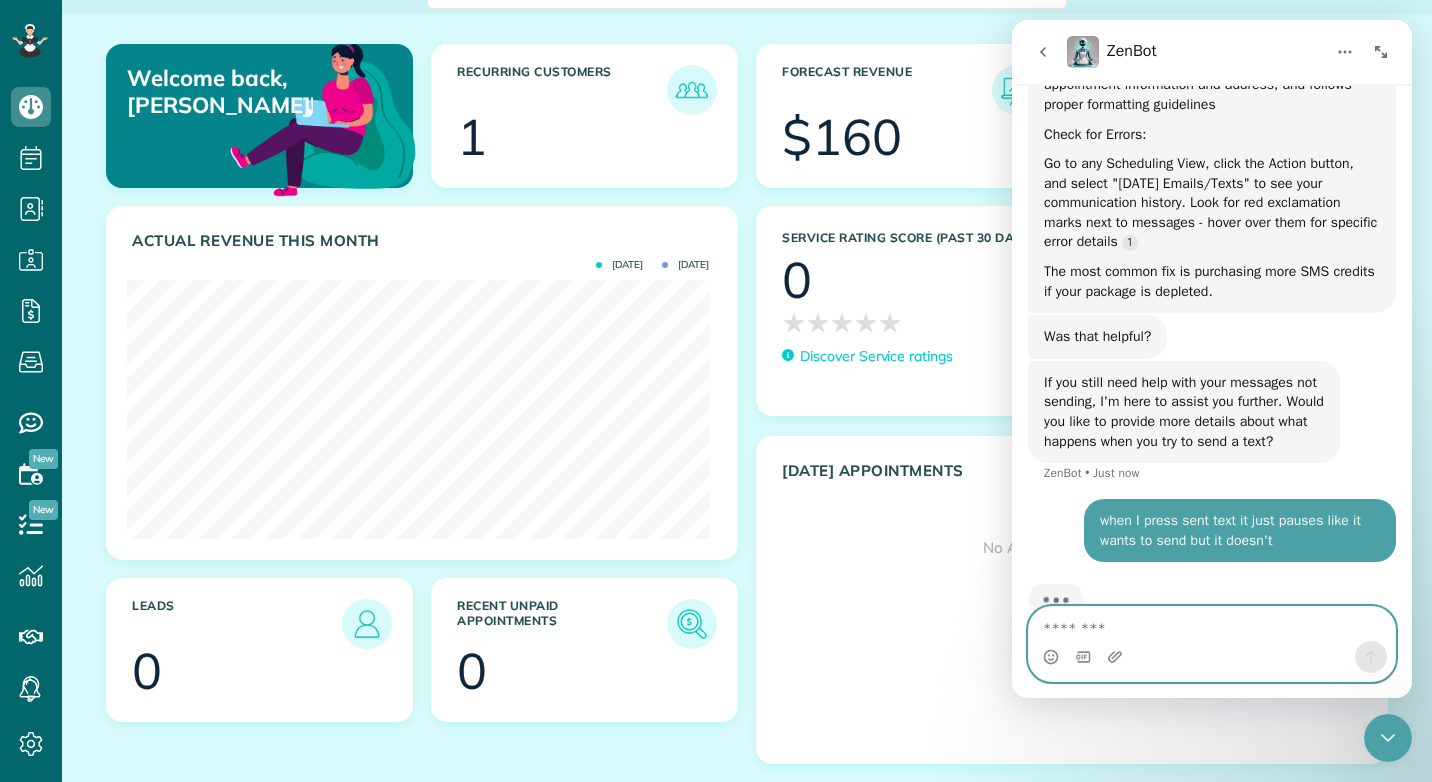 scroll, scrollTop: 1441, scrollLeft: 0, axis: vertical 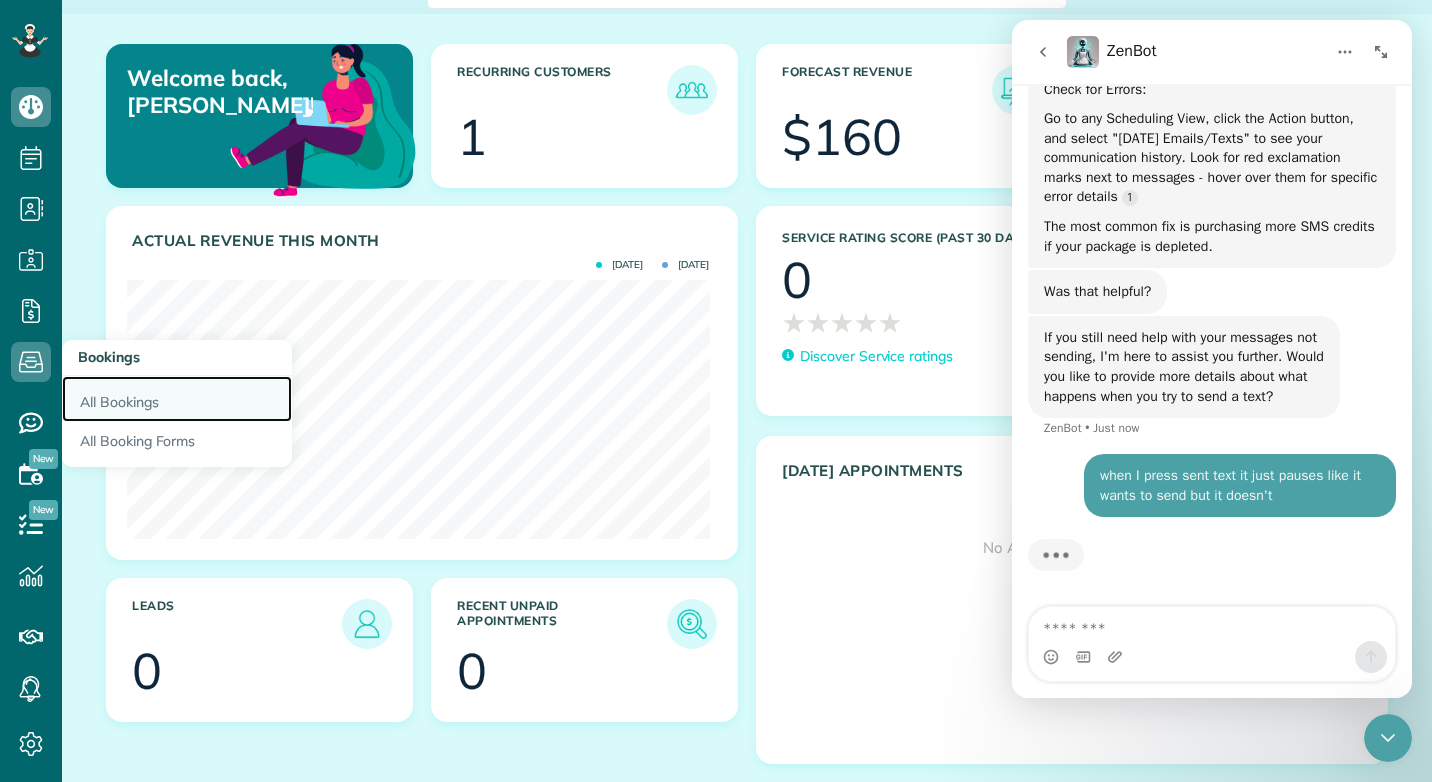 click on "All Bookings" at bounding box center (177, 399) 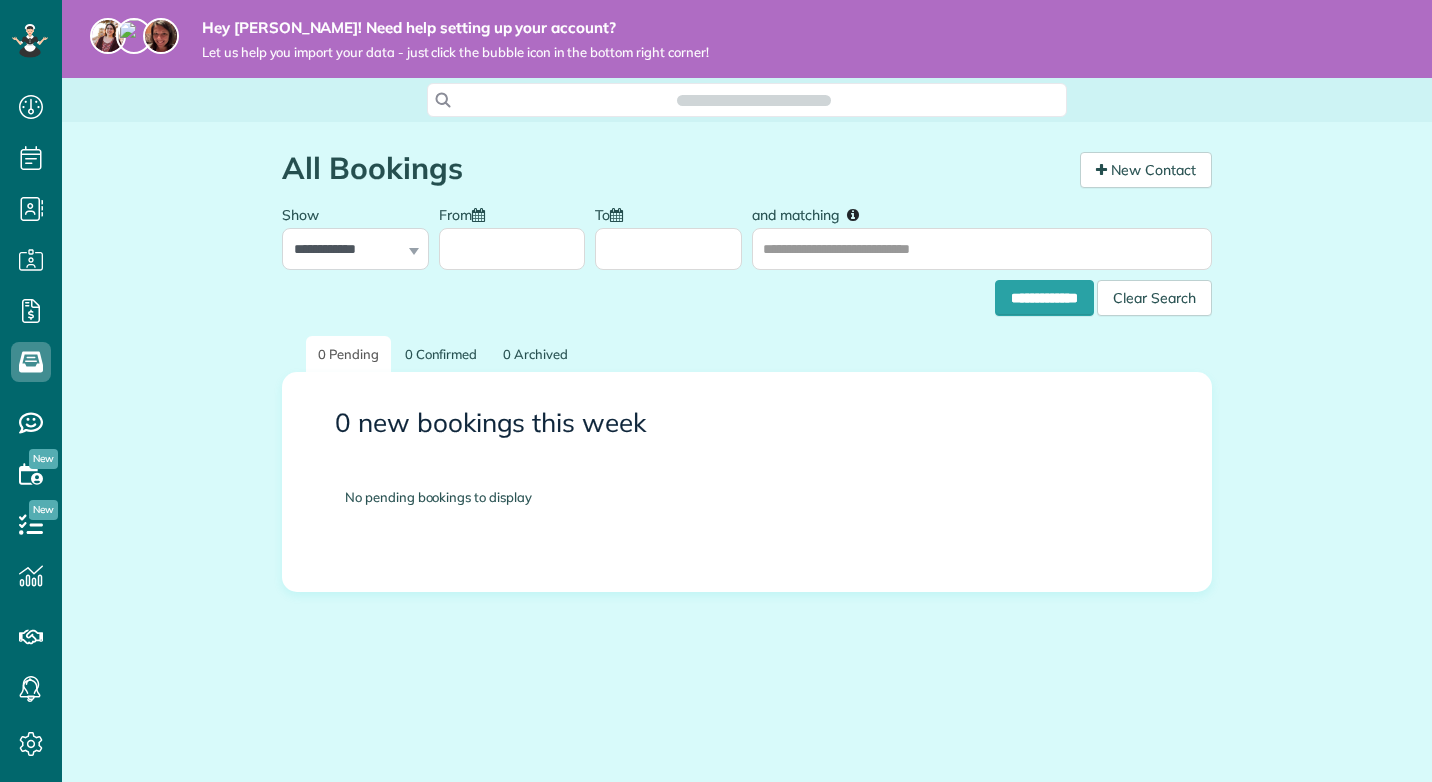 scroll, scrollTop: 0, scrollLeft: 0, axis: both 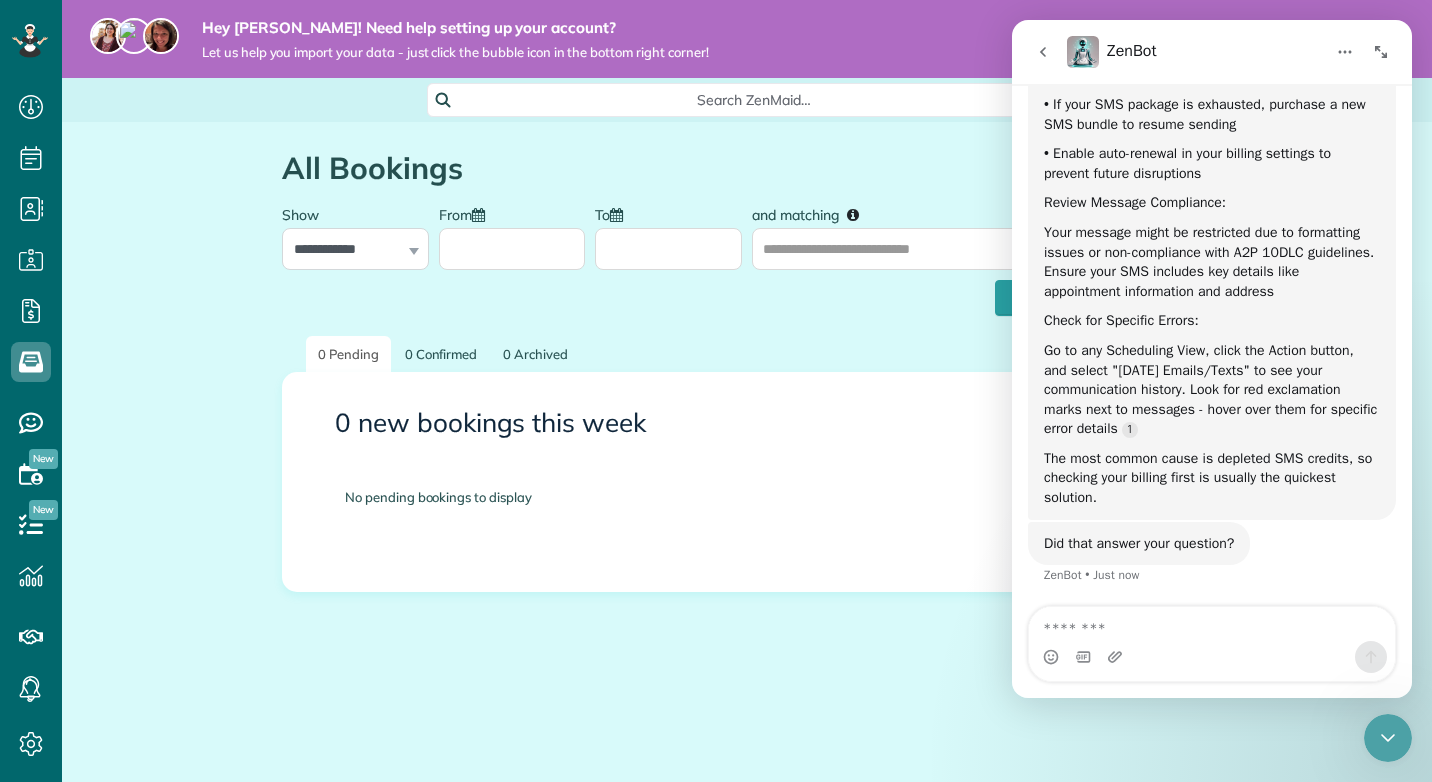 click at bounding box center [1212, 624] 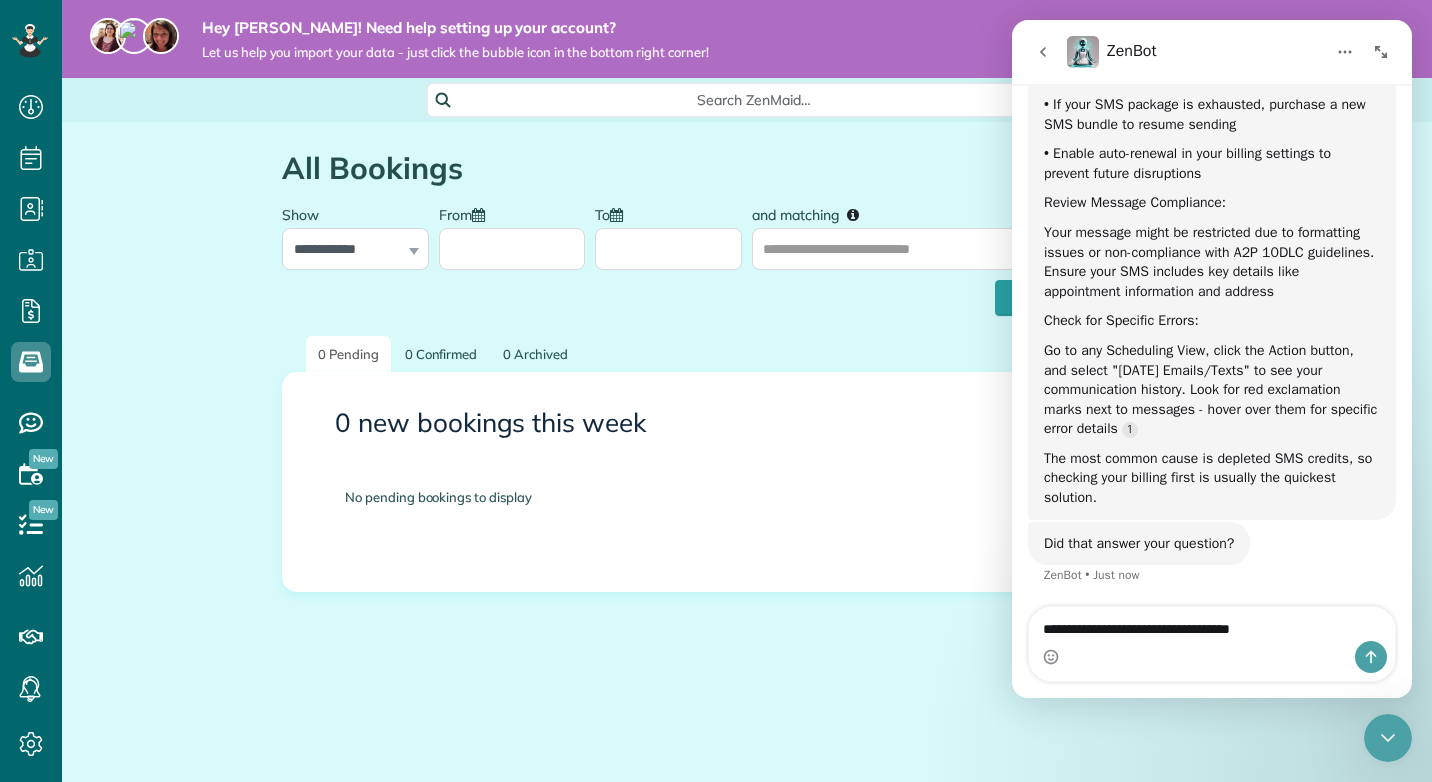 type on "**********" 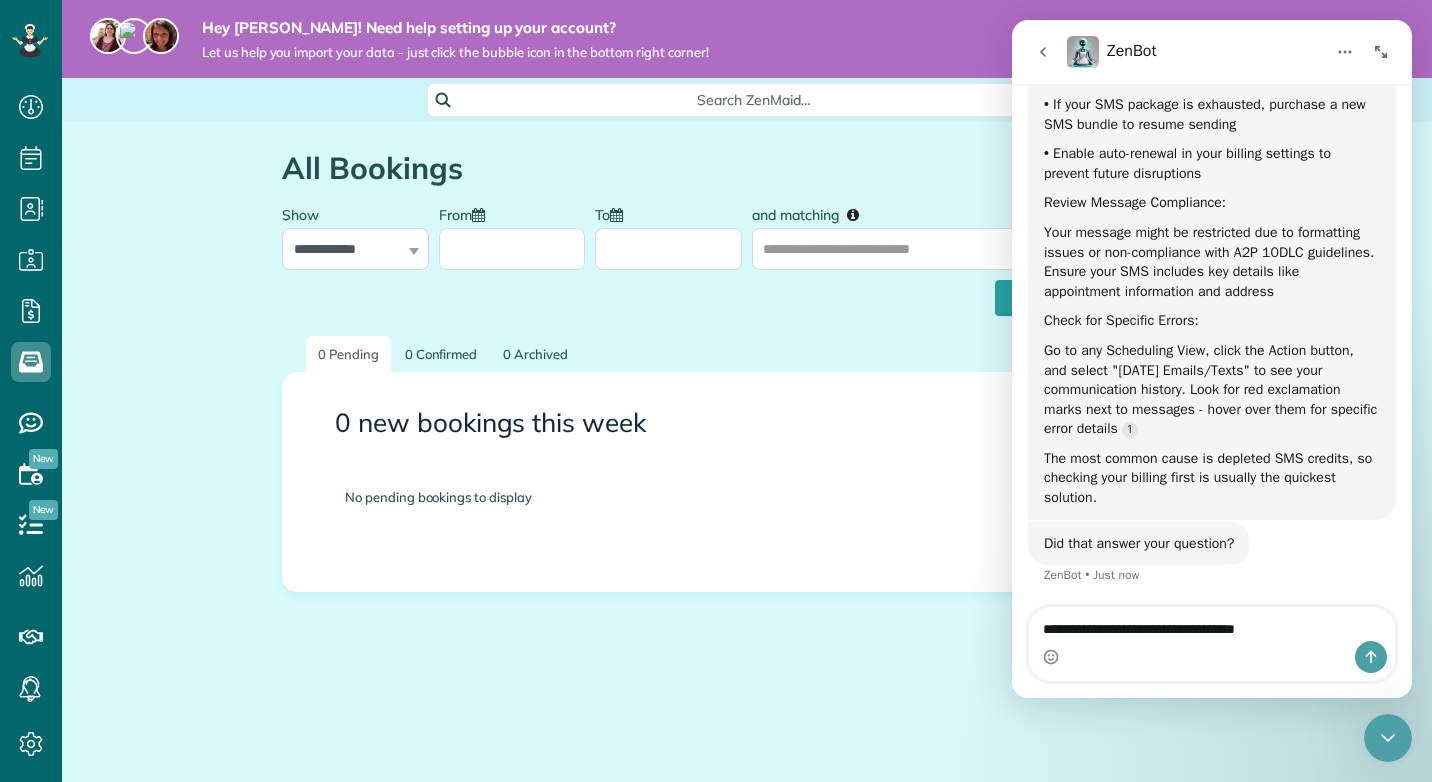type 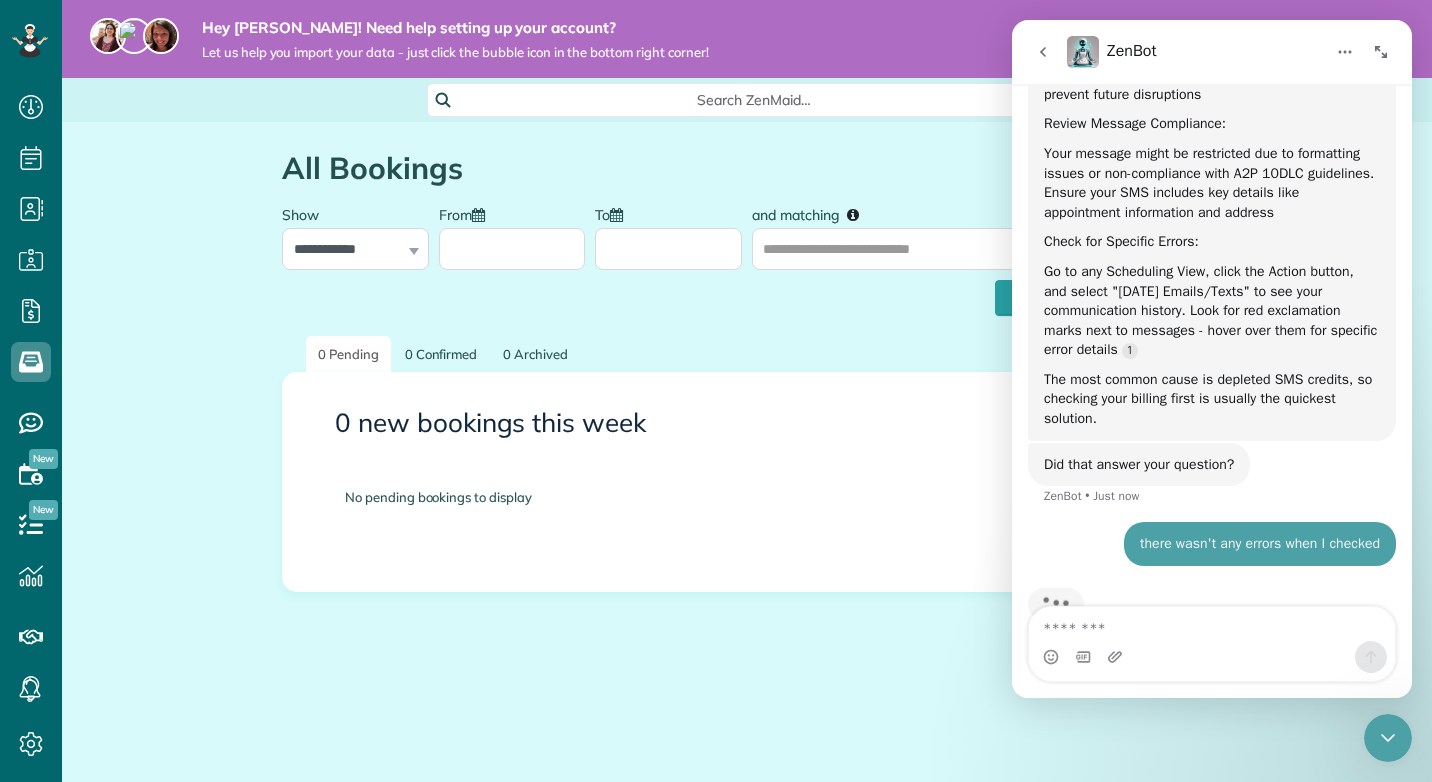 scroll, scrollTop: 2146, scrollLeft: 0, axis: vertical 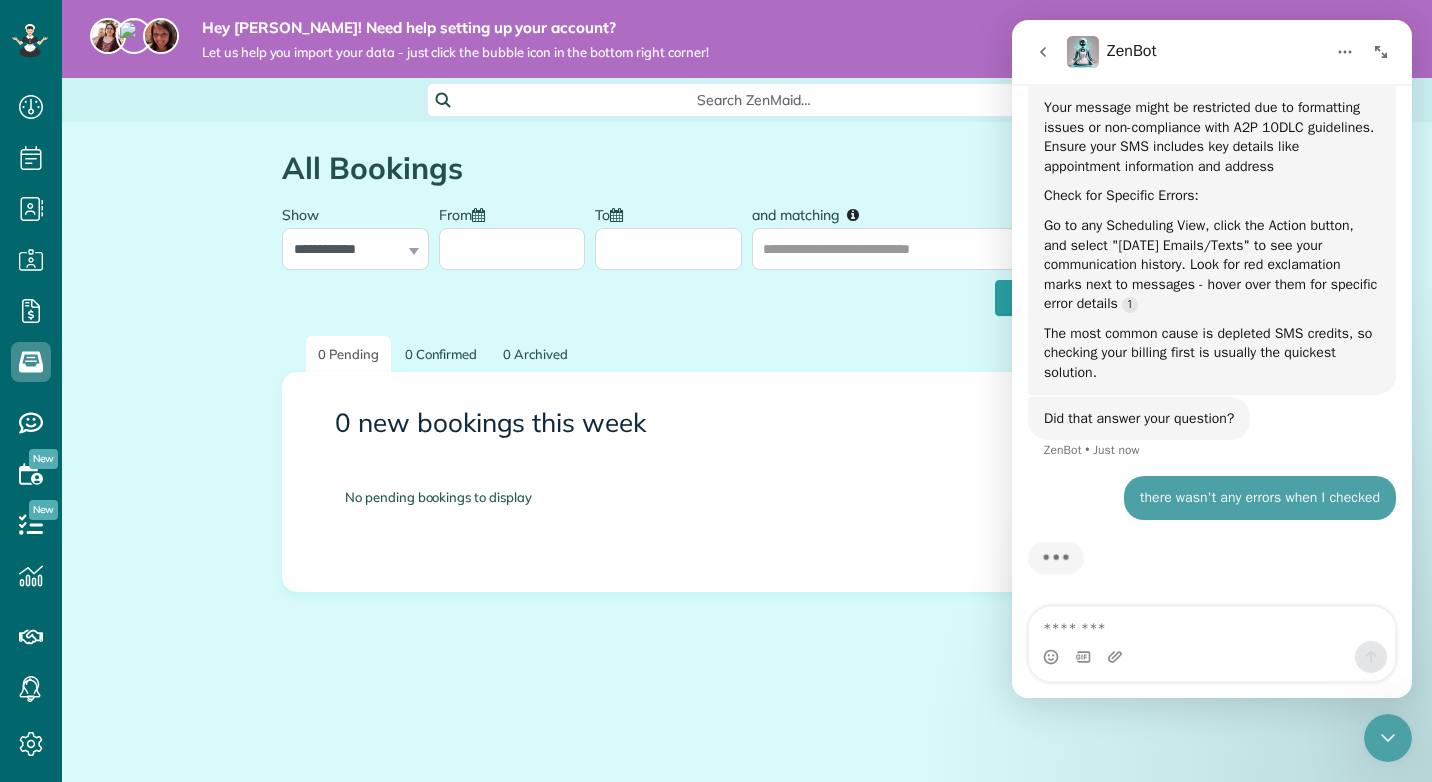 click 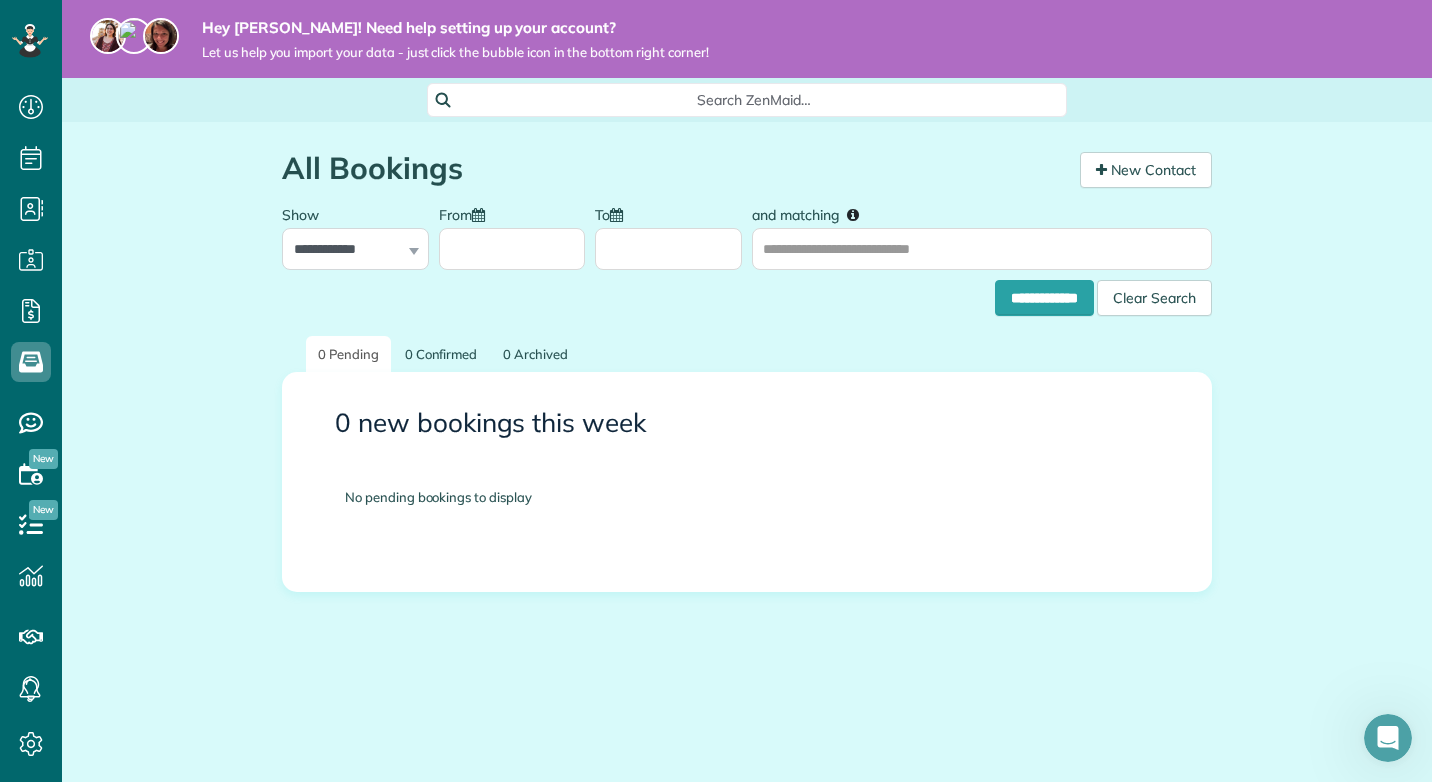 scroll, scrollTop: 0, scrollLeft: 0, axis: both 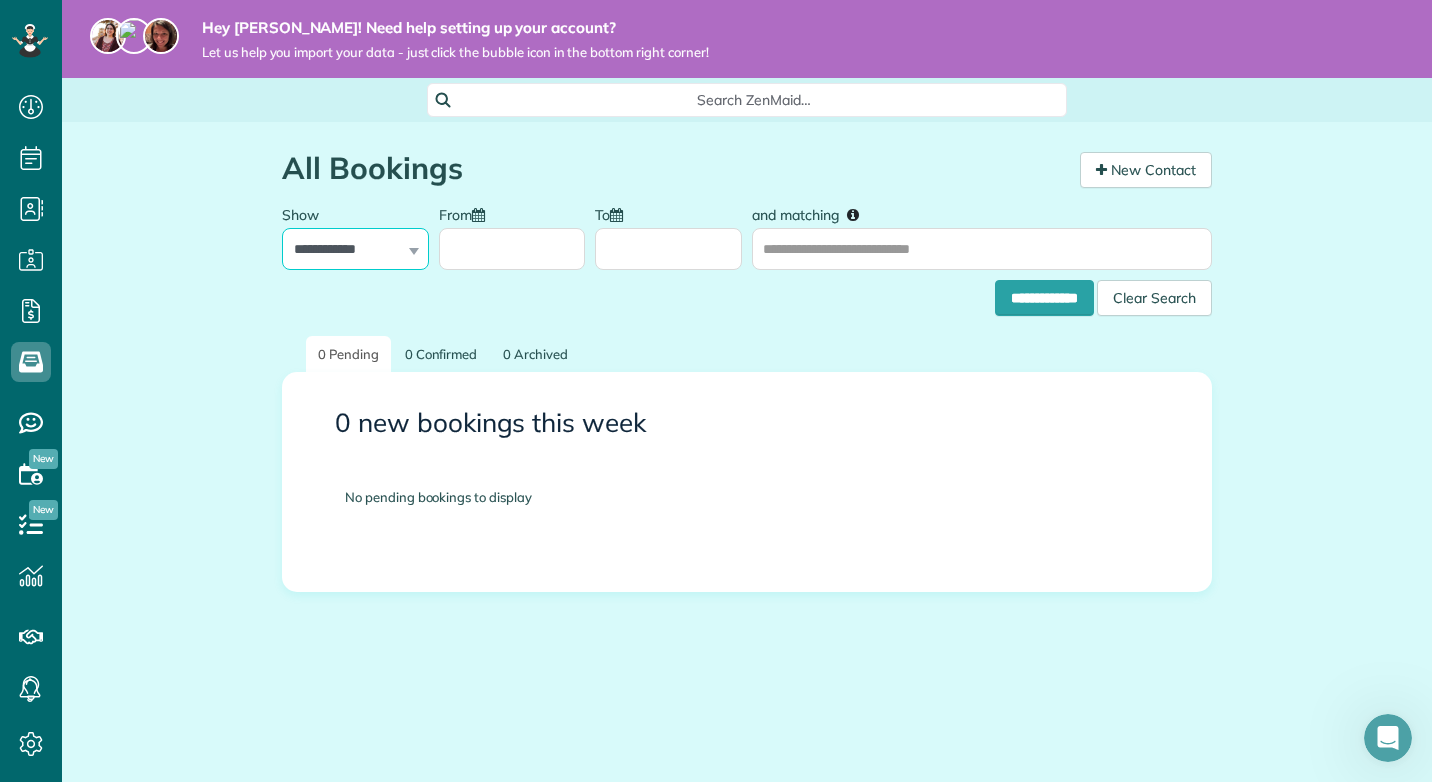 click on "**********" at bounding box center (355, 249) 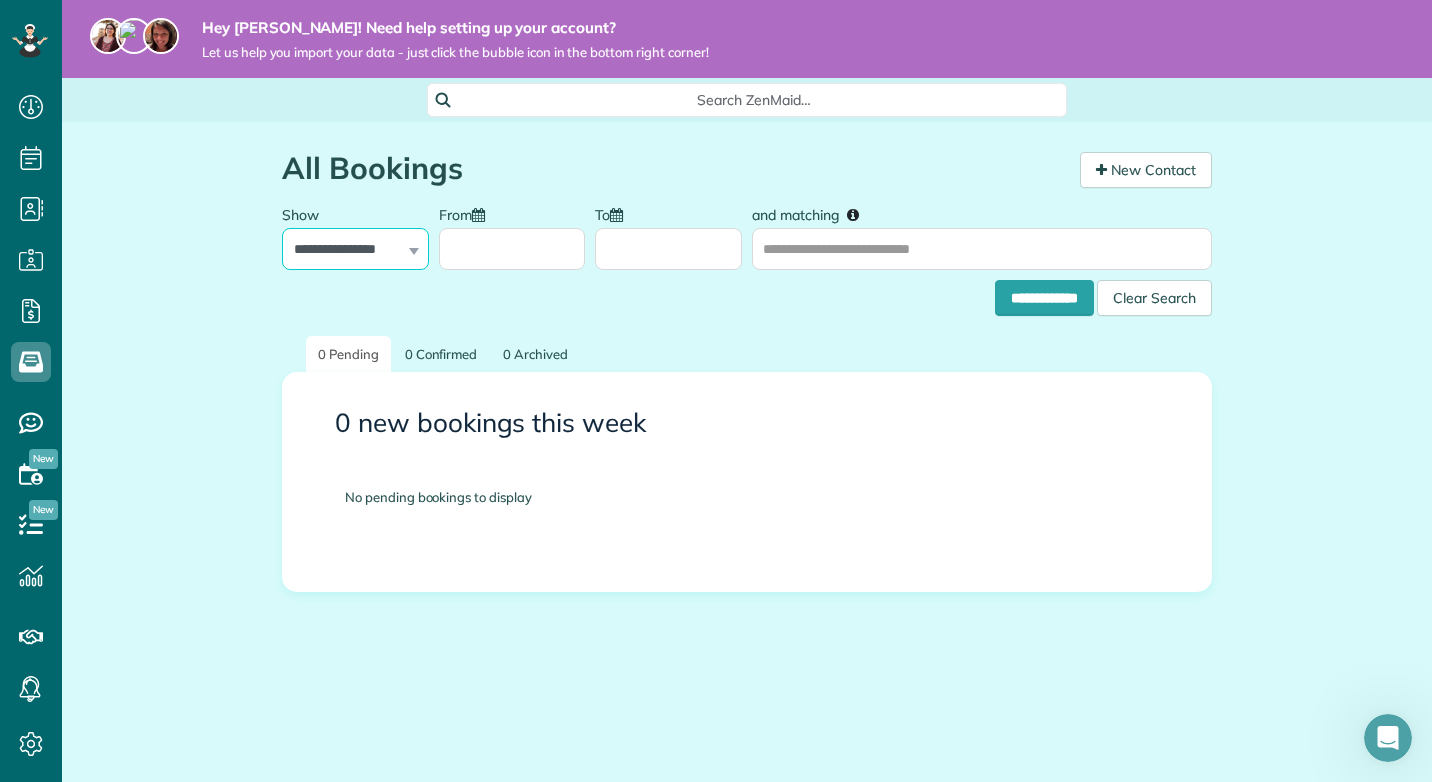 click on "**********" at bounding box center [355, 249] 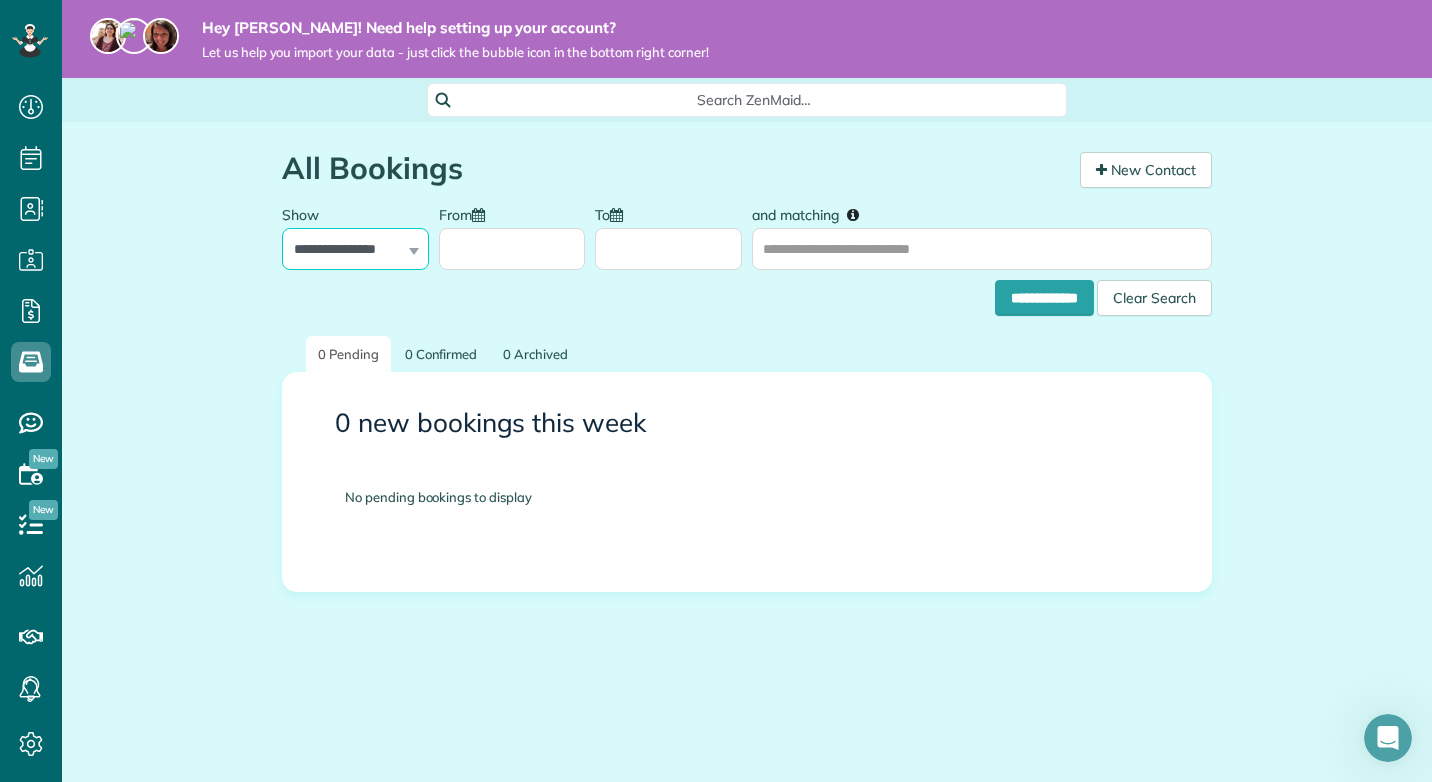 scroll, scrollTop: 2564, scrollLeft: 0, axis: vertical 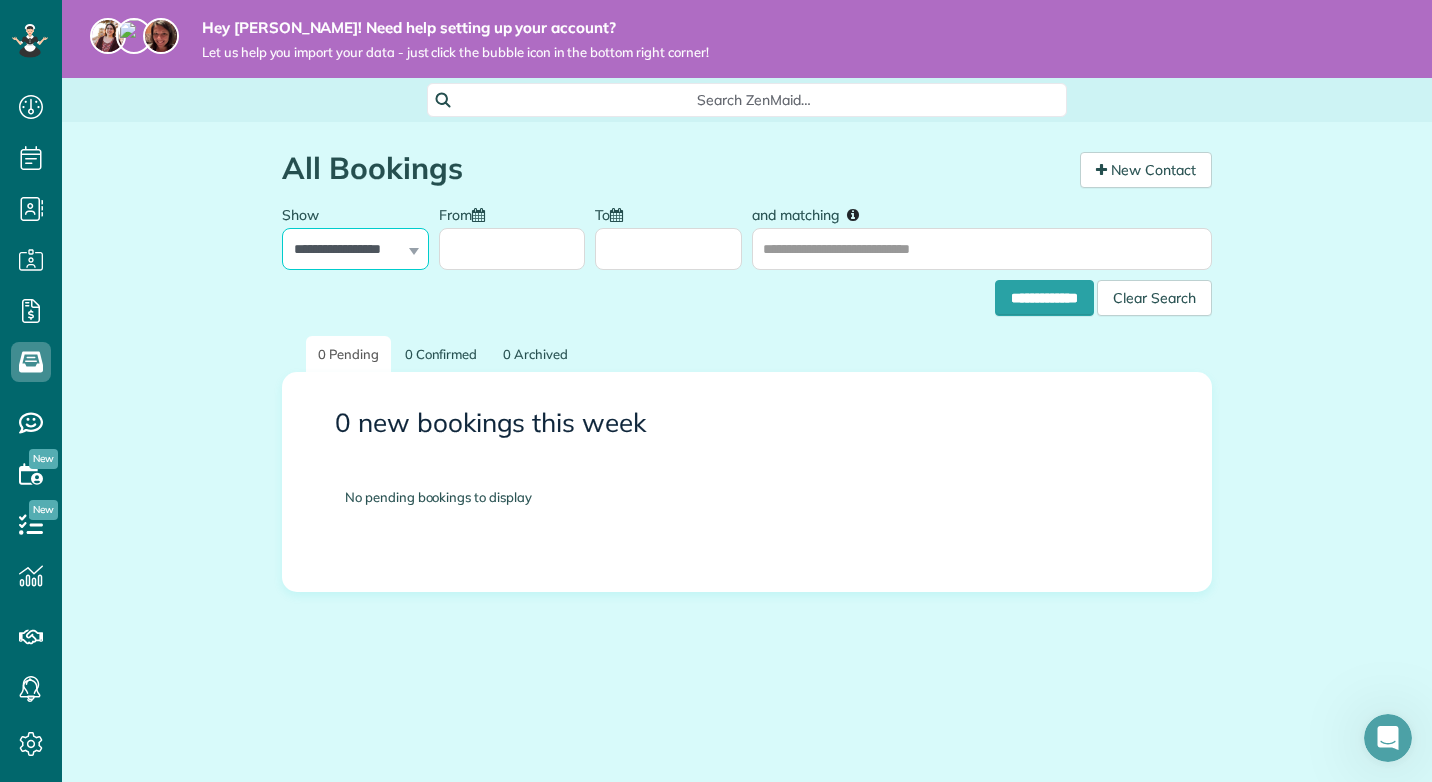 click on "**********" at bounding box center (355, 249) 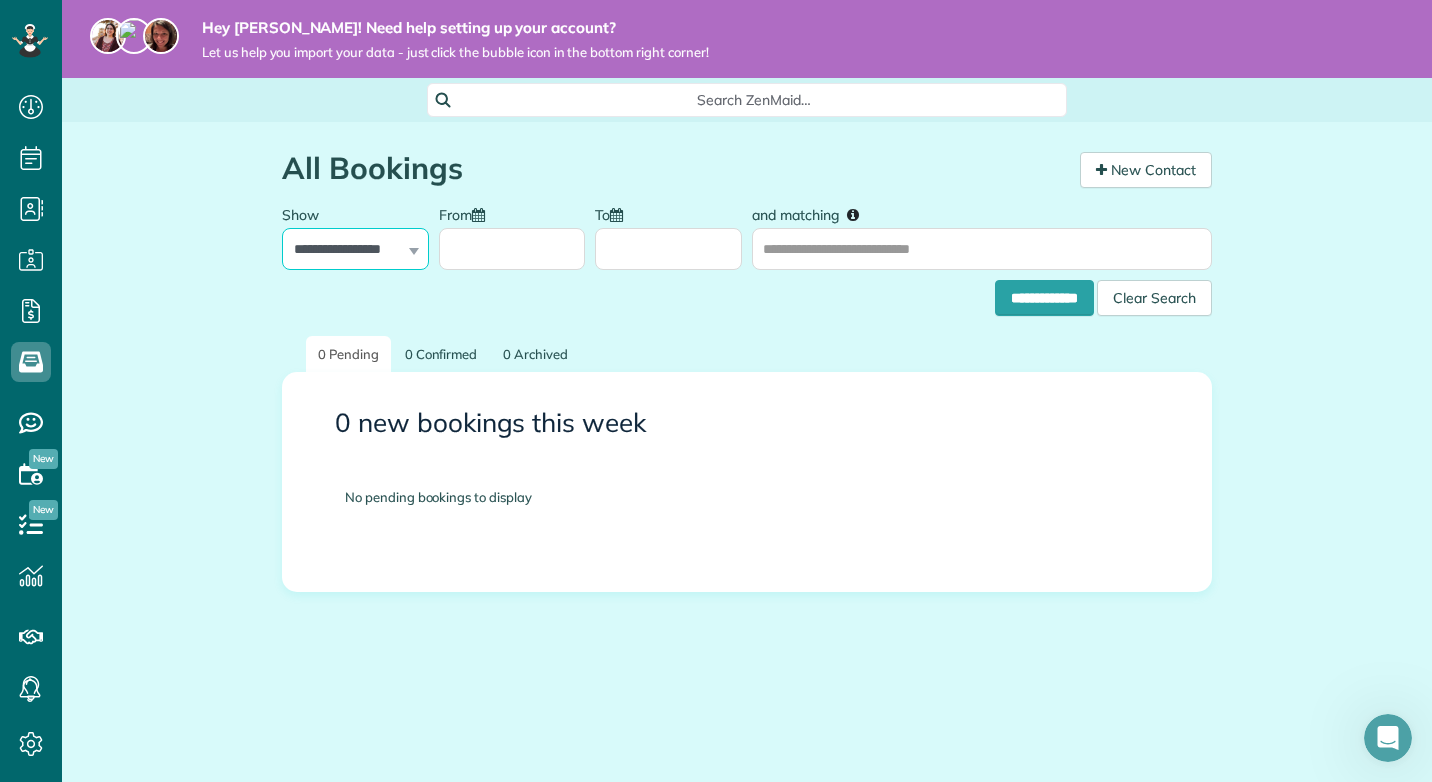 click on "**********" at bounding box center (355, 249) 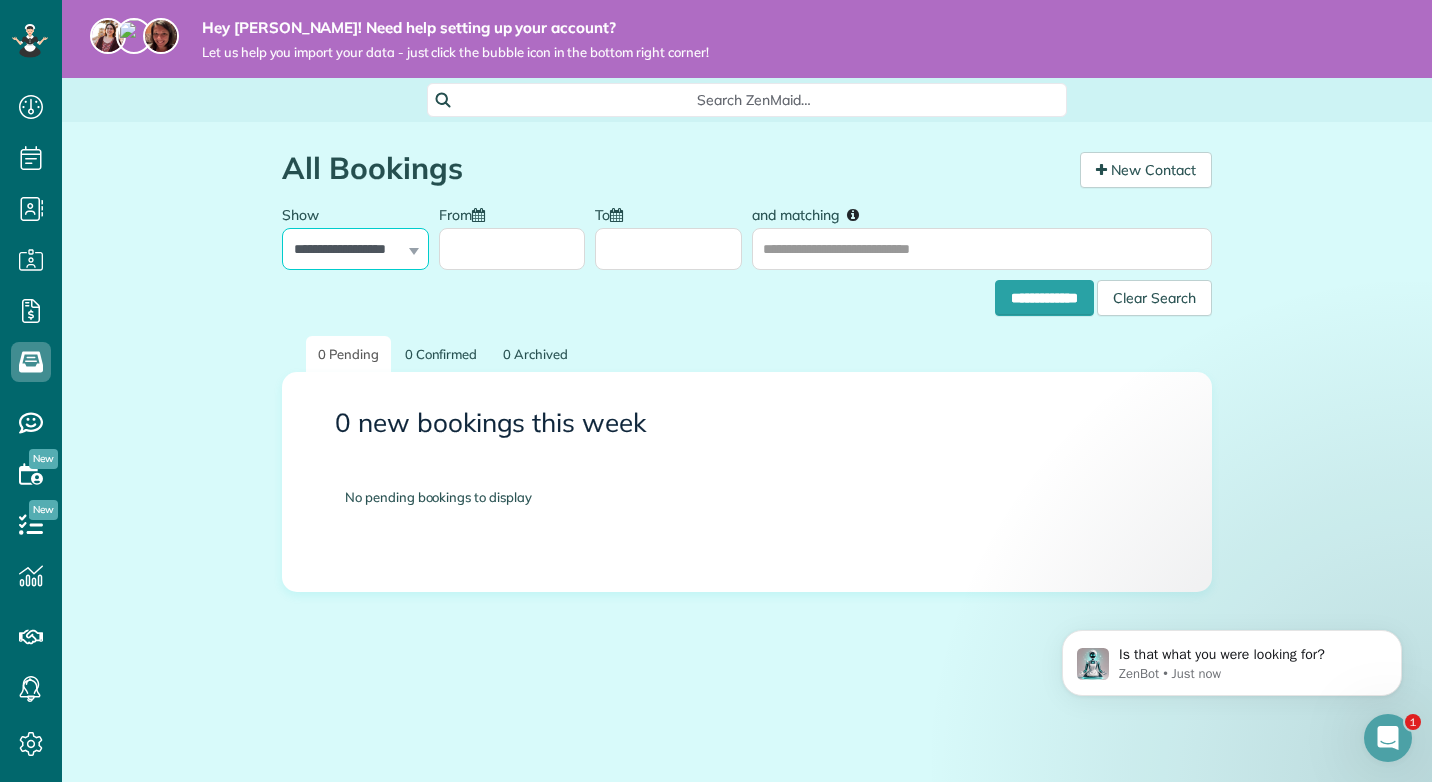 click on "**********" at bounding box center [355, 249] 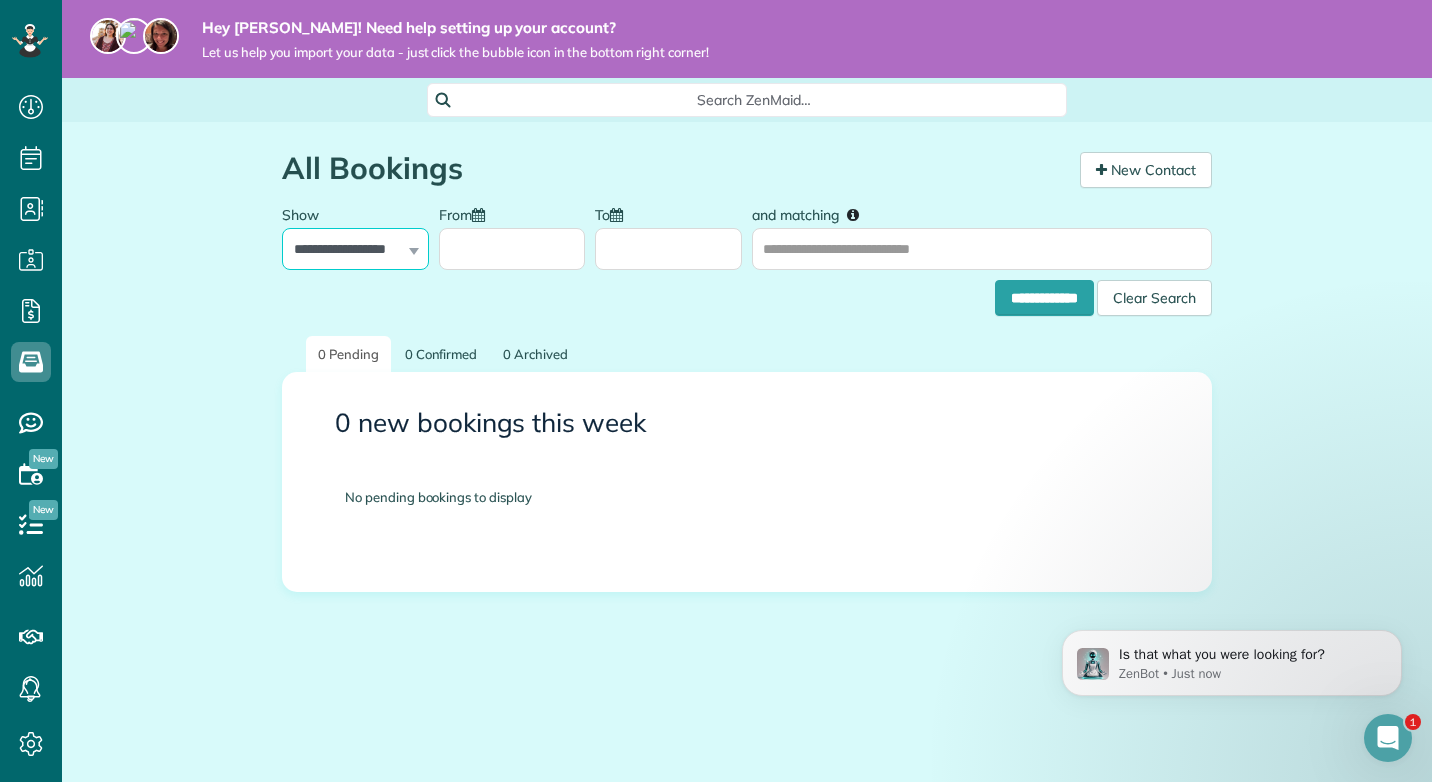 click on "**********" at bounding box center (355, 249) 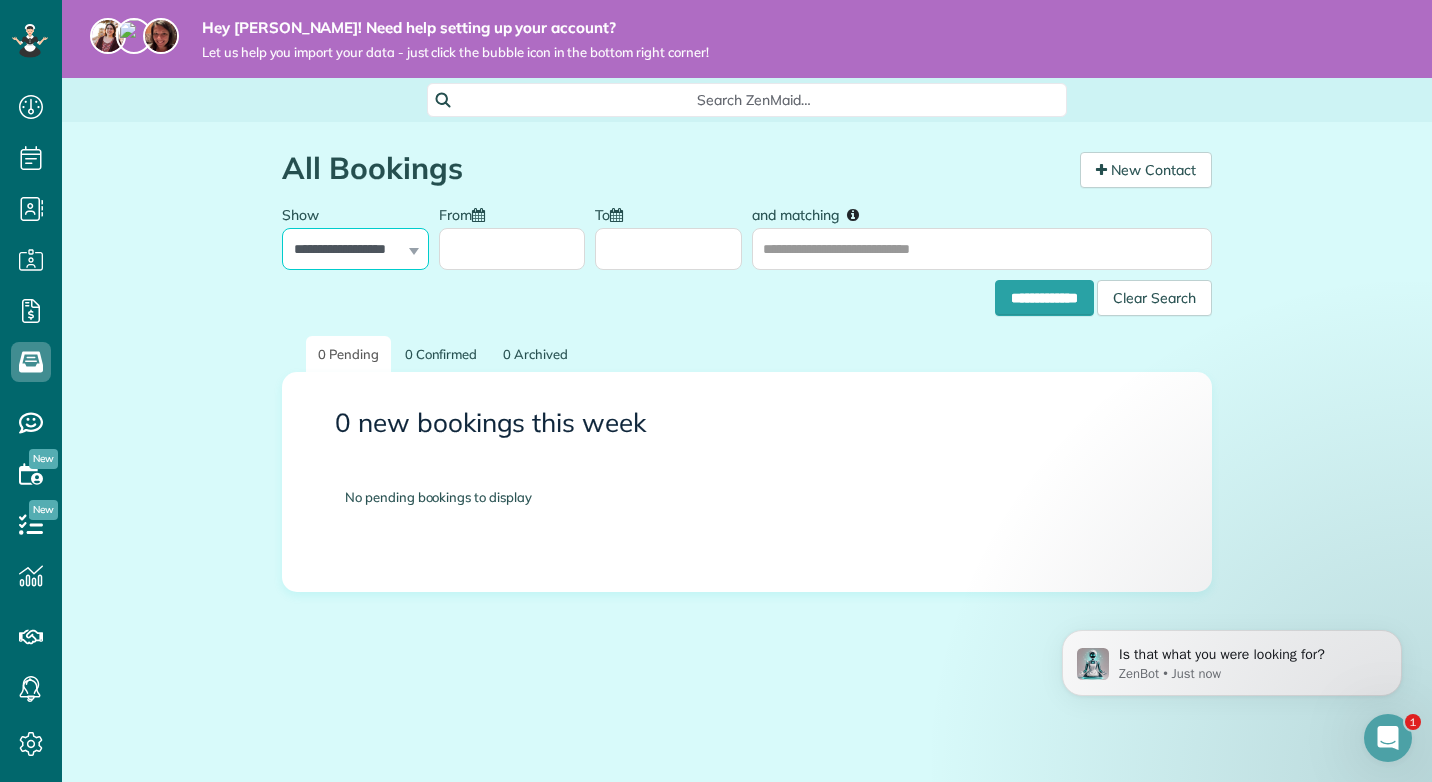 select on "***" 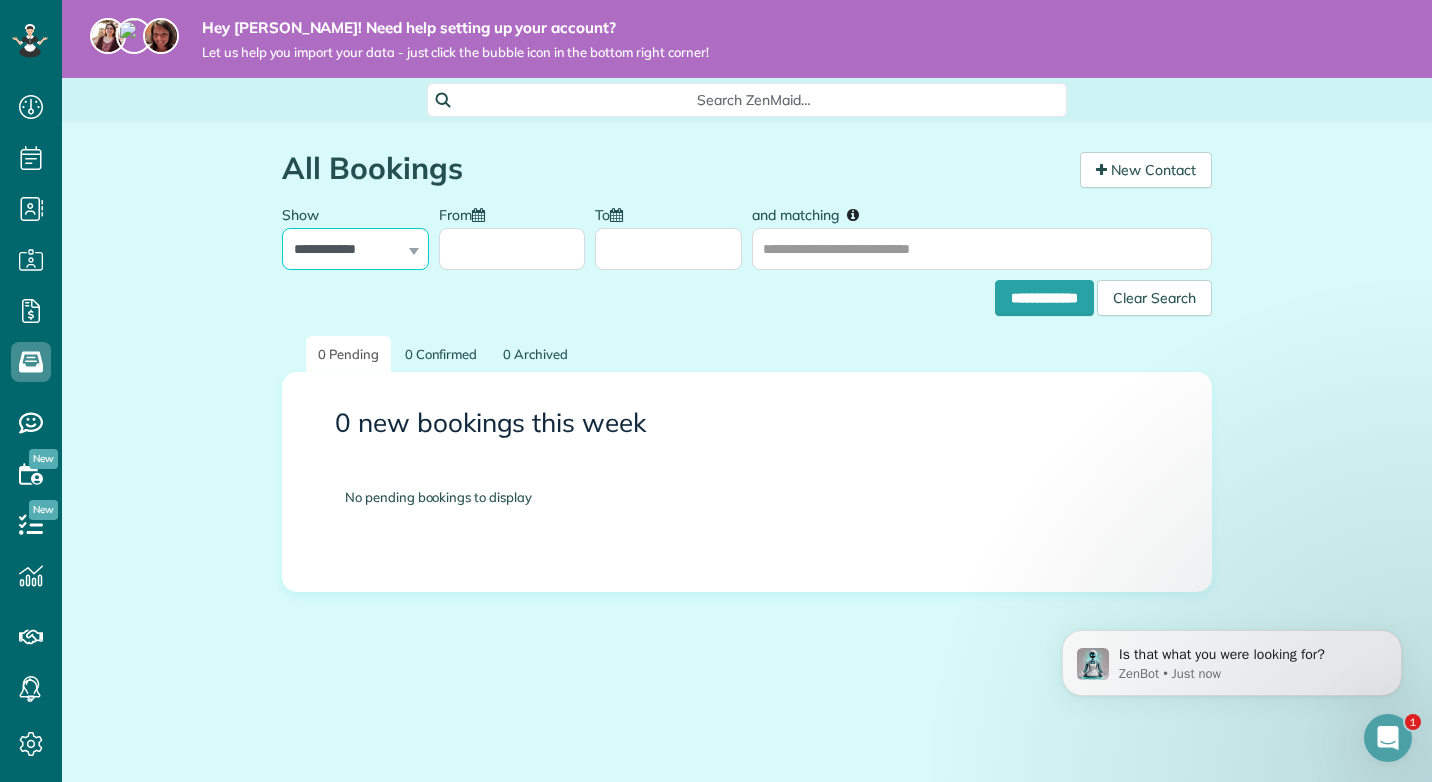 click on "**********" at bounding box center (355, 249) 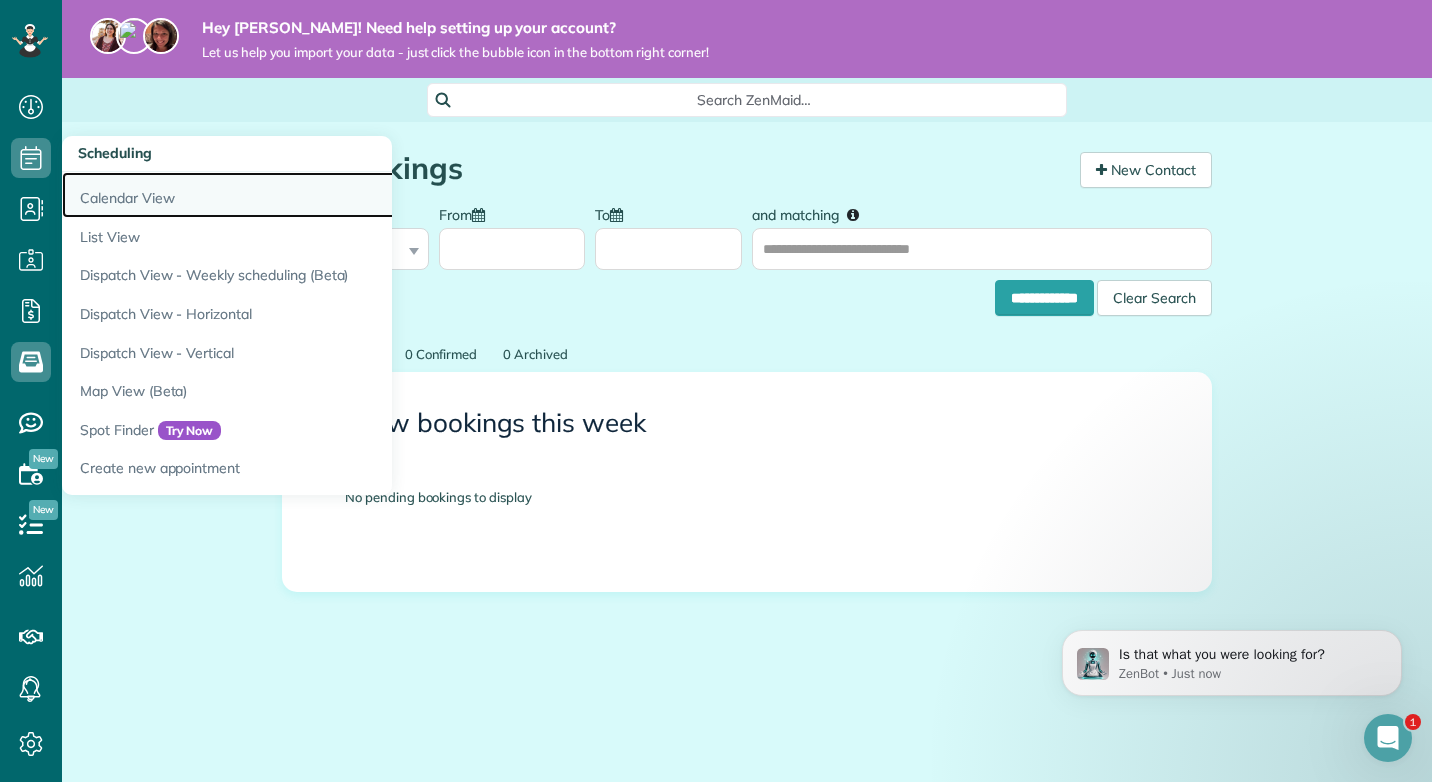 click on "Calendar View" at bounding box center (312, 195) 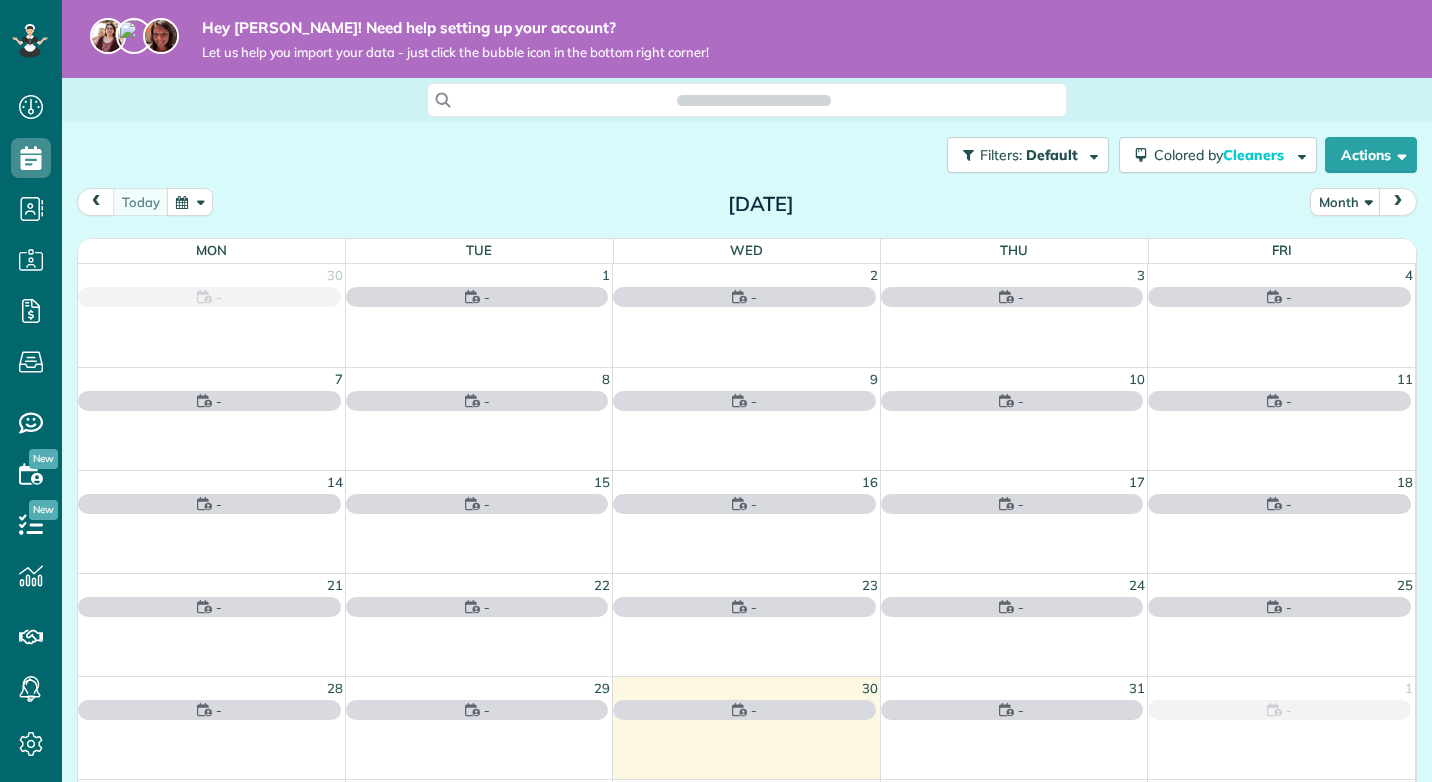 scroll, scrollTop: 0, scrollLeft: 0, axis: both 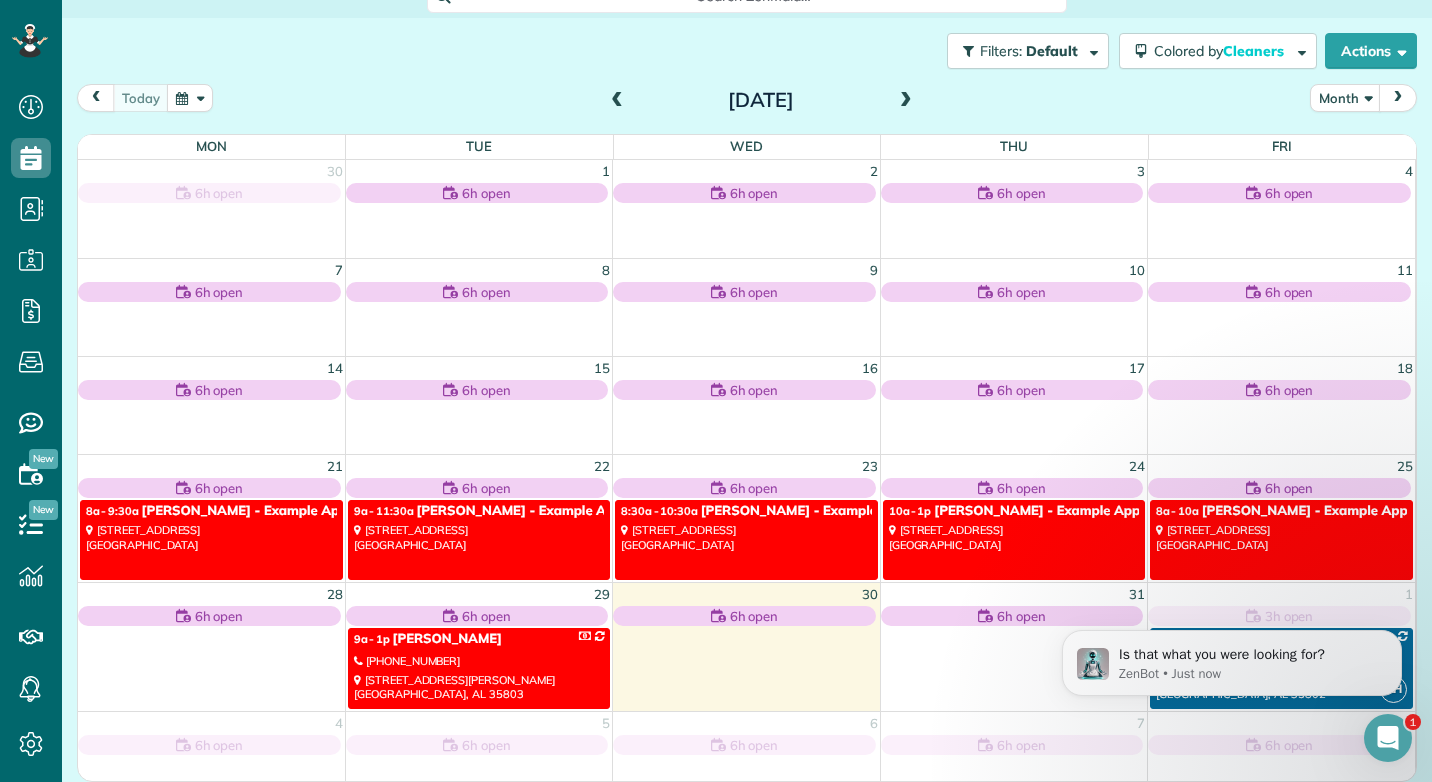 click at bounding box center (1388, 738) 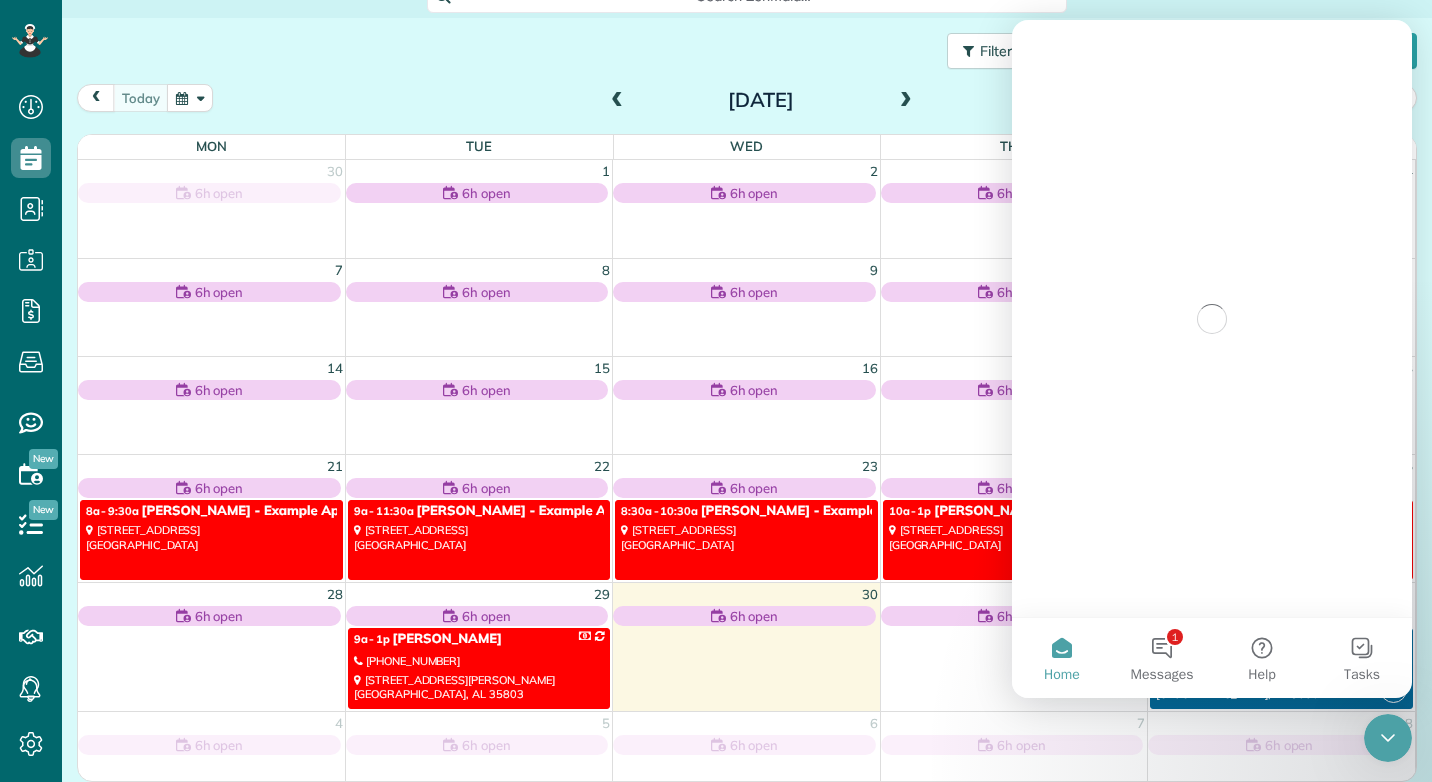 scroll, scrollTop: 0, scrollLeft: 0, axis: both 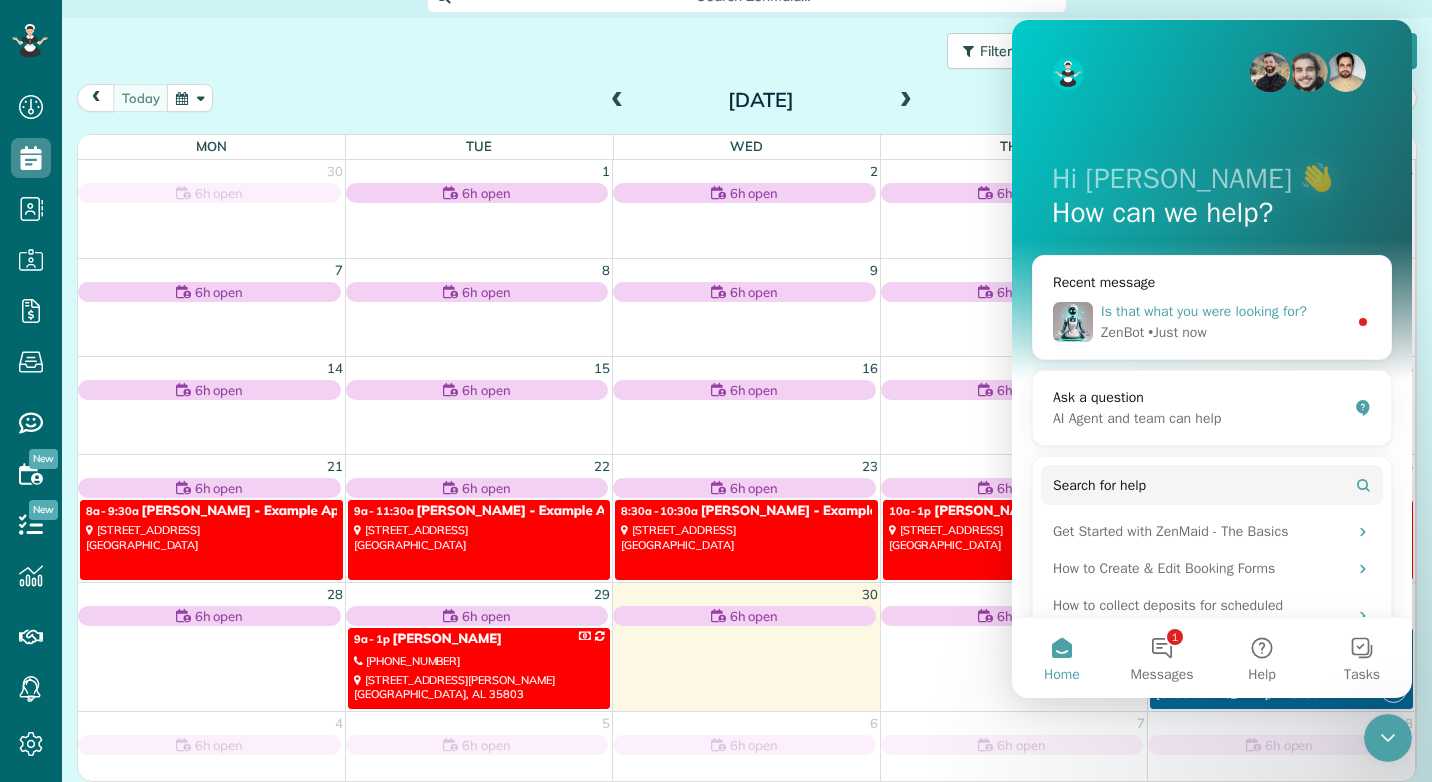 click on "ZenBot •  Just now" at bounding box center (1224, 332) 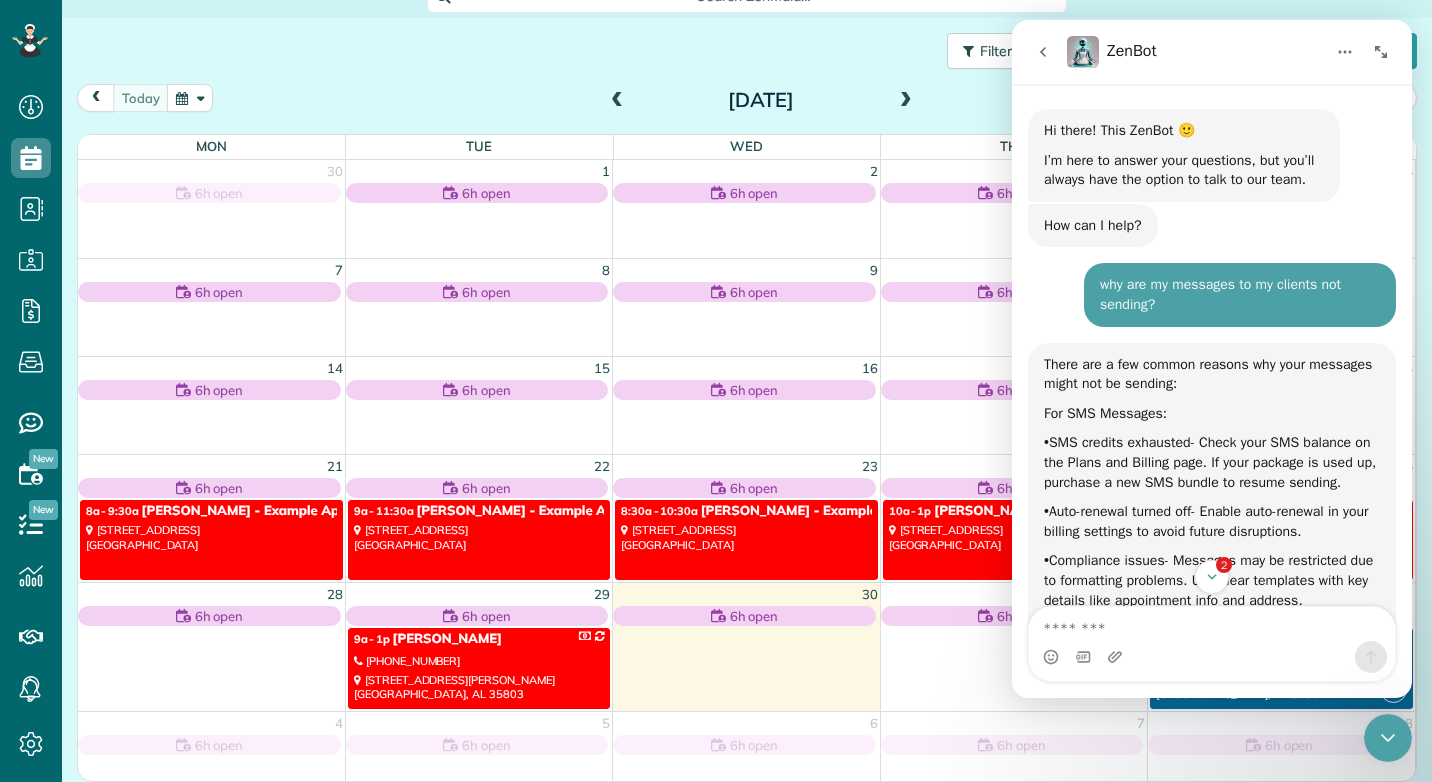 scroll, scrollTop: 3, scrollLeft: 0, axis: vertical 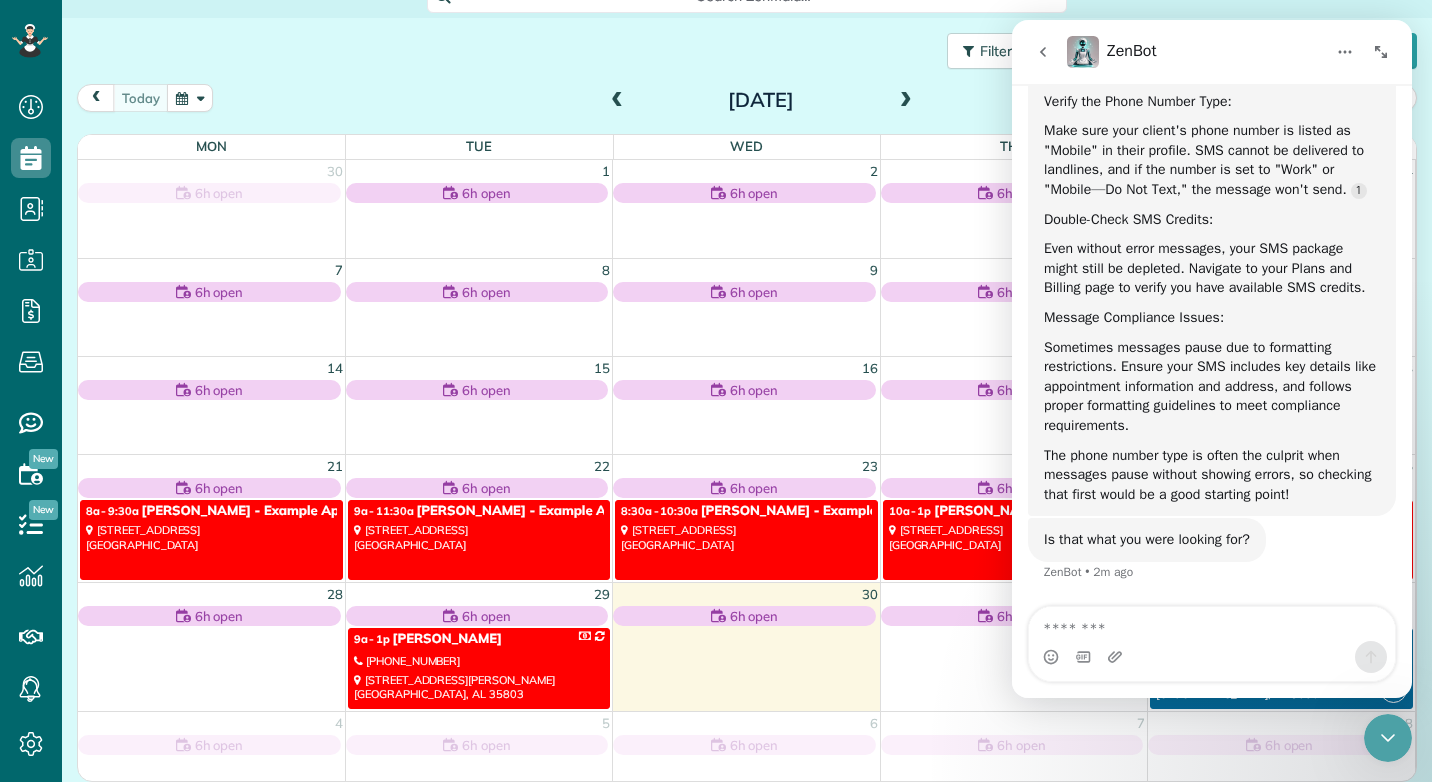 click 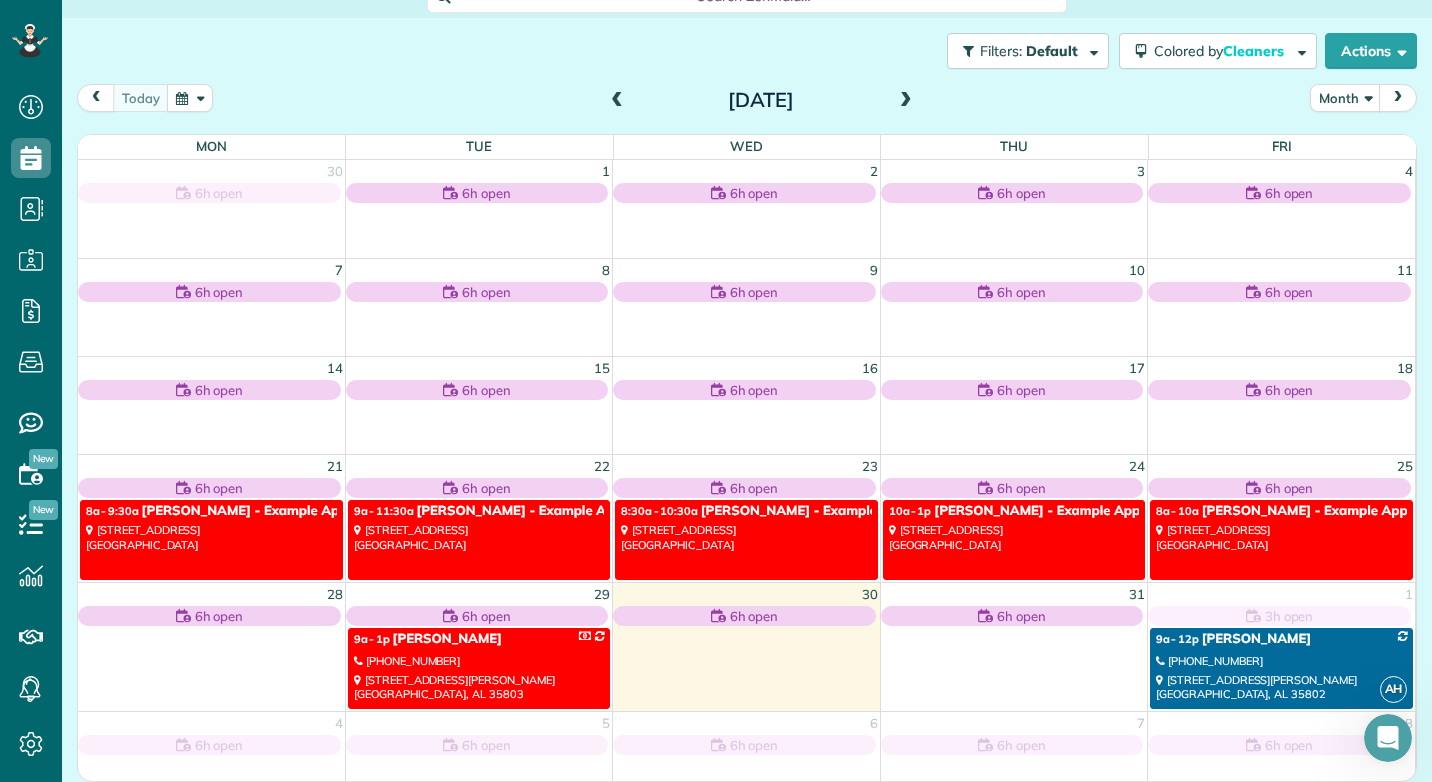 scroll, scrollTop: 0, scrollLeft: 0, axis: both 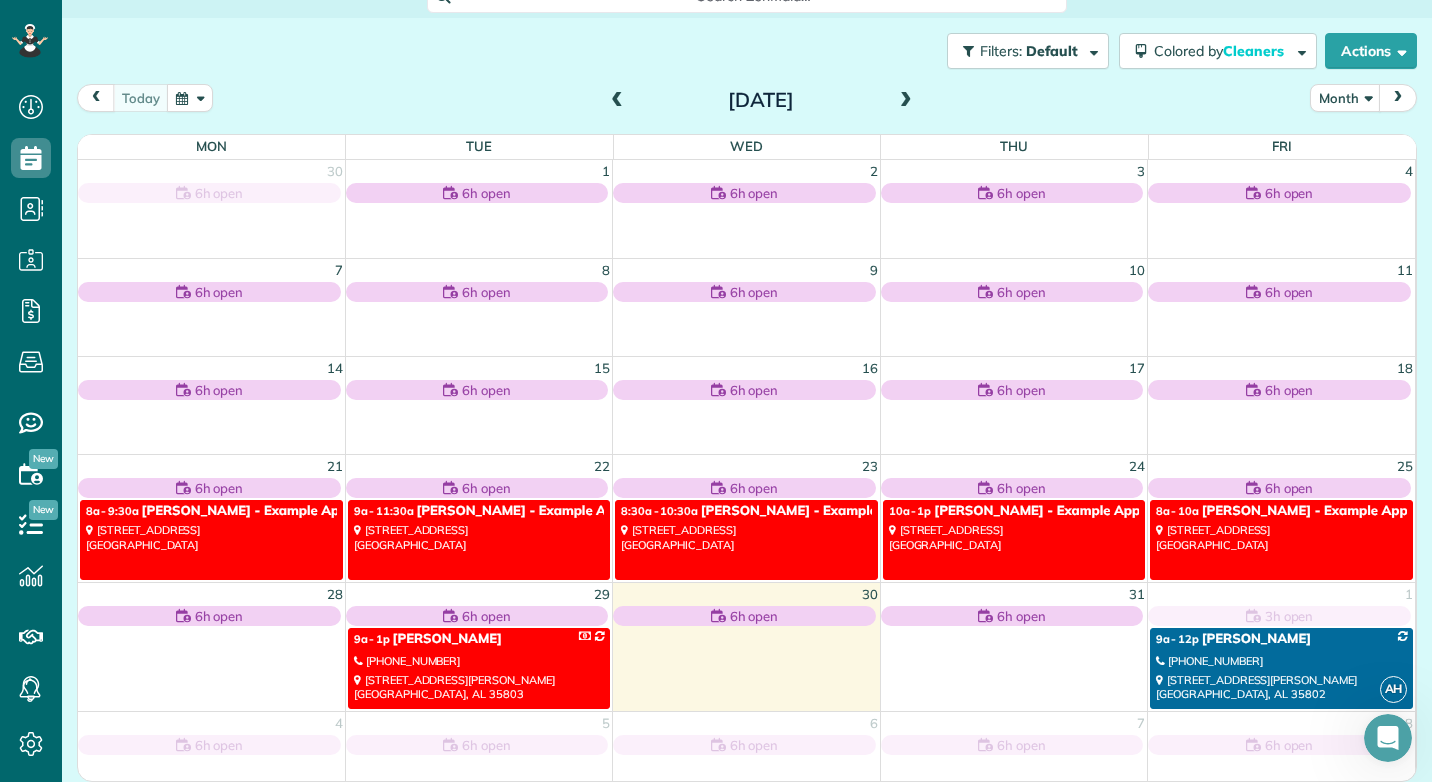 click on "(256) 683-1420" at bounding box center [479, 661] 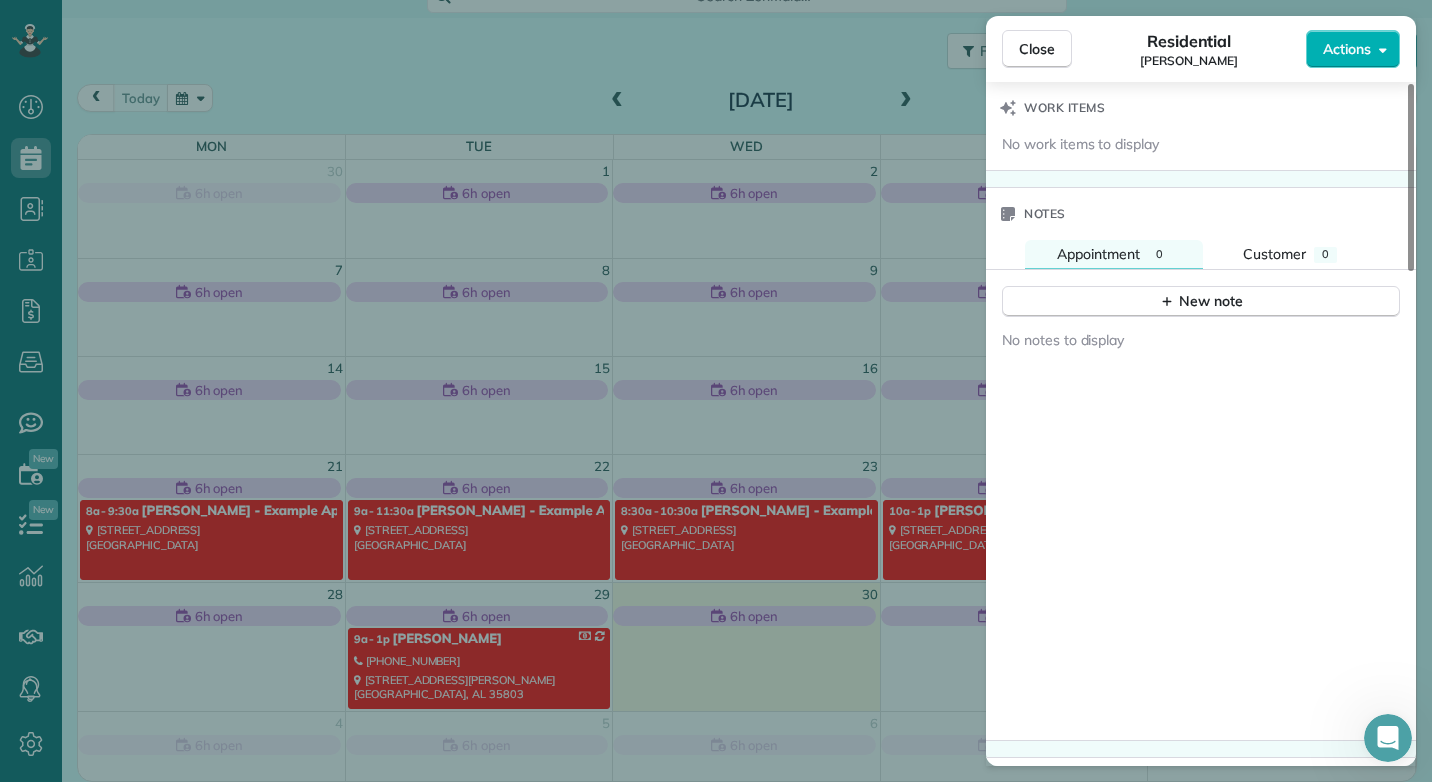 scroll, scrollTop: 1798, scrollLeft: 0, axis: vertical 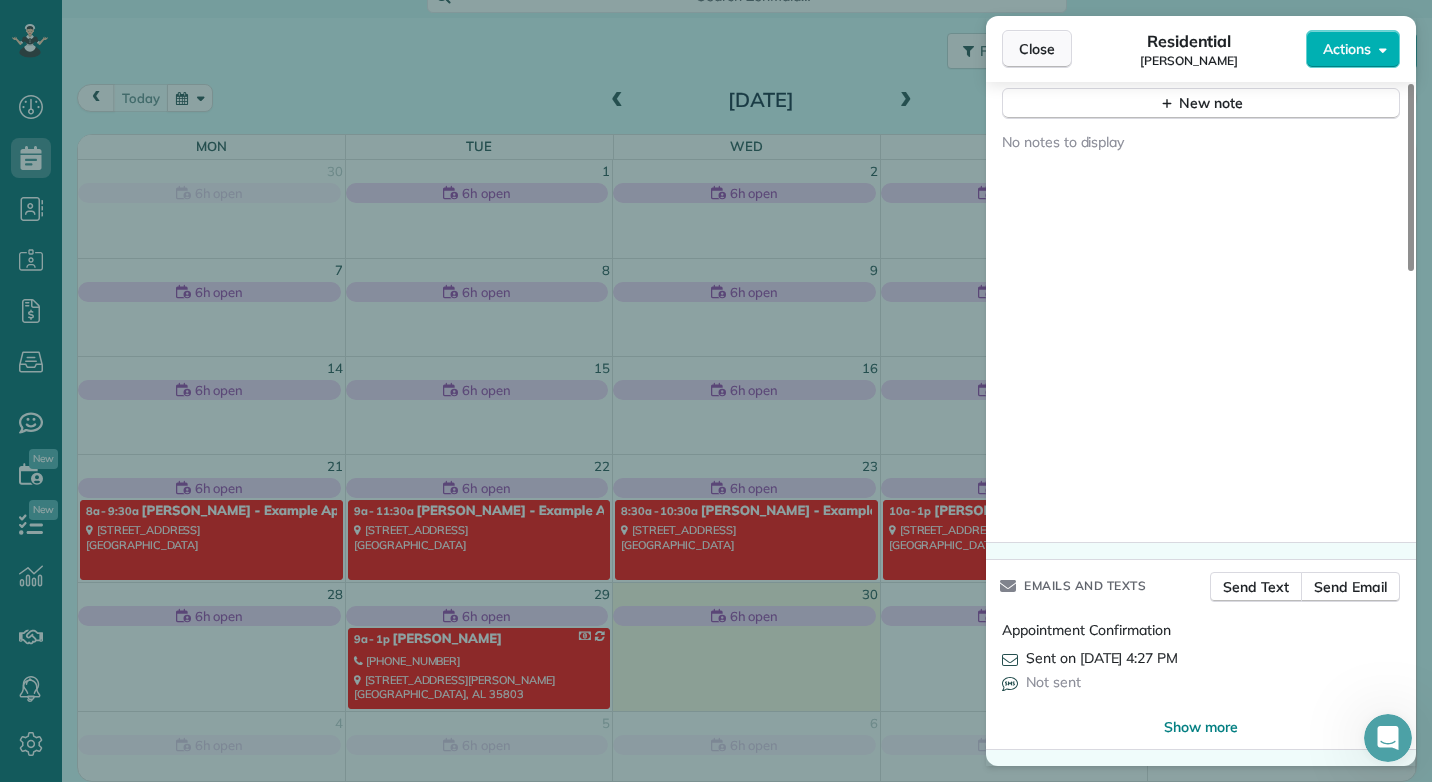 click on "Close" at bounding box center (1037, 49) 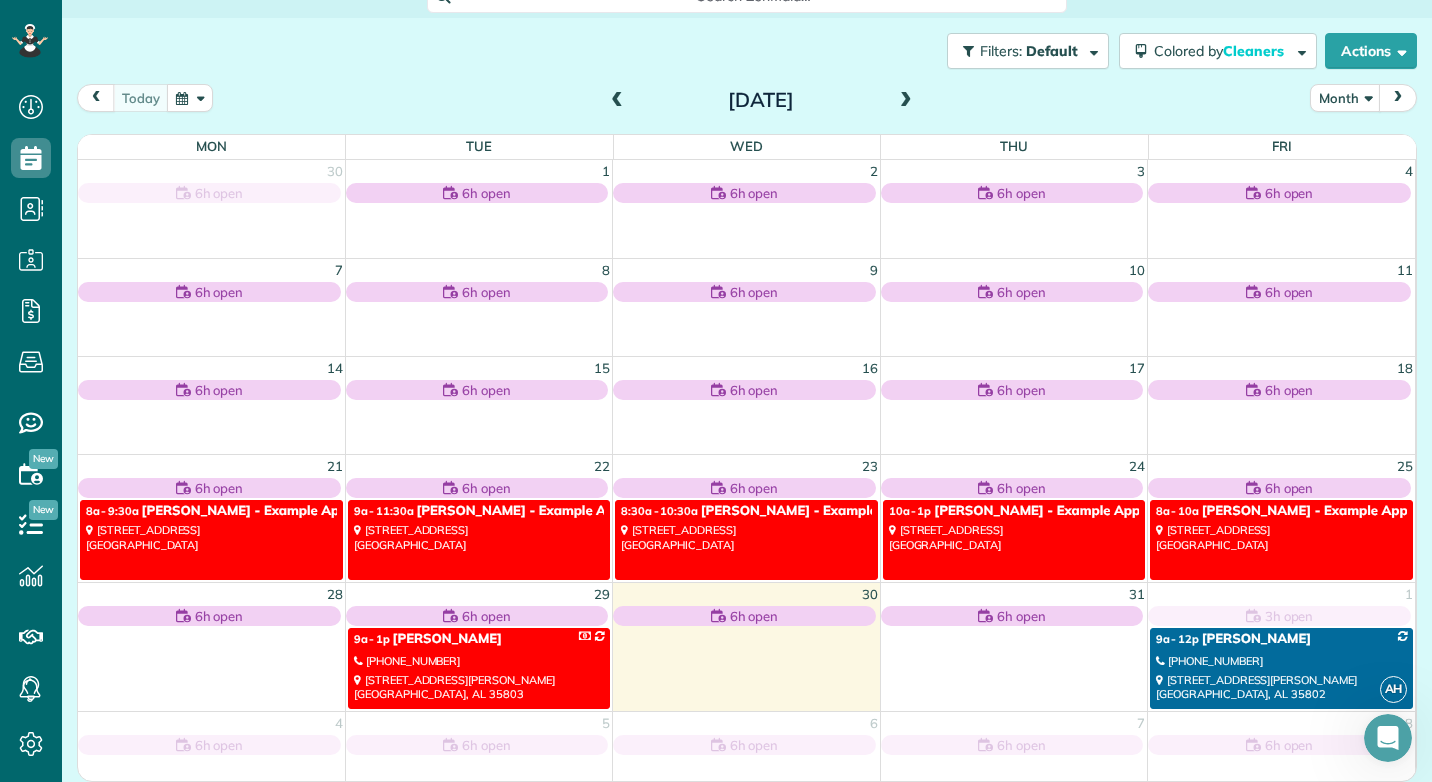 click on "109 Cole Drive Southeast Huntsville, AL 35802" at bounding box center (1281, 687) 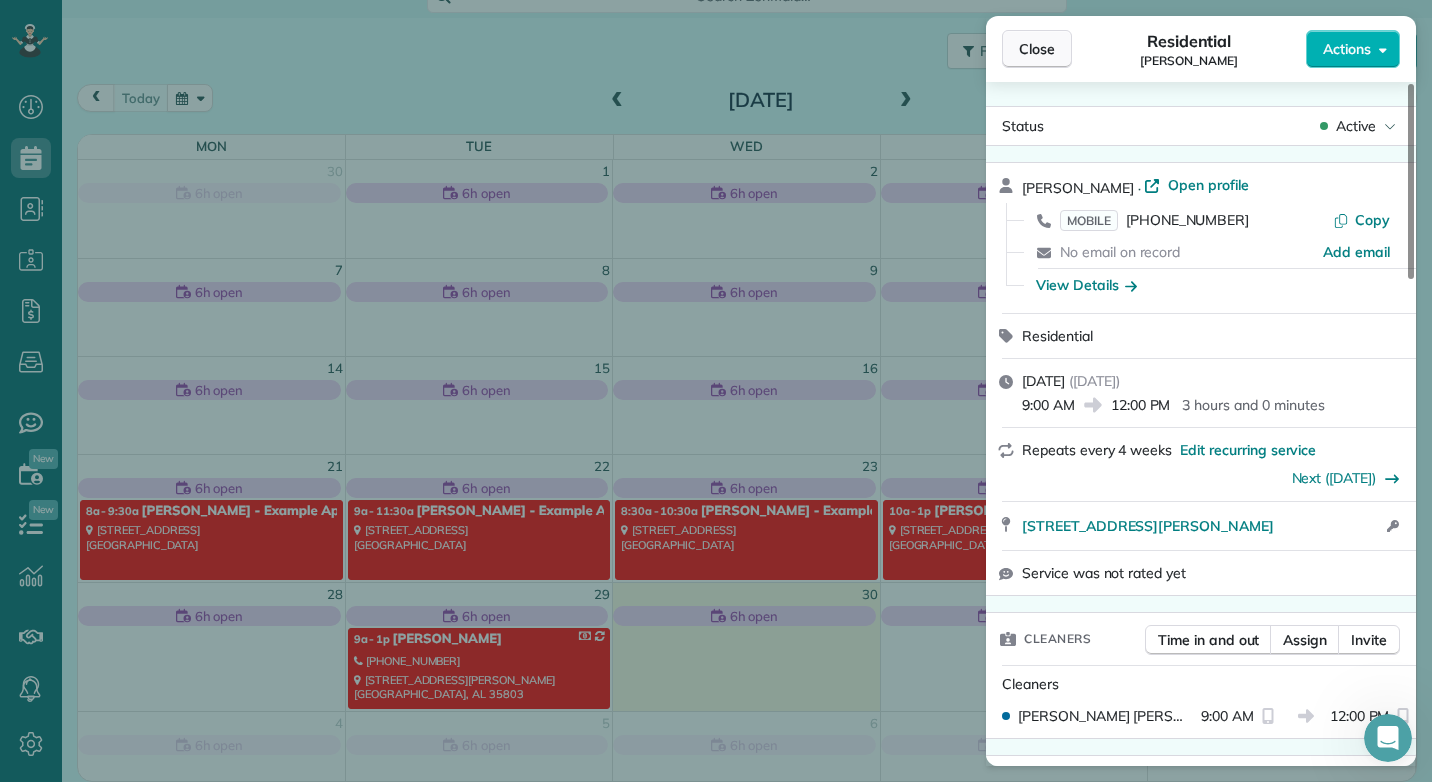 click on "Close" at bounding box center (1037, 49) 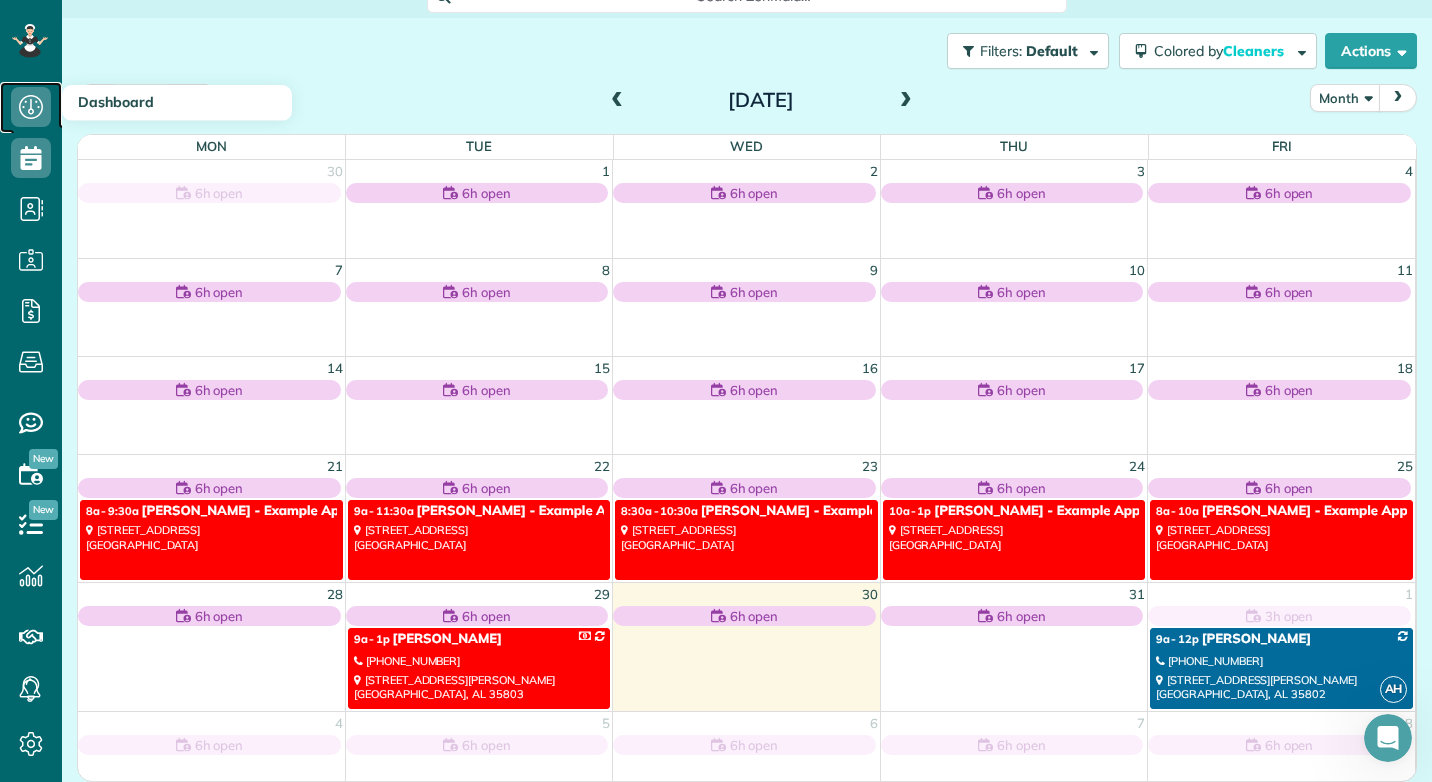 click 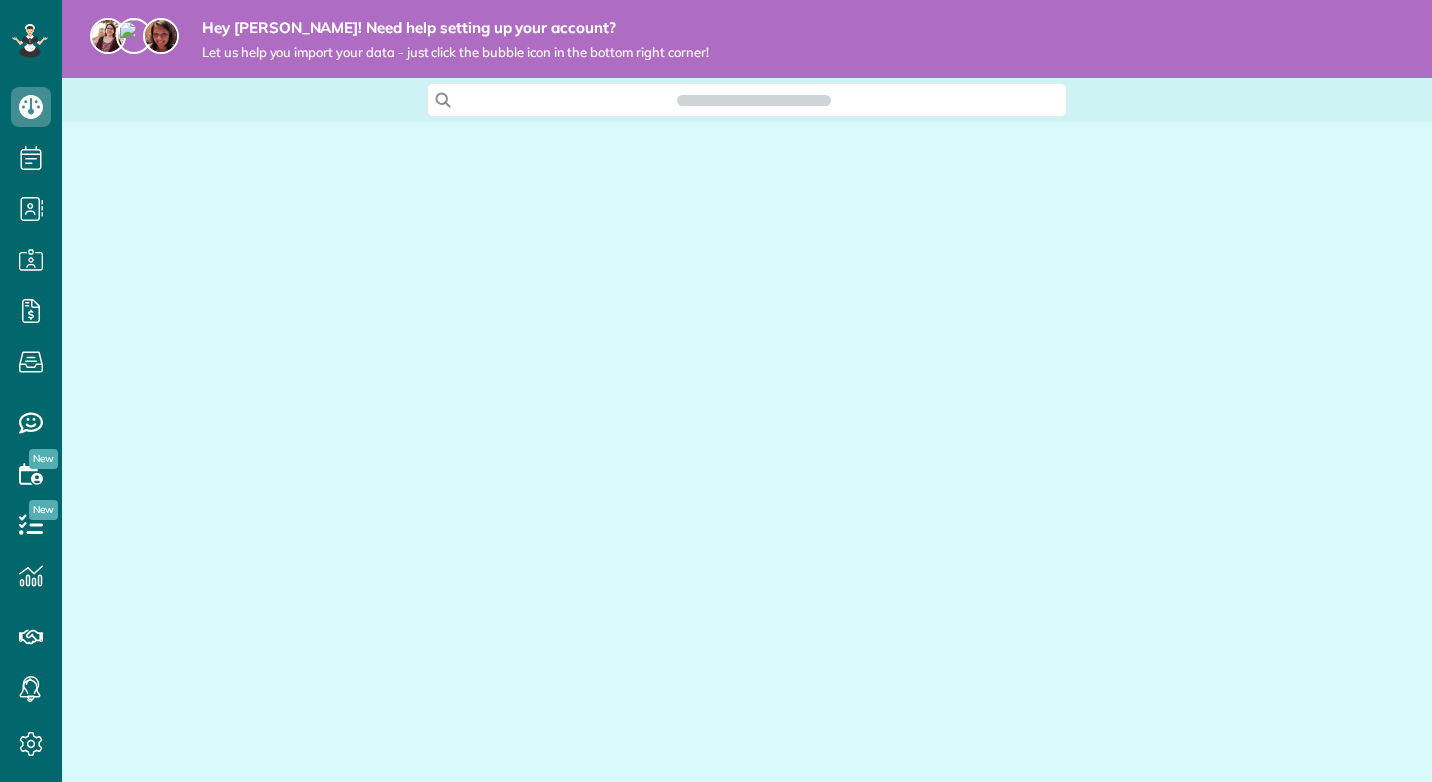 scroll, scrollTop: 0, scrollLeft: 0, axis: both 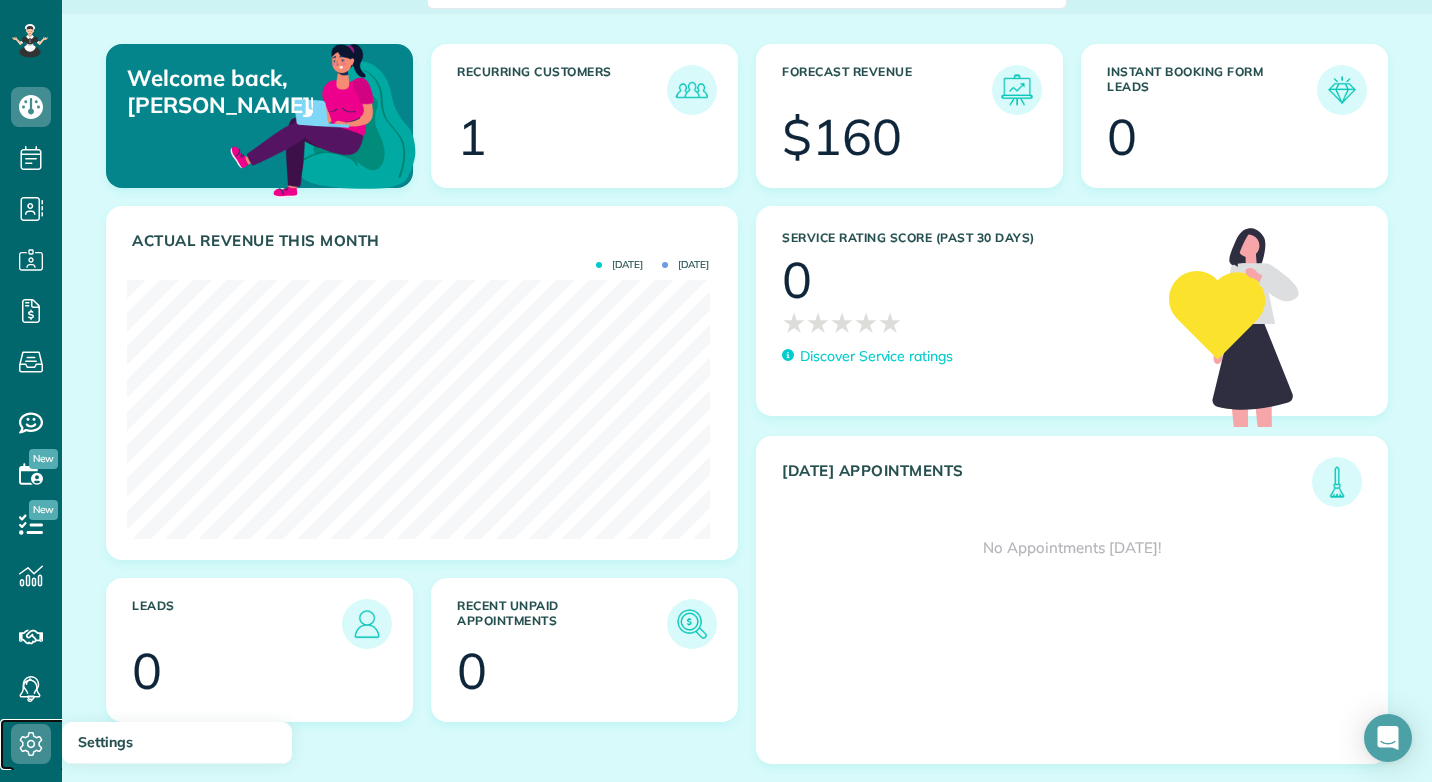 click 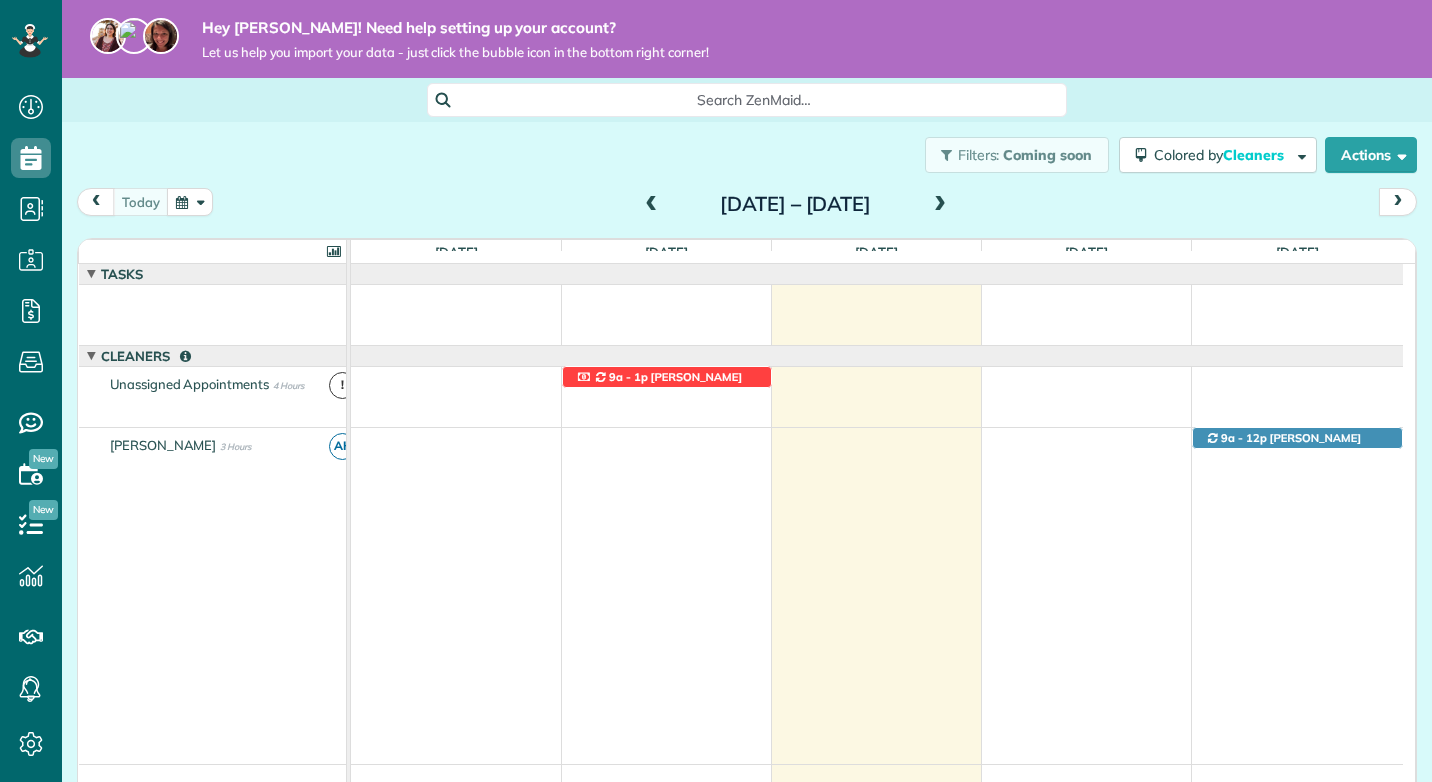 scroll, scrollTop: 0, scrollLeft: 0, axis: both 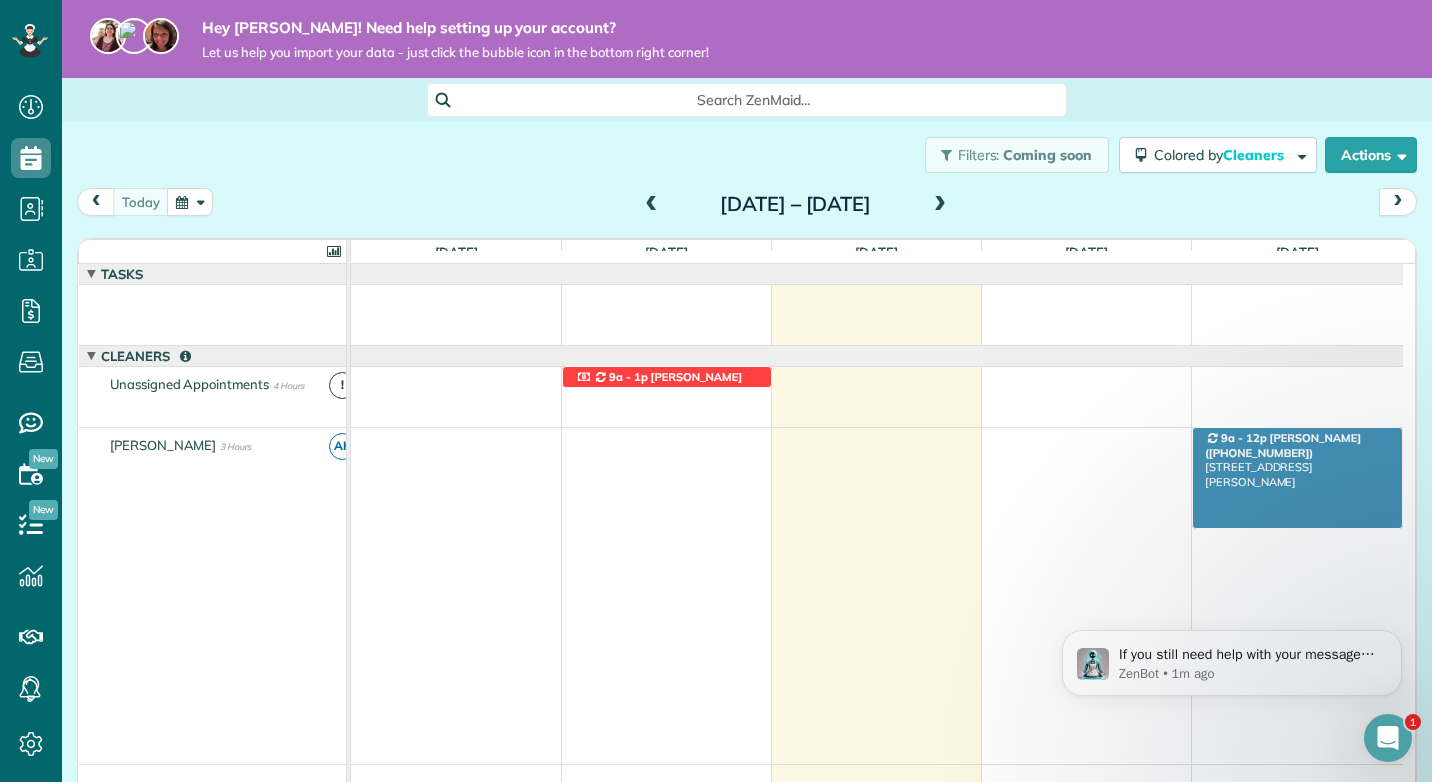 click on "9a - 12p [PERSON_NAME] ([PHONE_NUMBER])  [STREET_ADDRESS][PERSON_NAME]" at bounding box center (1298, 438) 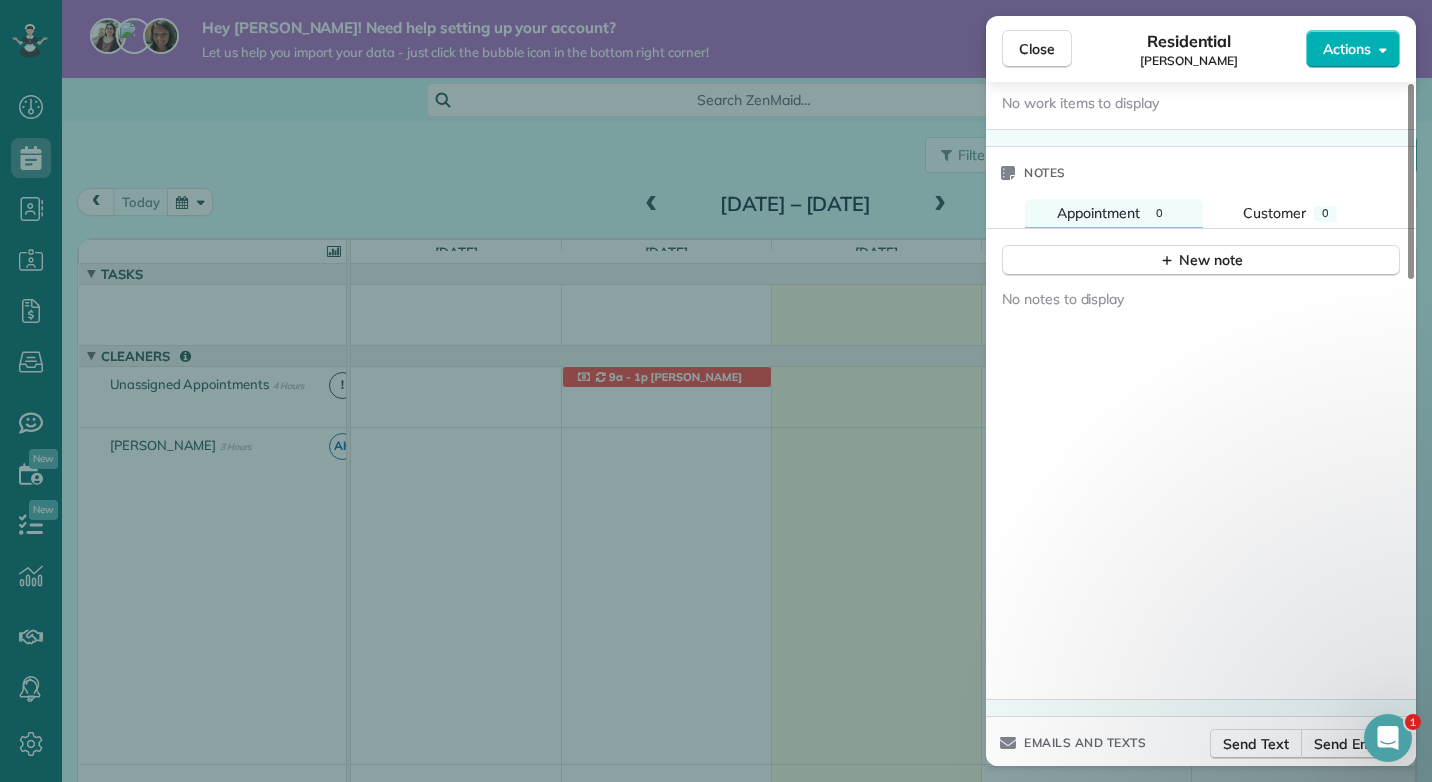 scroll, scrollTop: 1704, scrollLeft: 0, axis: vertical 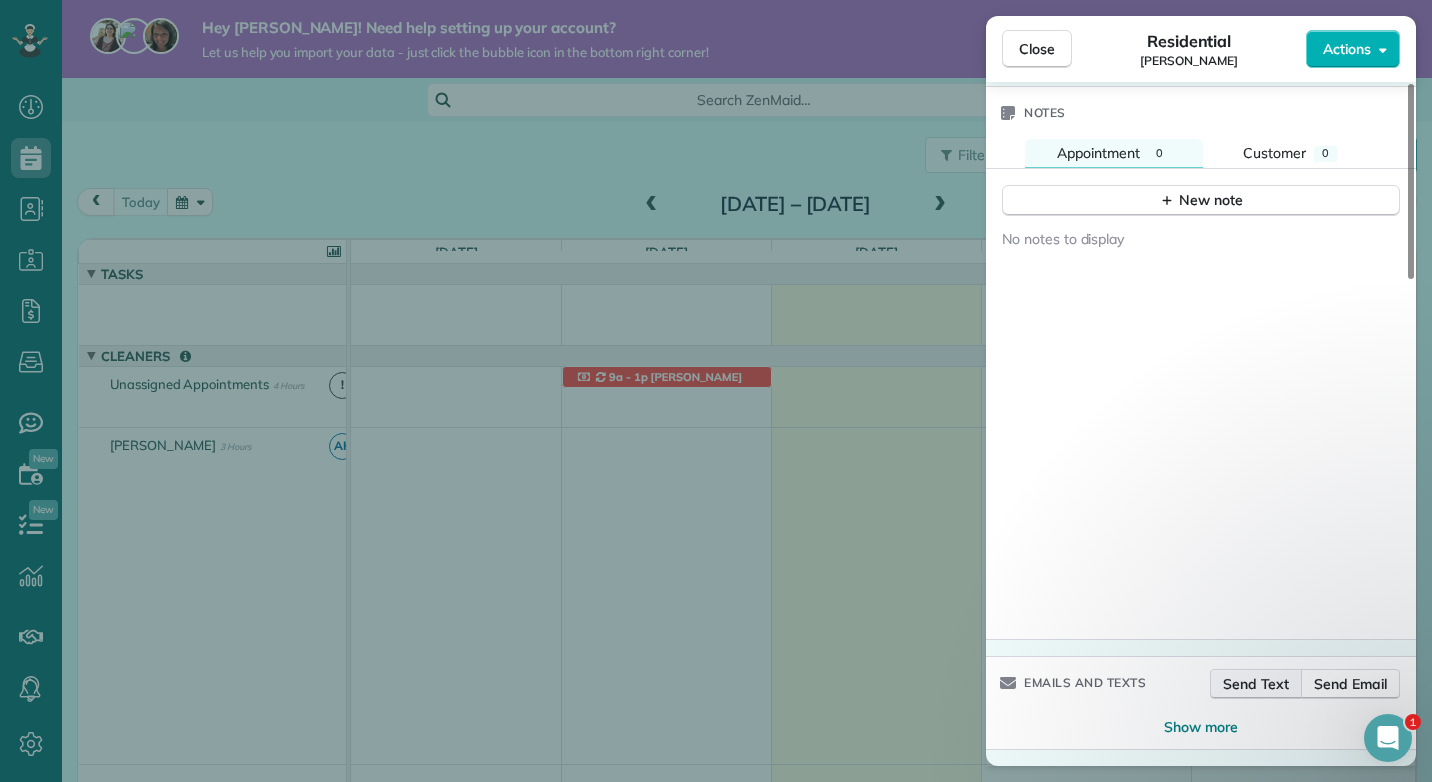 click on "Send Text" at bounding box center (1256, 684) 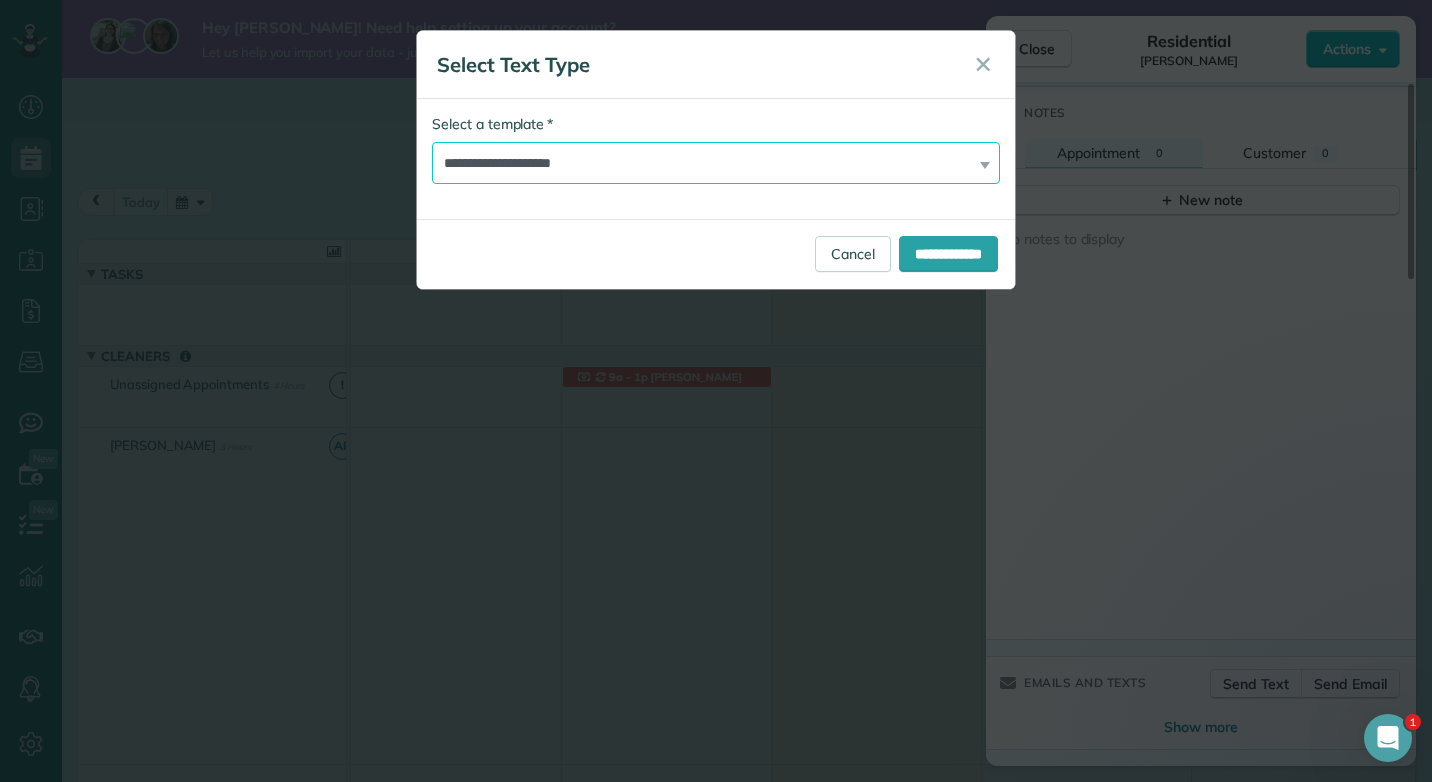 click on "**********" at bounding box center (716, 163) 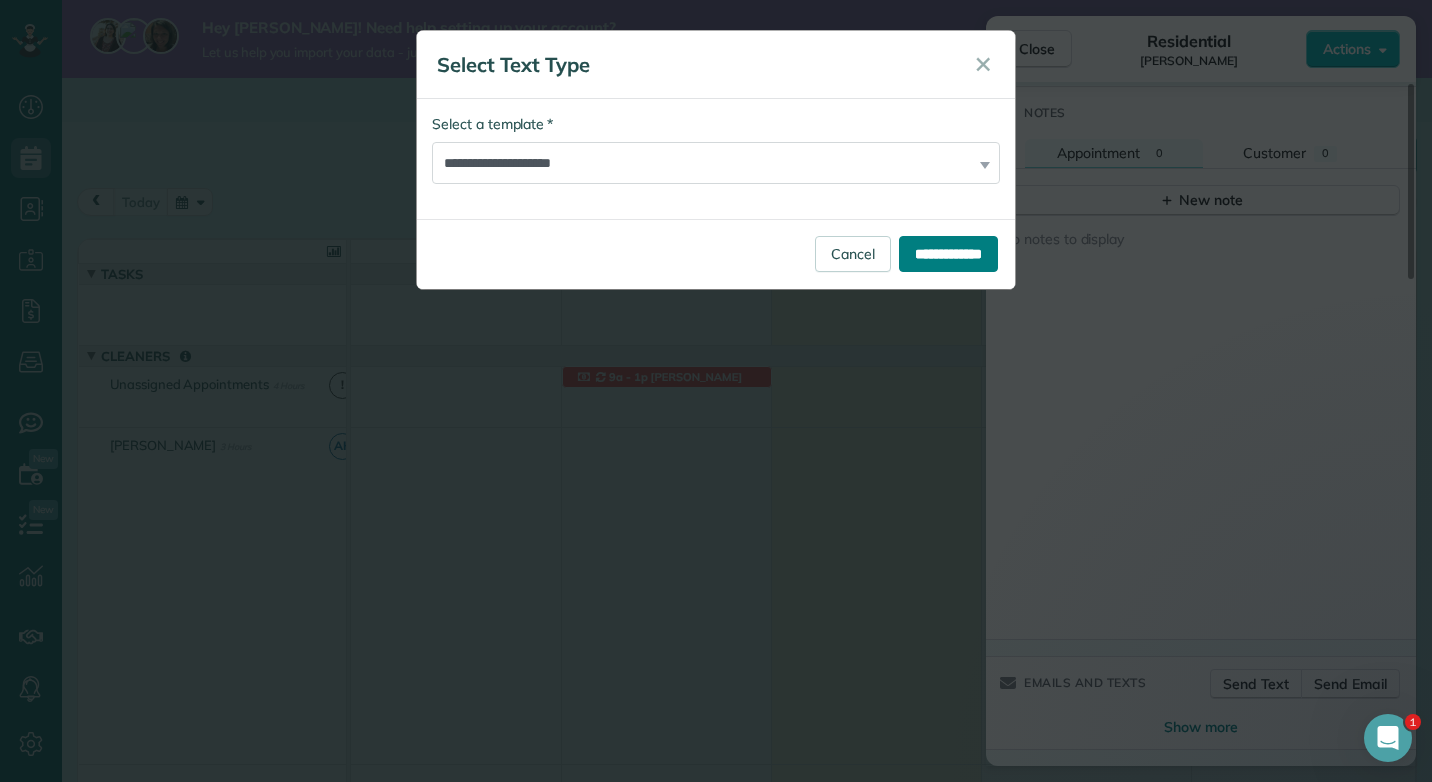 click on "**********" at bounding box center (948, 254) 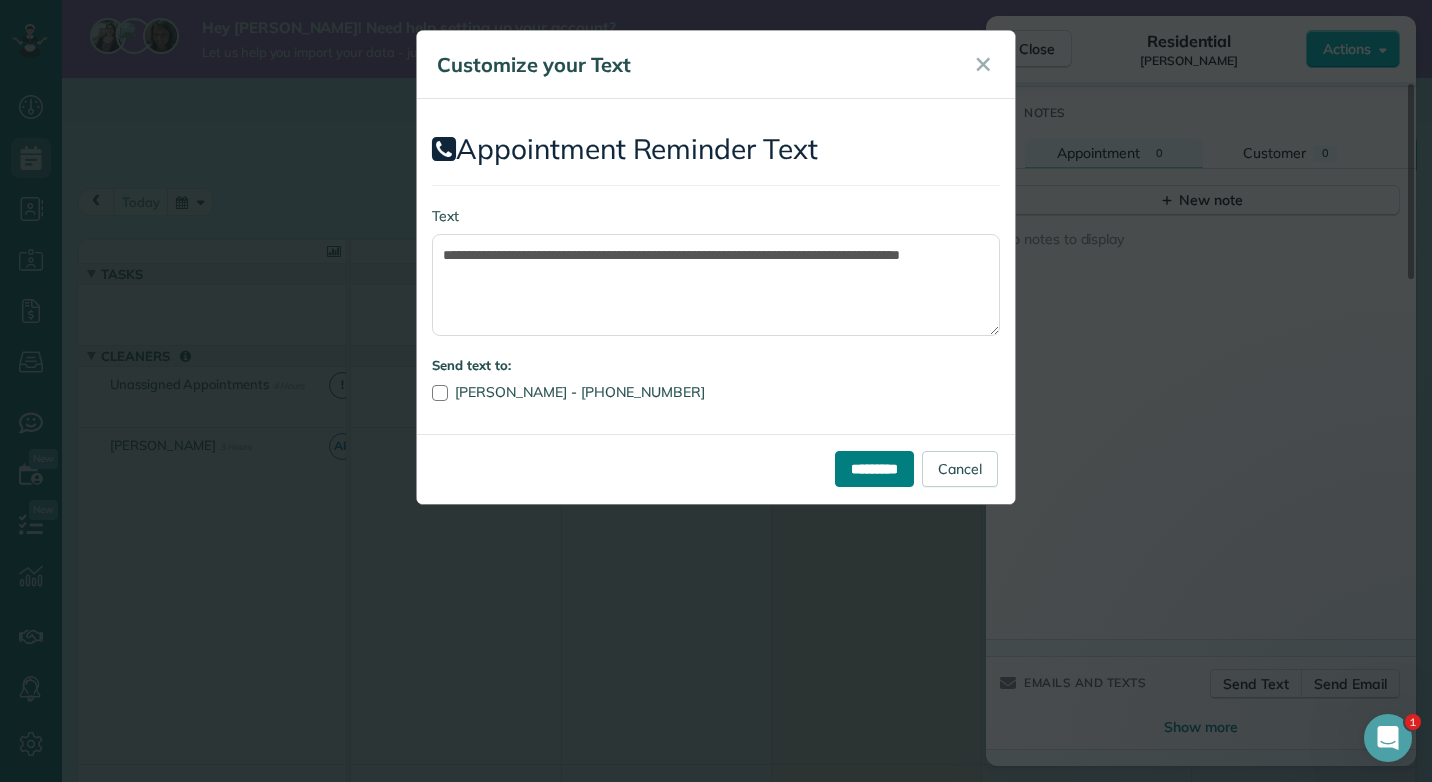 click on "*********" at bounding box center [874, 469] 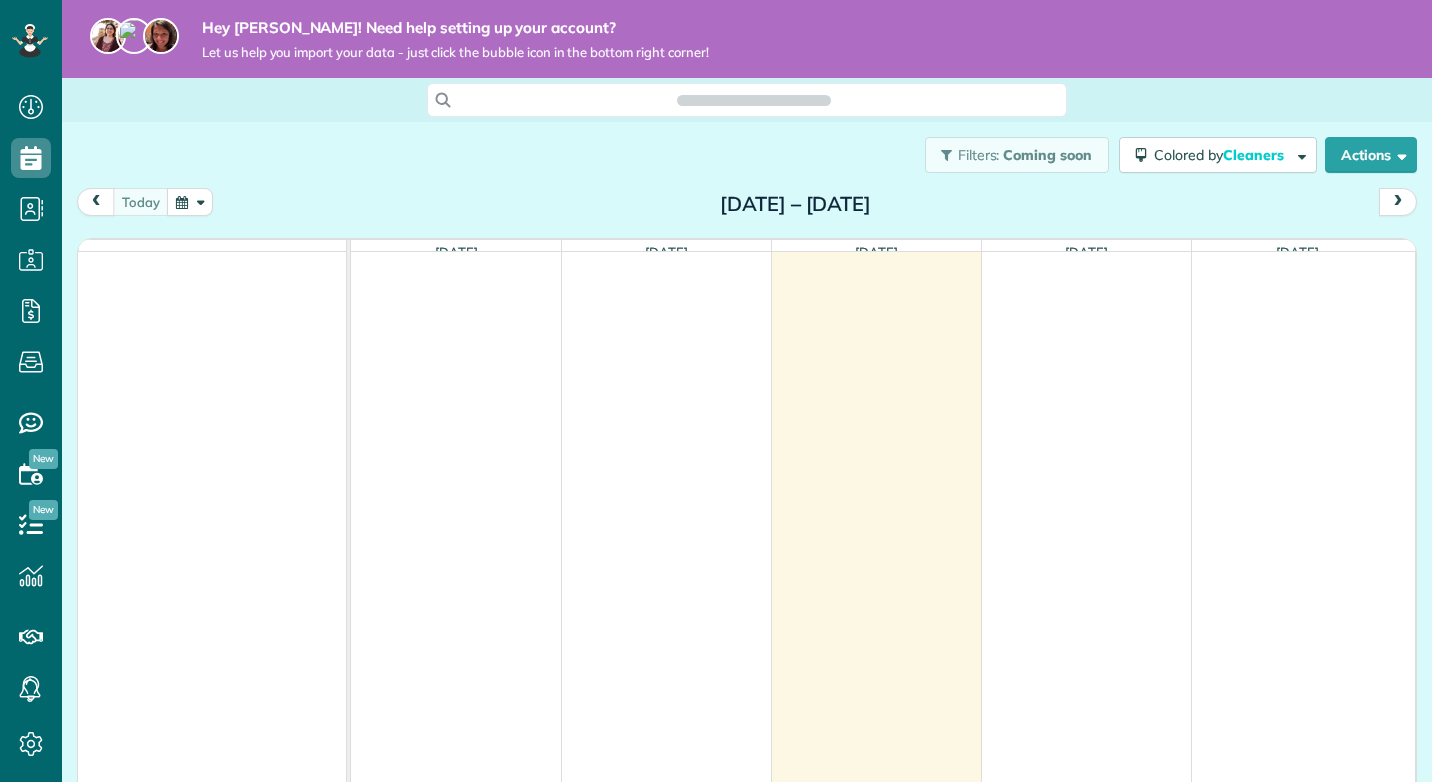 scroll, scrollTop: 0, scrollLeft: 0, axis: both 